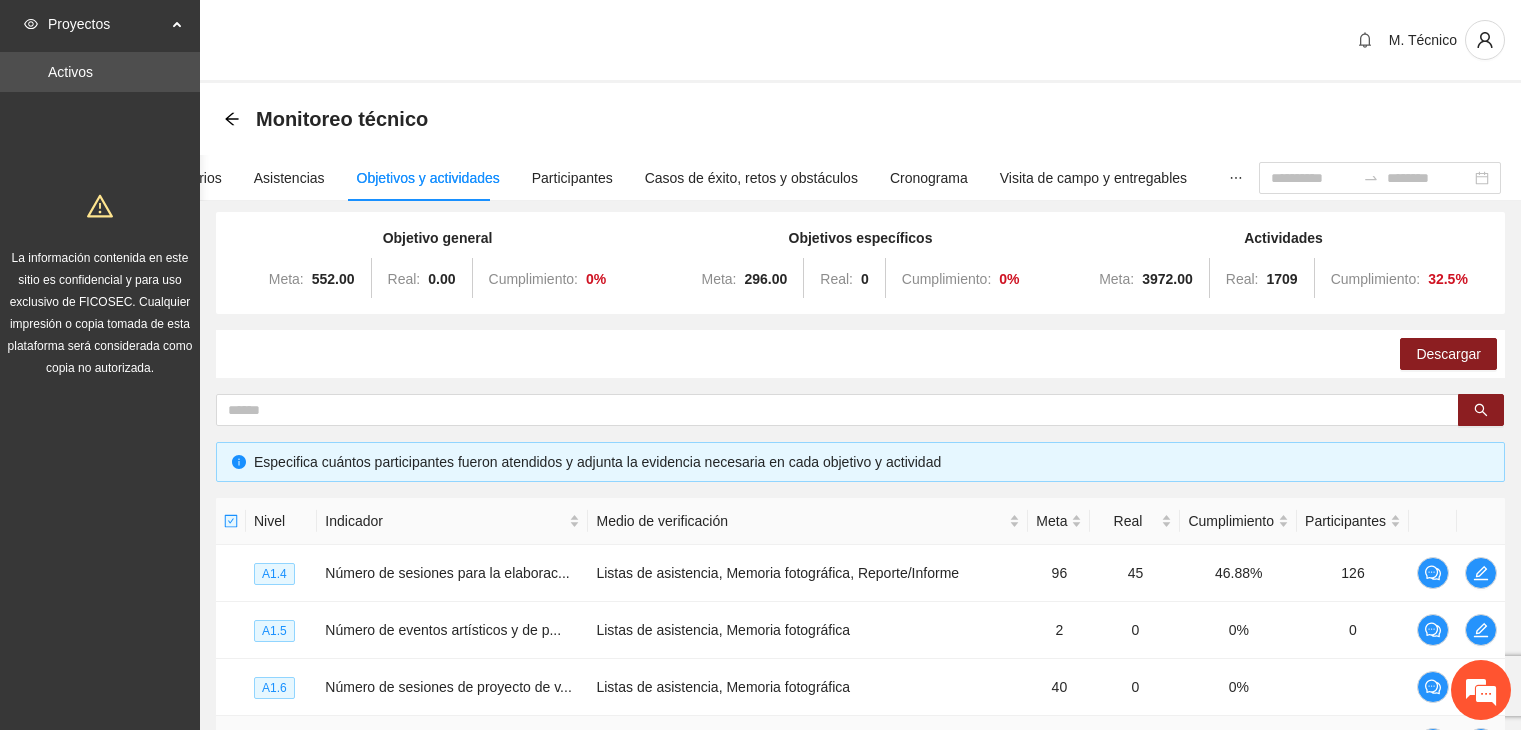 scroll, scrollTop: 180, scrollLeft: 0, axis: vertical 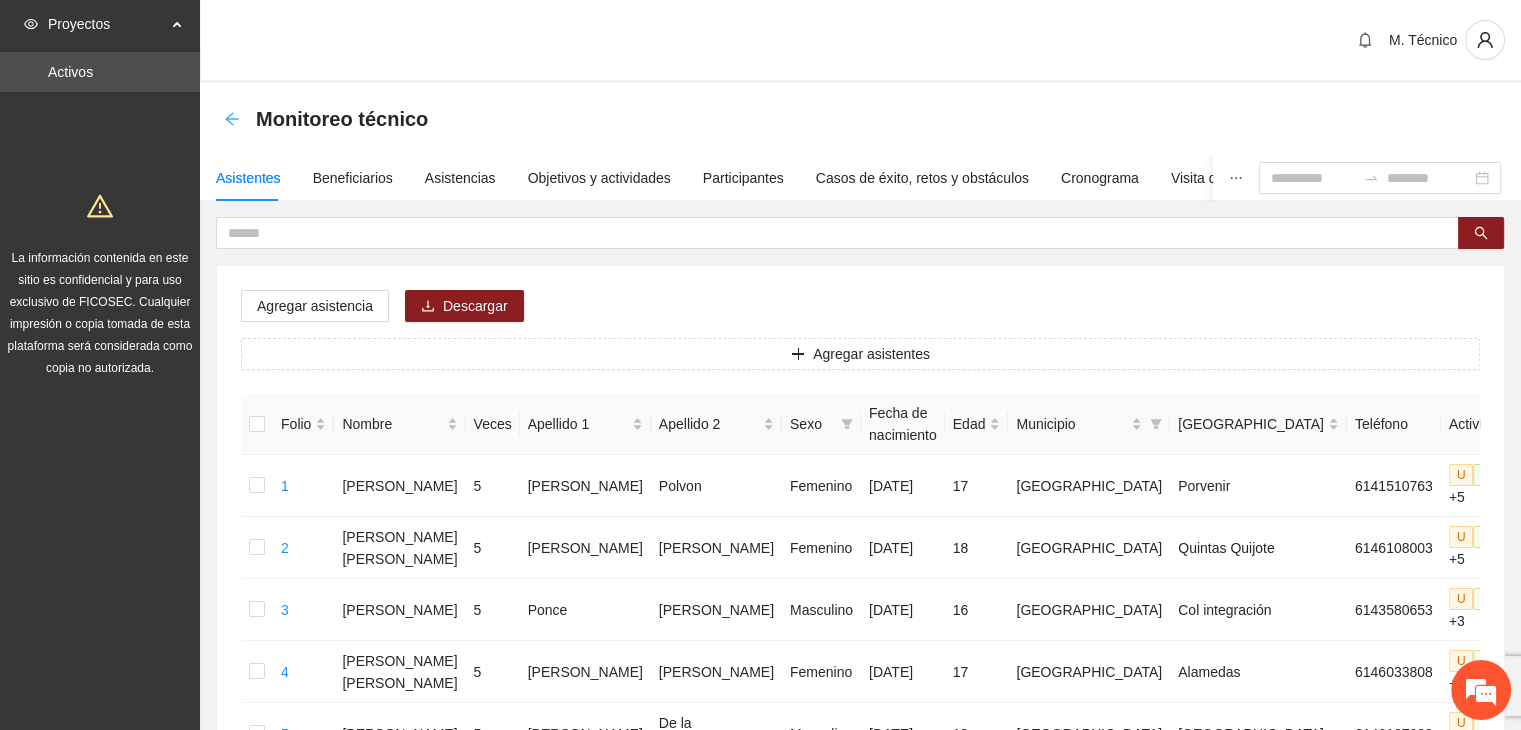 click 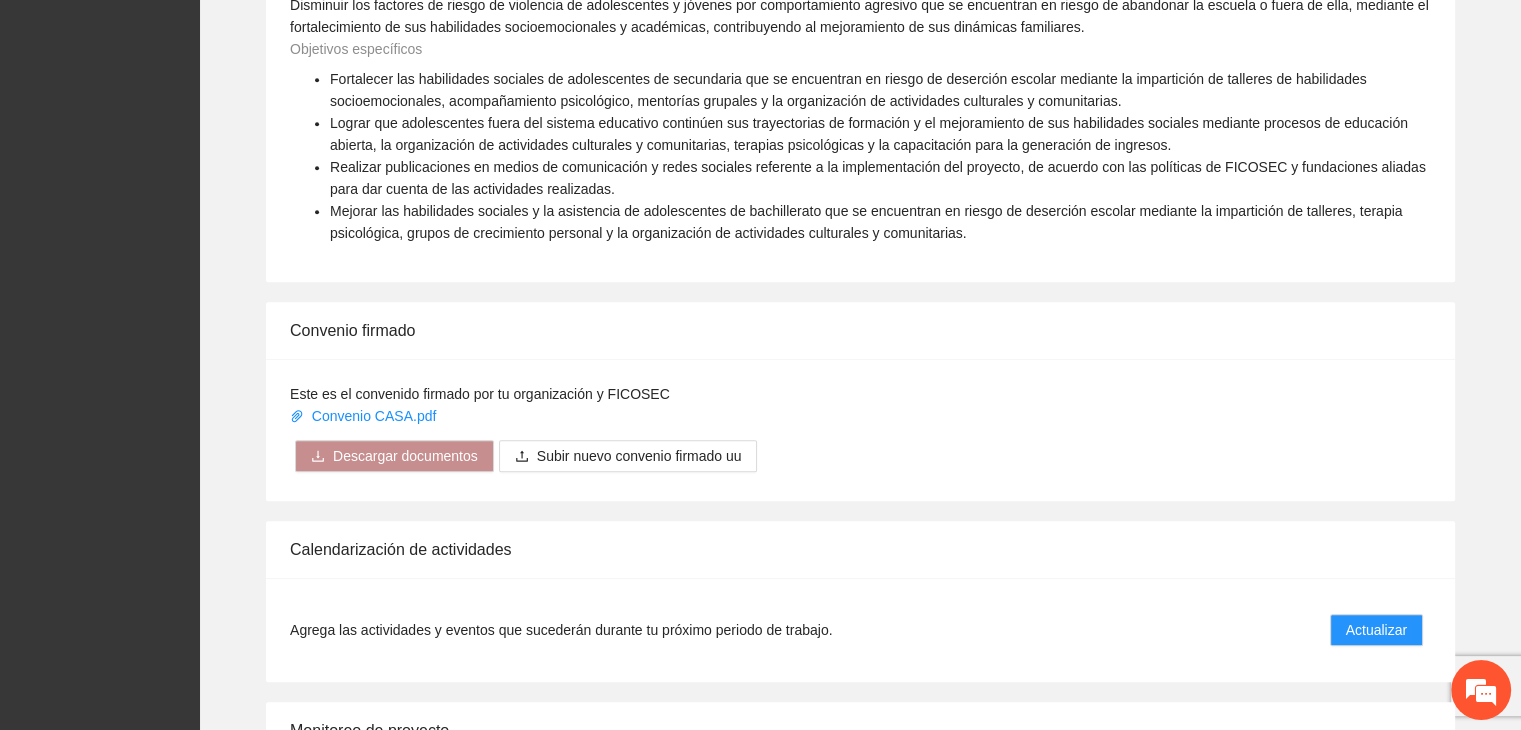 scroll, scrollTop: 1540, scrollLeft: 0, axis: vertical 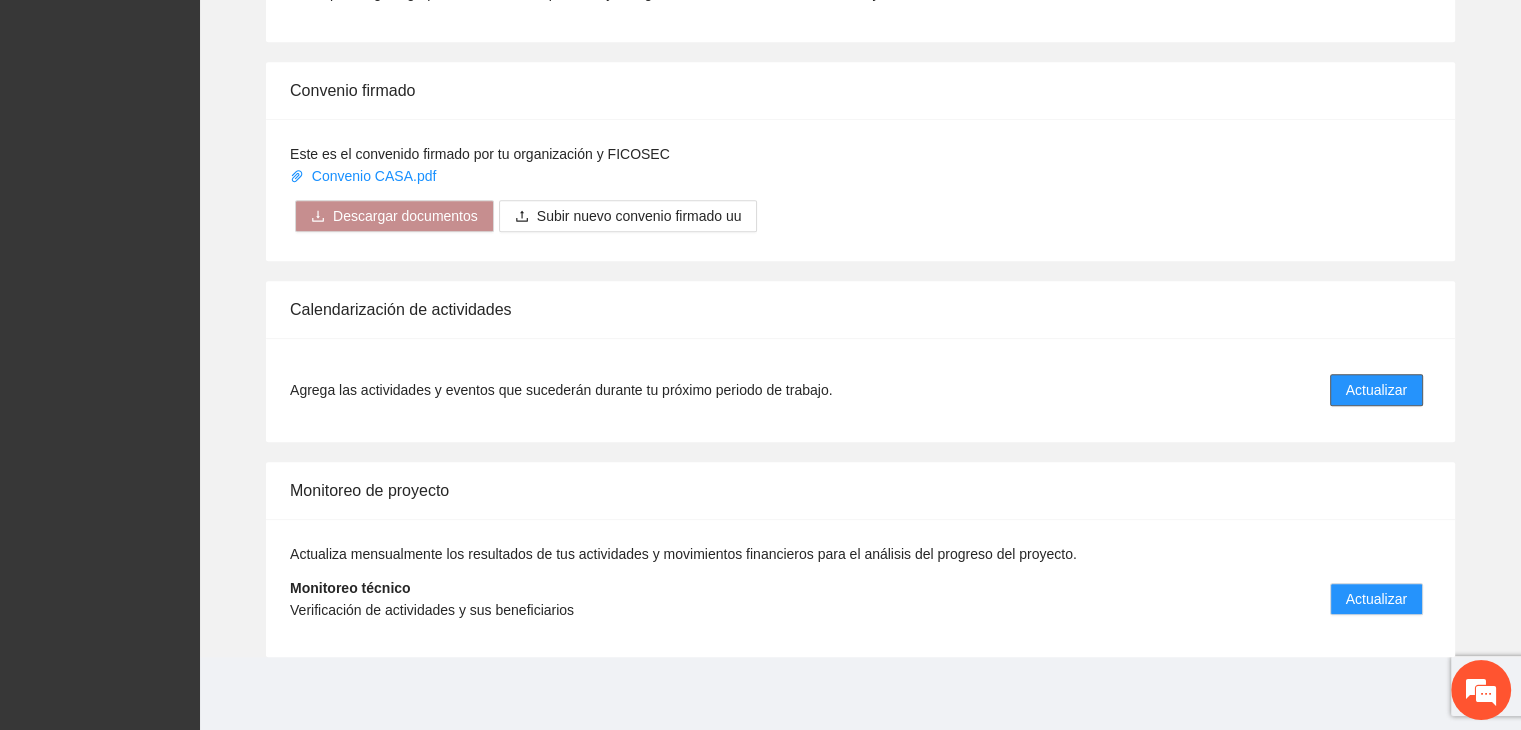 click on "Actualizar" at bounding box center [1376, 390] 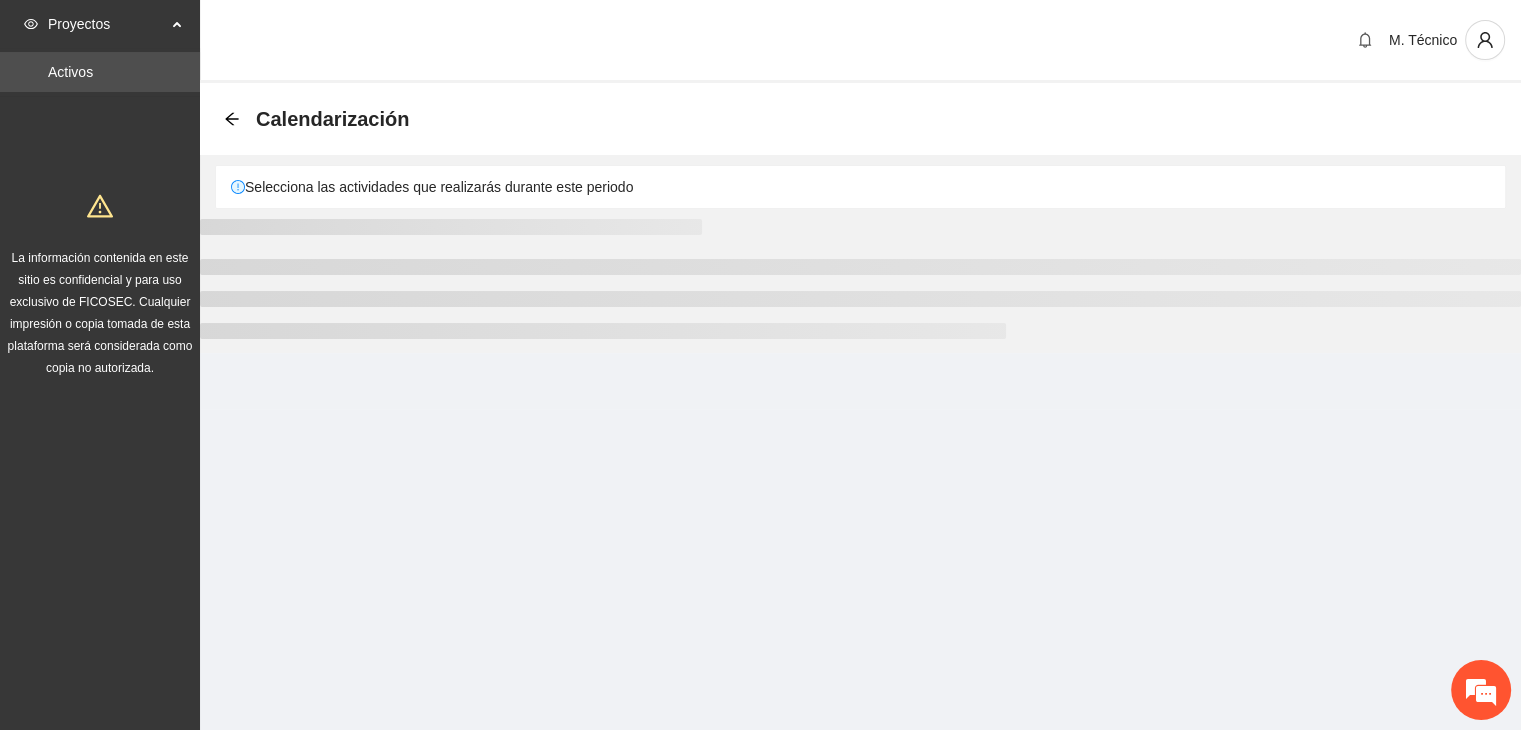 scroll, scrollTop: 0, scrollLeft: 0, axis: both 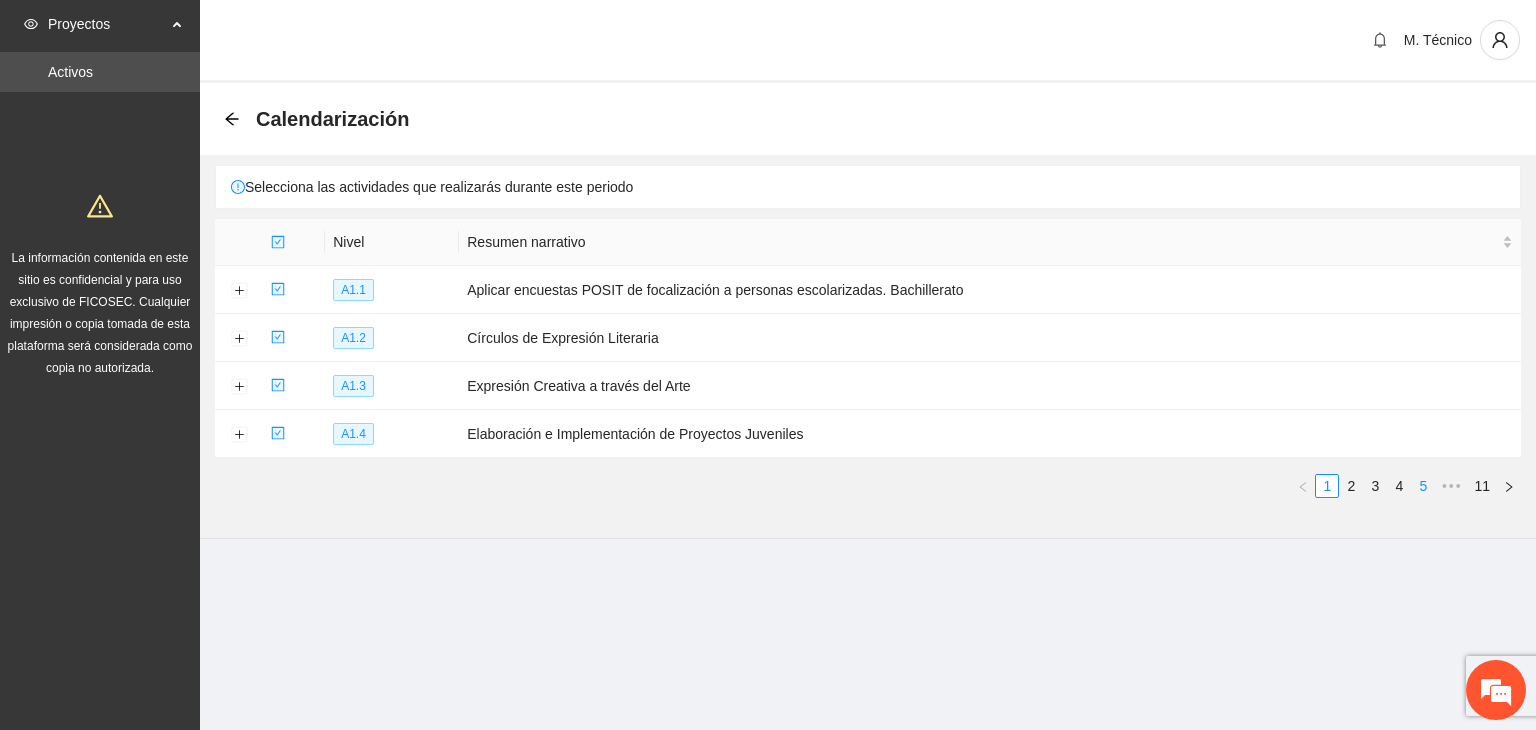 click on "4" at bounding box center (1399, 486) 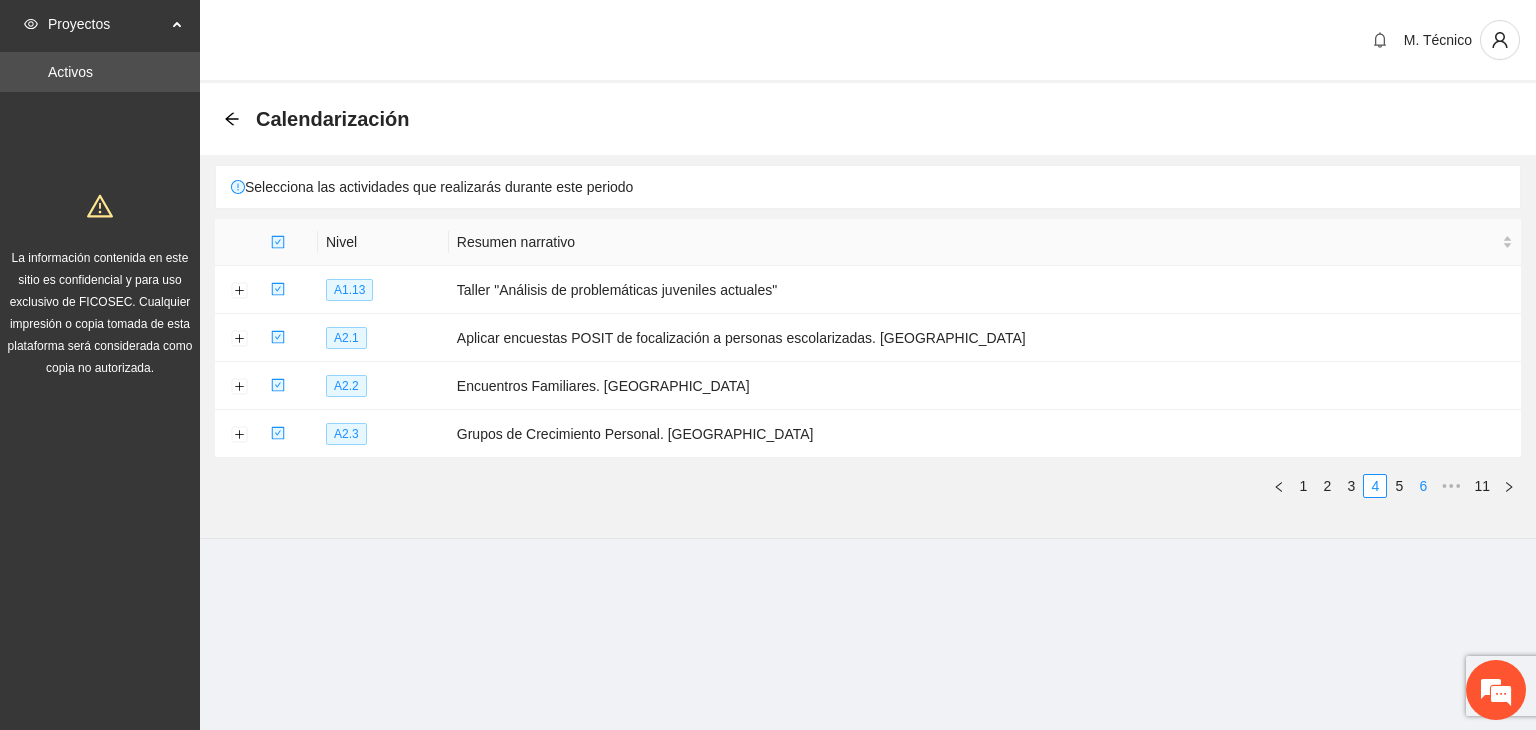 click on "6" at bounding box center (1423, 486) 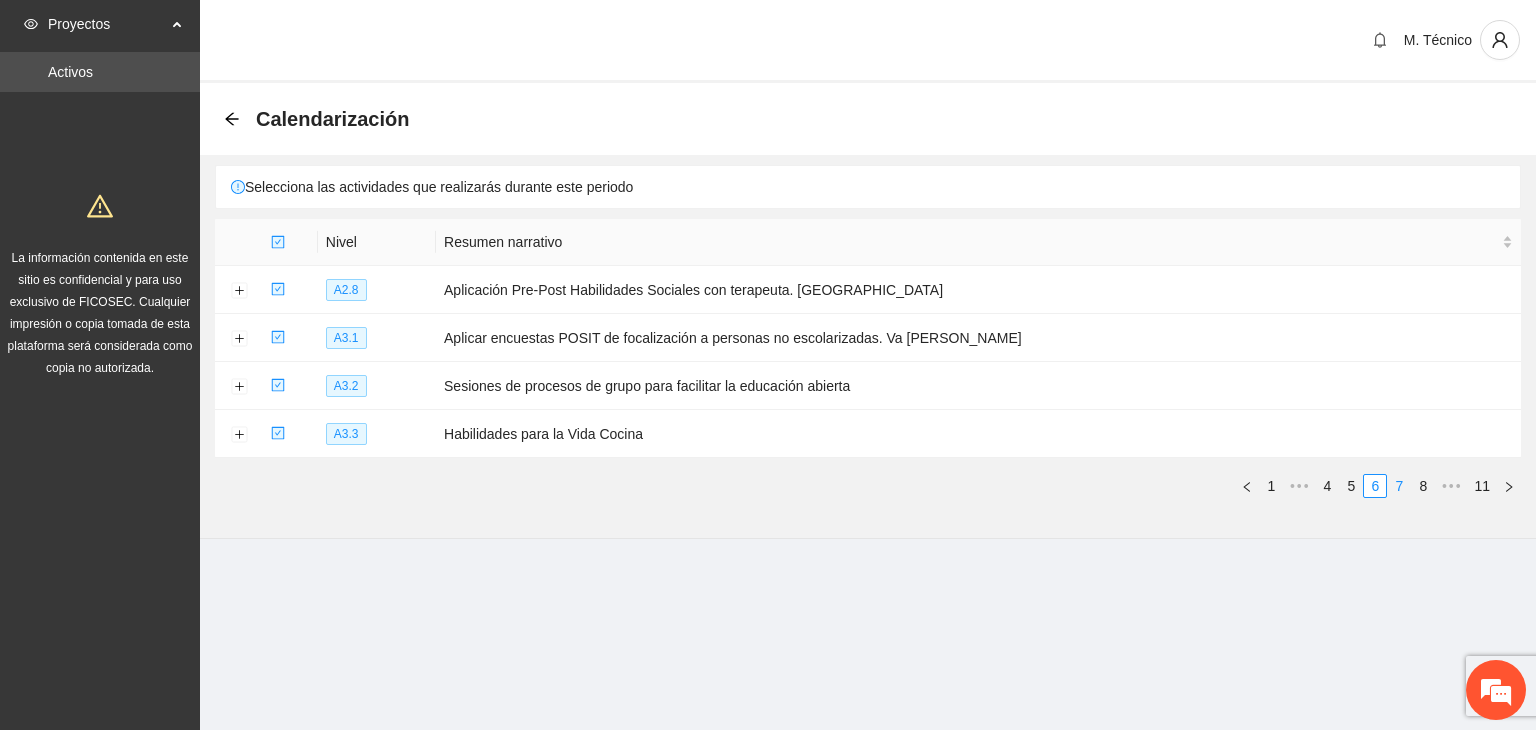 click on "7" at bounding box center [1399, 486] 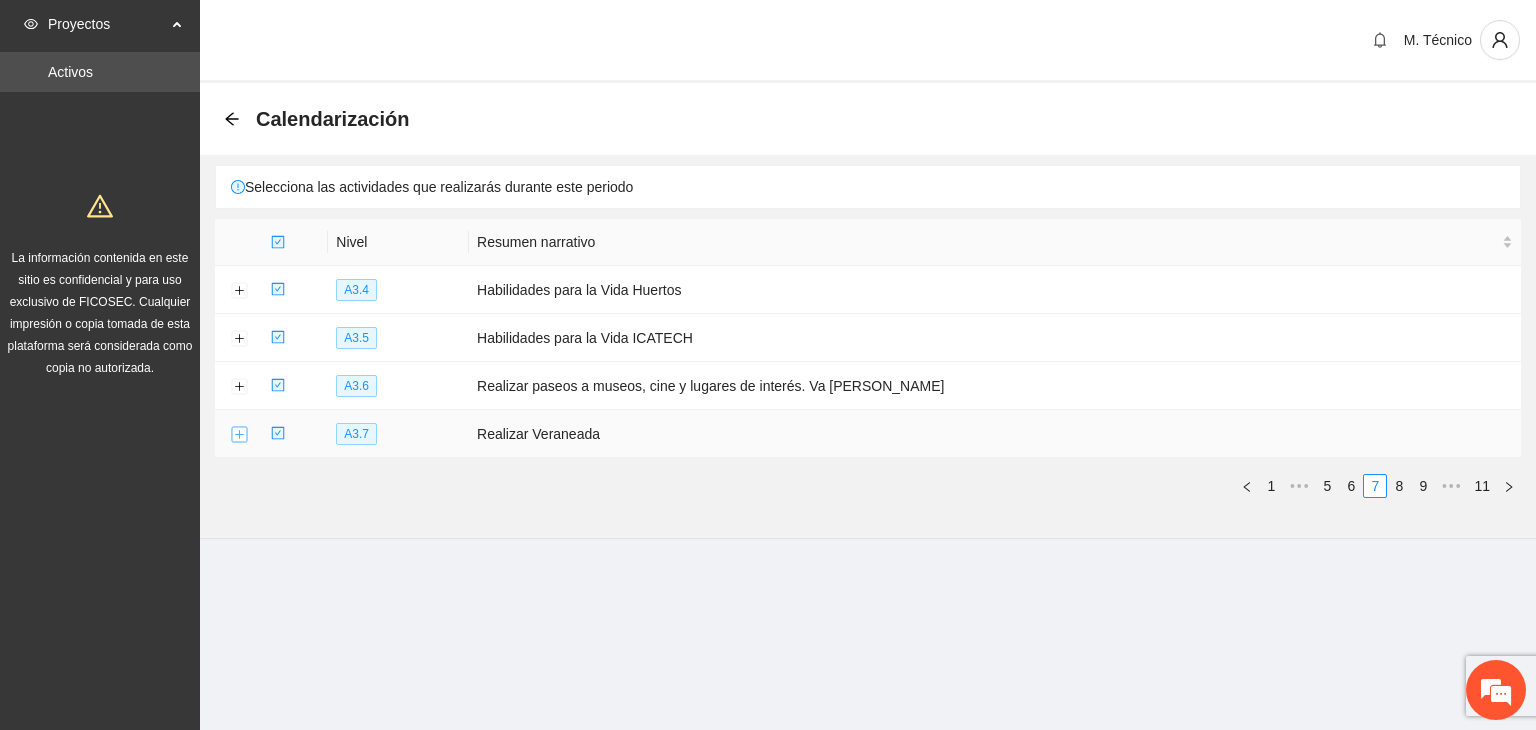 click at bounding box center (239, 435) 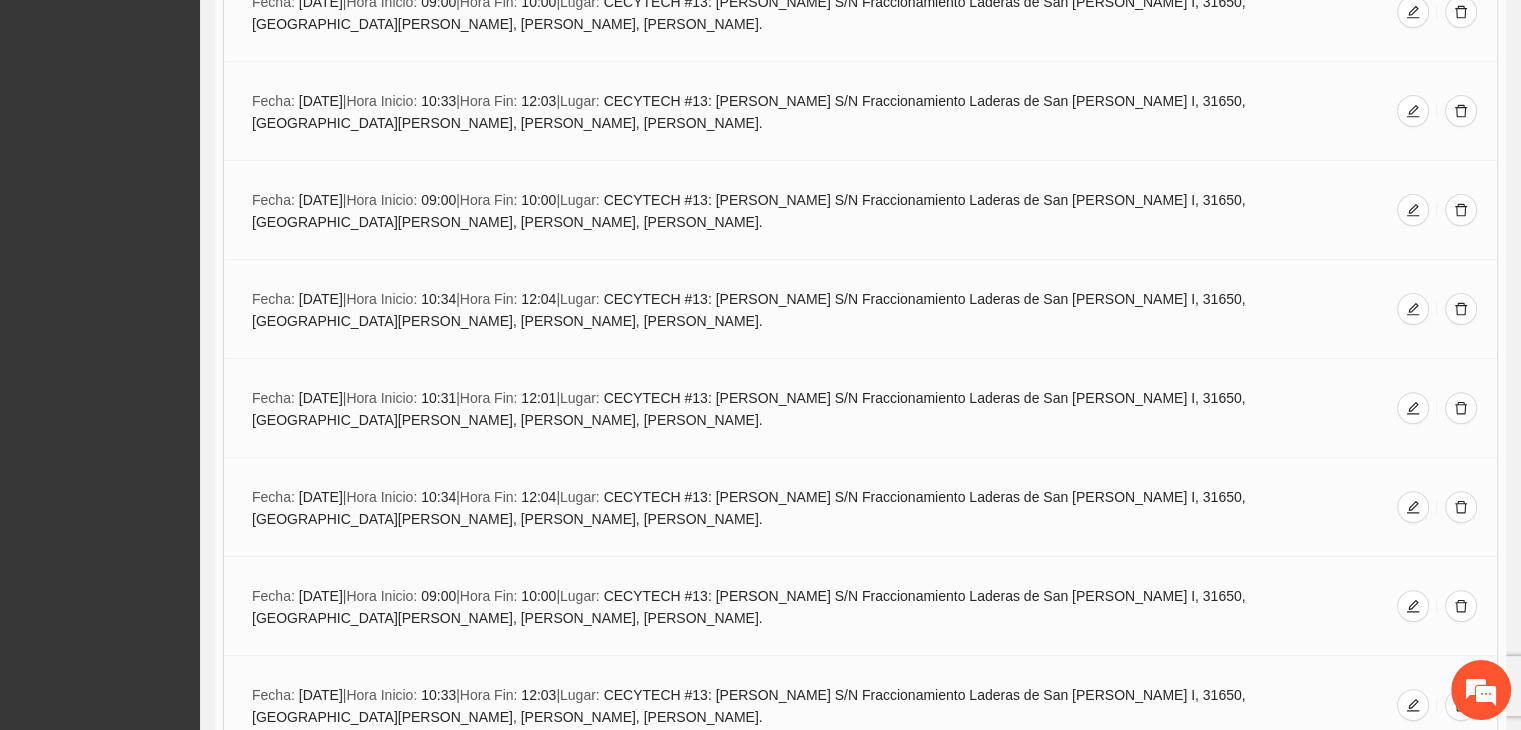 scroll, scrollTop: 500, scrollLeft: 0, axis: vertical 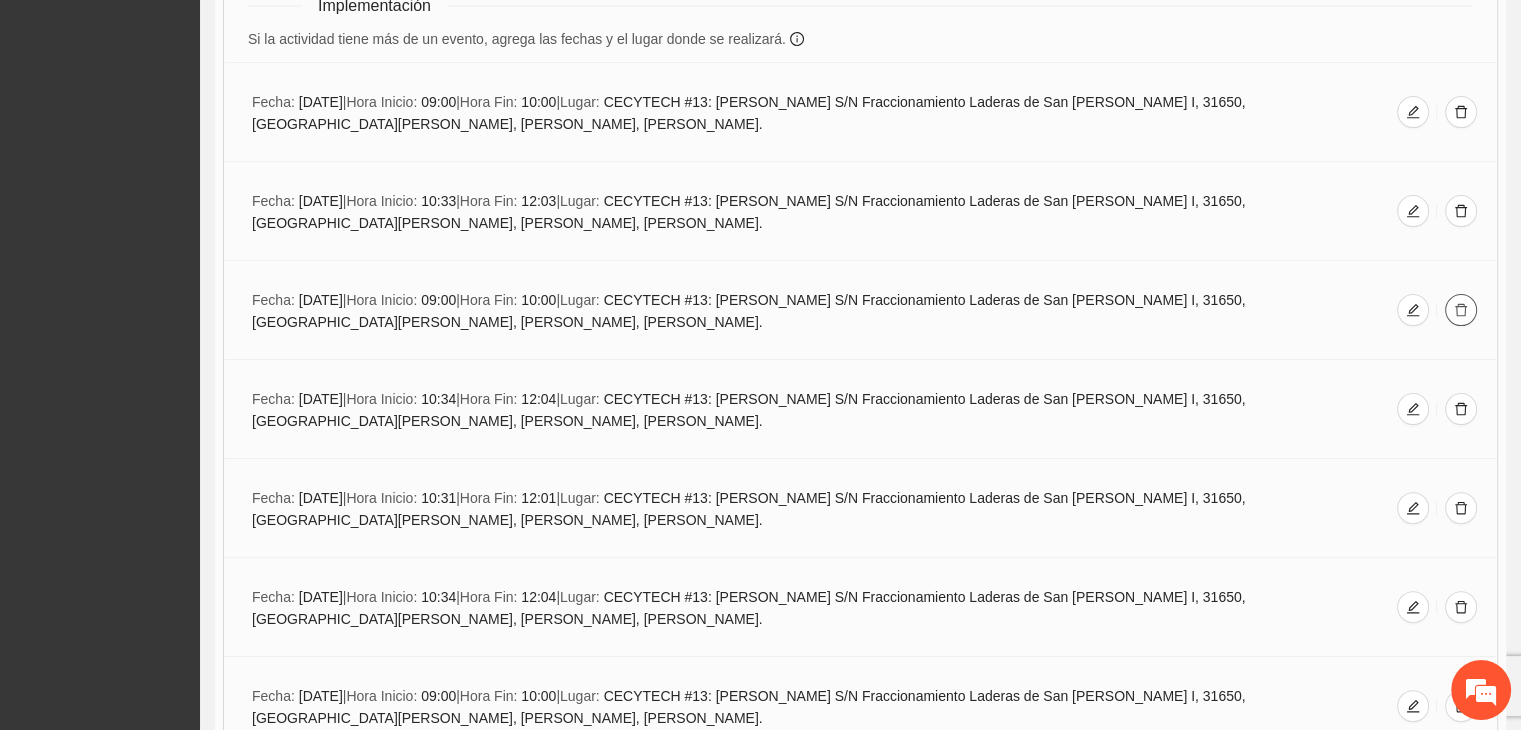 click 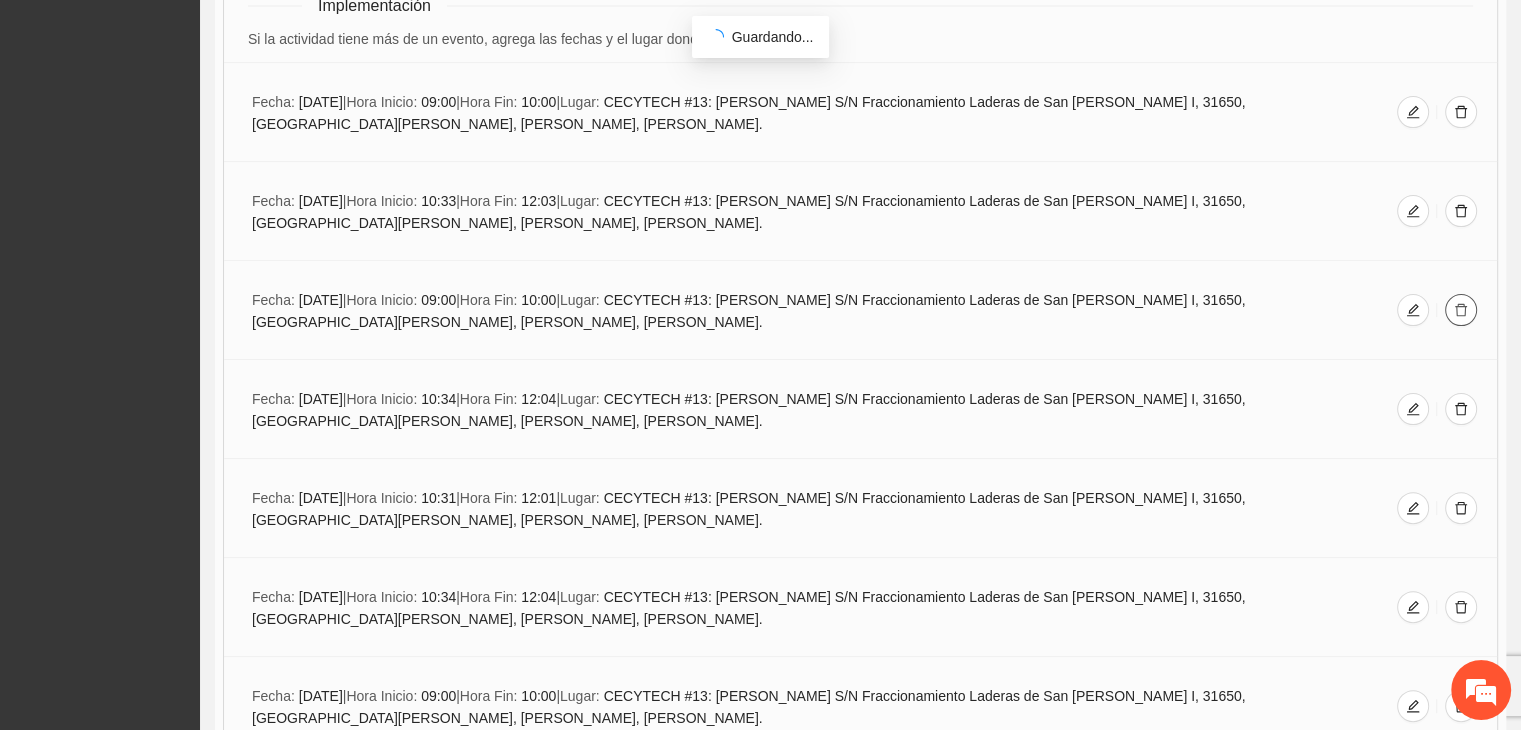 click 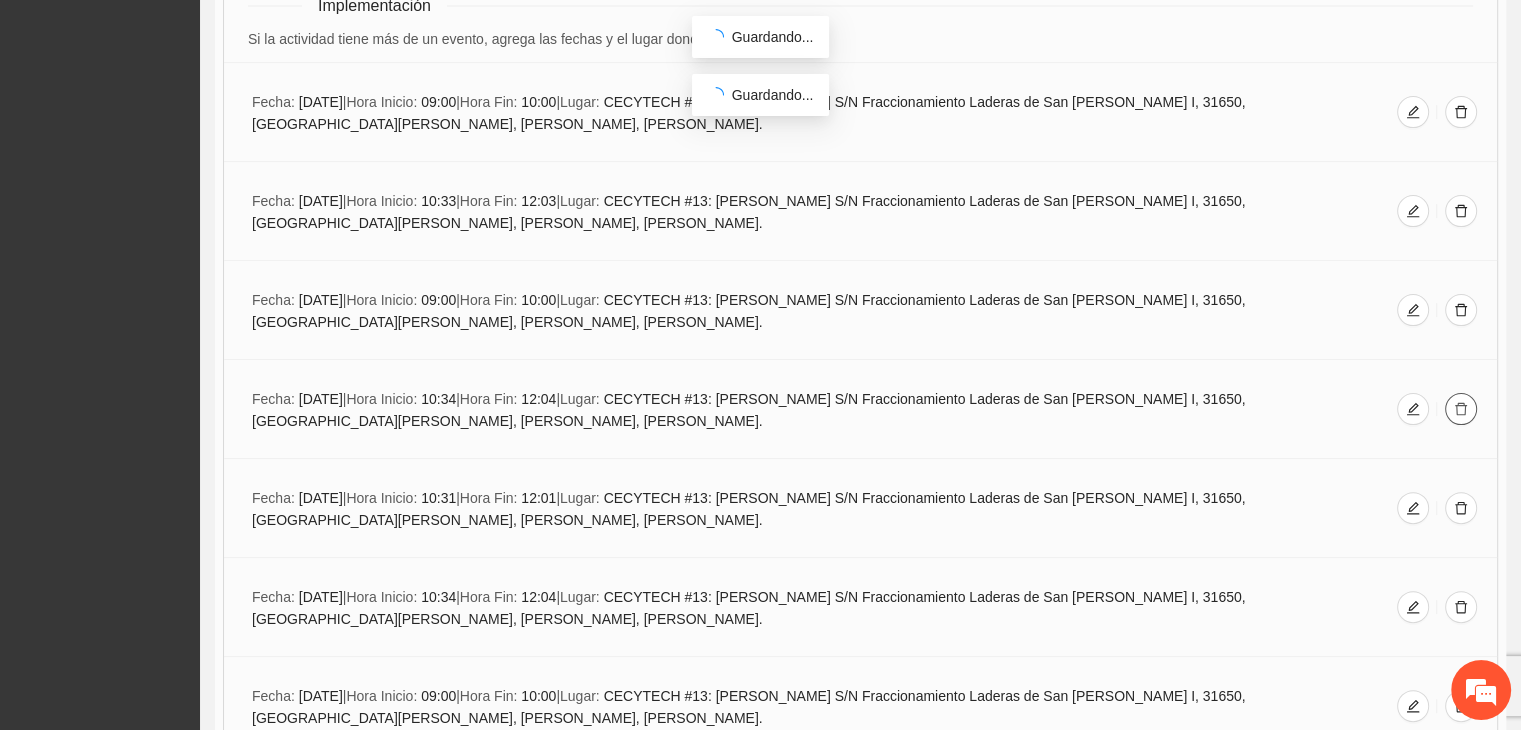 click at bounding box center (1461, 410) 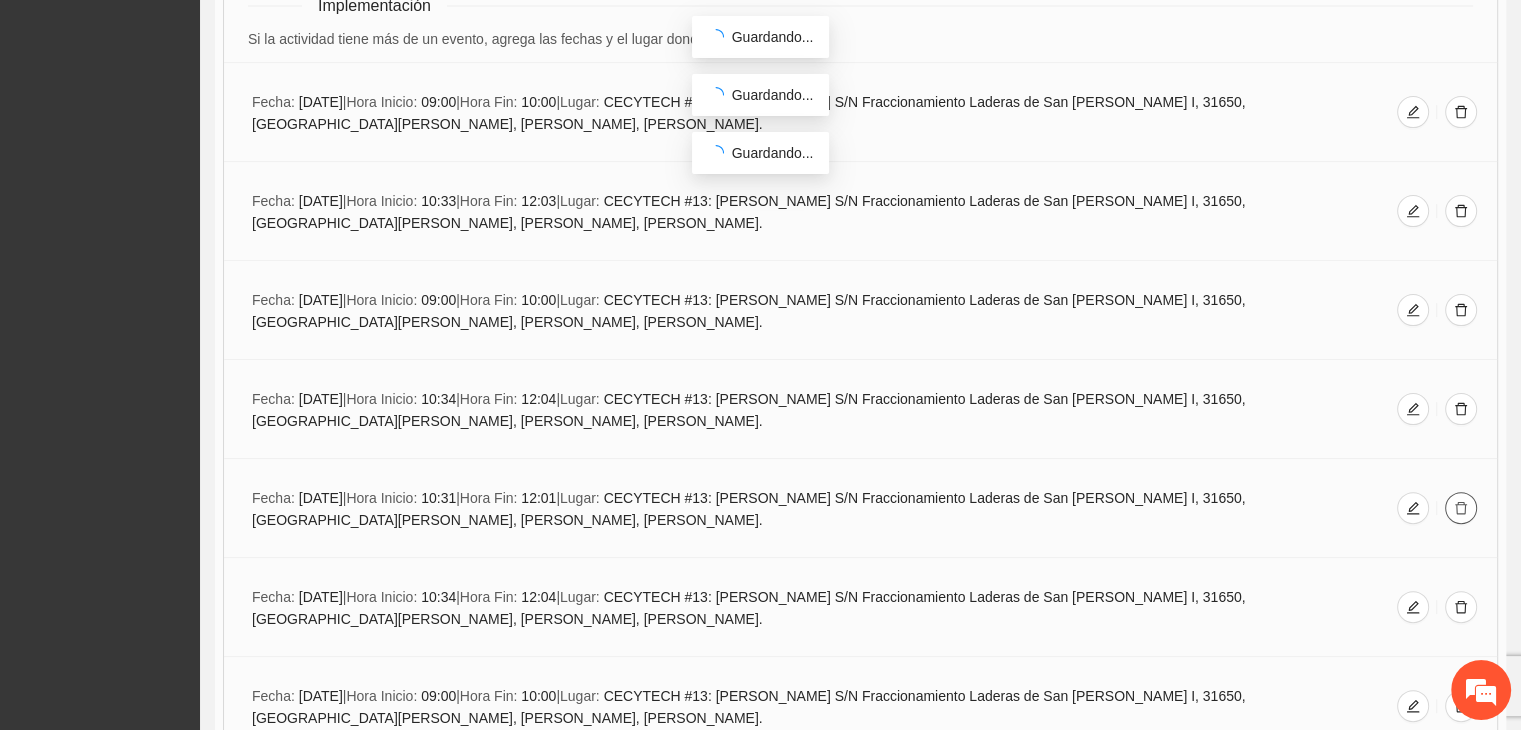 click 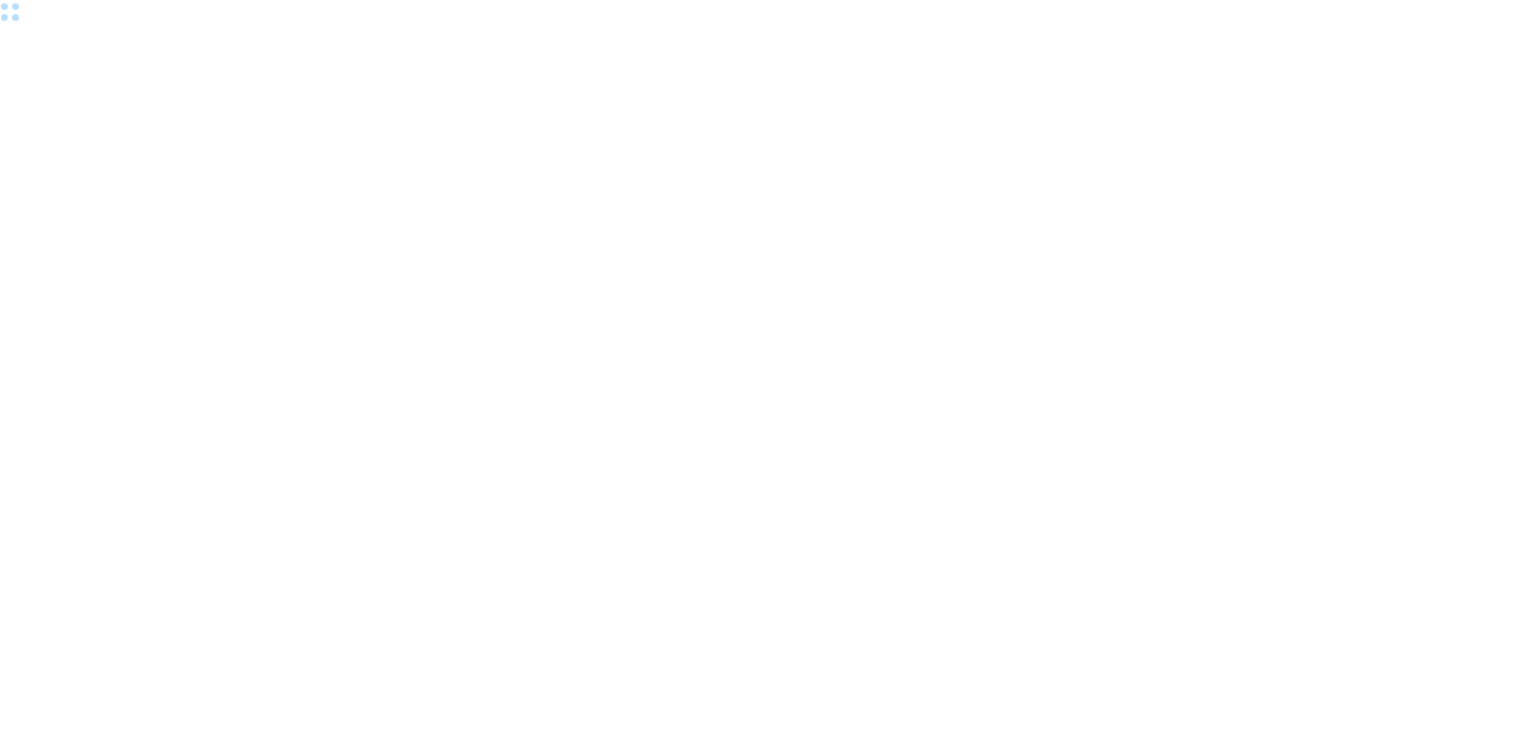 scroll, scrollTop: 0, scrollLeft: 0, axis: both 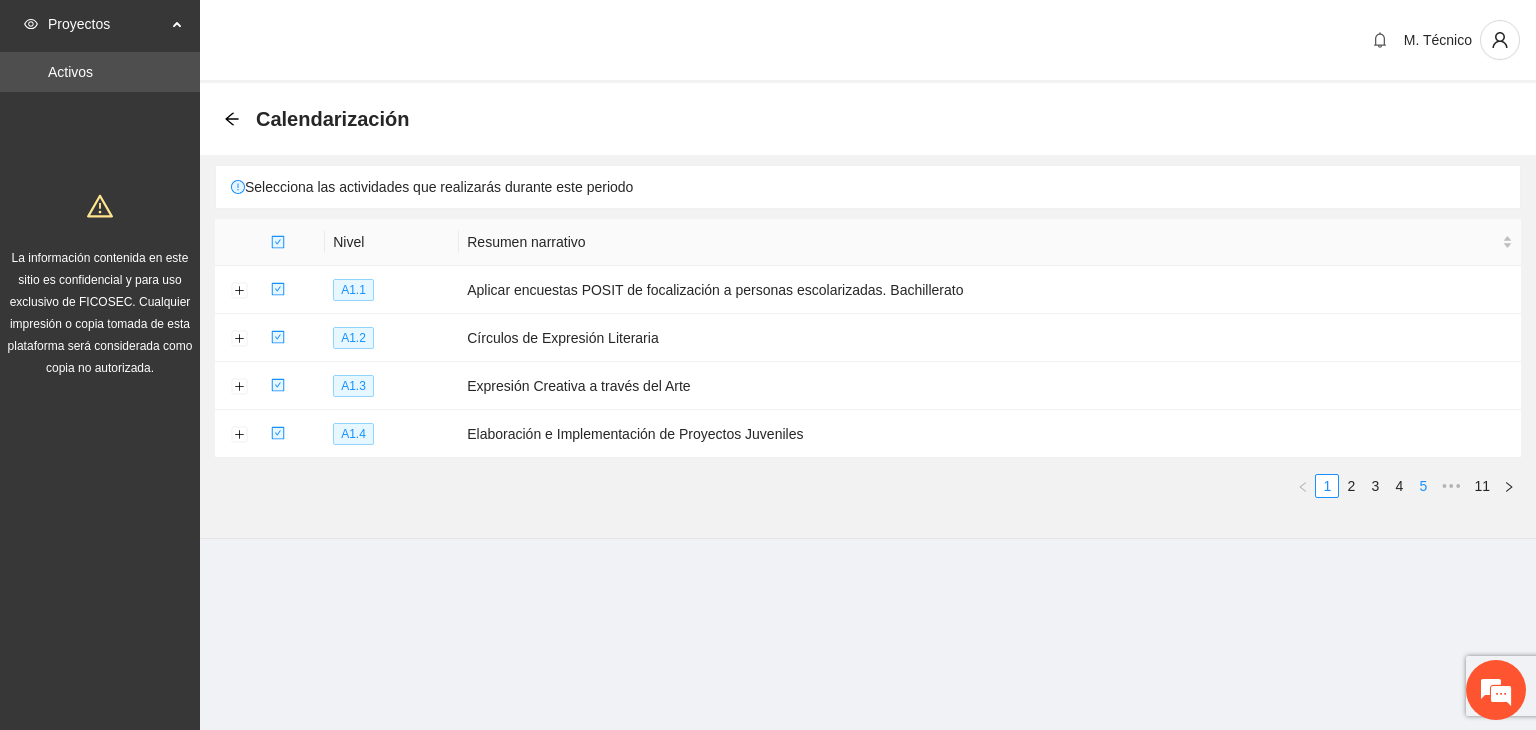 click on "5" at bounding box center [1423, 486] 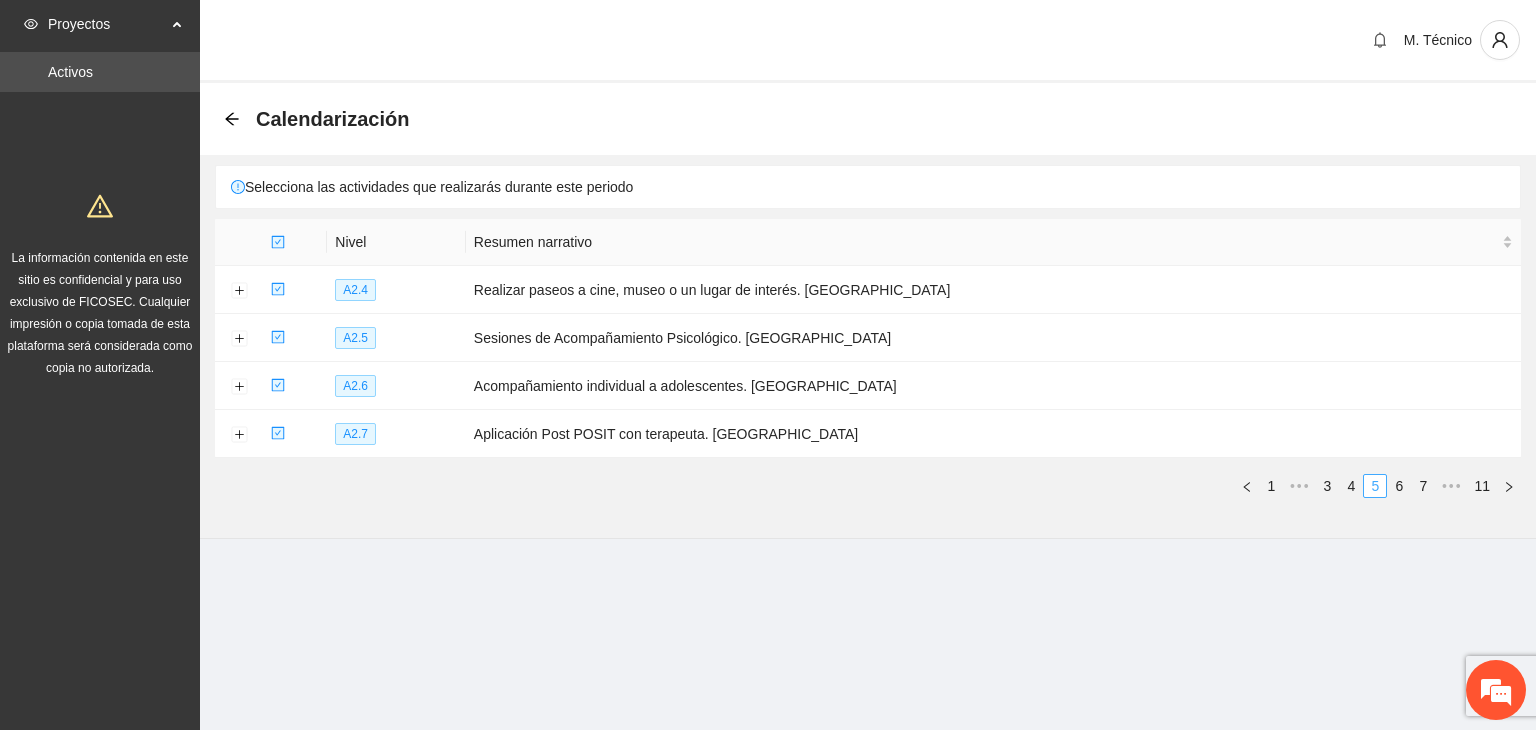 click on "7" at bounding box center (1423, 486) 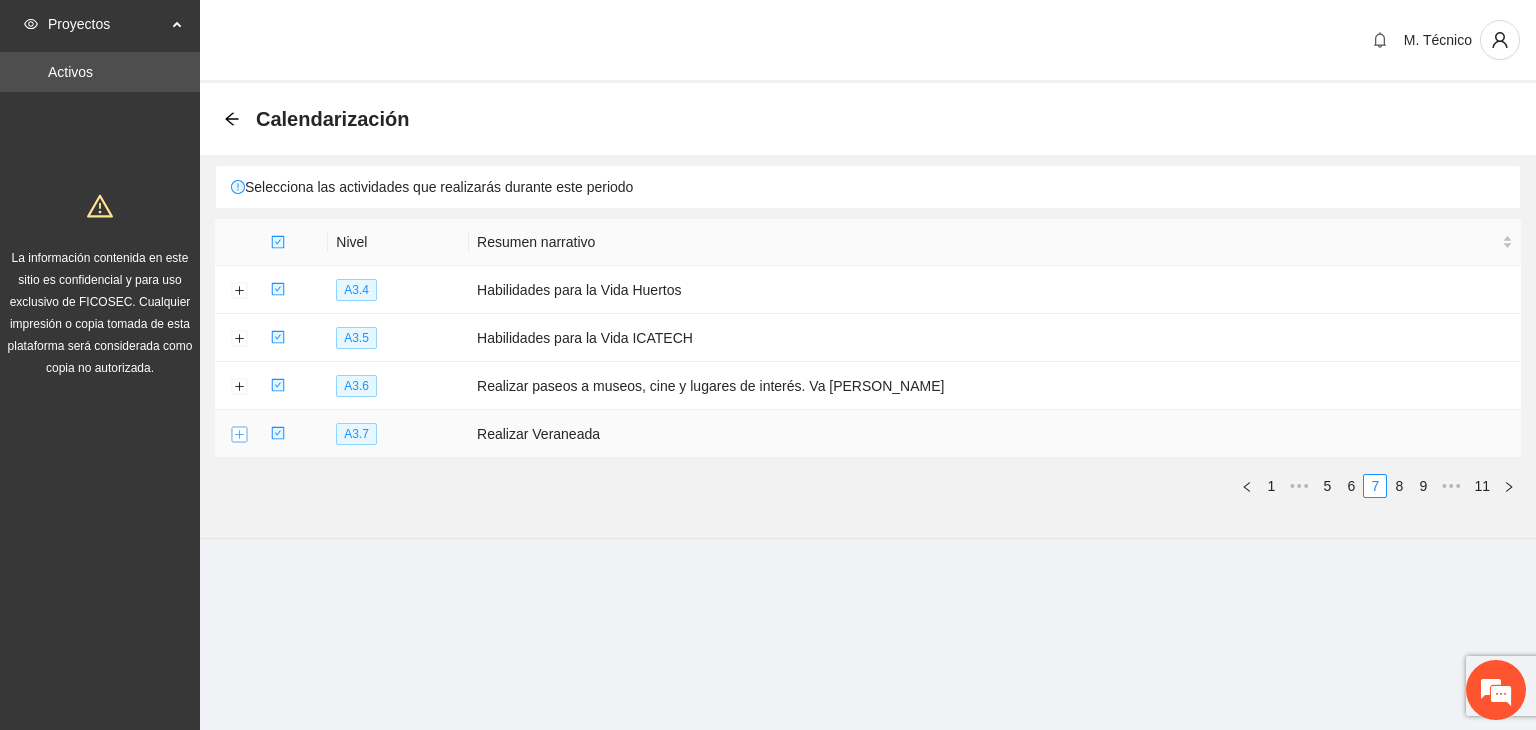 click at bounding box center [239, 435] 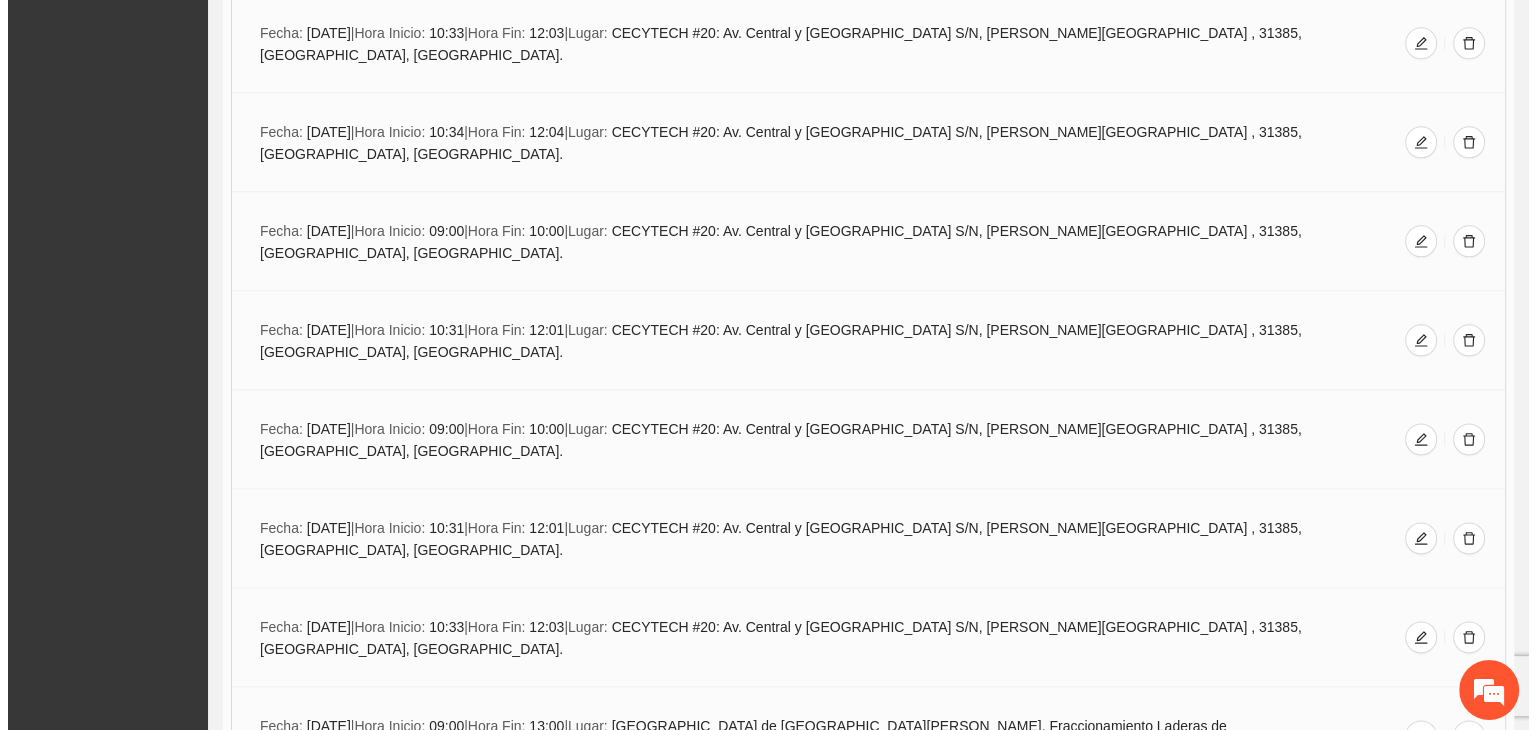 scroll, scrollTop: 2498, scrollLeft: 0, axis: vertical 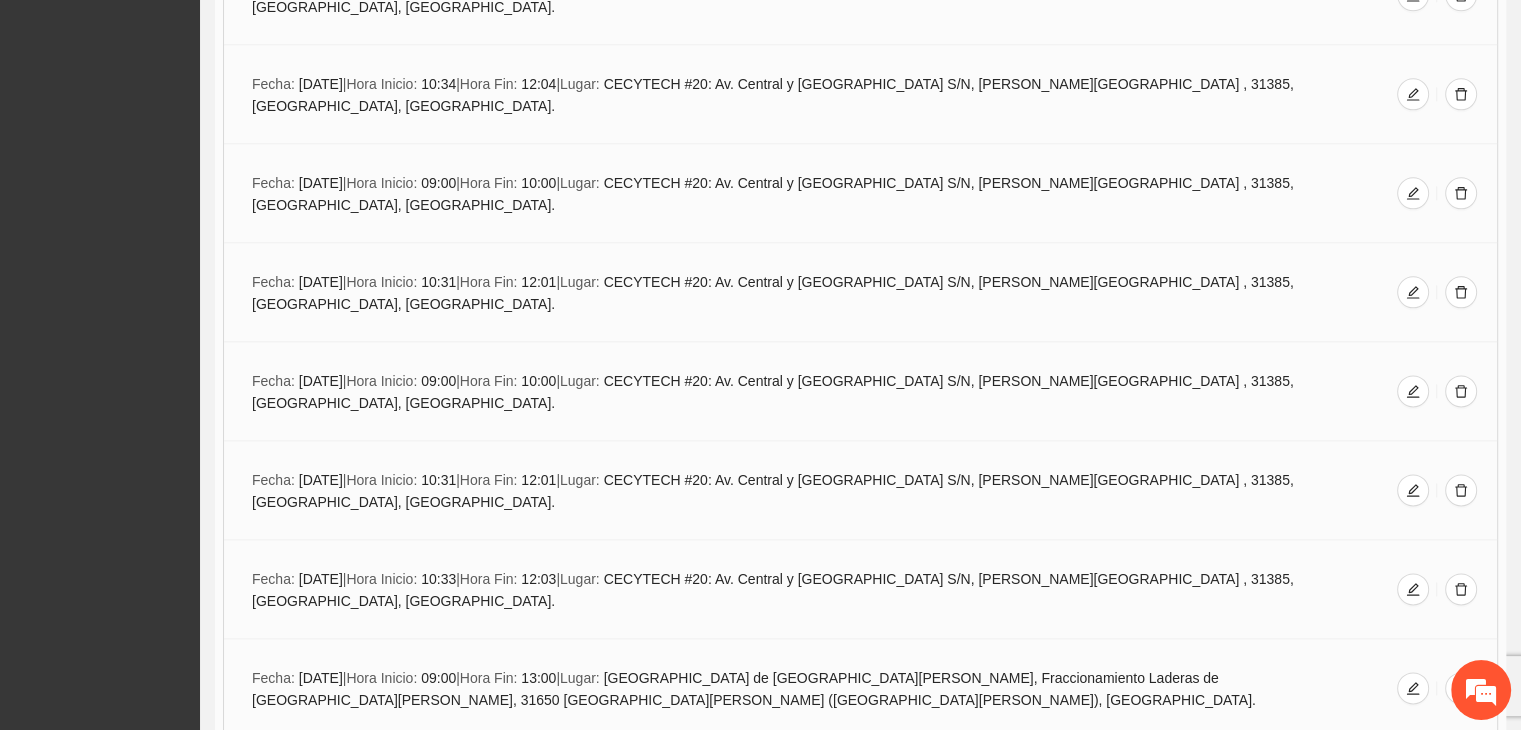 click on "Agregar evento" at bounding box center (872, 843) 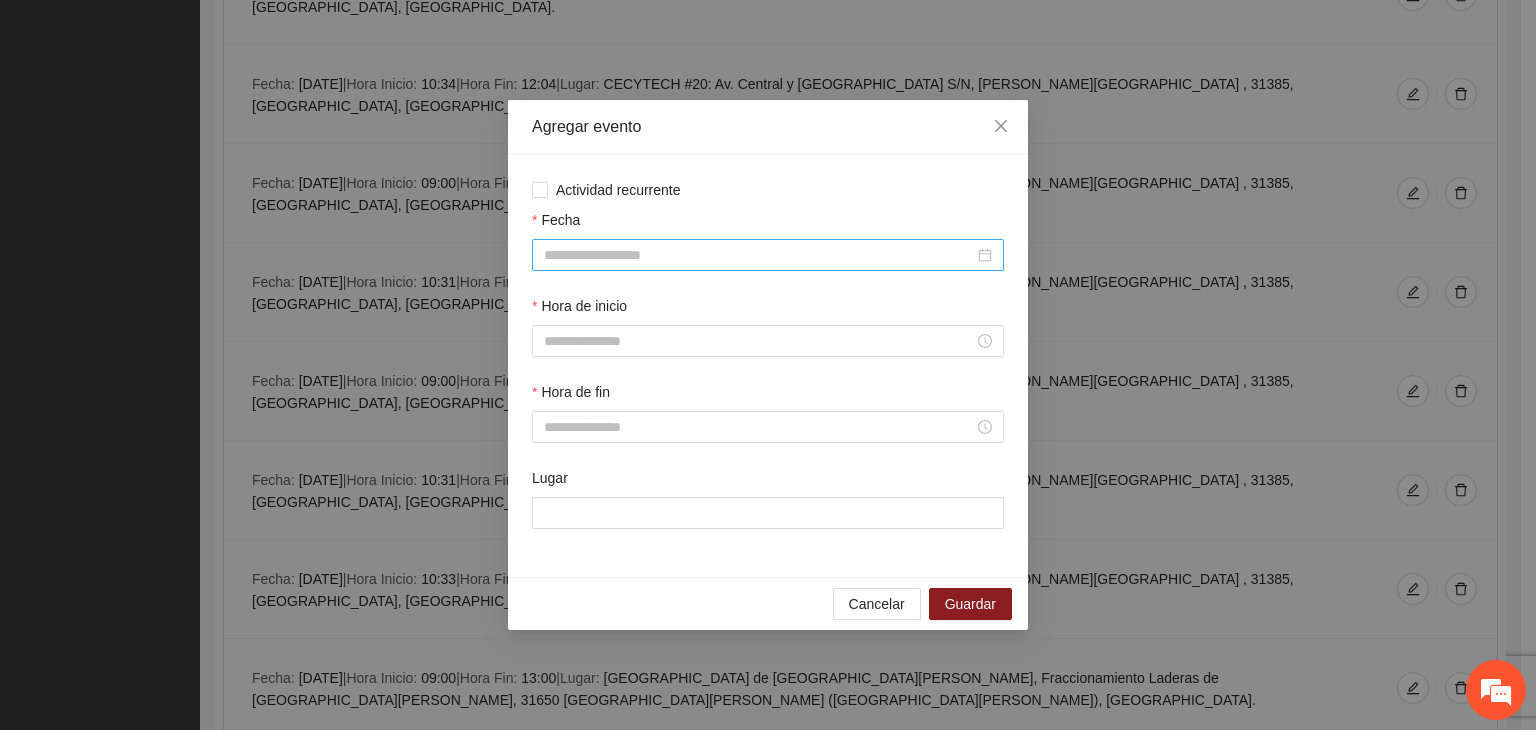 click on "Fecha" at bounding box center (759, 255) 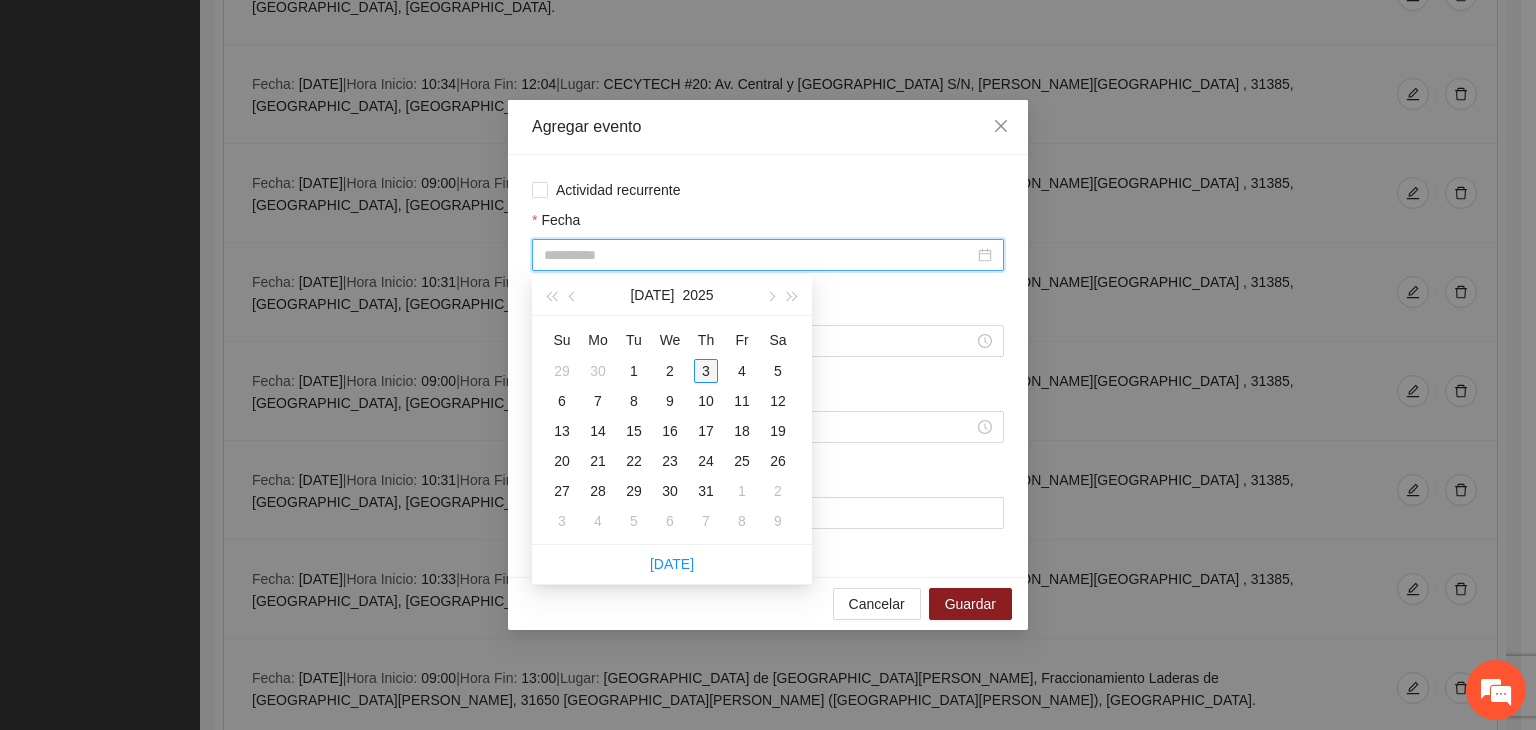 type on "**********" 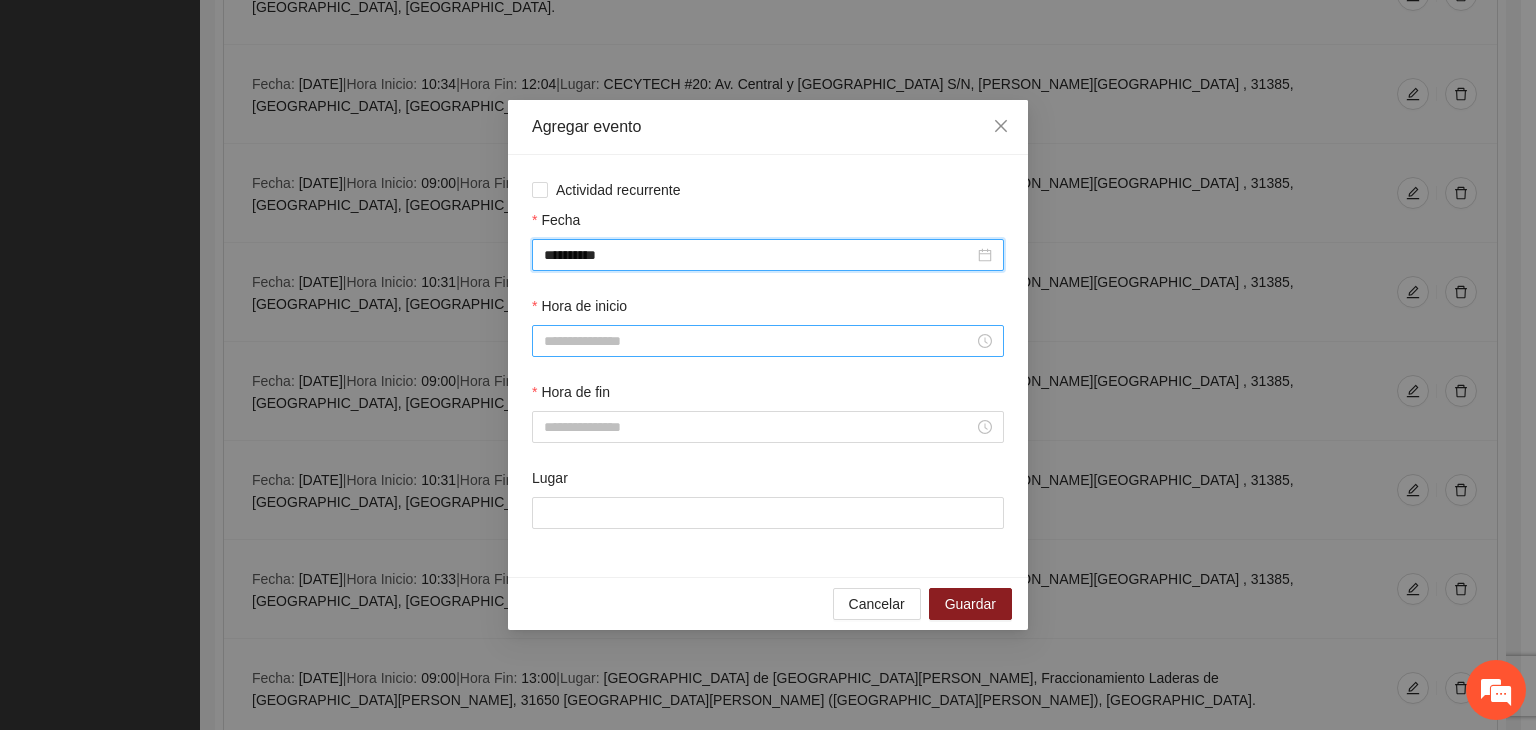 click on "Hora de inicio" at bounding box center [759, 341] 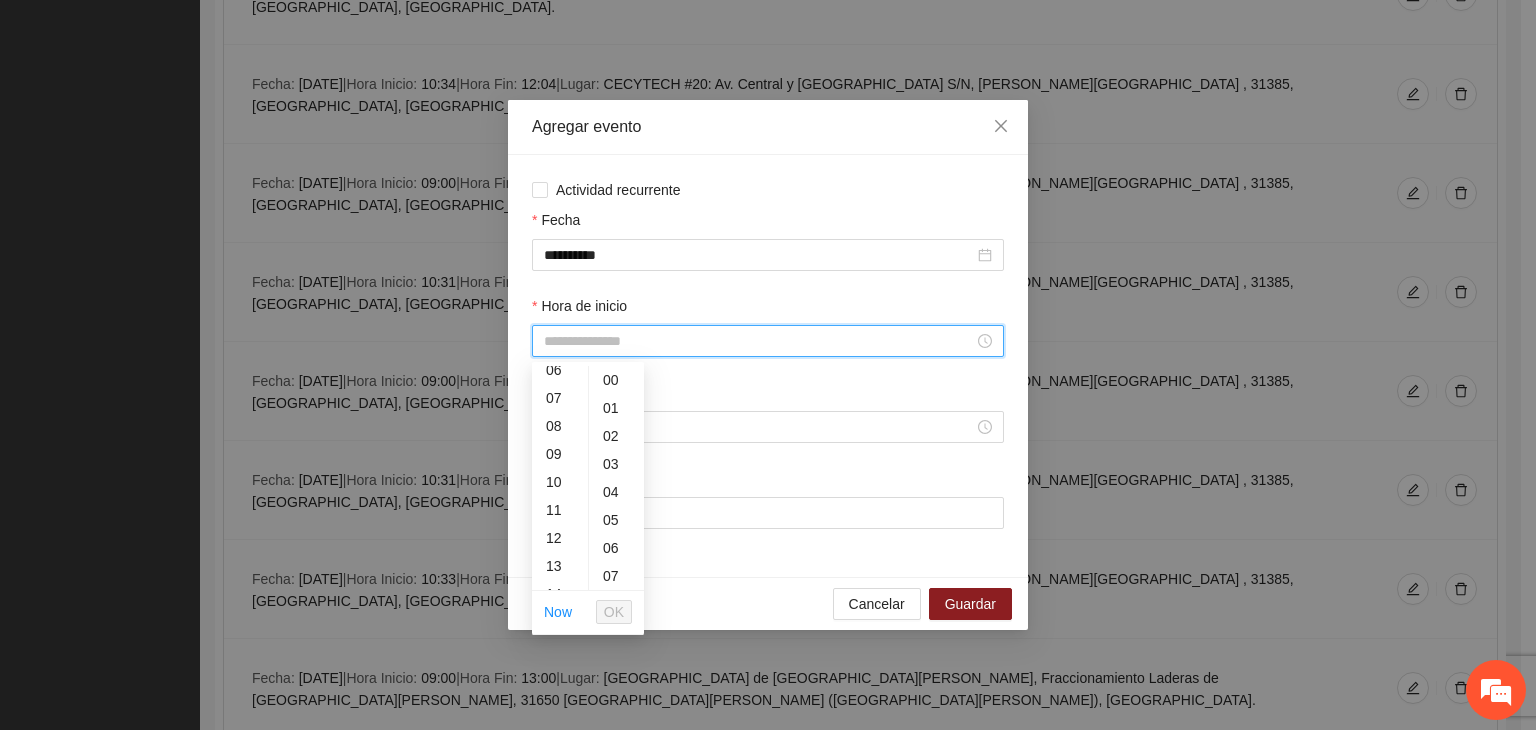 scroll, scrollTop: 200, scrollLeft: 0, axis: vertical 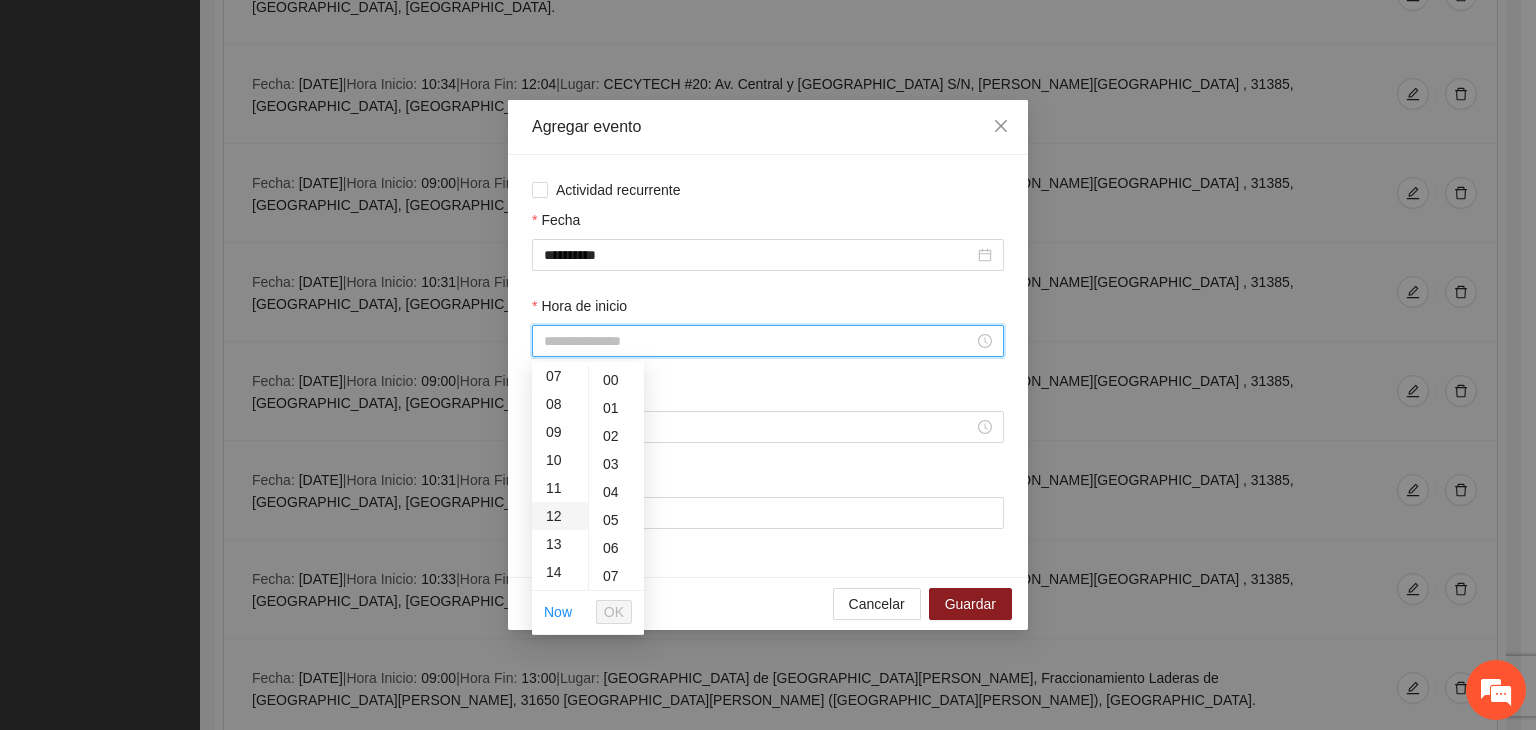 click on "12" at bounding box center [560, 516] 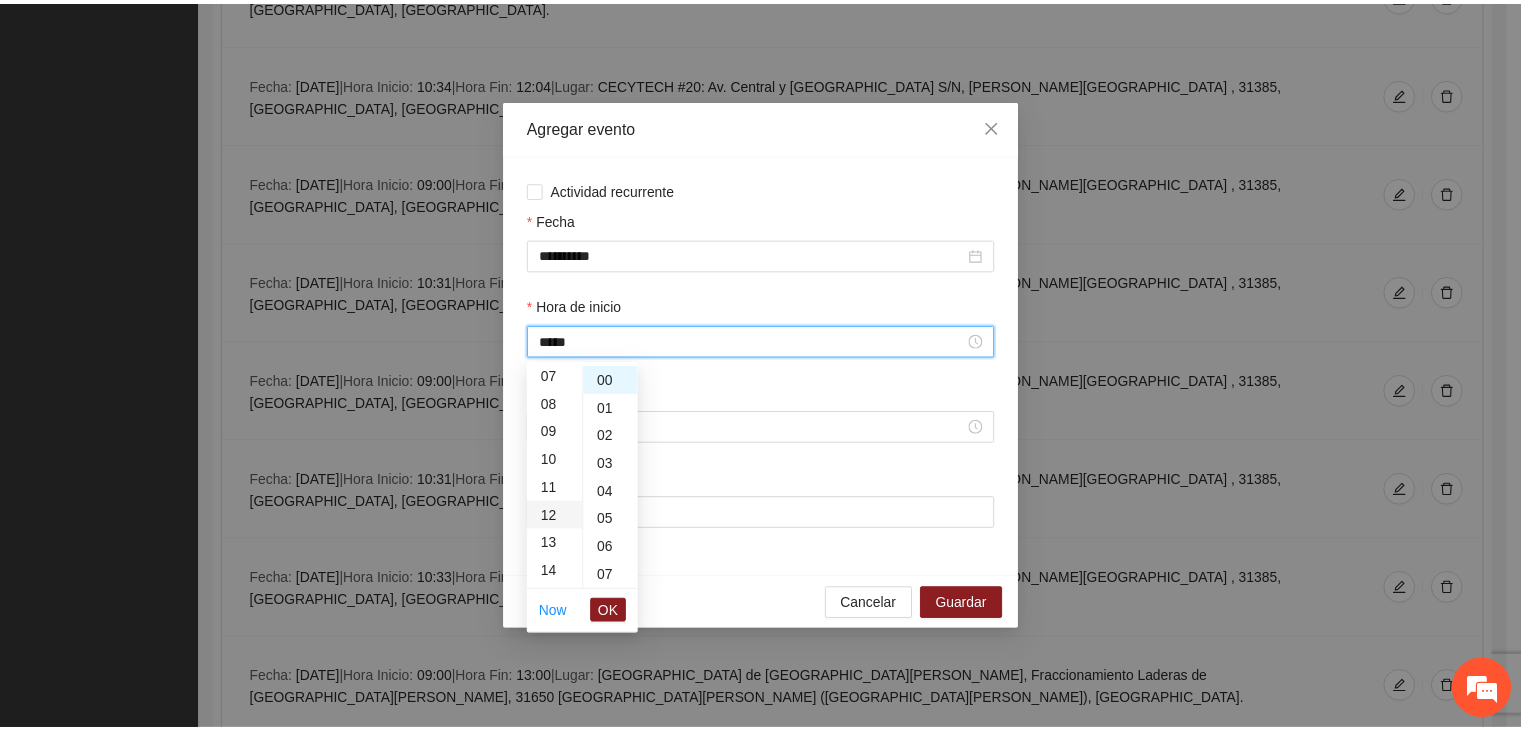 scroll, scrollTop: 336, scrollLeft: 0, axis: vertical 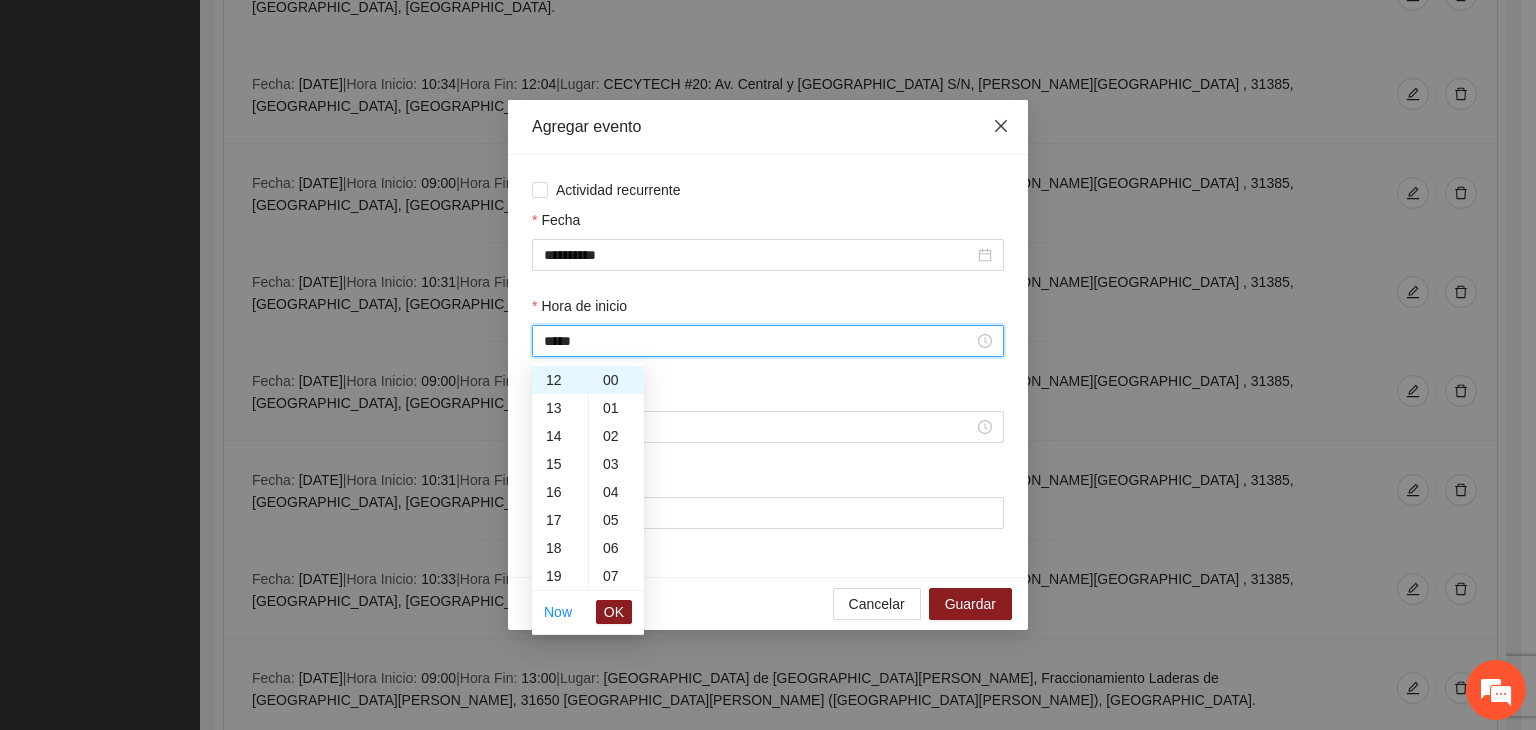 click at bounding box center (1001, 127) 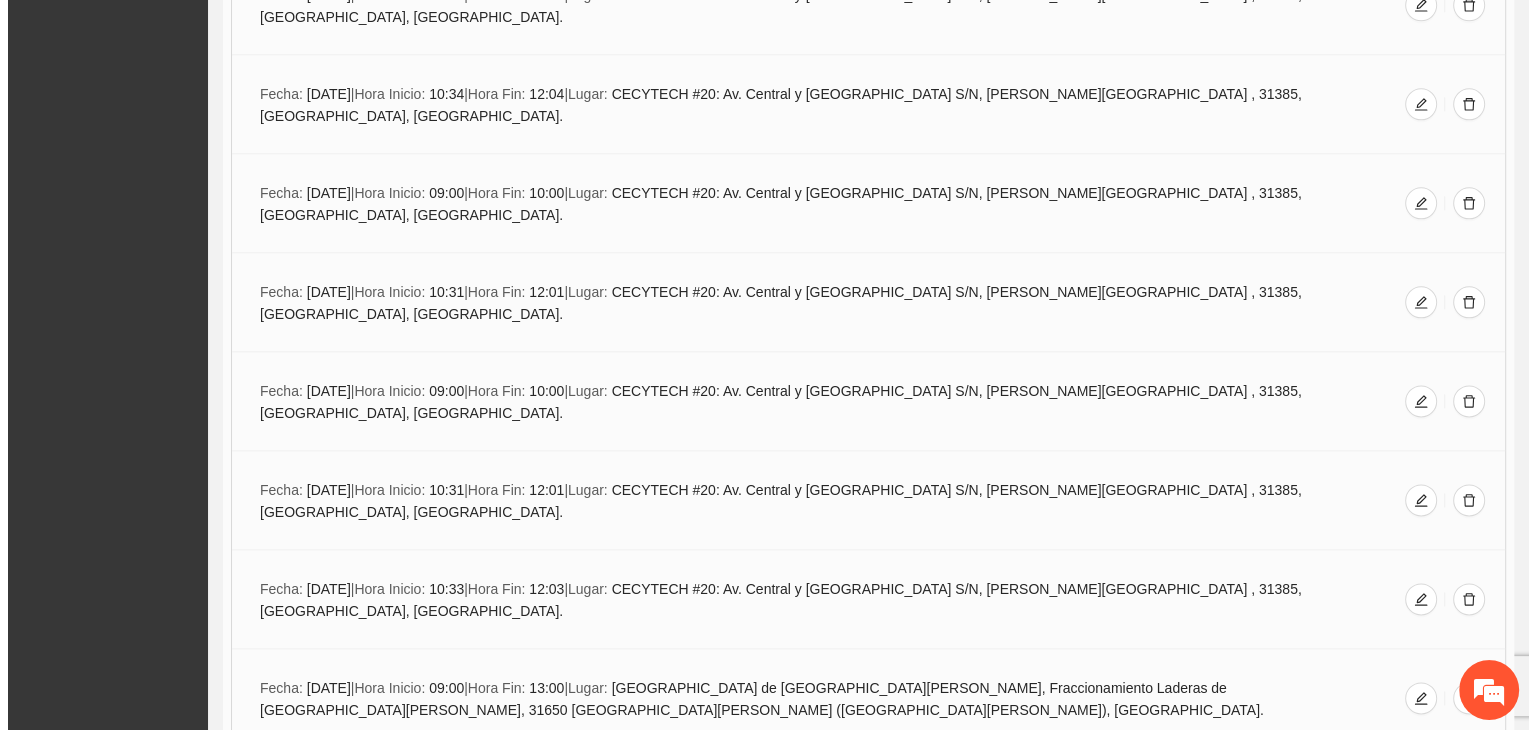 scroll, scrollTop: 2498, scrollLeft: 0, axis: vertical 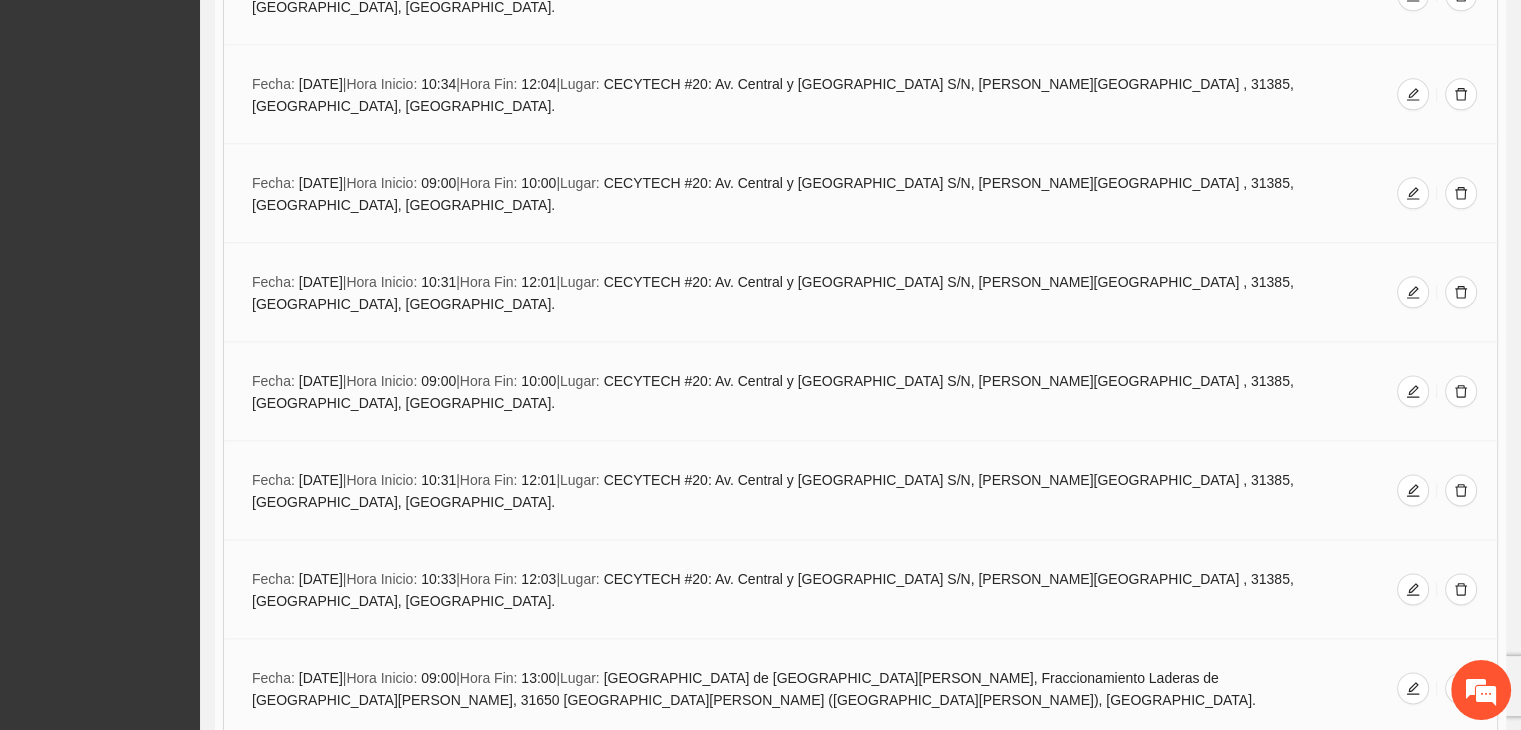 click on "Agregar evento" at bounding box center [872, 843] 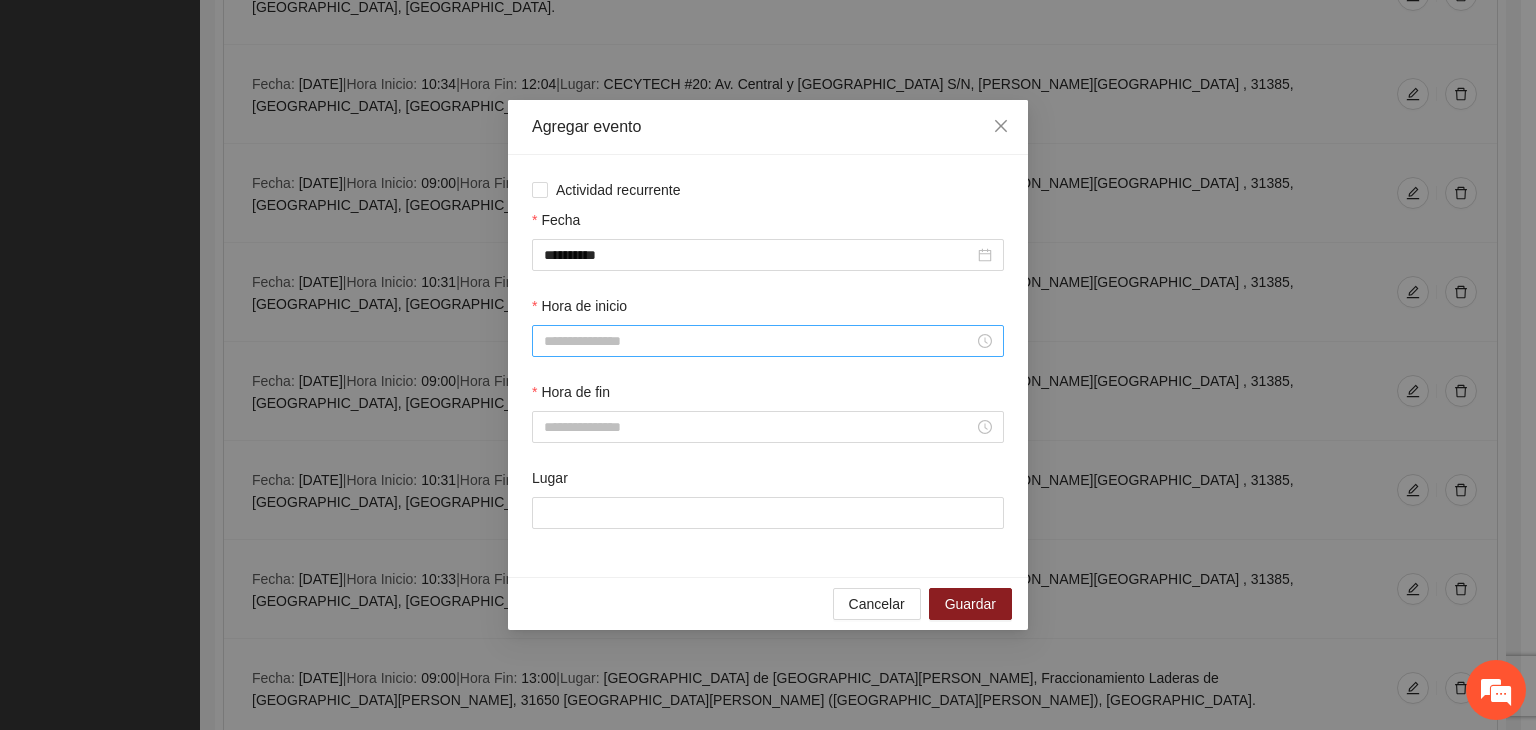 click on "Hora de inicio" at bounding box center [759, 341] 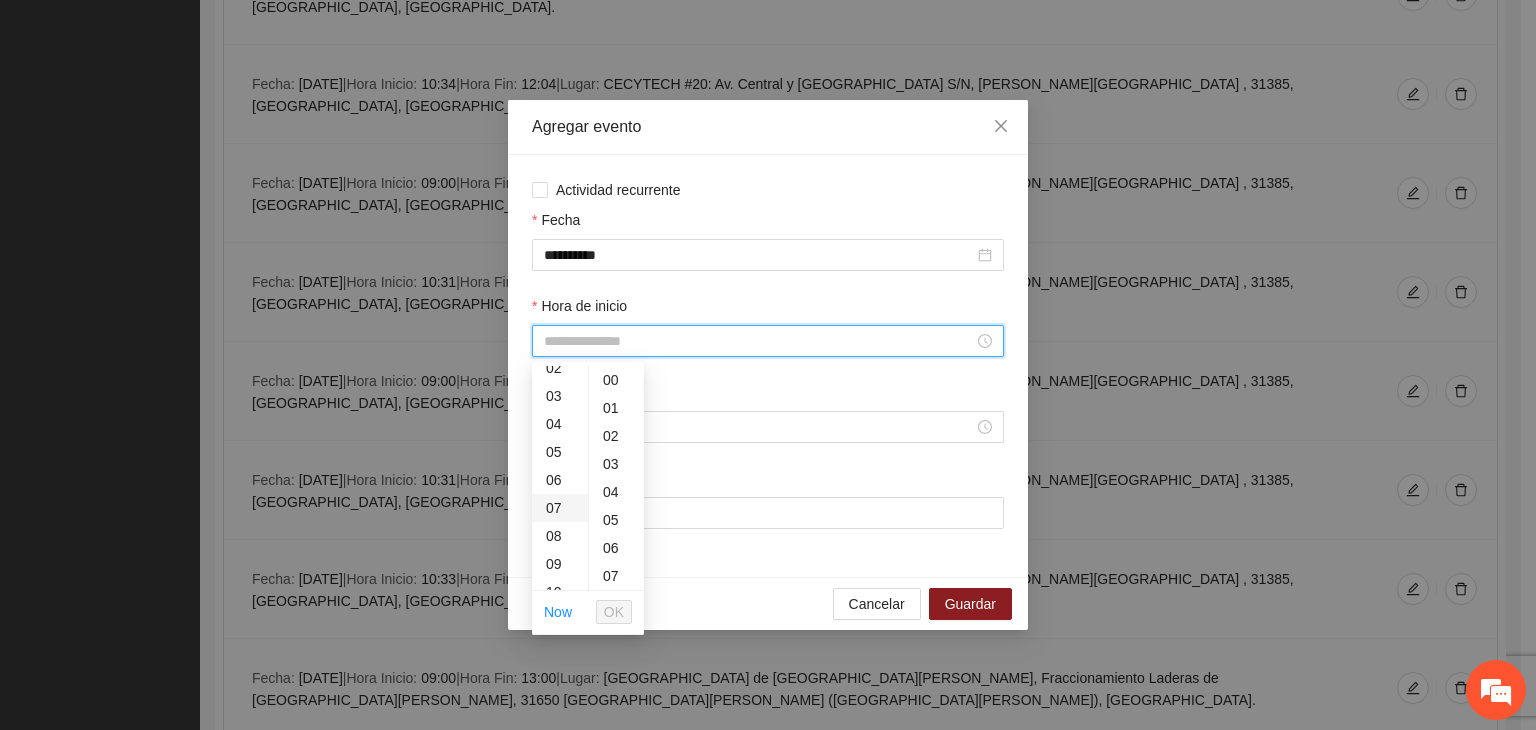 scroll, scrollTop: 100, scrollLeft: 0, axis: vertical 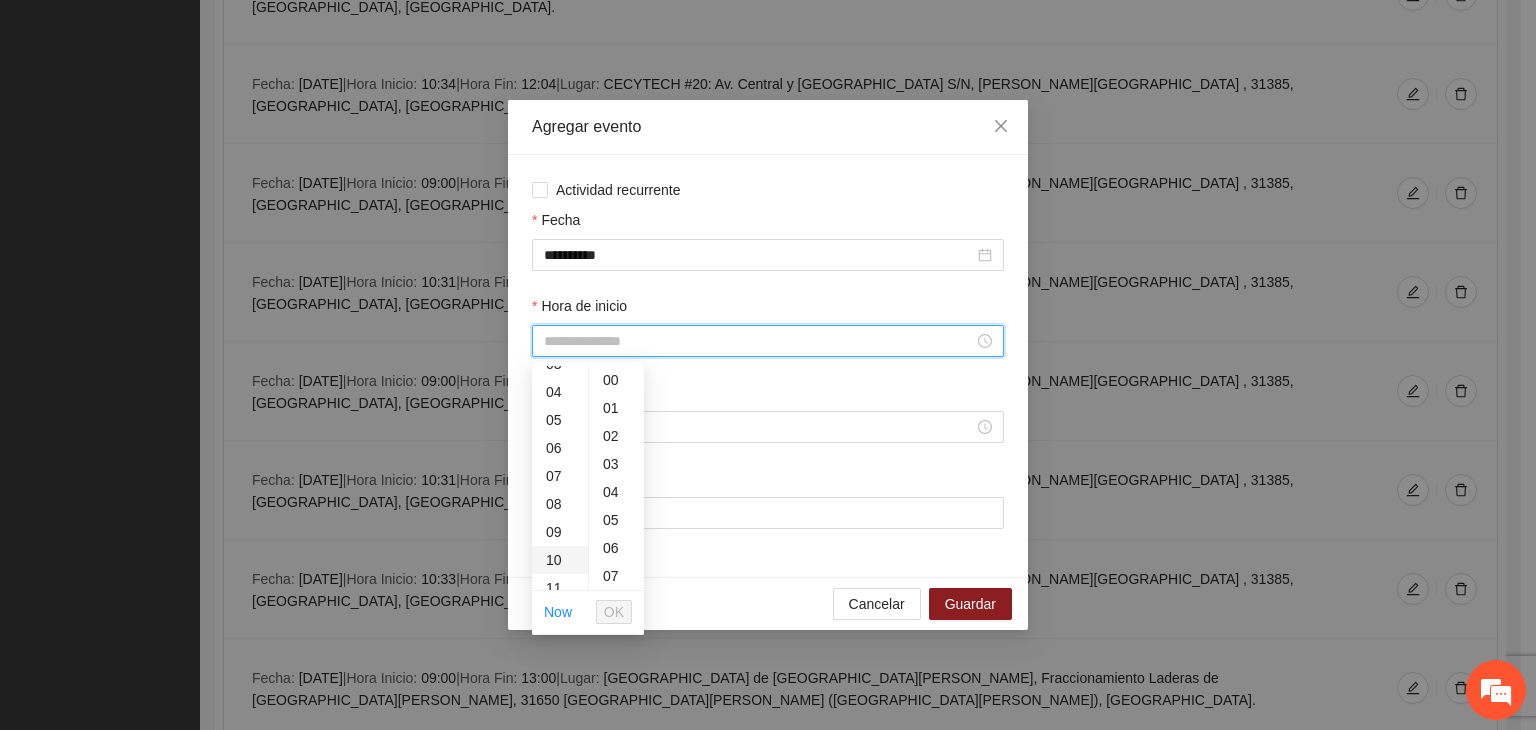 click on "10" at bounding box center (560, 560) 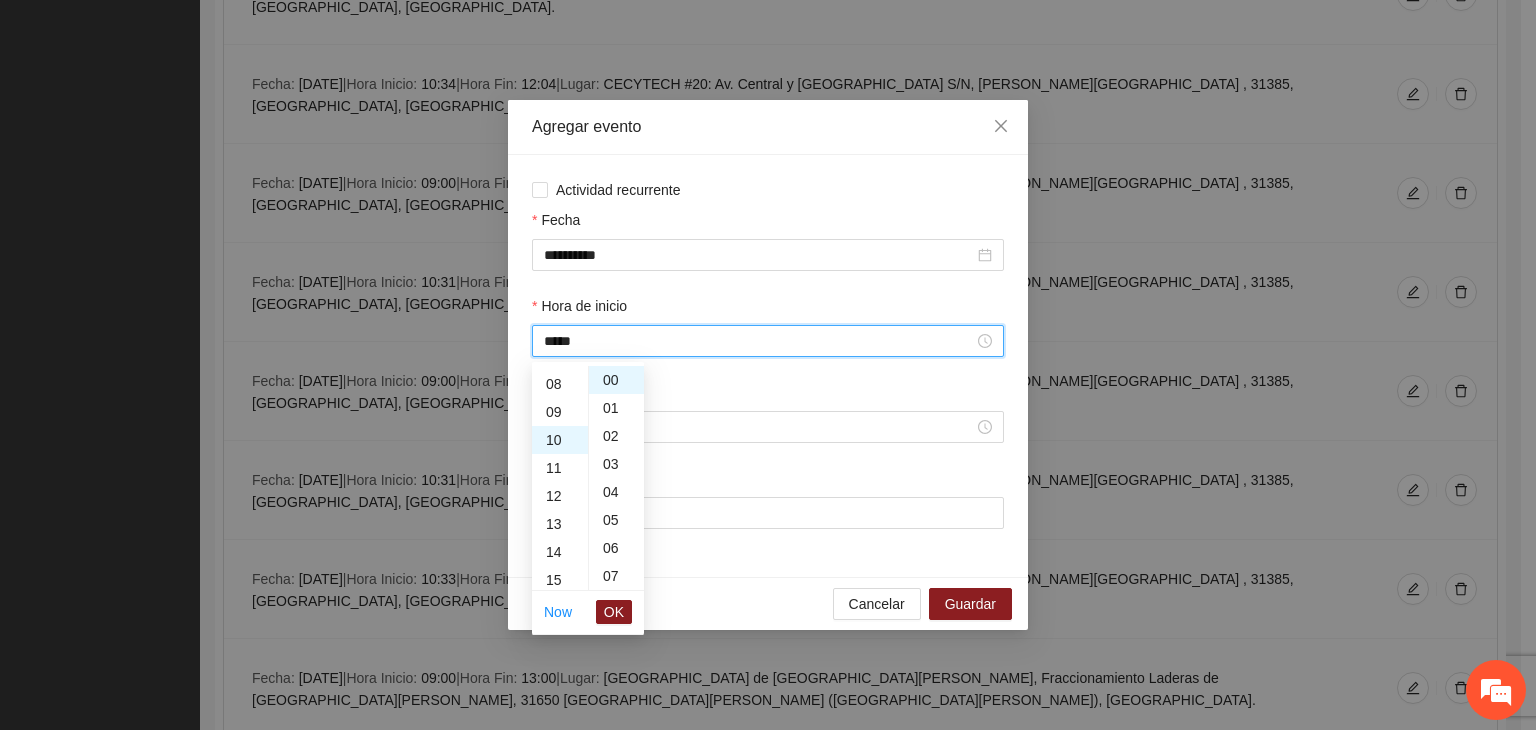 scroll, scrollTop: 280, scrollLeft: 0, axis: vertical 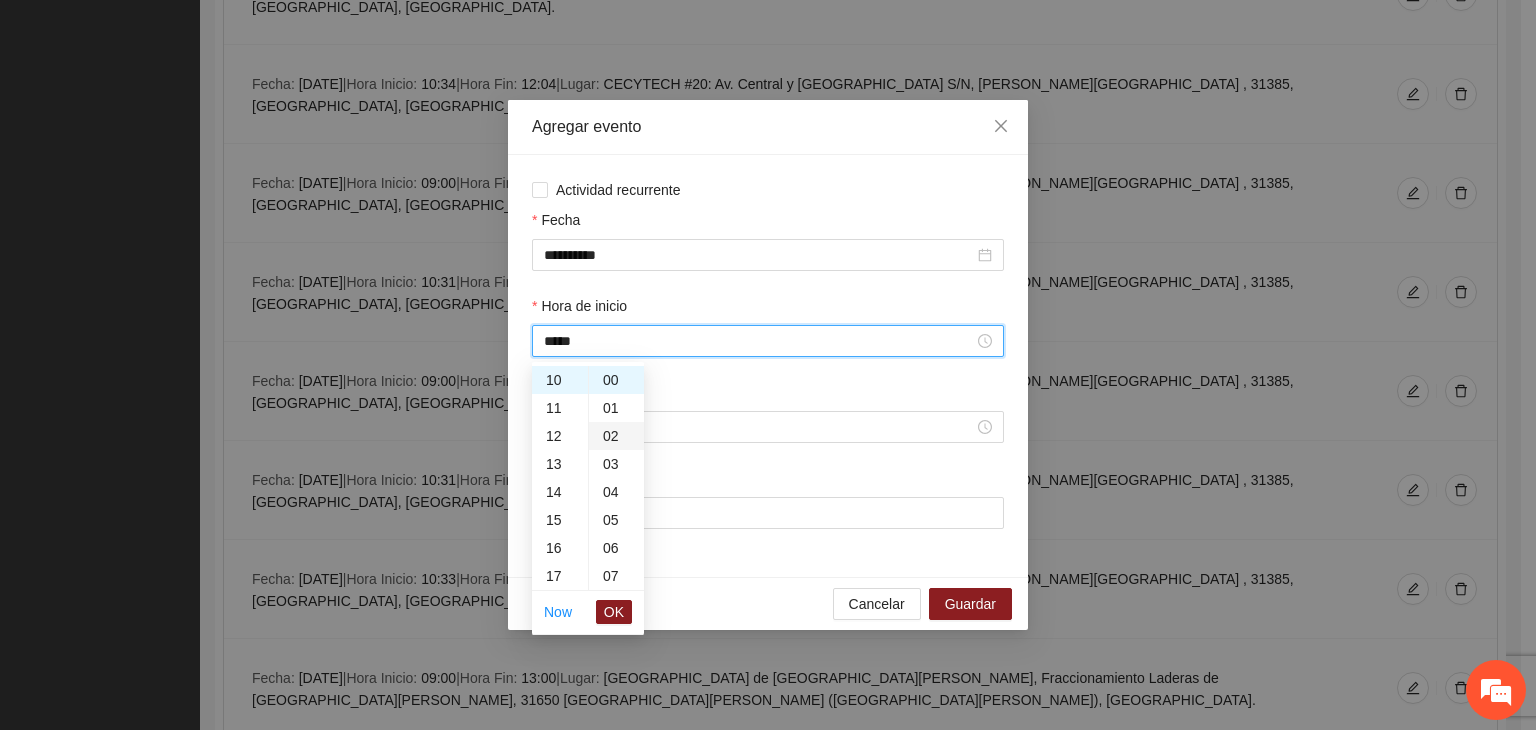 click on "02" at bounding box center (616, 436) 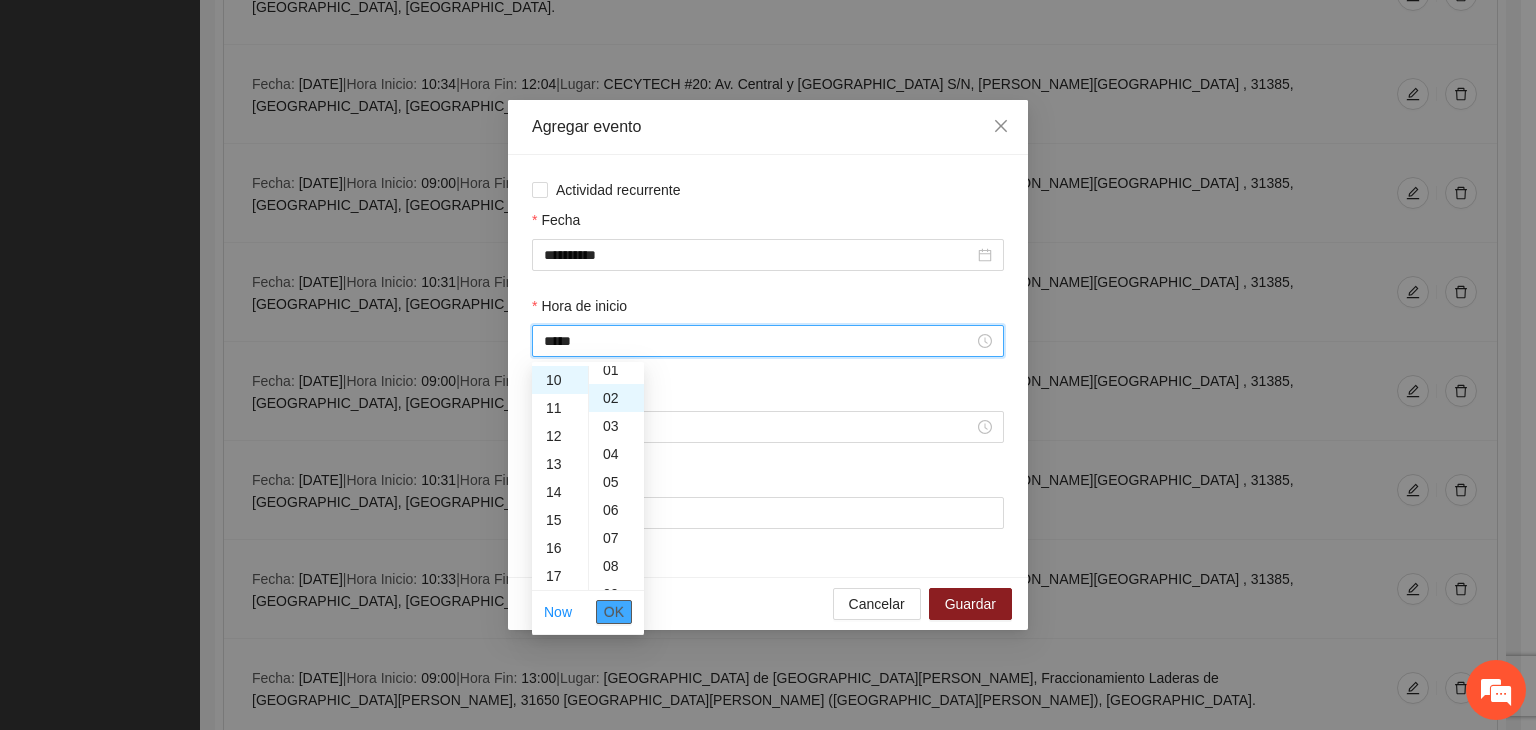 scroll, scrollTop: 56, scrollLeft: 0, axis: vertical 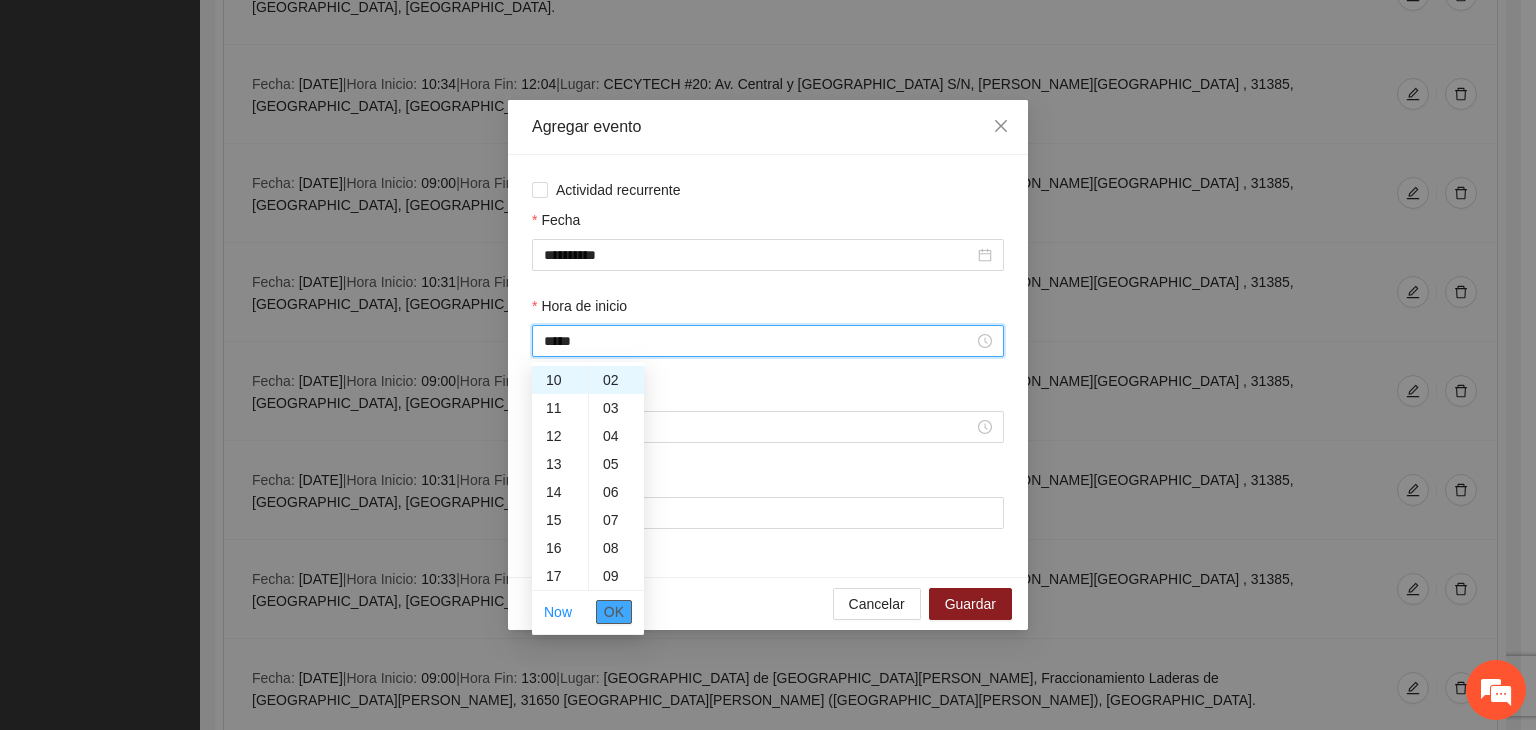 click on "OK" at bounding box center (614, 612) 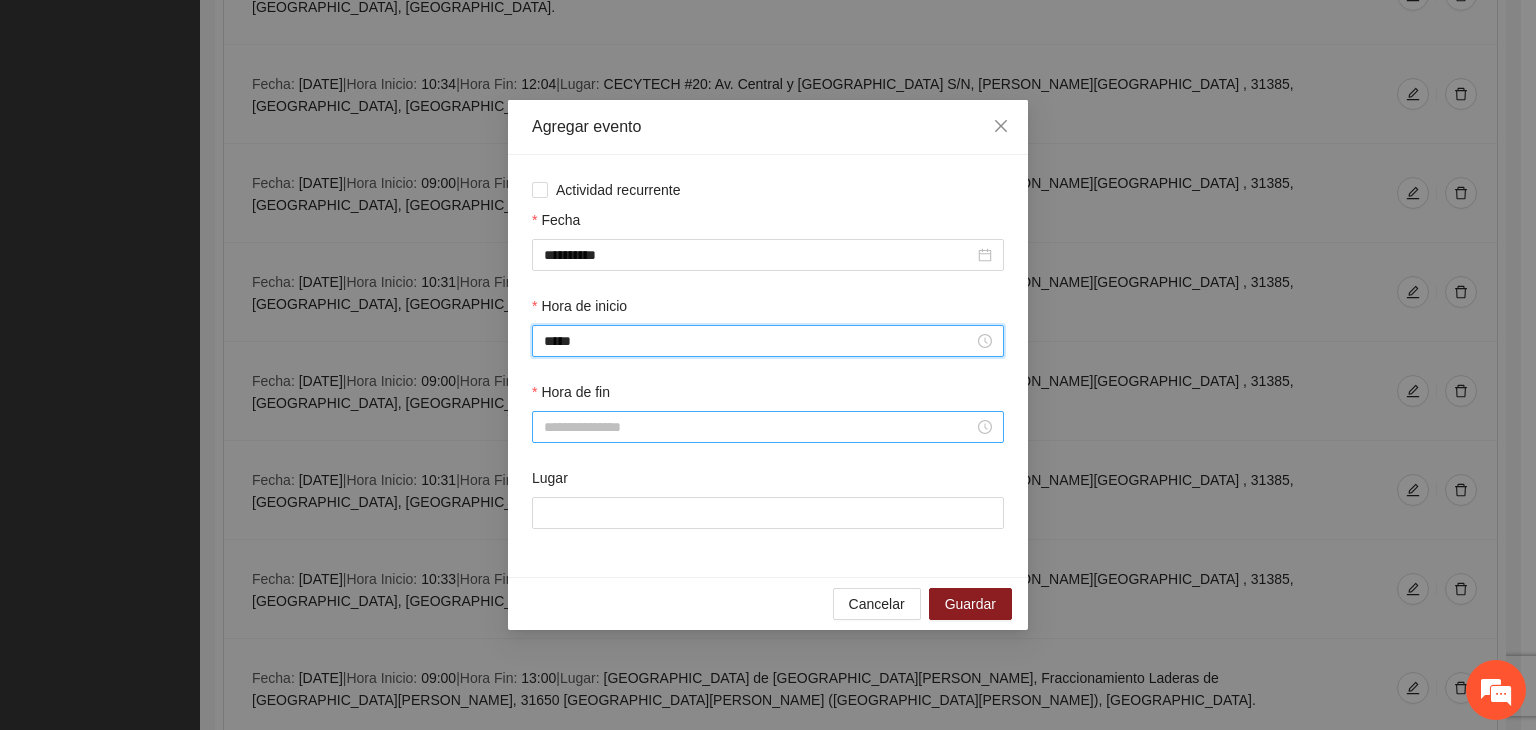 click on "Hora de fin" at bounding box center (759, 427) 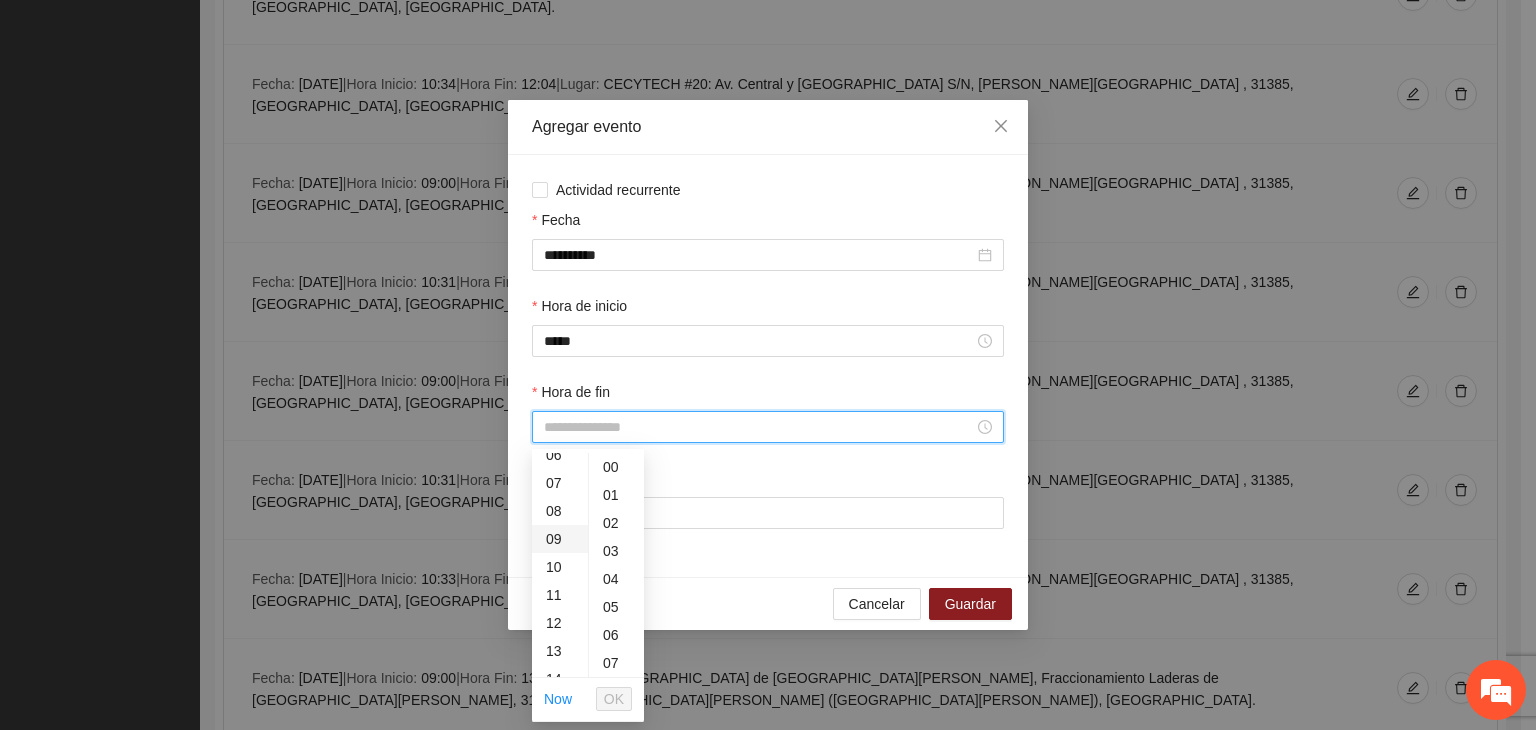 scroll, scrollTop: 200, scrollLeft: 0, axis: vertical 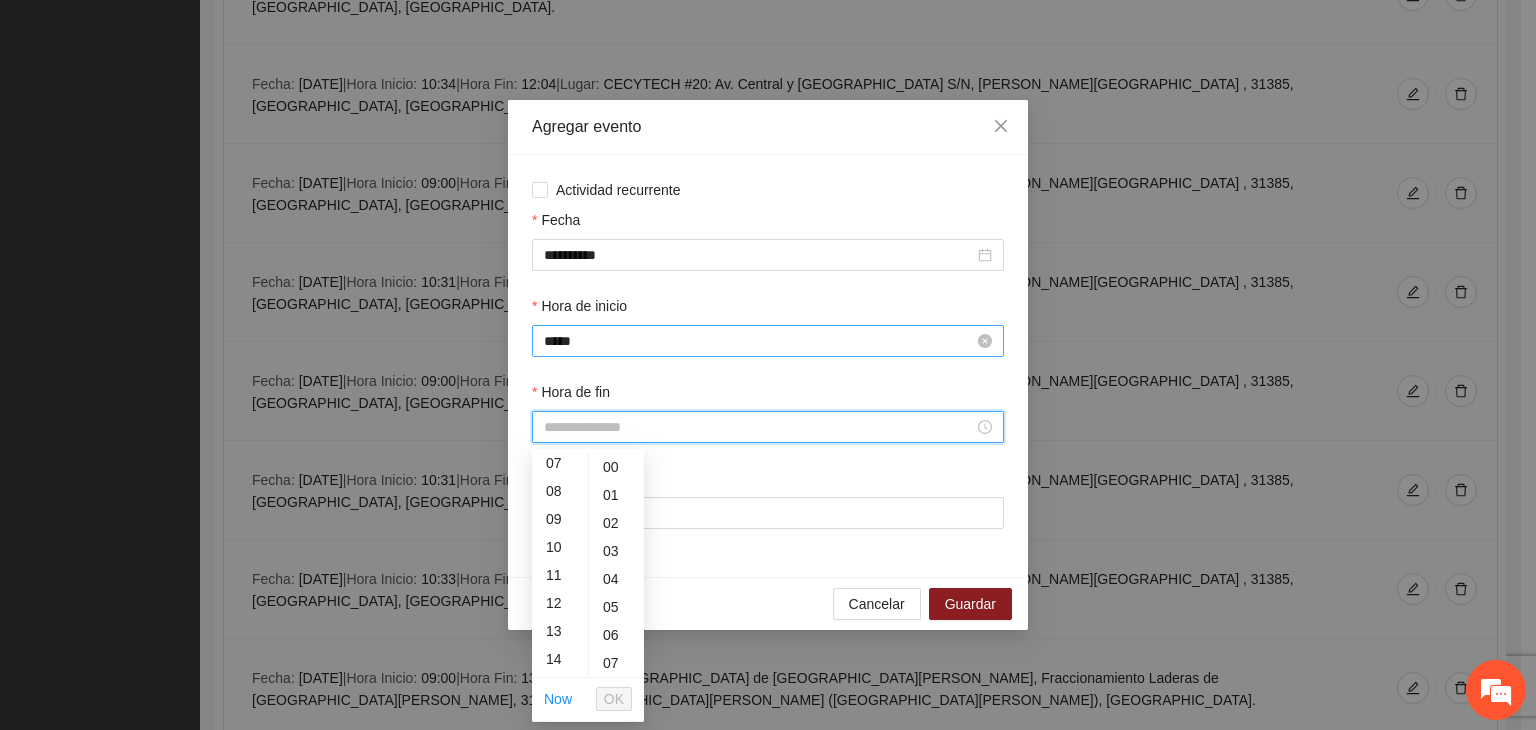 click on "*****" at bounding box center [759, 341] 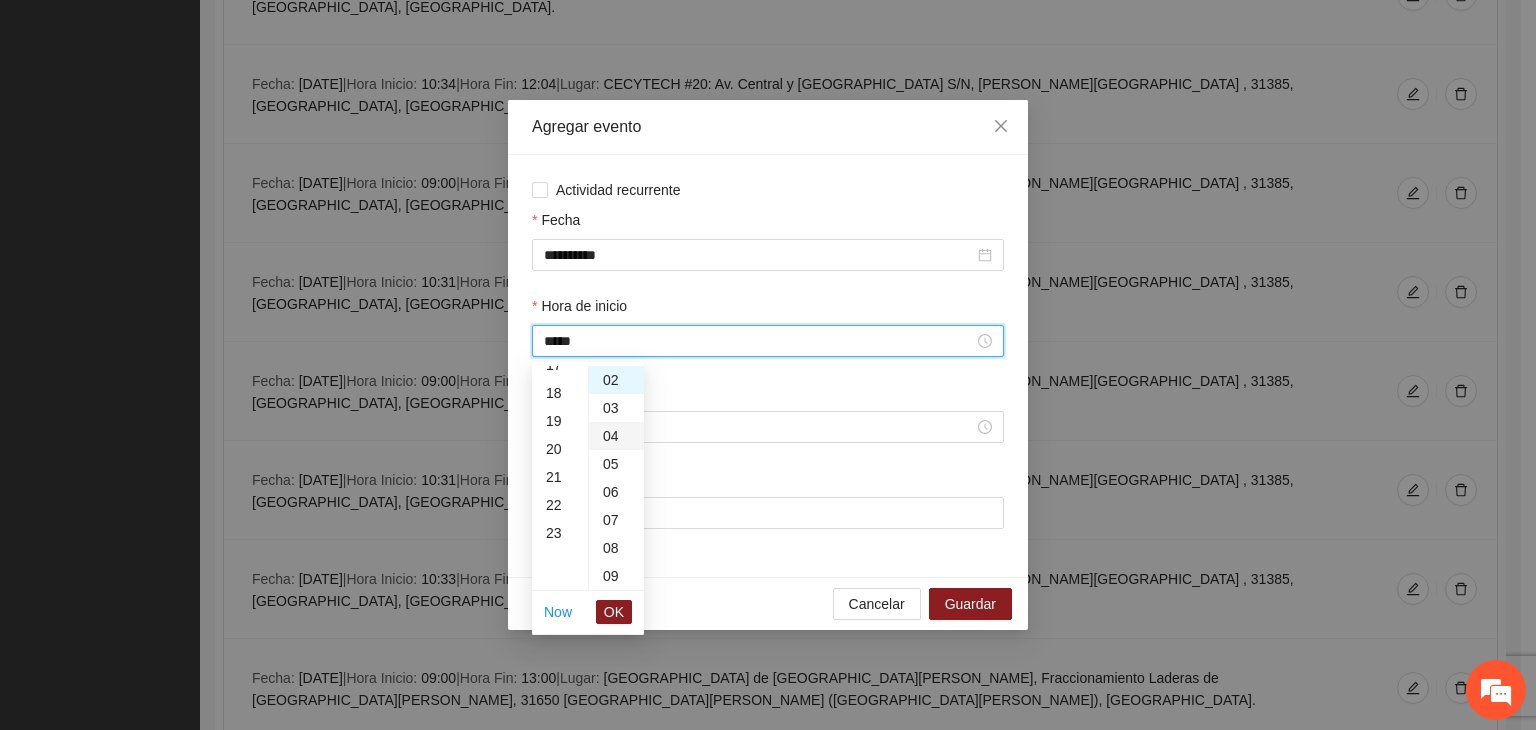 scroll, scrollTop: 480, scrollLeft: 0, axis: vertical 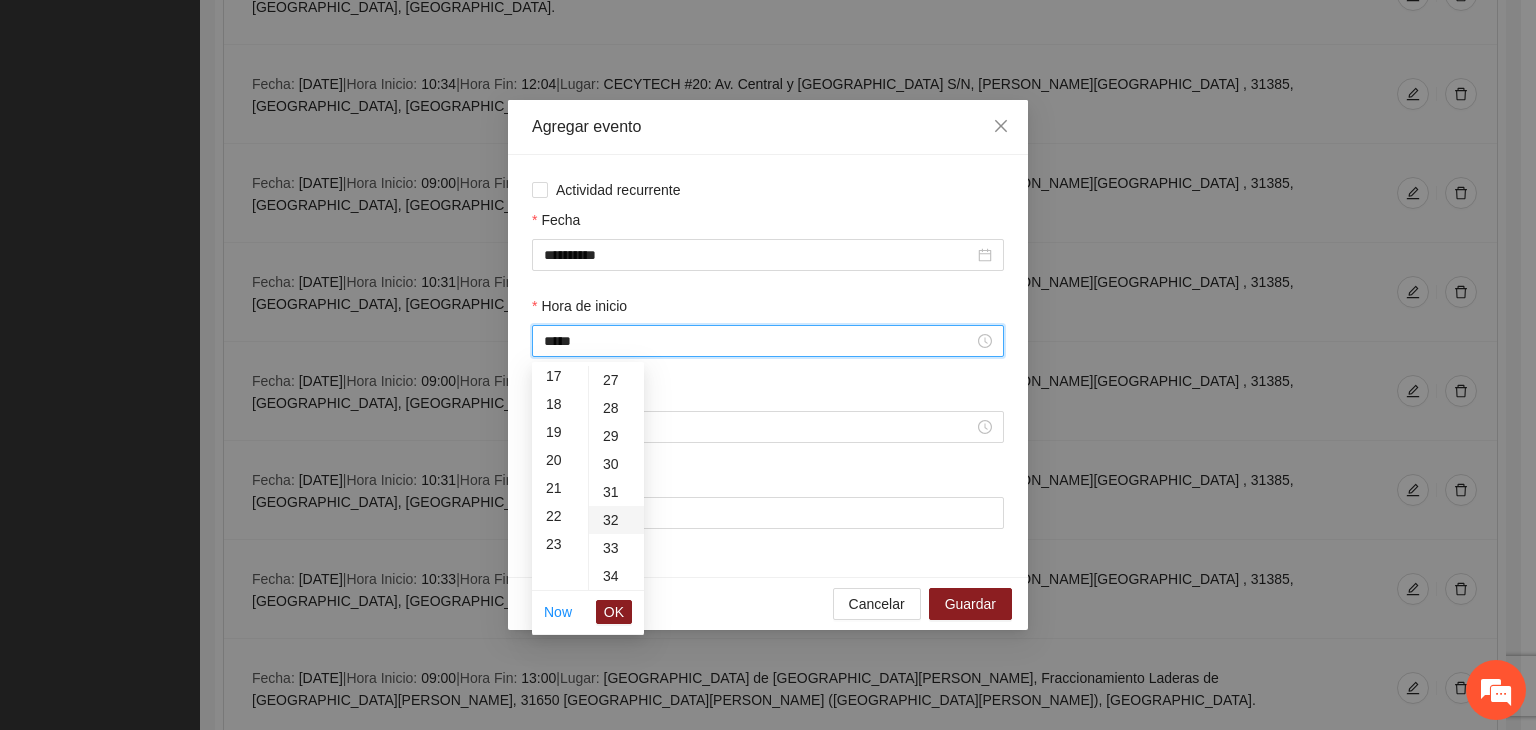 click on "32" at bounding box center [616, 520] 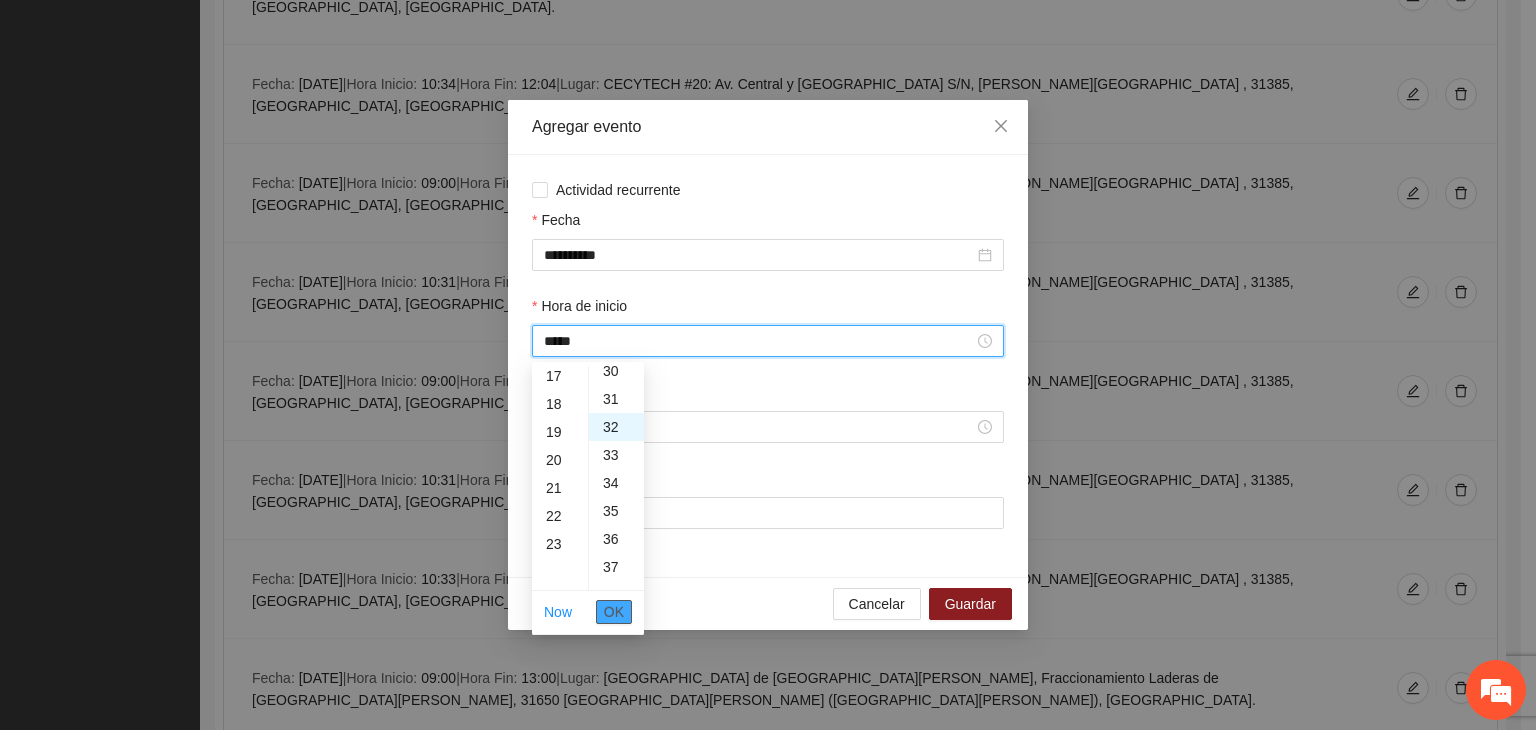 scroll, scrollTop: 896, scrollLeft: 0, axis: vertical 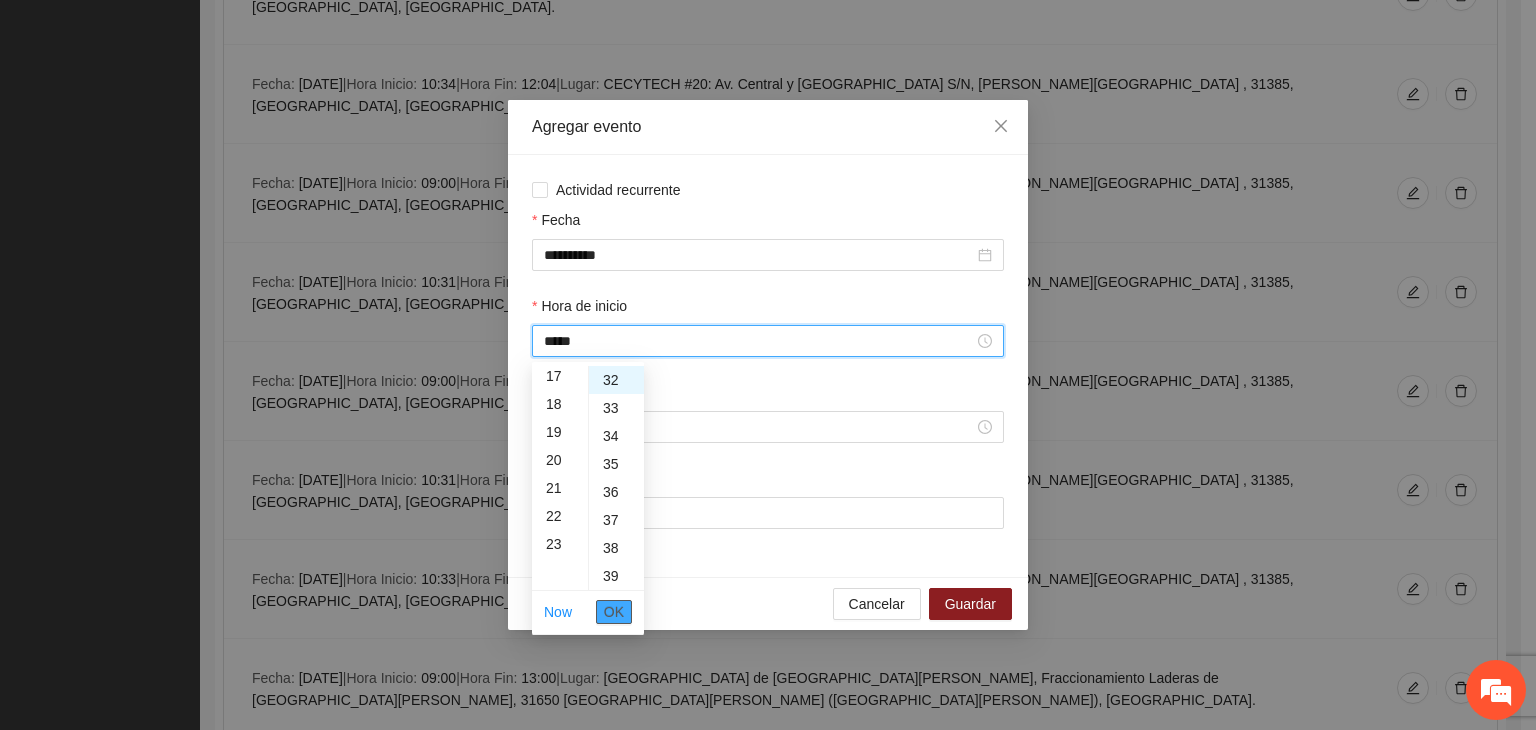 click on "OK" at bounding box center (614, 612) 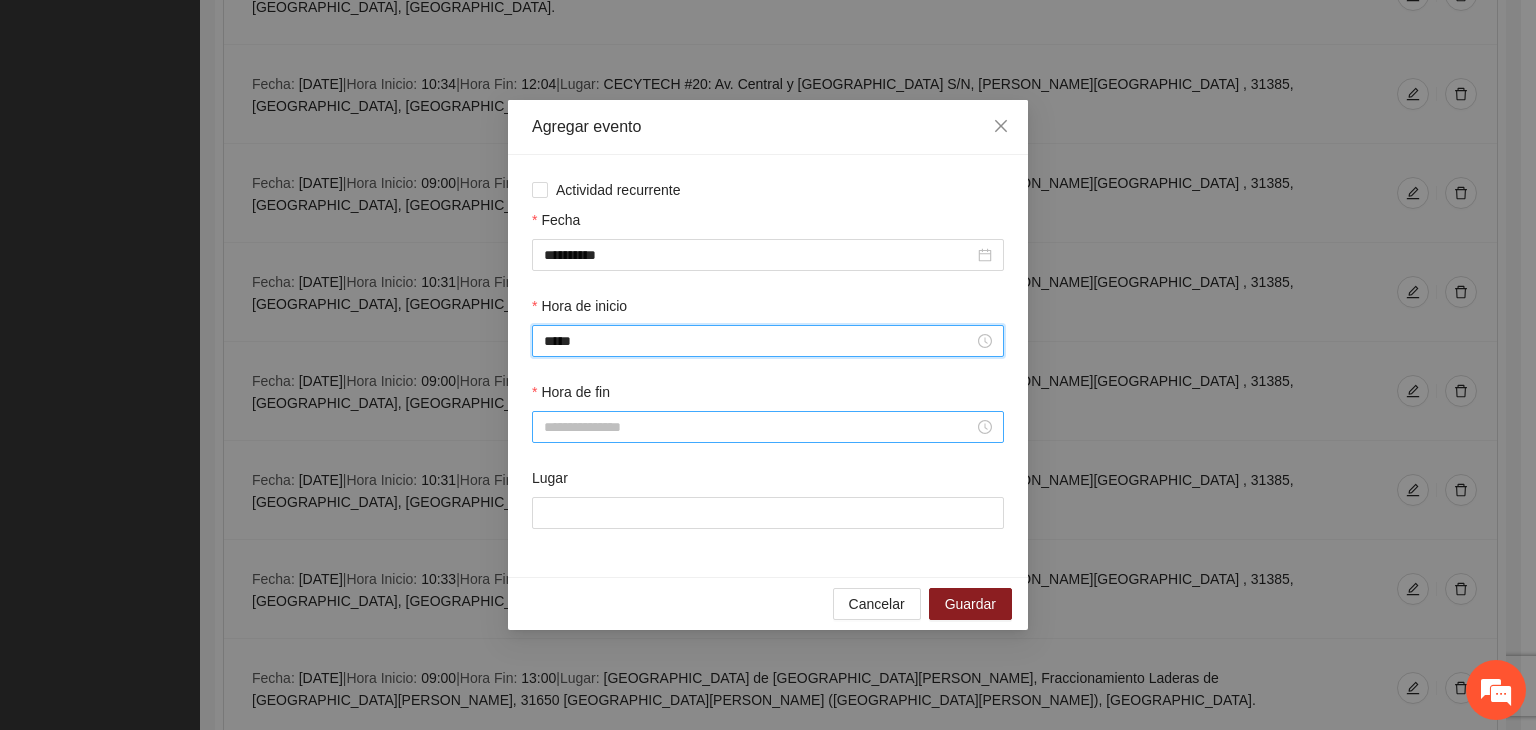 click on "Hora de fin" at bounding box center (759, 427) 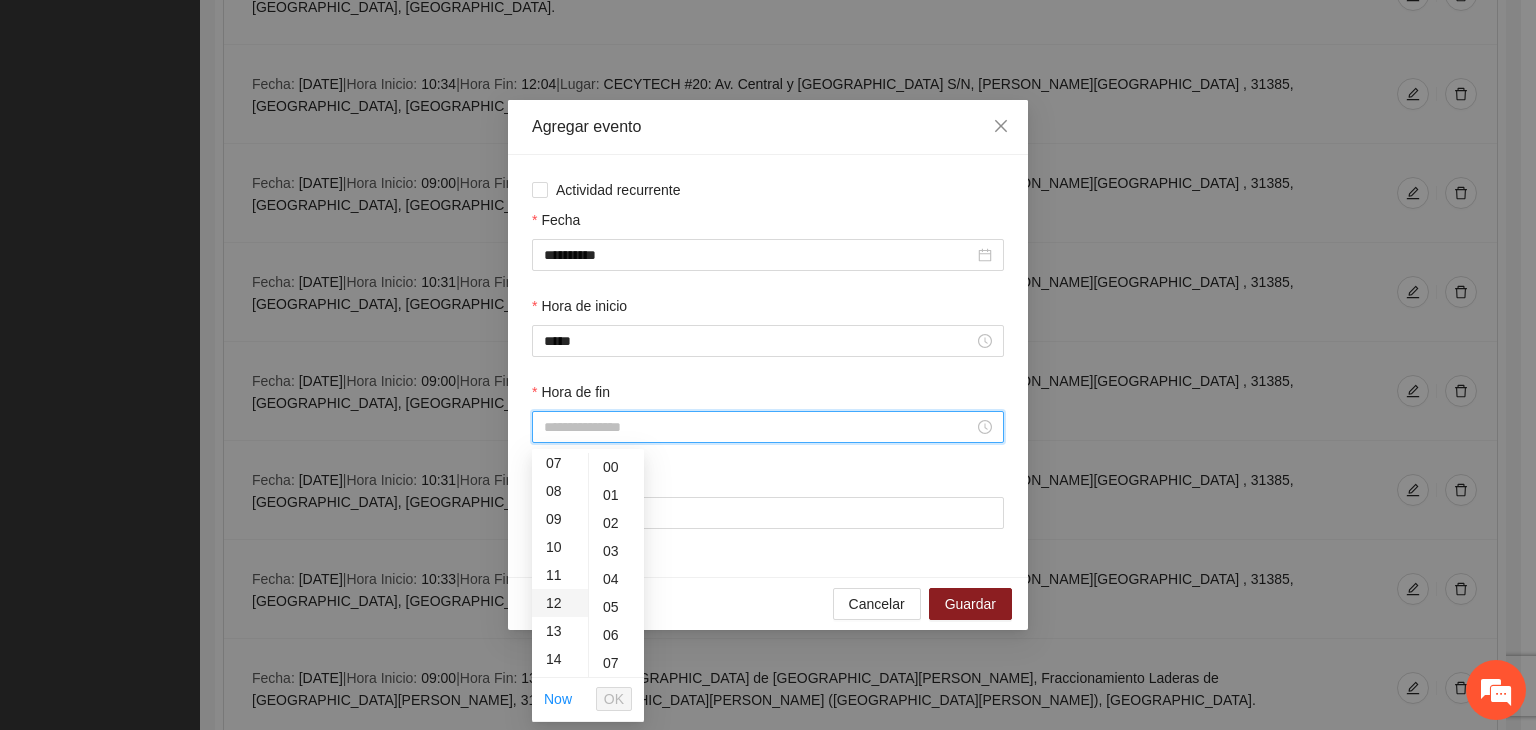 click on "12" at bounding box center [560, 603] 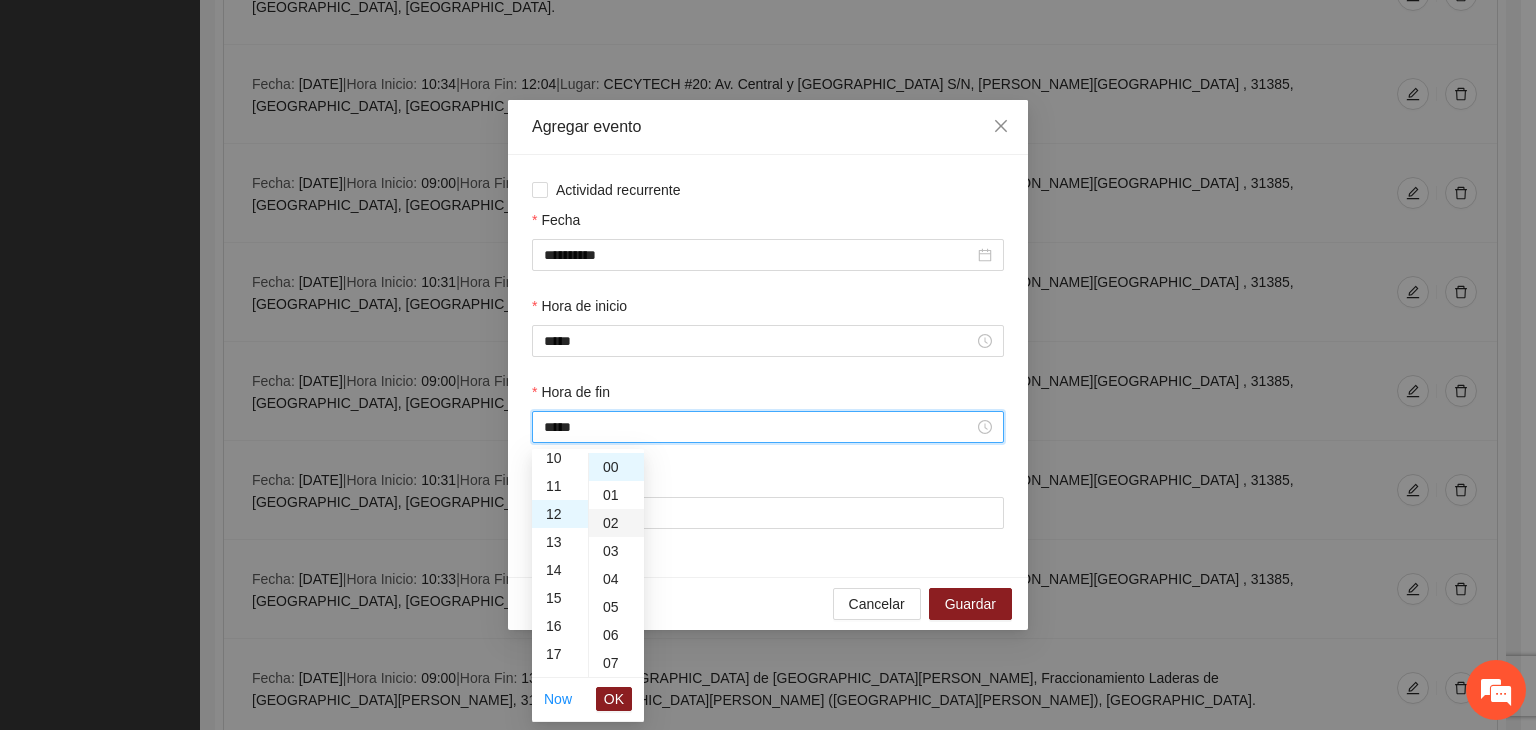 scroll, scrollTop: 336, scrollLeft: 0, axis: vertical 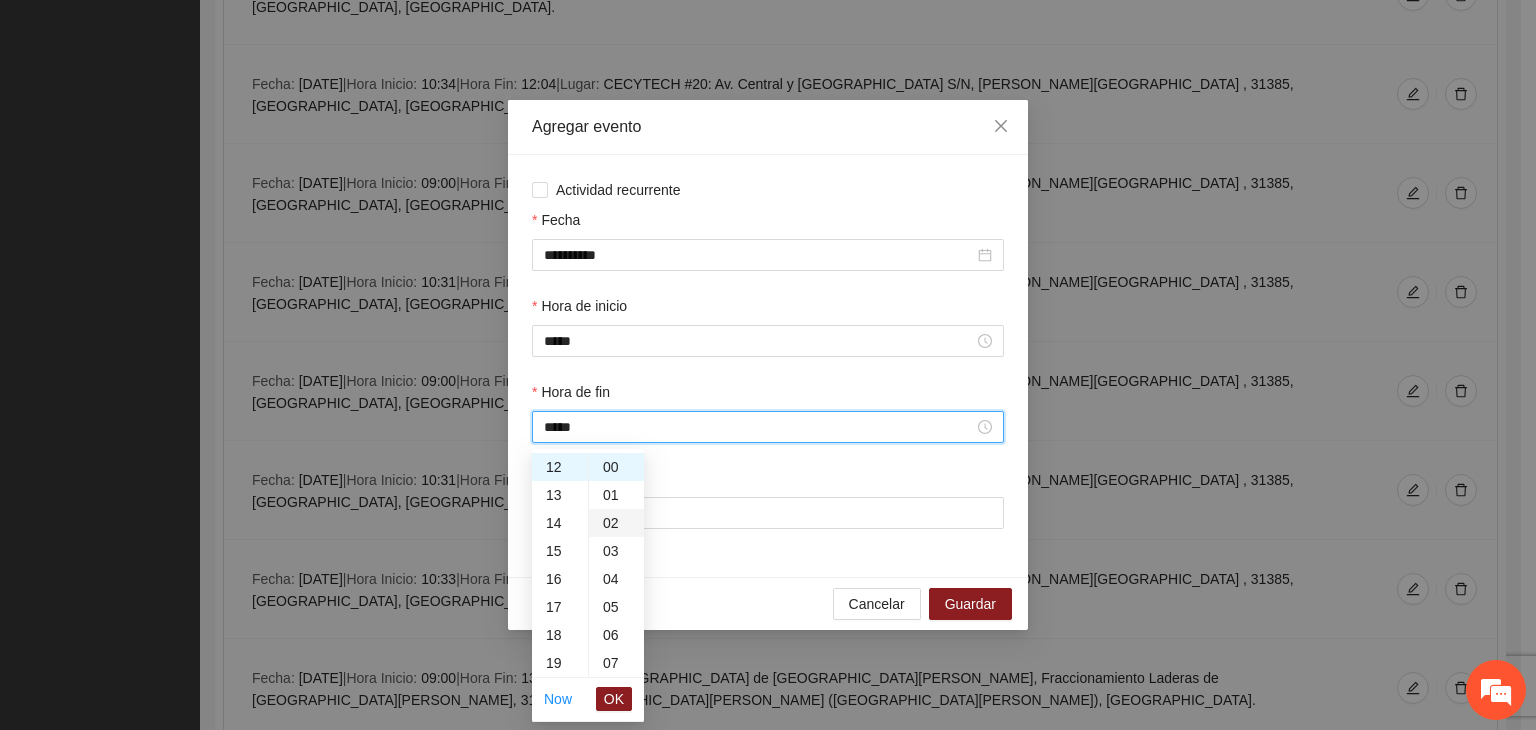 click on "02" at bounding box center [616, 523] 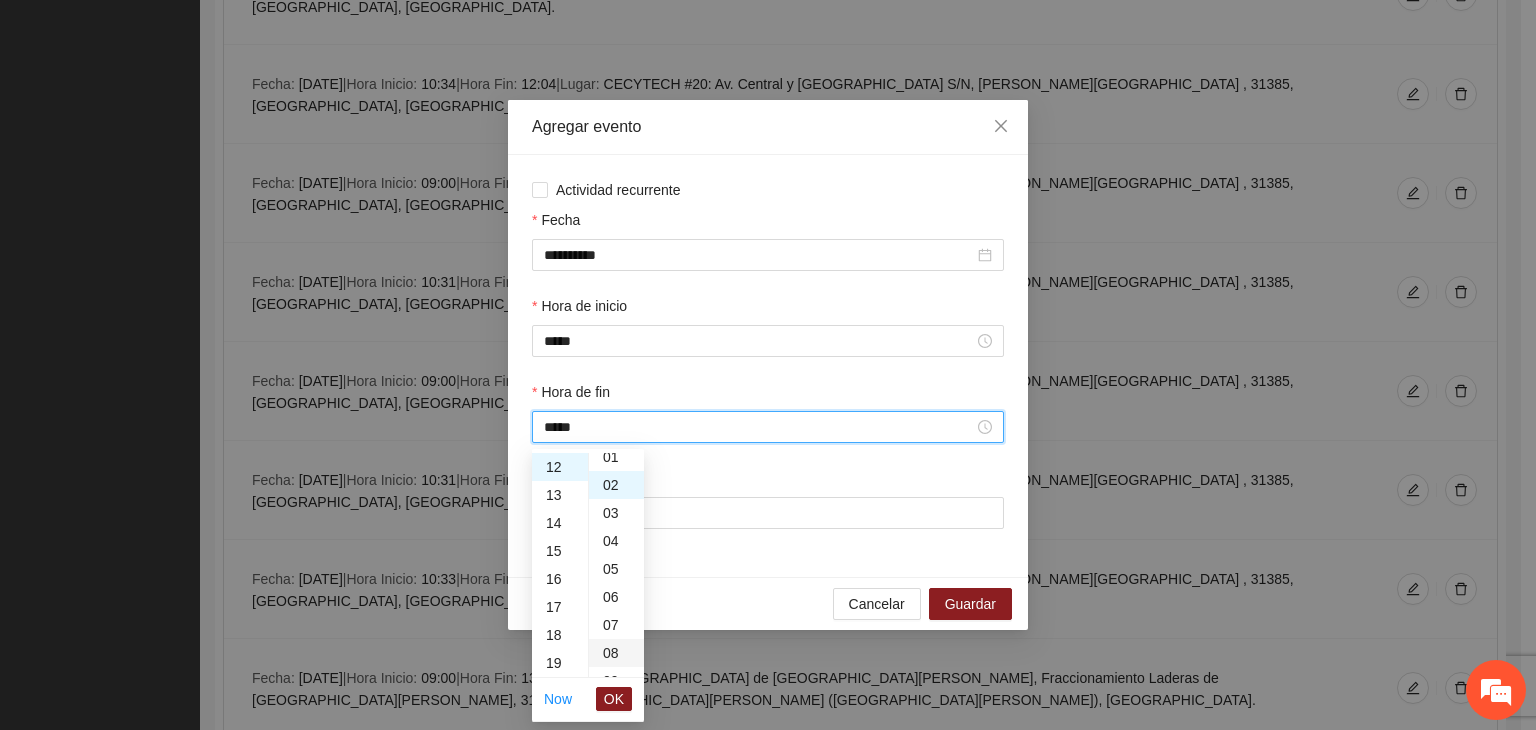 scroll, scrollTop: 56, scrollLeft: 0, axis: vertical 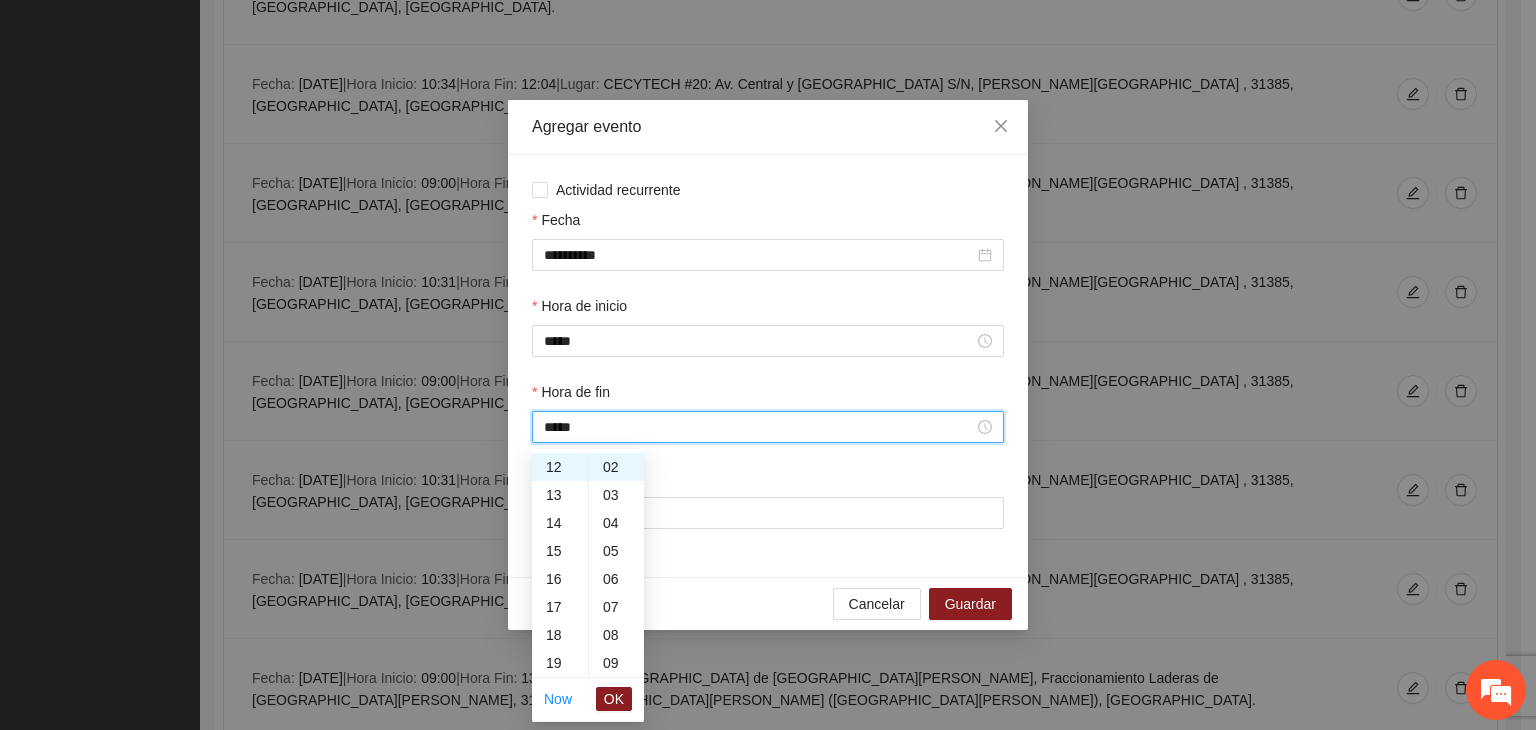 click on "OK" at bounding box center (614, 699) 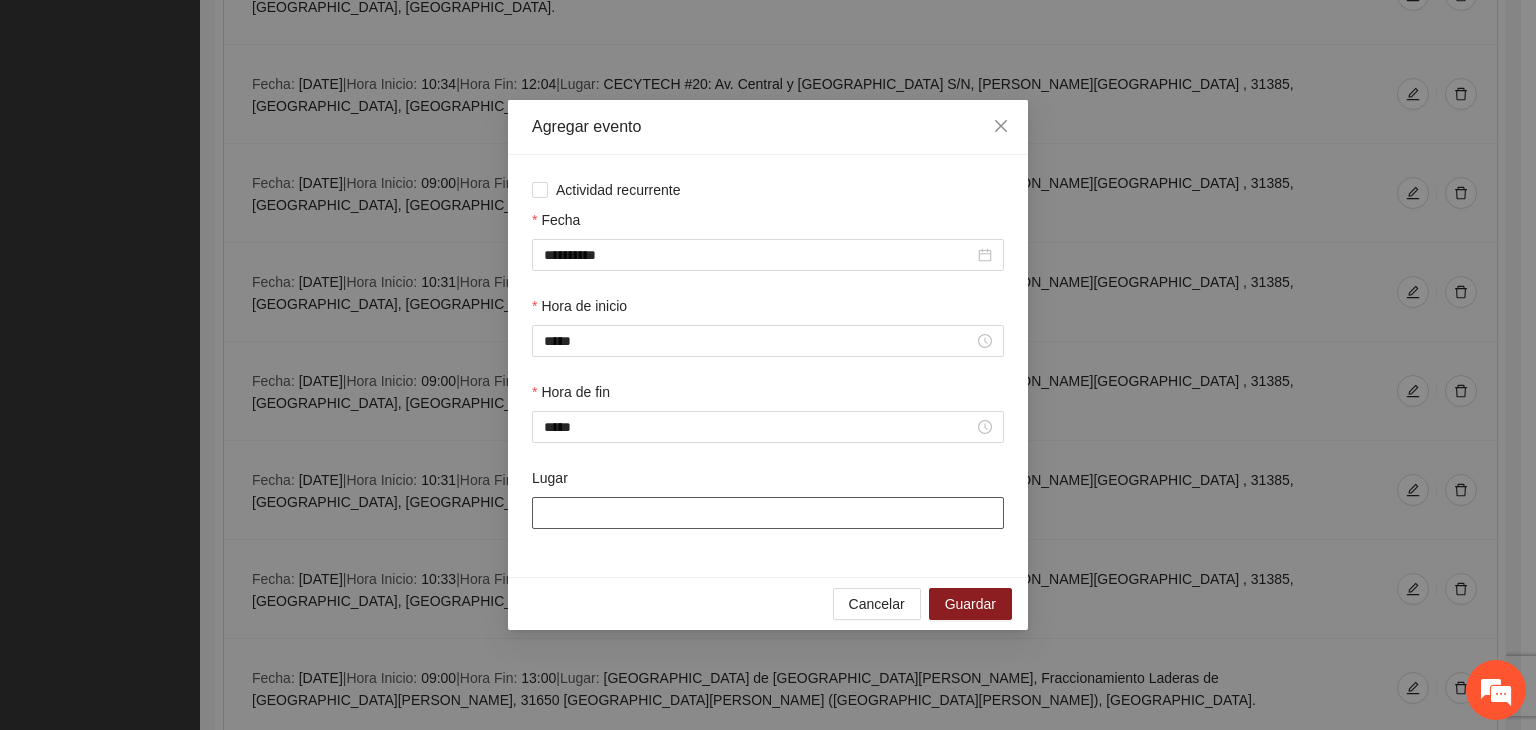 click on "Lugar" at bounding box center [768, 513] 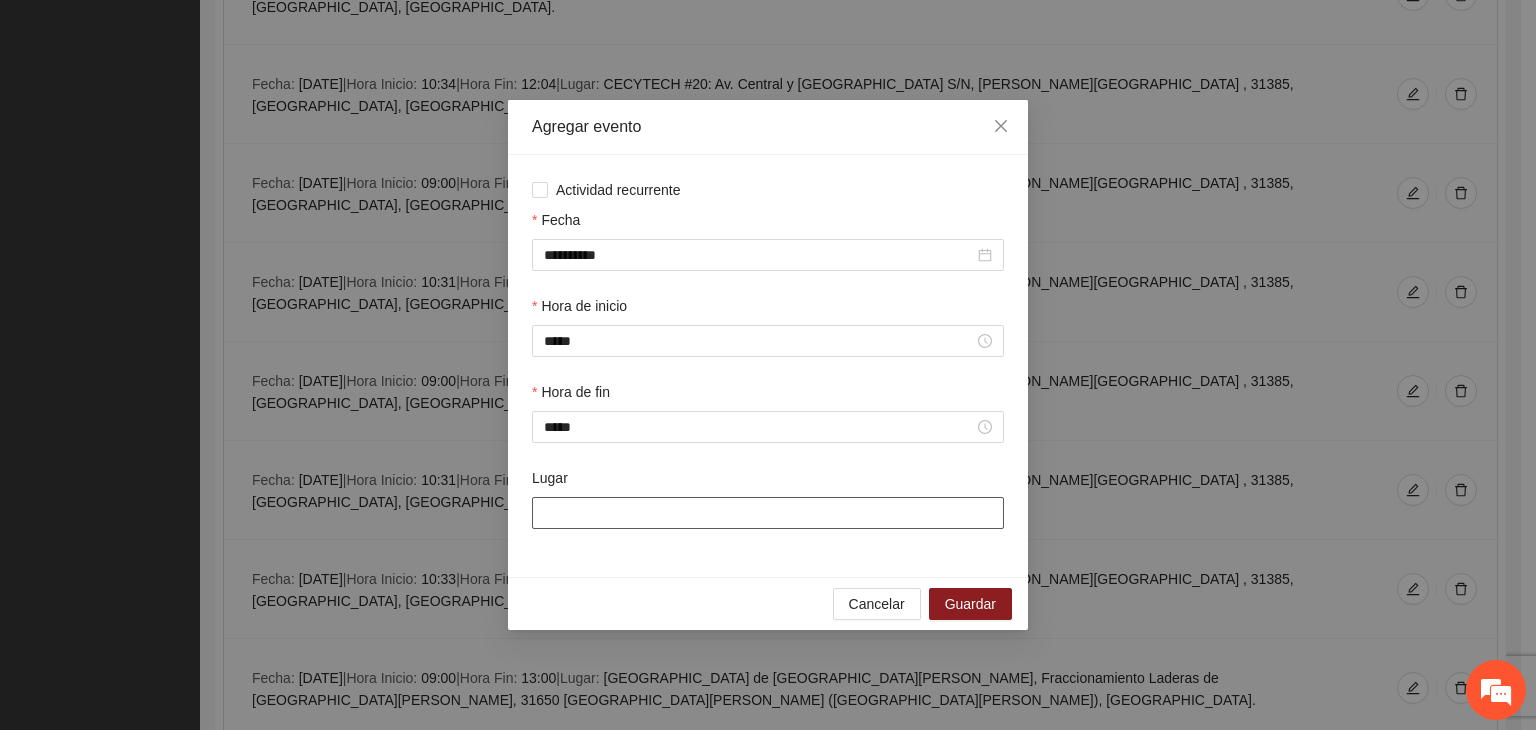 type on "**********" 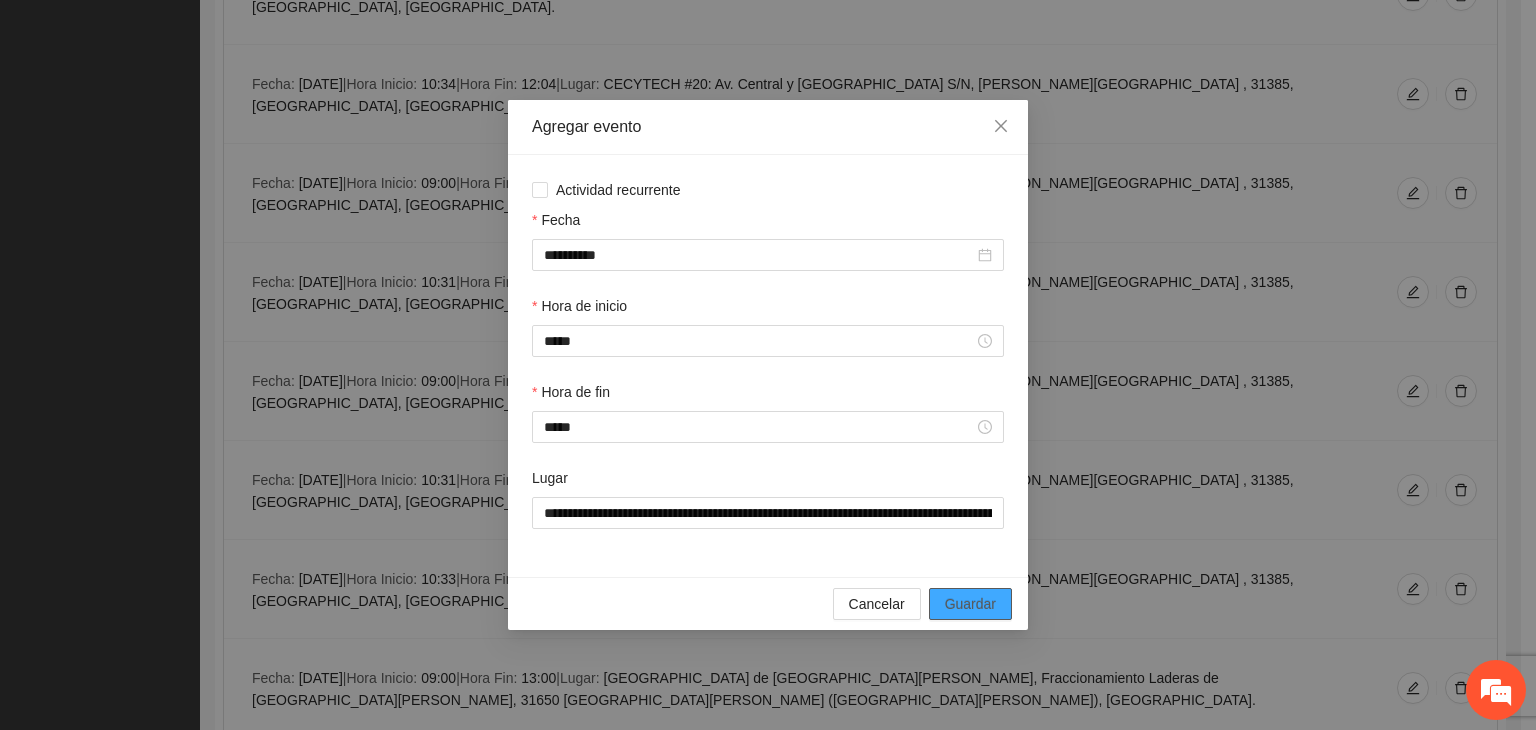 click on "Guardar" at bounding box center (970, 604) 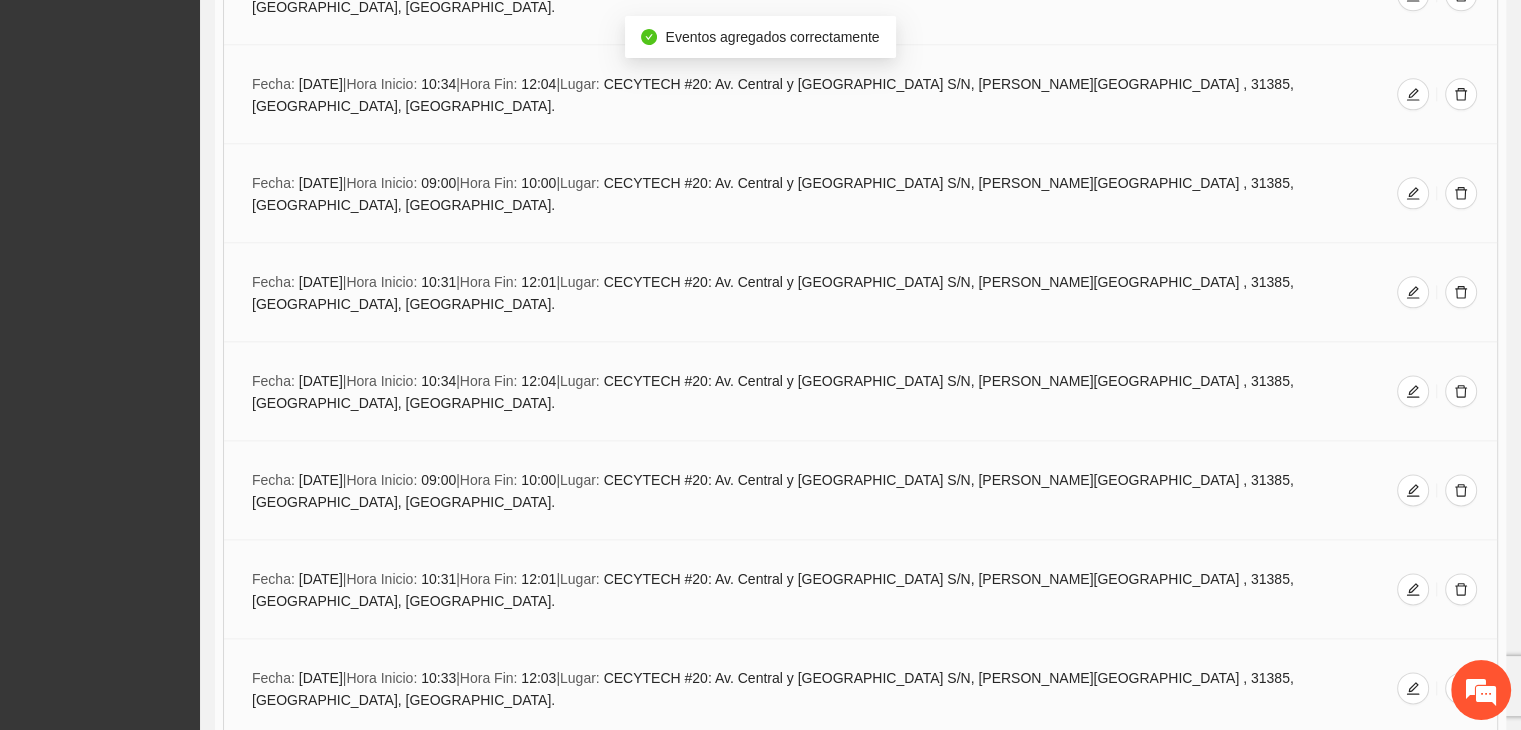 click on "Agregar evento" at bounding box center [872, 942] 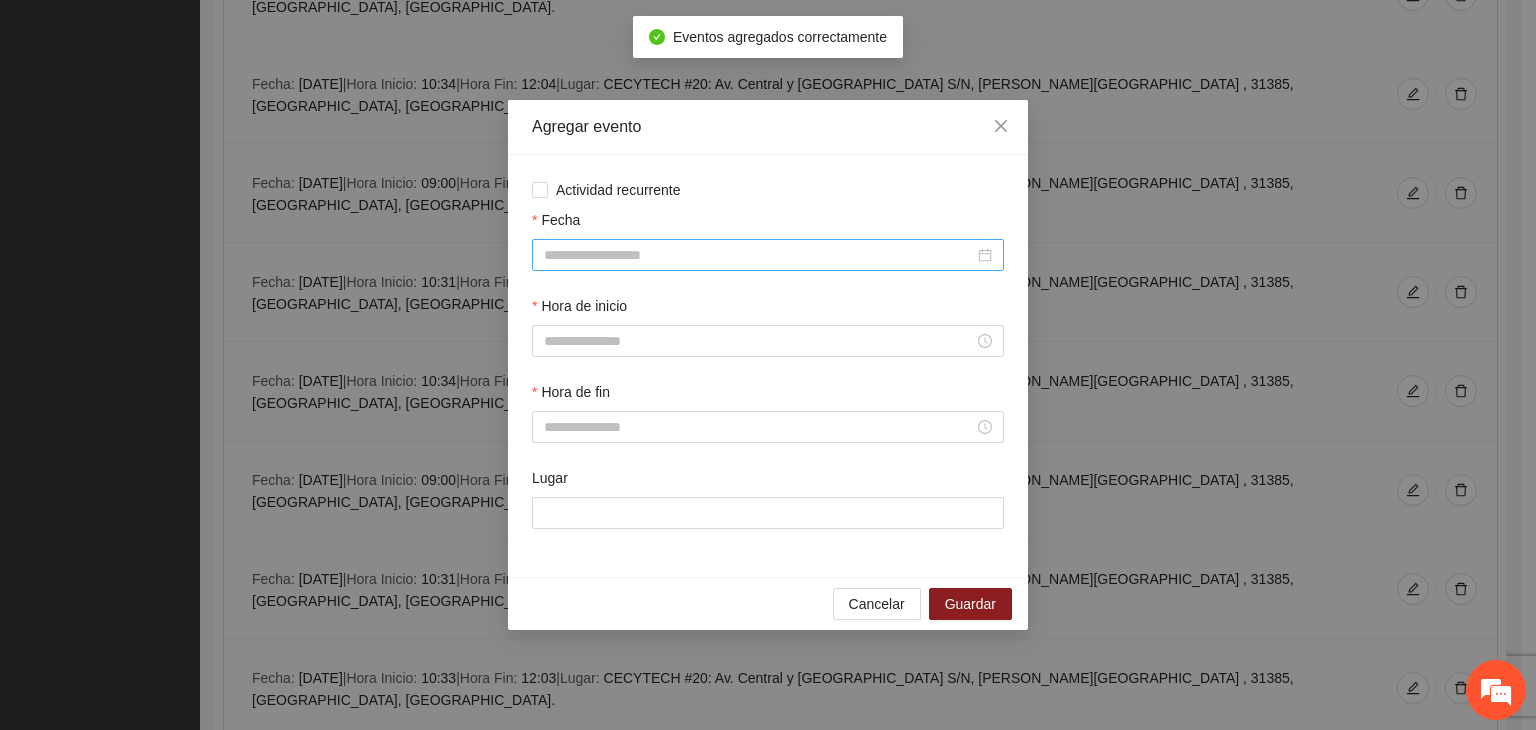 click on "Fecha" at bounding box center [759, 255] 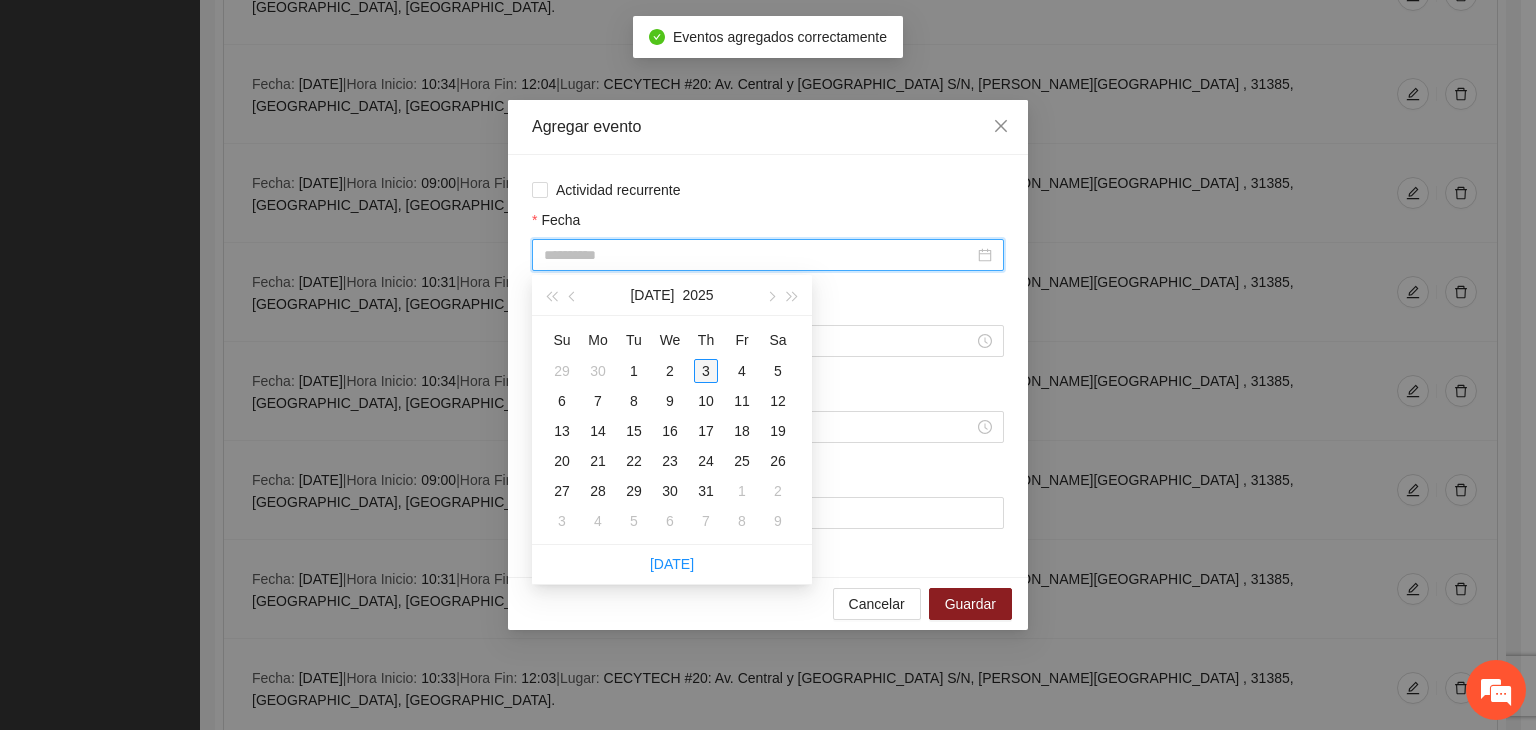 type on "**********" 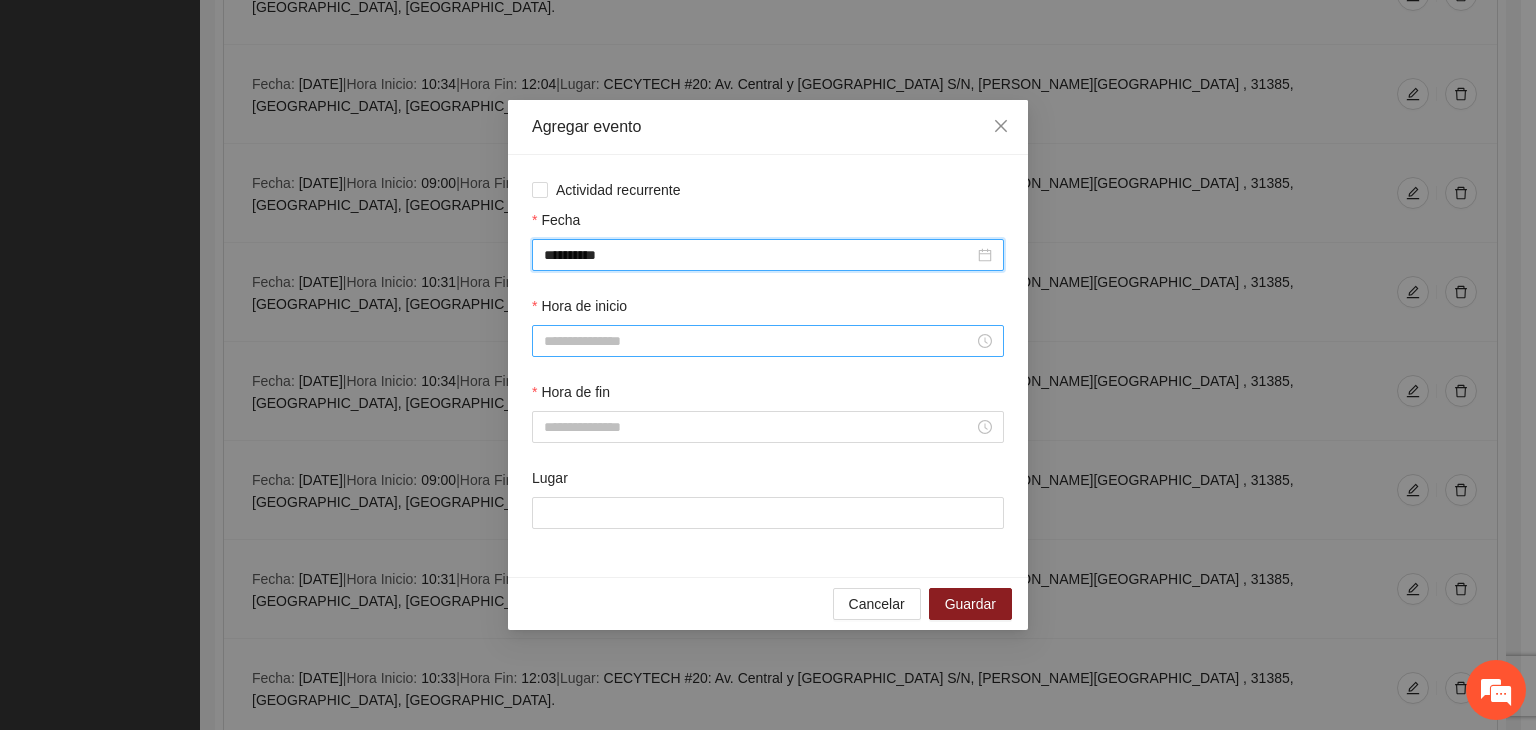 click on "Hora de inicio" at bounding box center [759, 341] 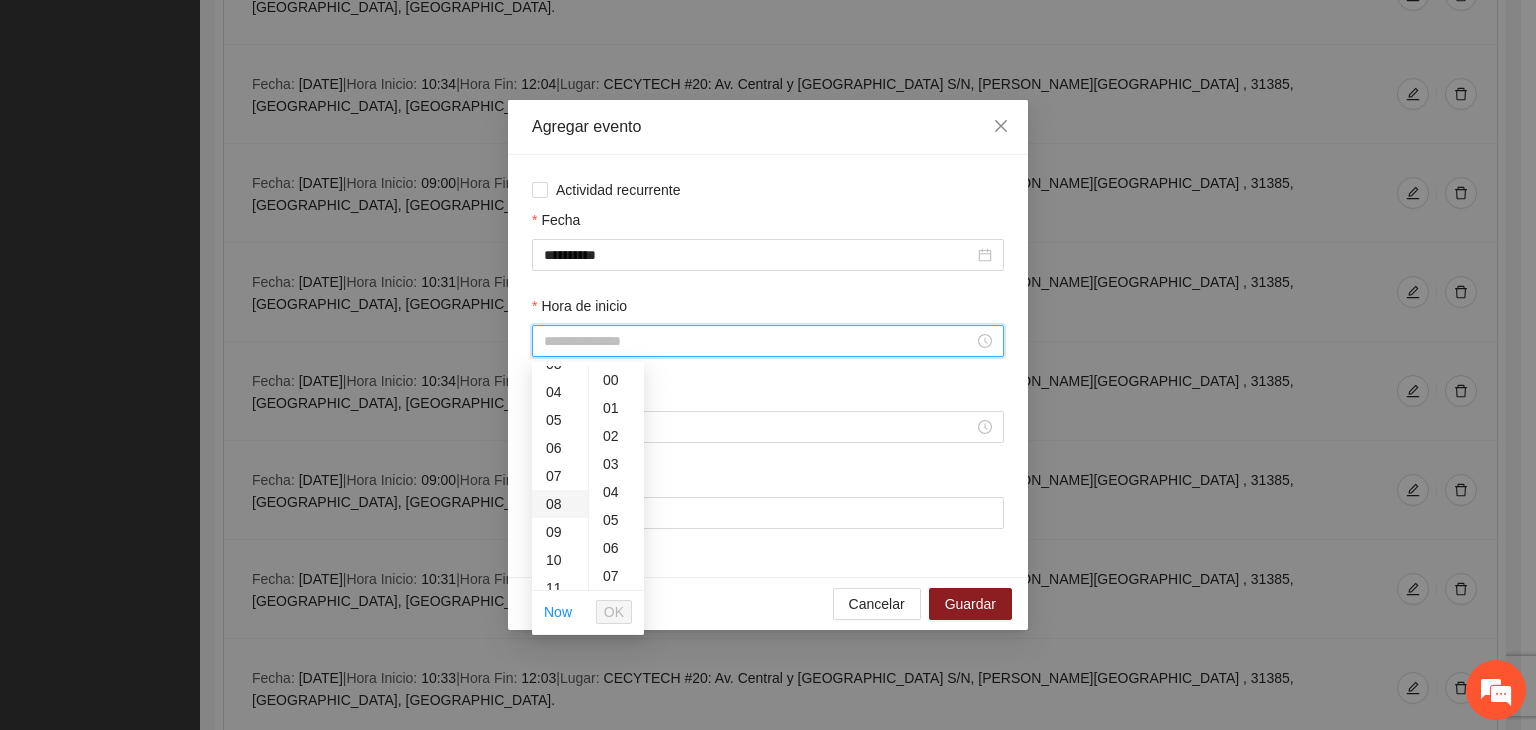 scroll, scrollTop: 200, scrollLeft: 0, axis: vertical 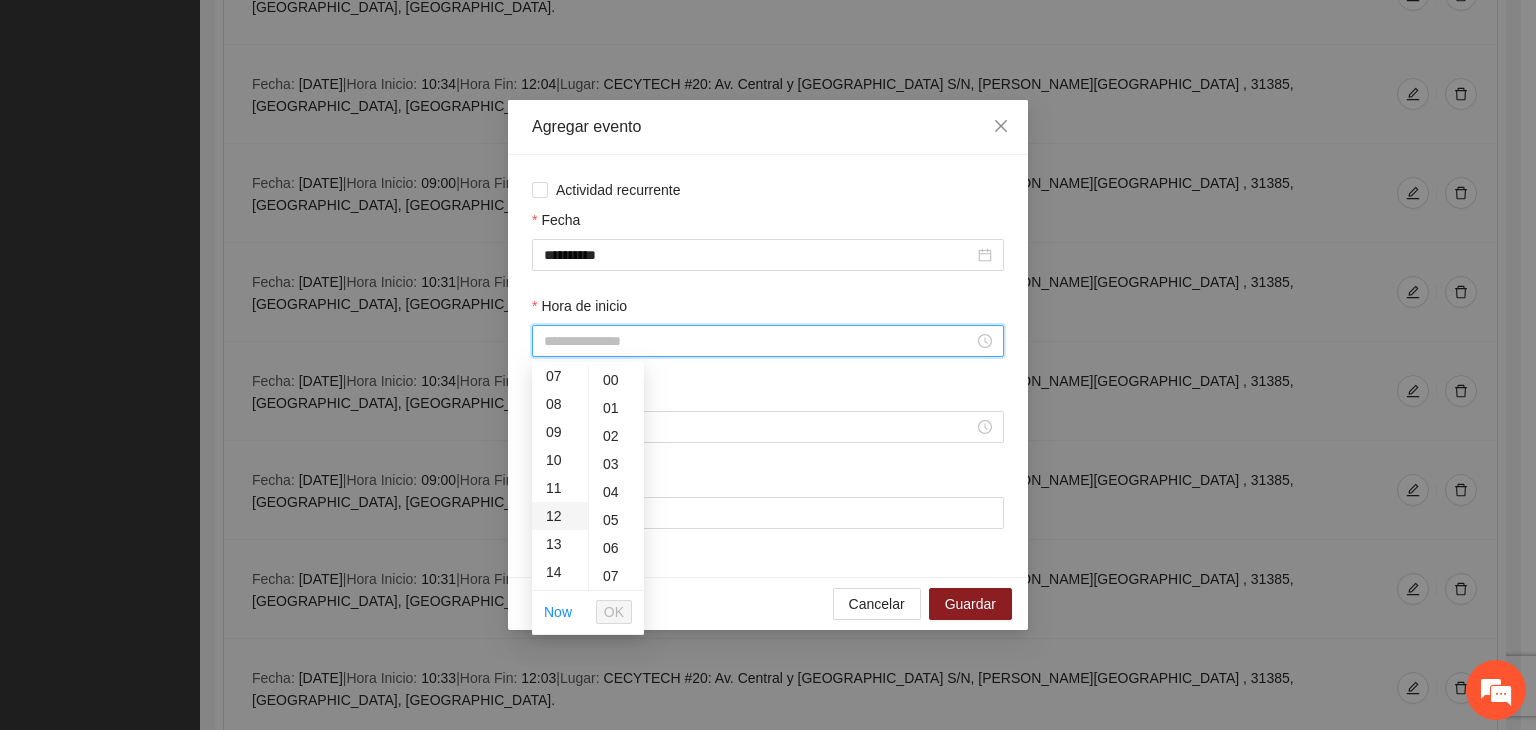 click on "12" at bounding box center [560, 516] 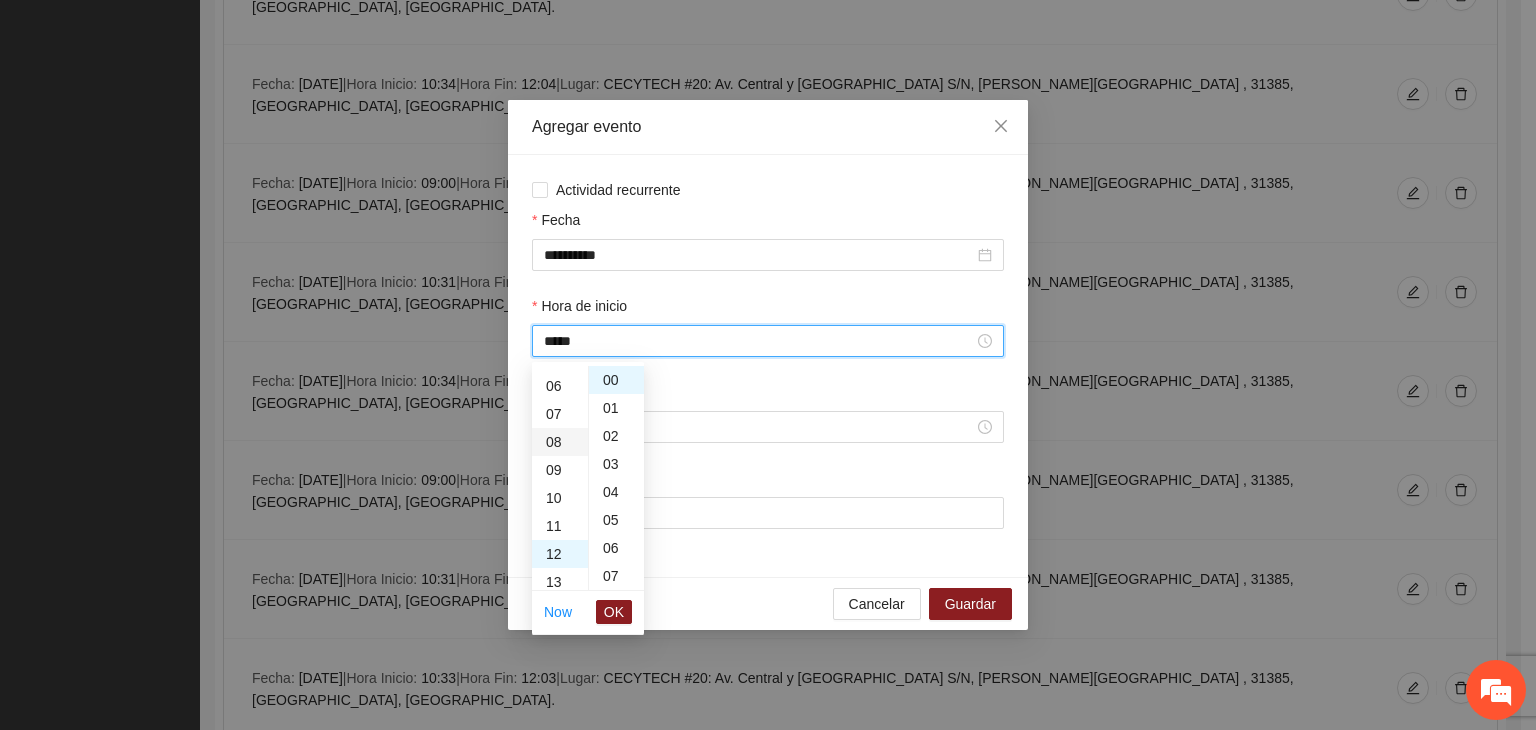 scroll, scrollTop: 136, scrollLeft: 0, axis: vertical 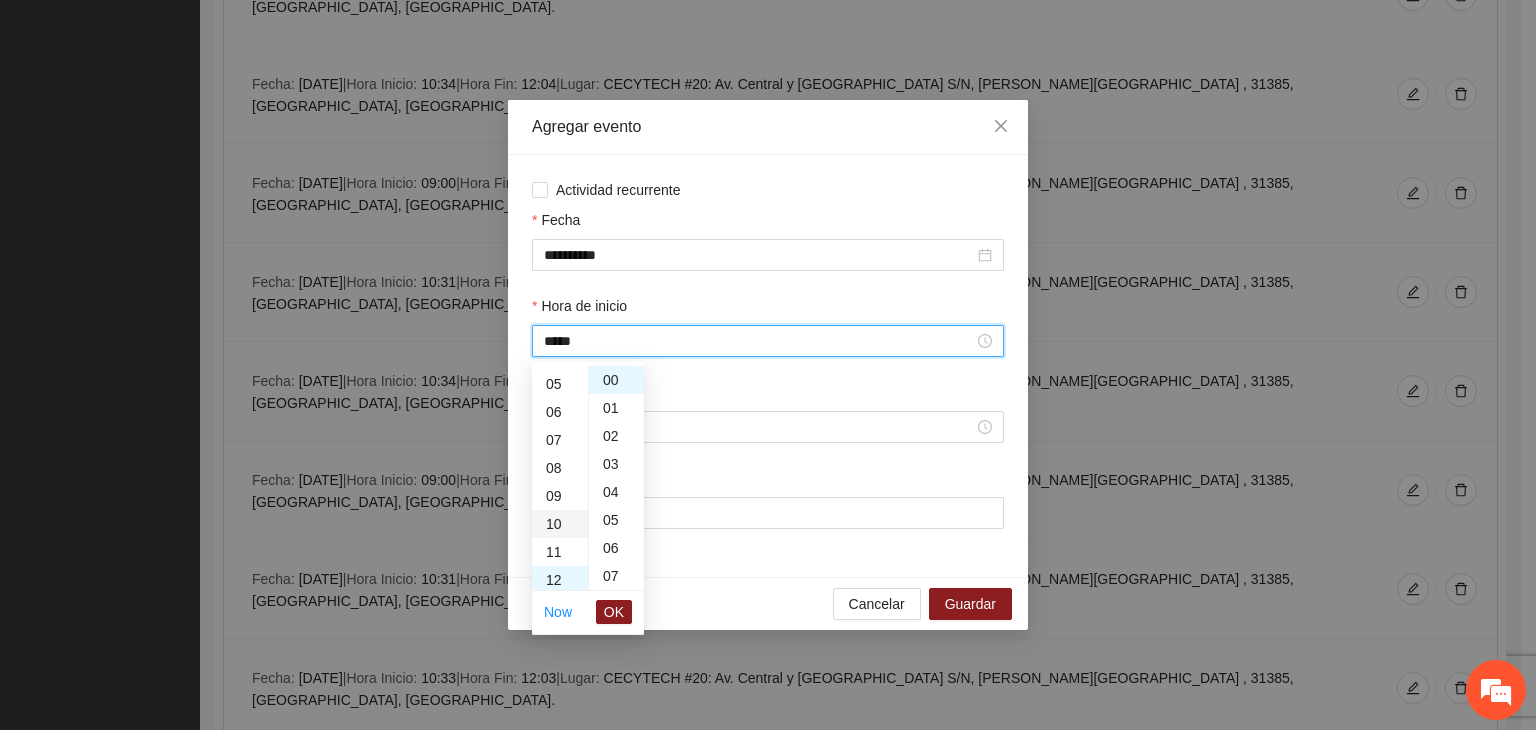 click on "10" at bounding box center [560, 524] 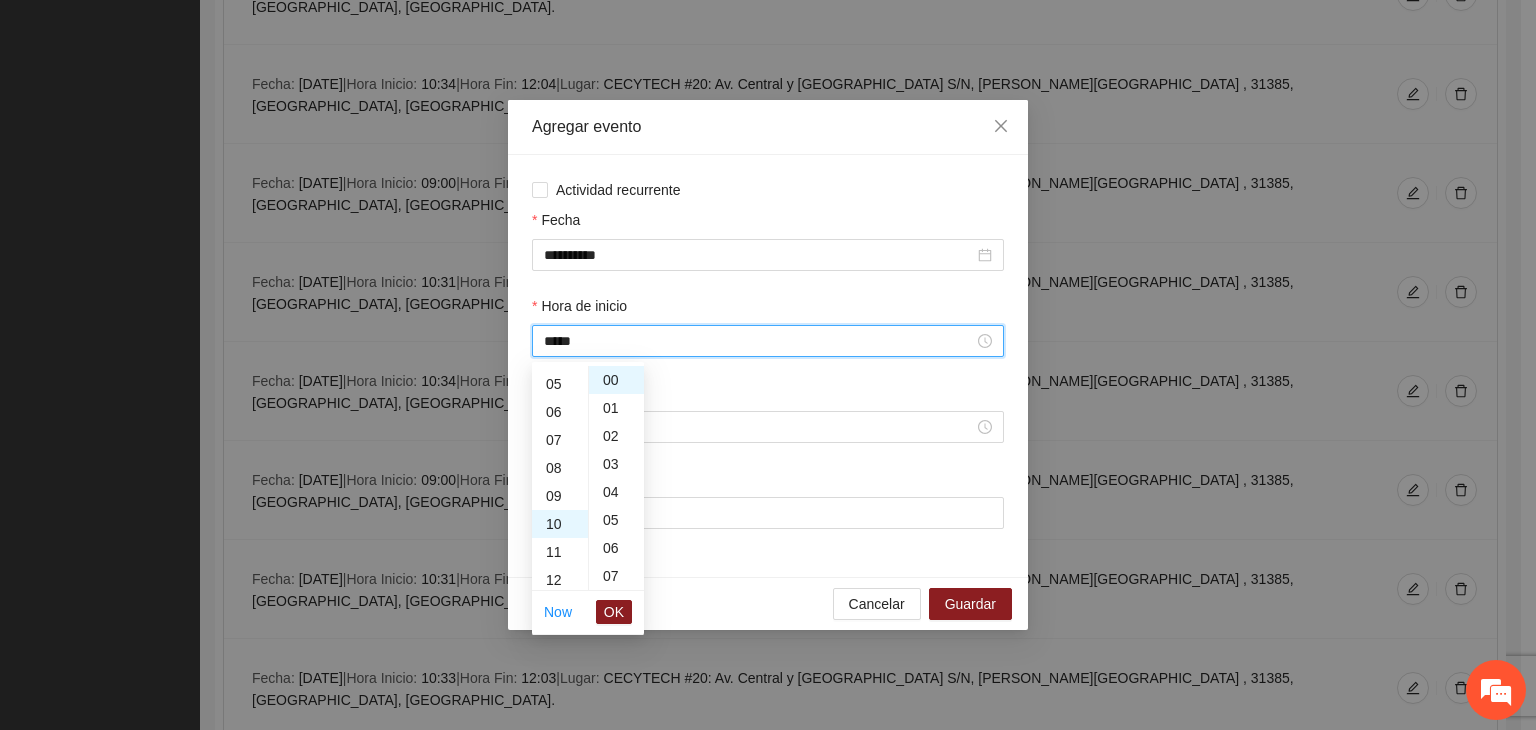 scroll, scrollTop: 280, scrollLeft: 0, axis: vertical 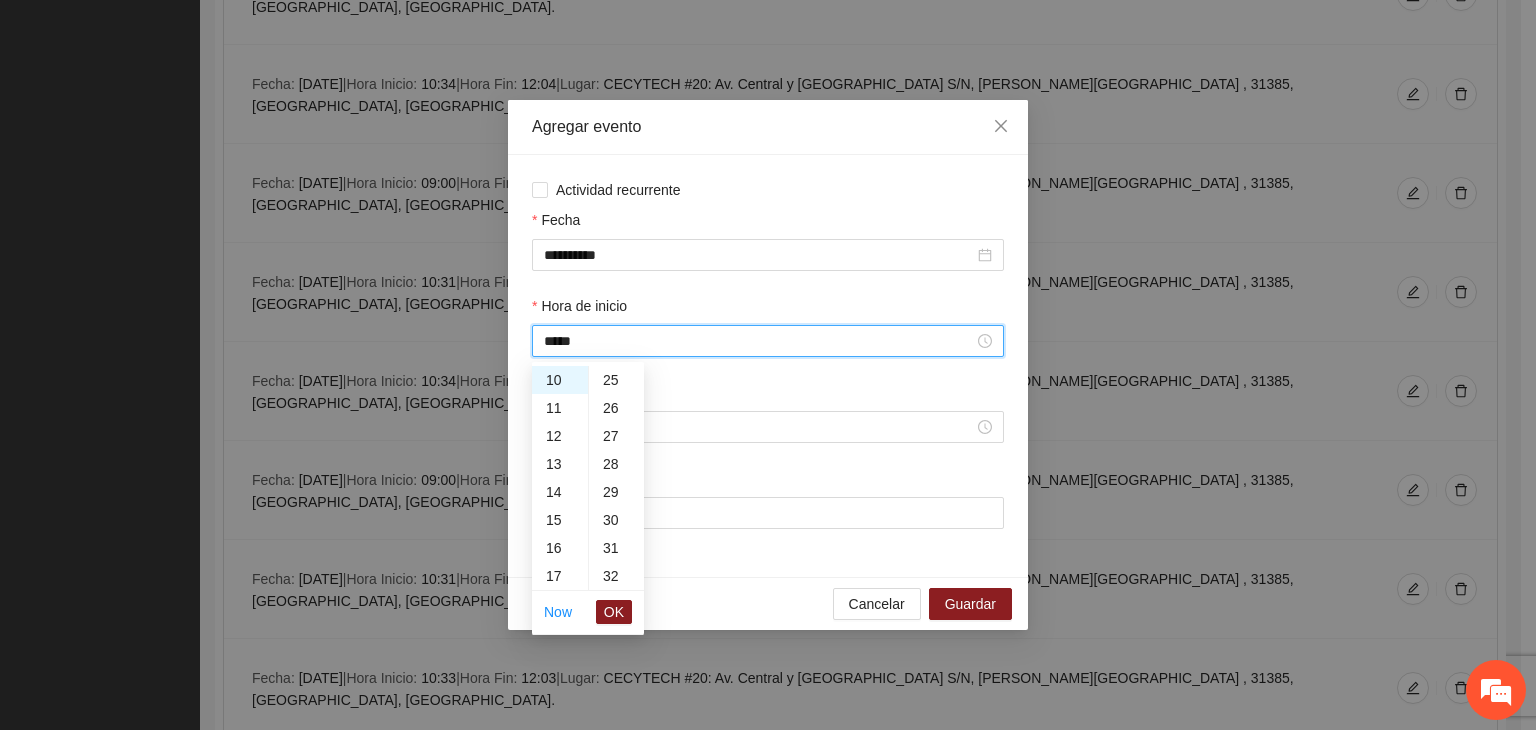 click on "31" at bounding box center [616, 548] 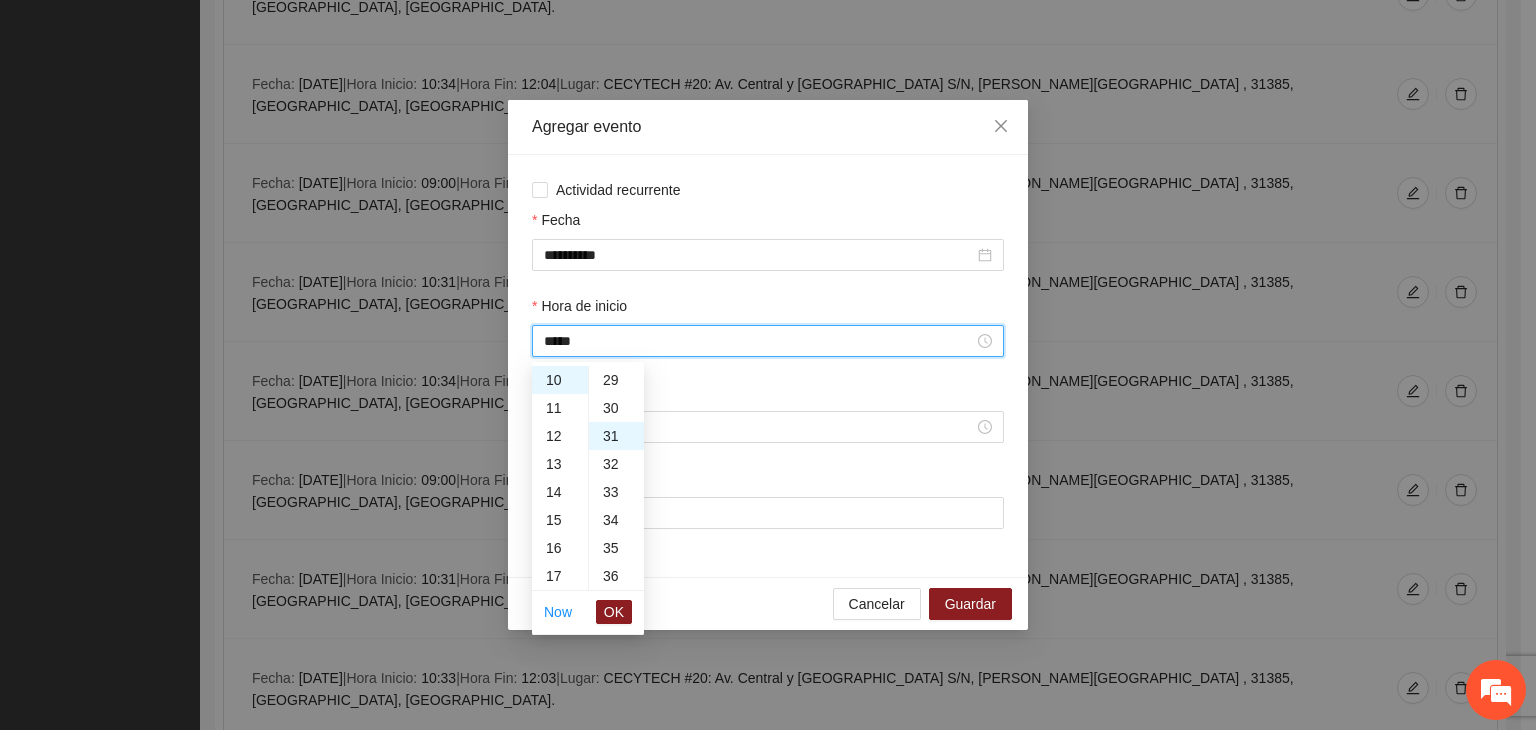 scroll, scrollTop: 868, scrollLeft: 0, axis: vertical 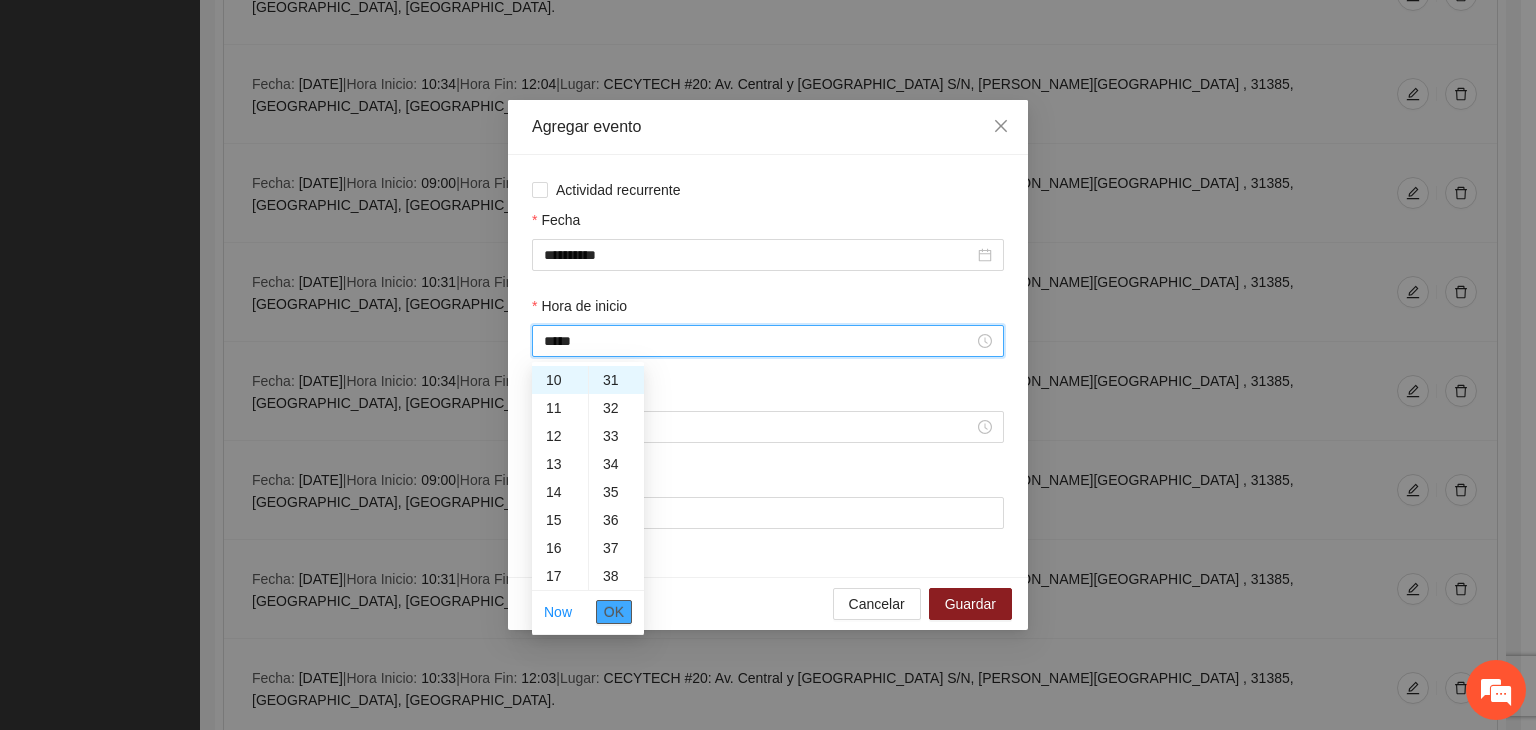 click on "OK" at bounding box center [614, 612] 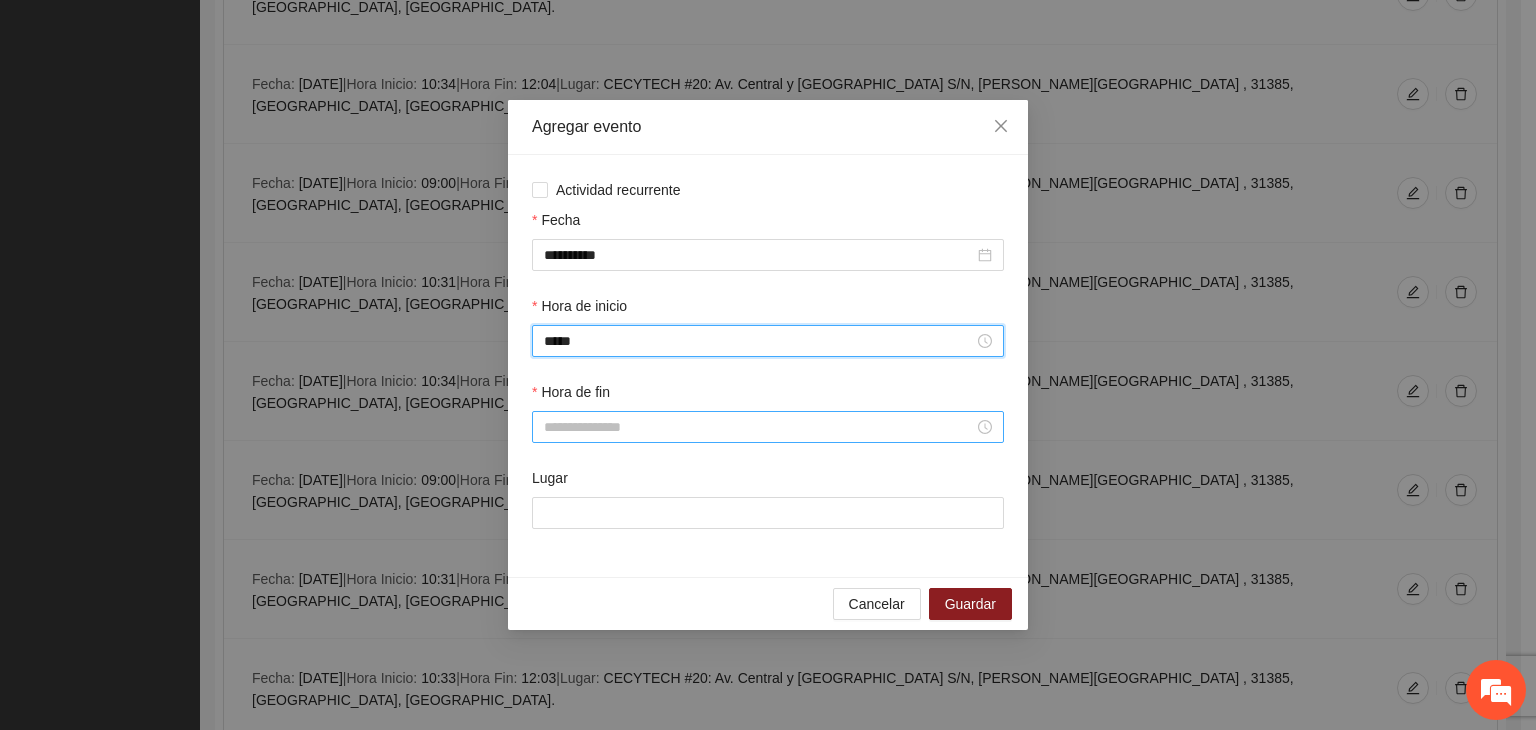 click on "Hora de fin" at bounding box center [759, 427] 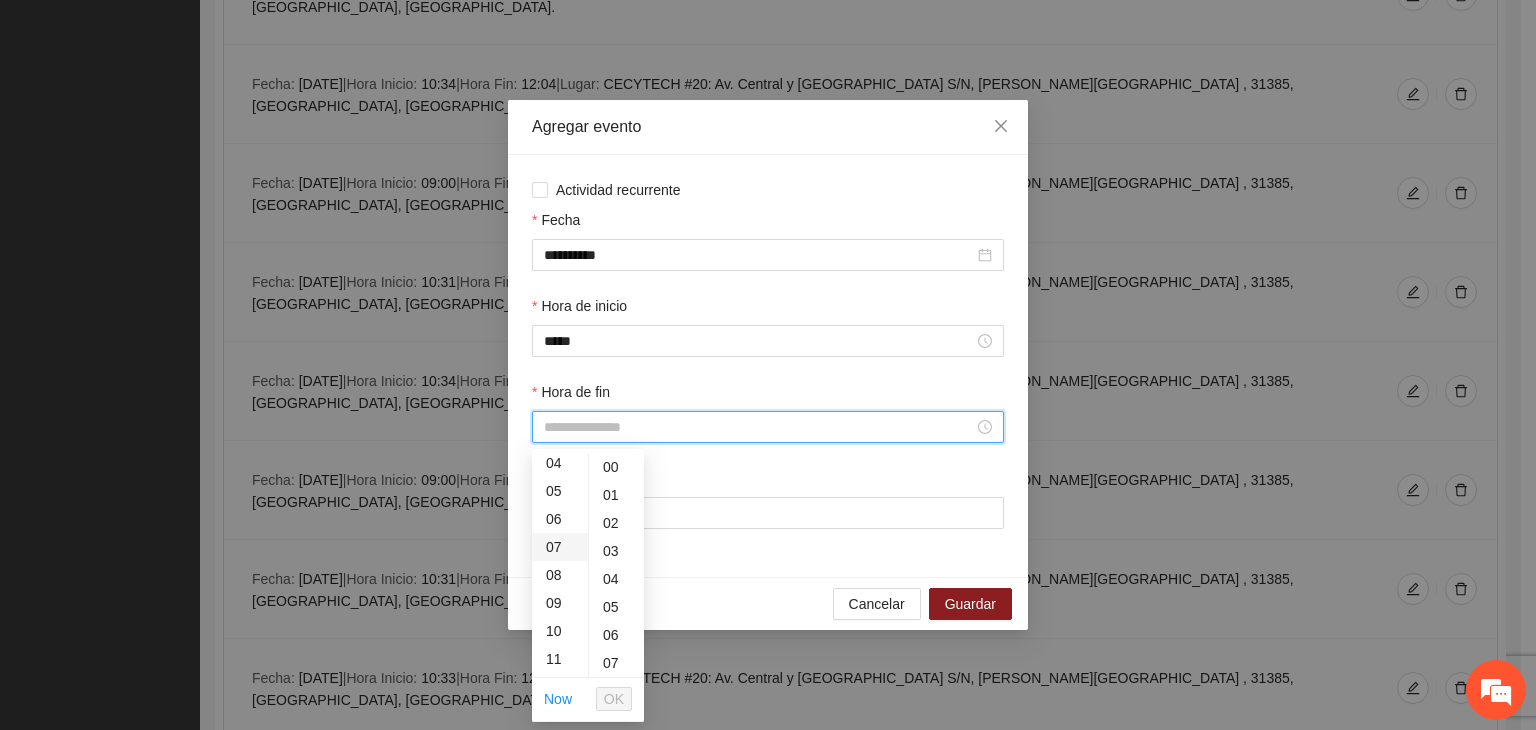 scroll, scrollTop: 200, scrollLeft: 0, axis: vertical 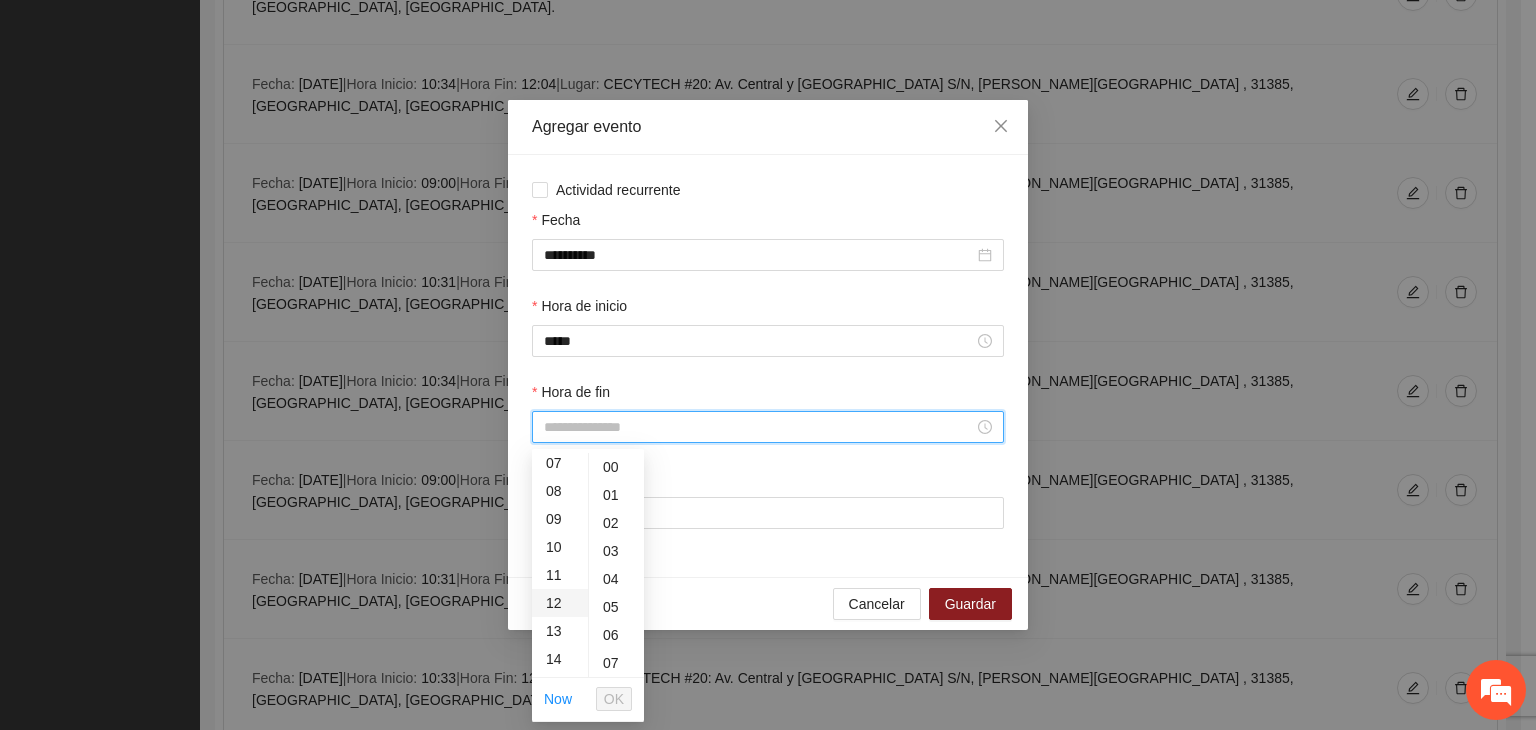 click on "12" at bounding box center (560, 603) 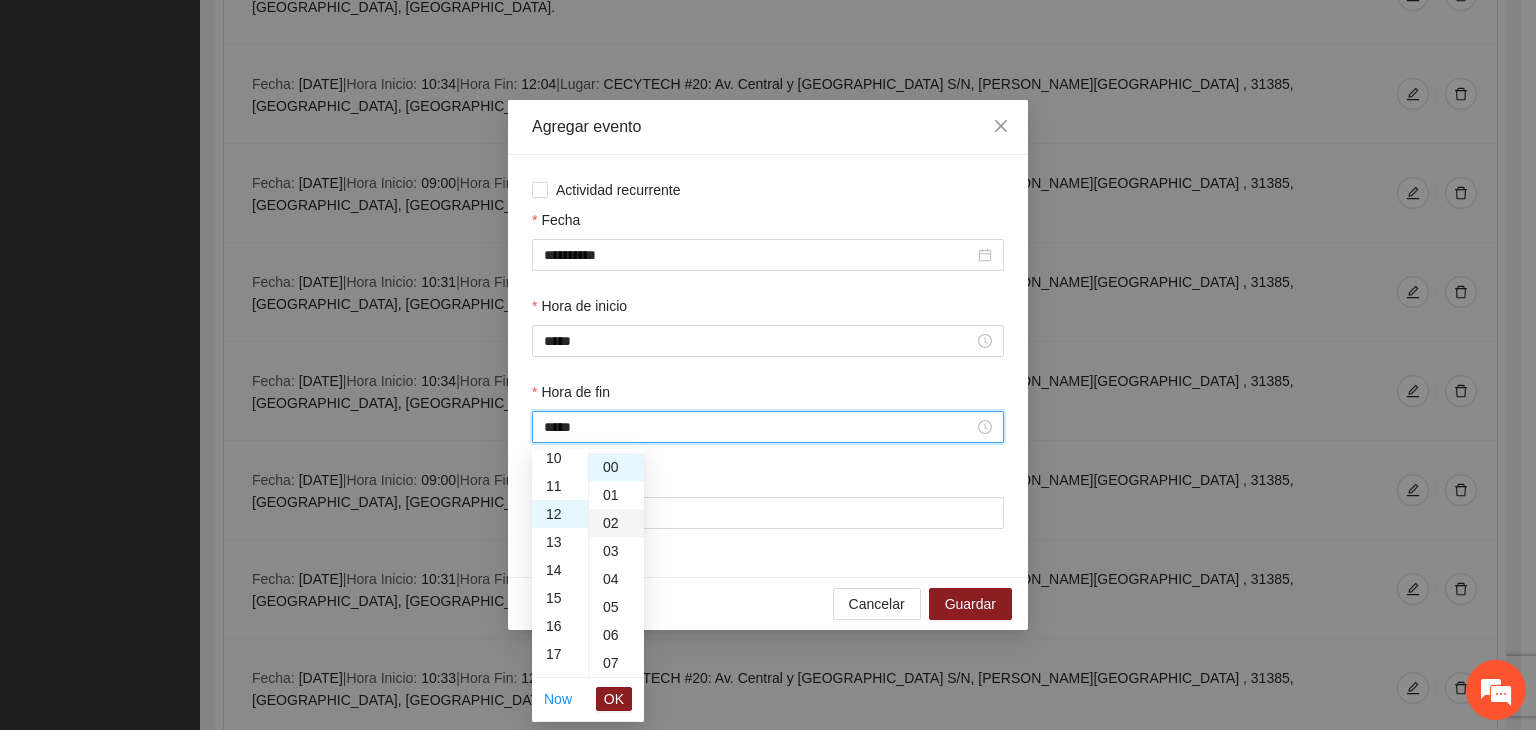 scroll, scrollTop: 336, scrollLeft: 0, axis: vertical 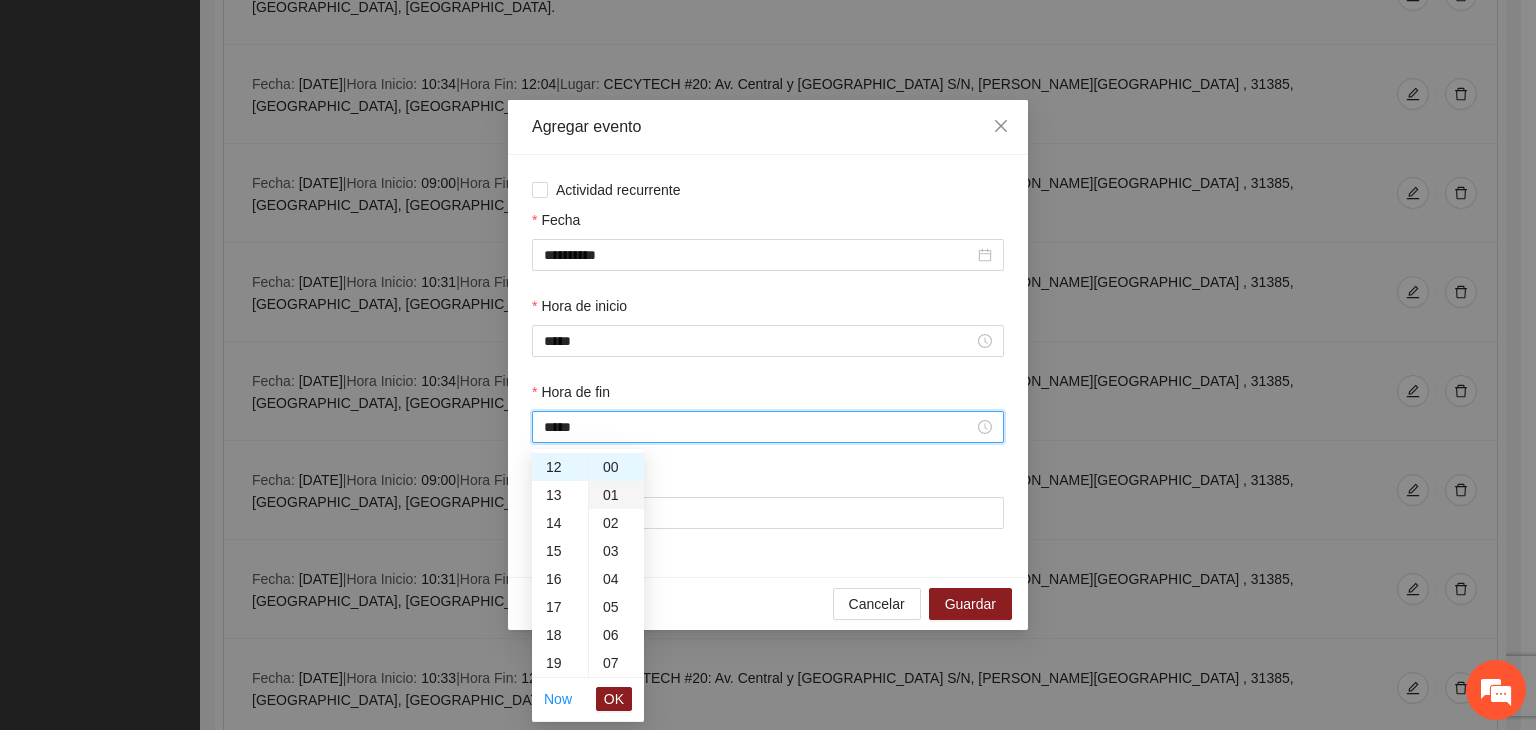 click on "01" at bounding box center (616, 495) 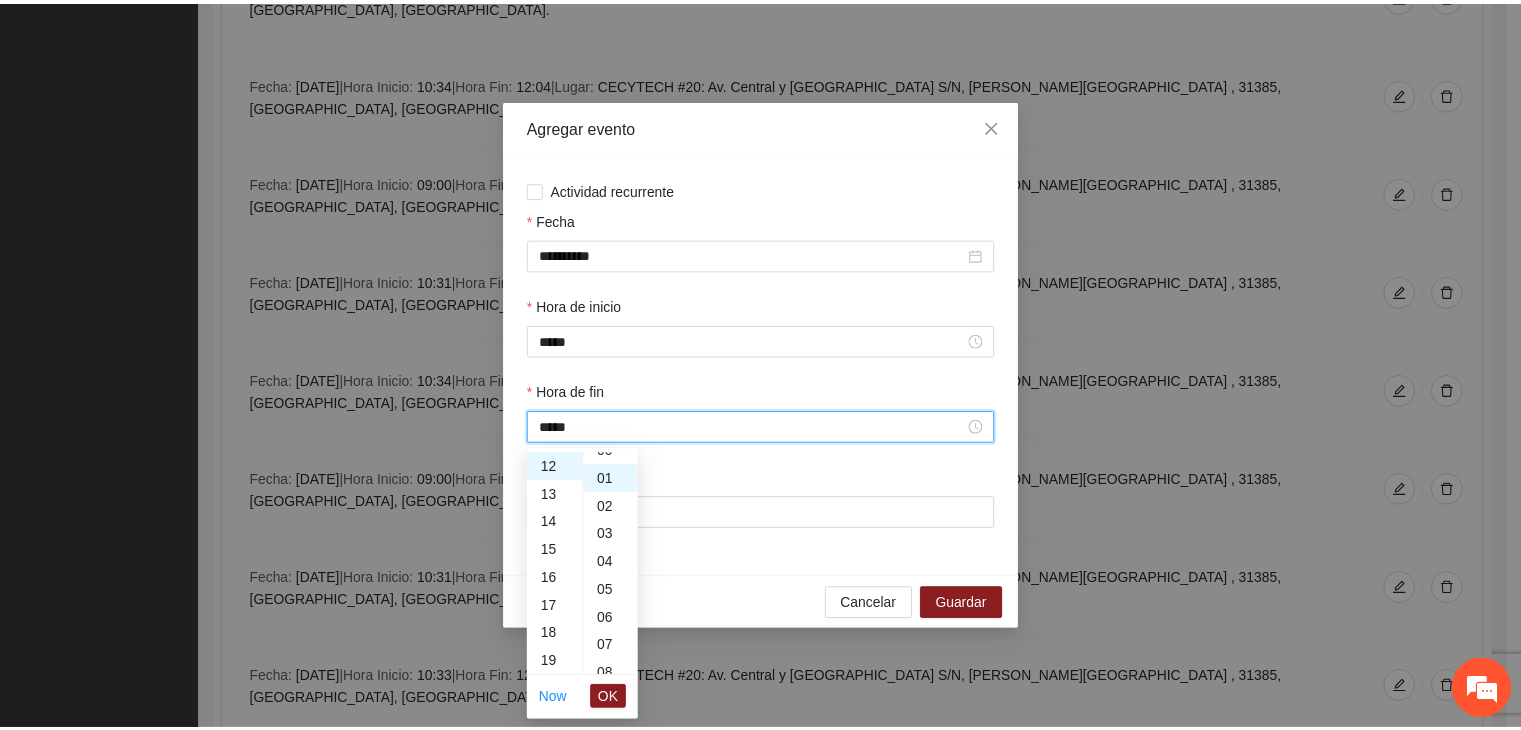 scroll, scrollTop: 28, scrollLeft: 0, axis: vertical 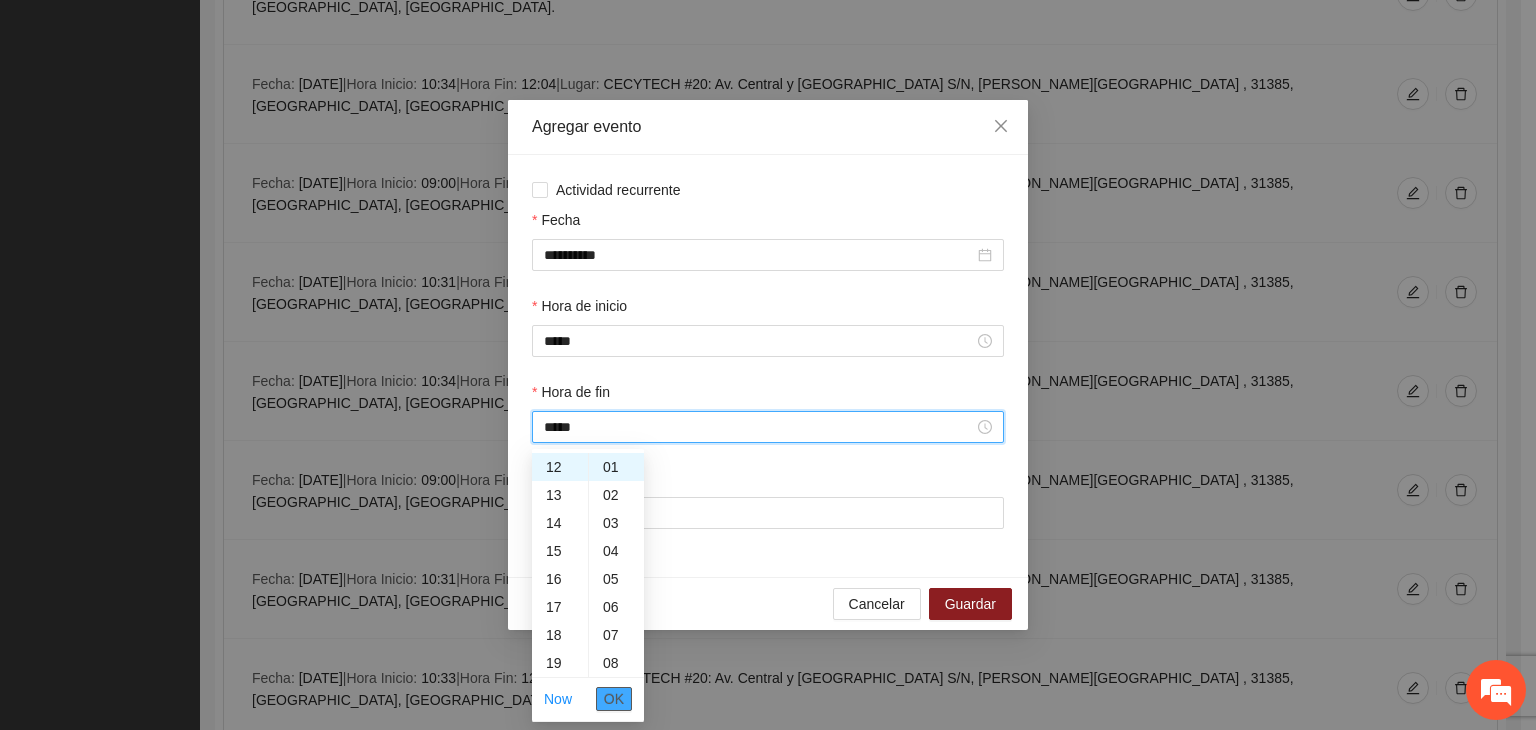 click on "OK" at bounding box center [614, 699] 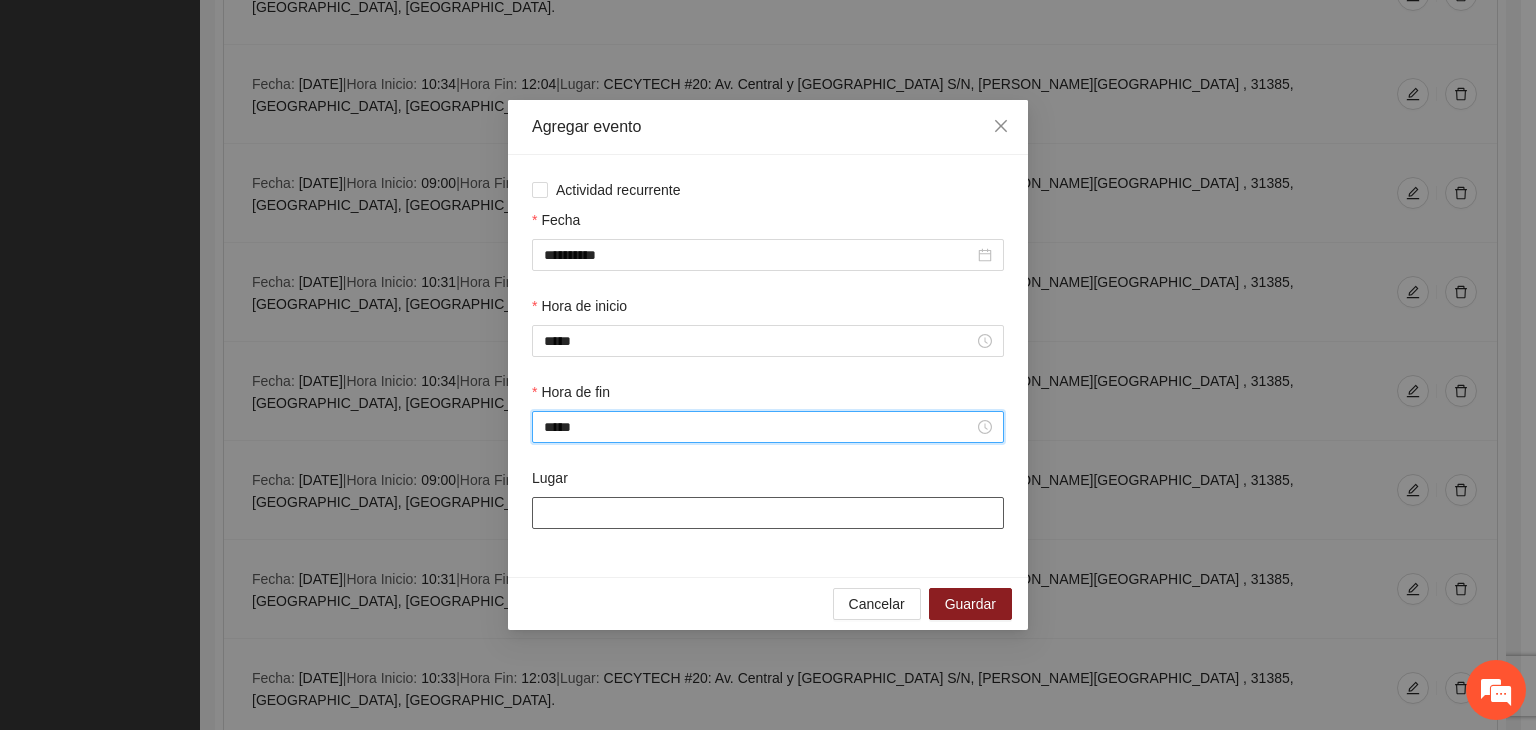 click on "Lugar" at bounding box center [768, 513] 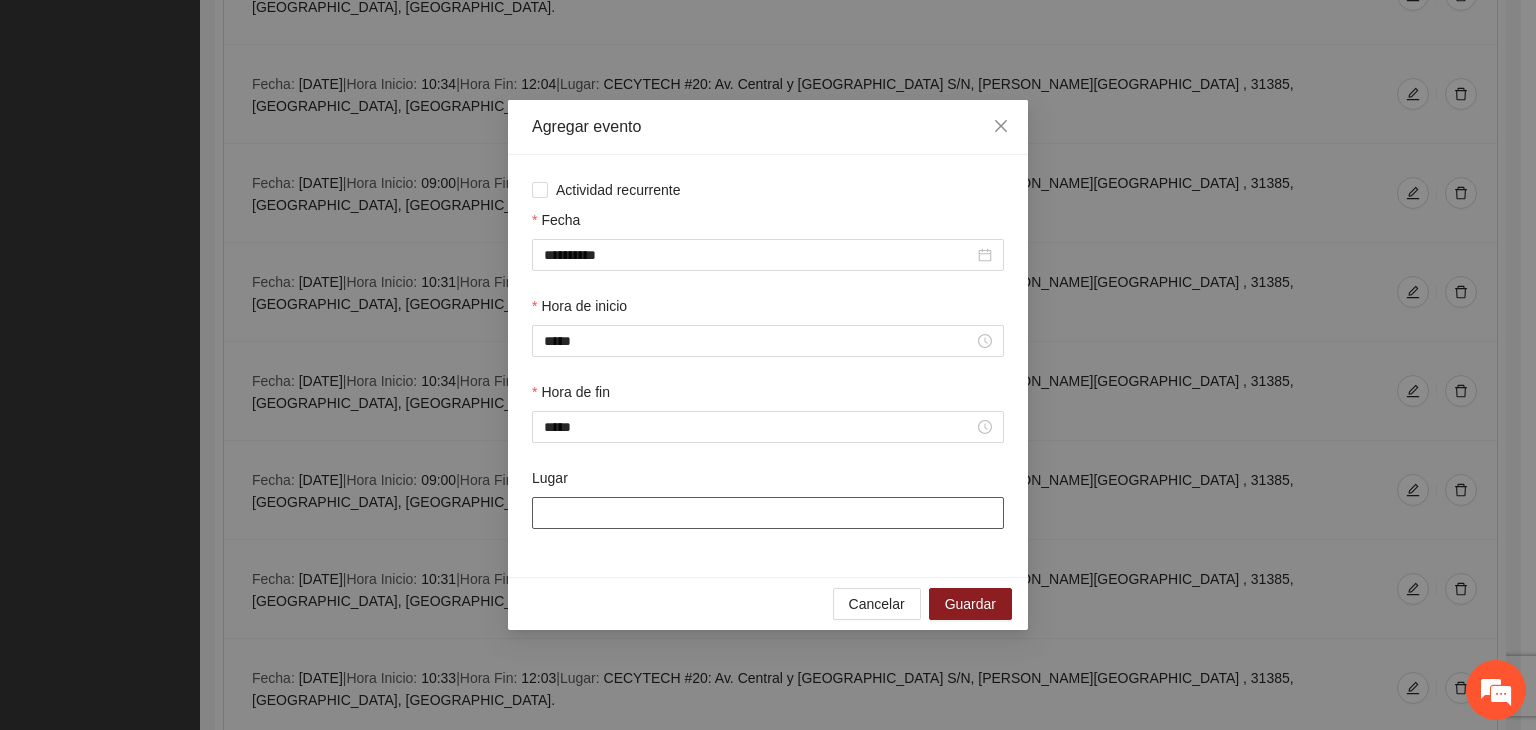 type on "**********" 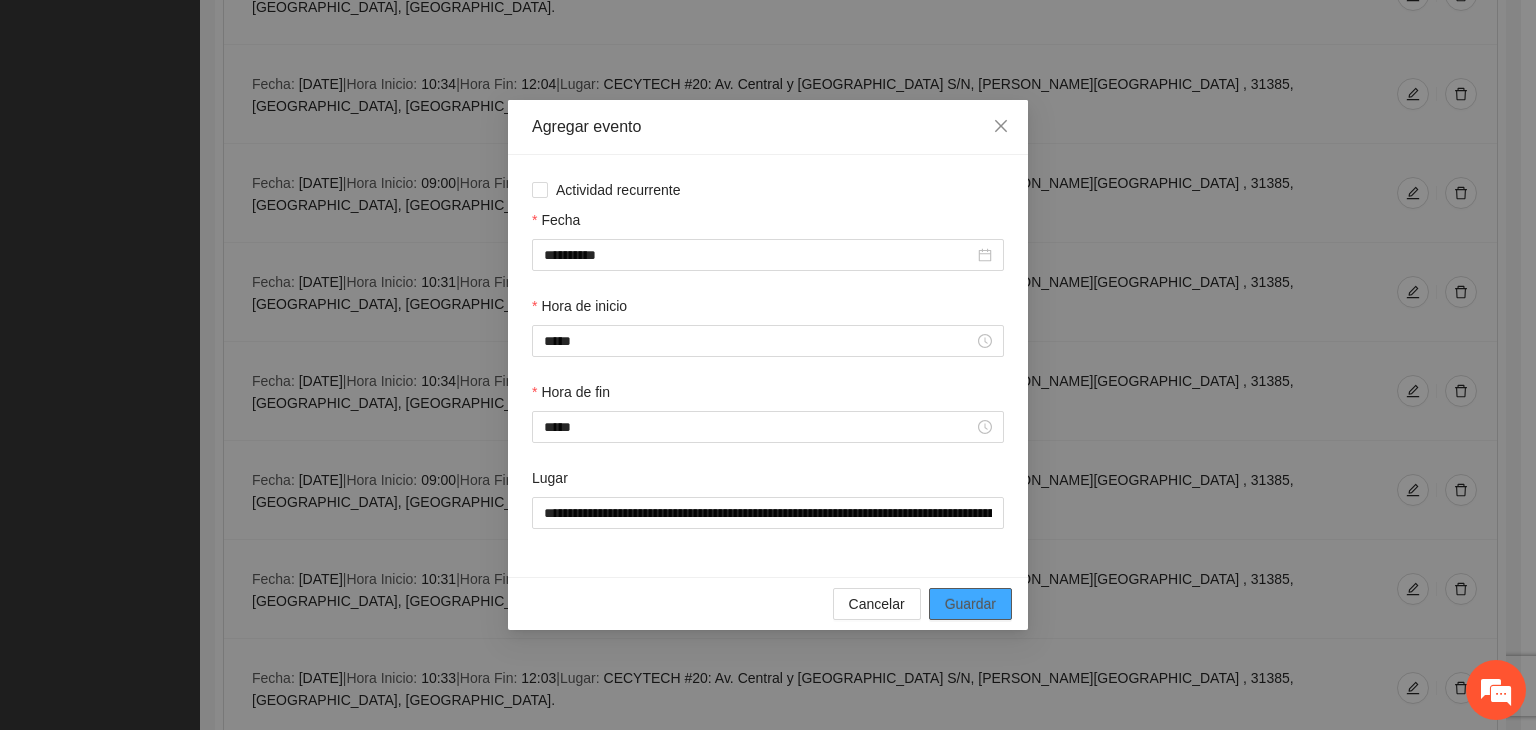 click on "Guardar" at bounding box center [970, 604] 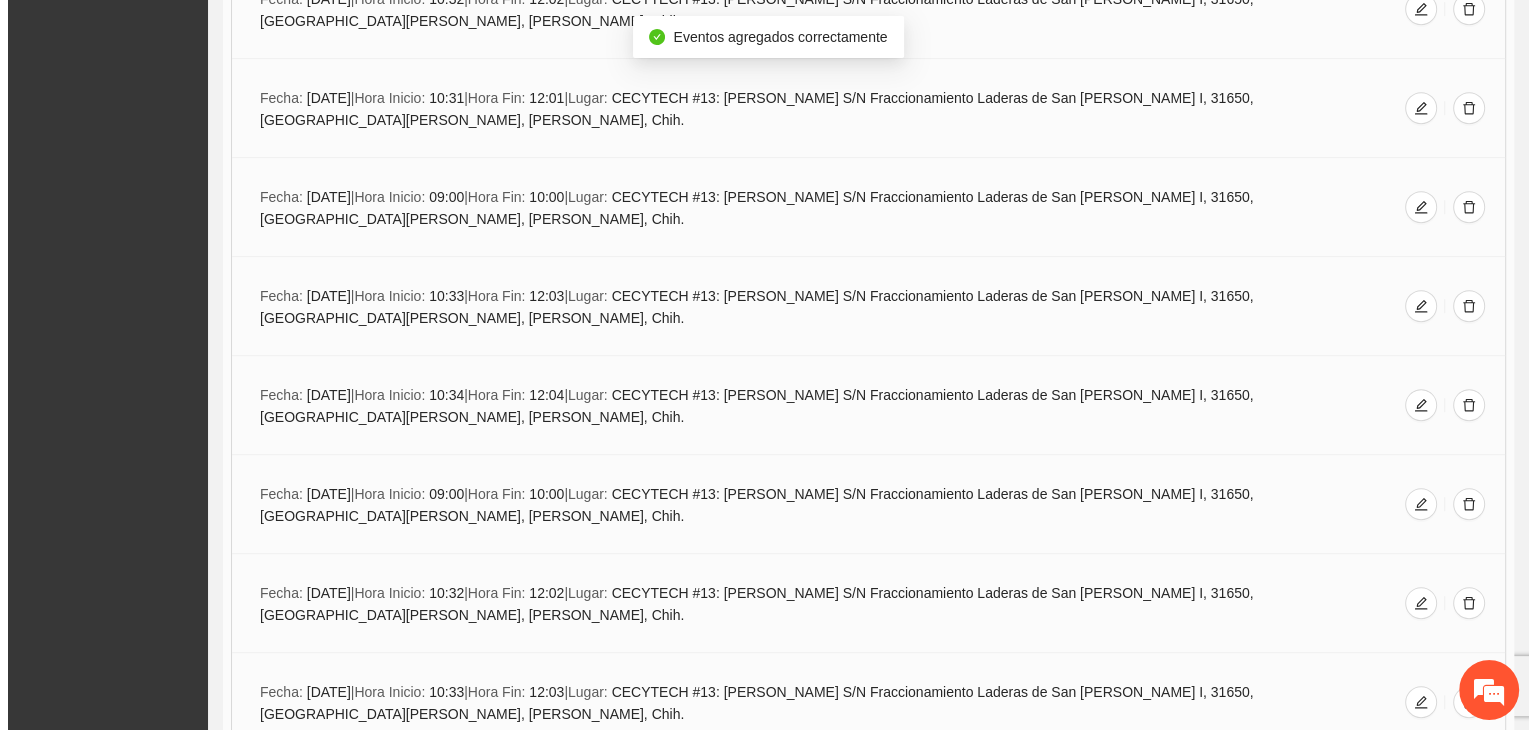 scroll, scrollTop: 898, scrollLeft: 0, axis: vertical 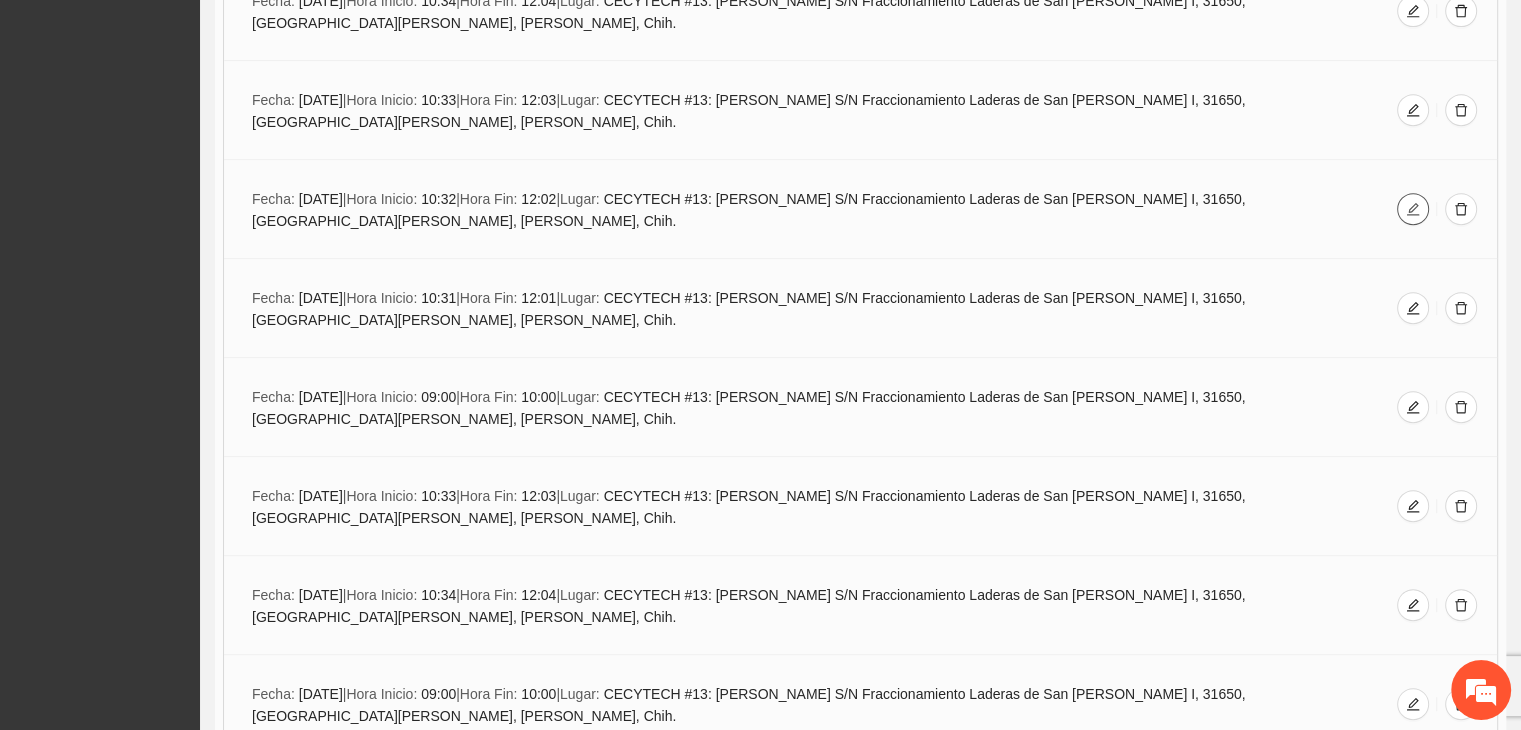 click 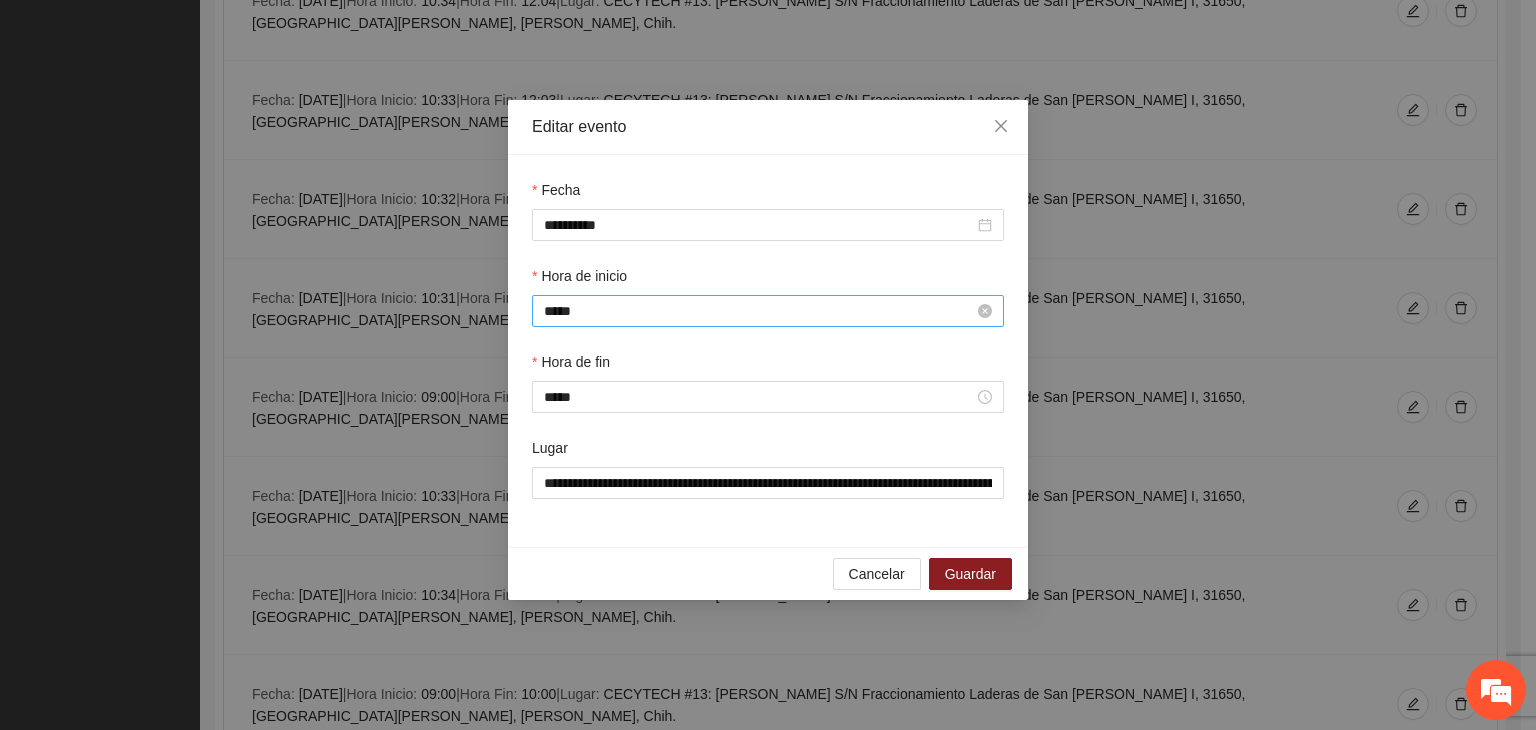 click on "*****" at bounding box center (759, 311) 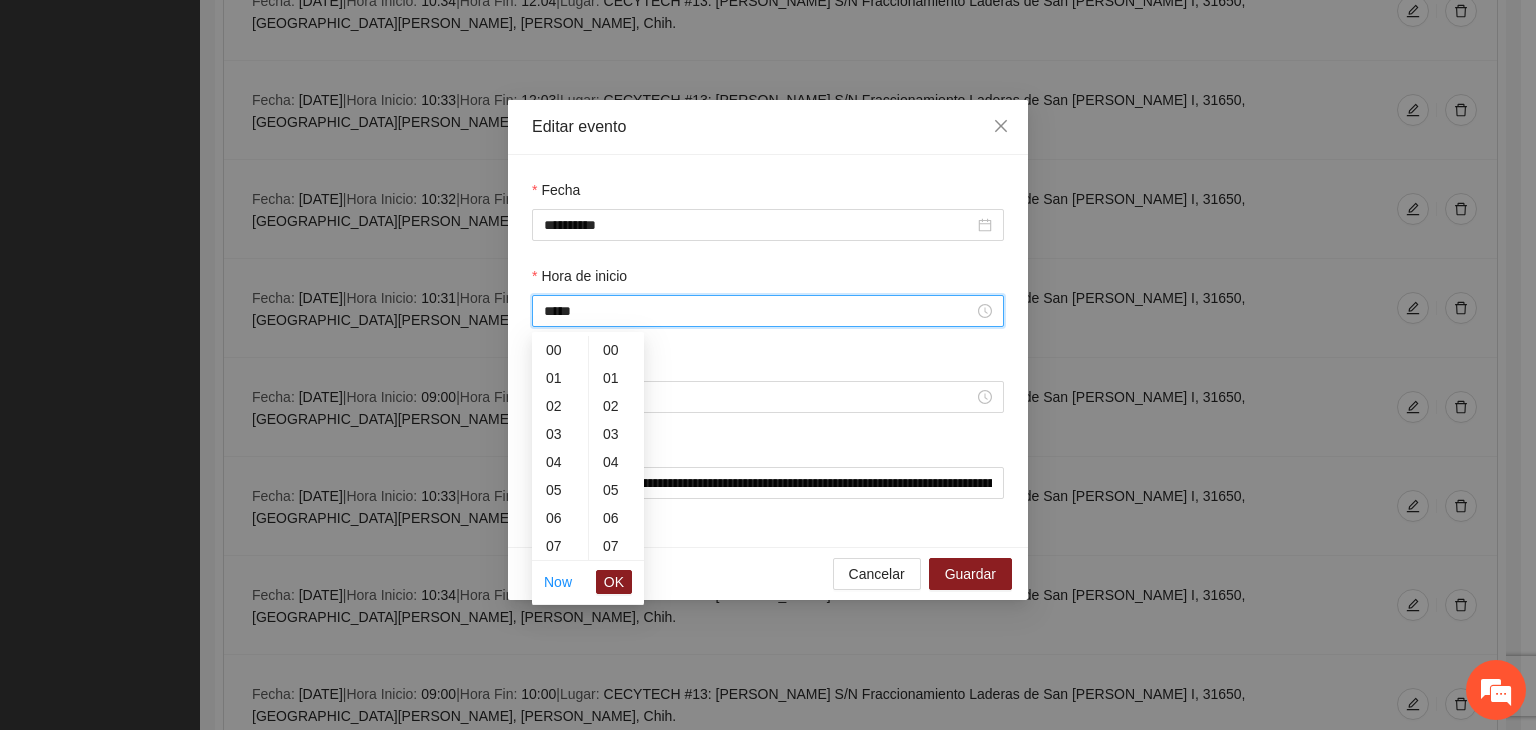 scroll, scrollTop: 280, scrollLeft: 0, axis: vertical 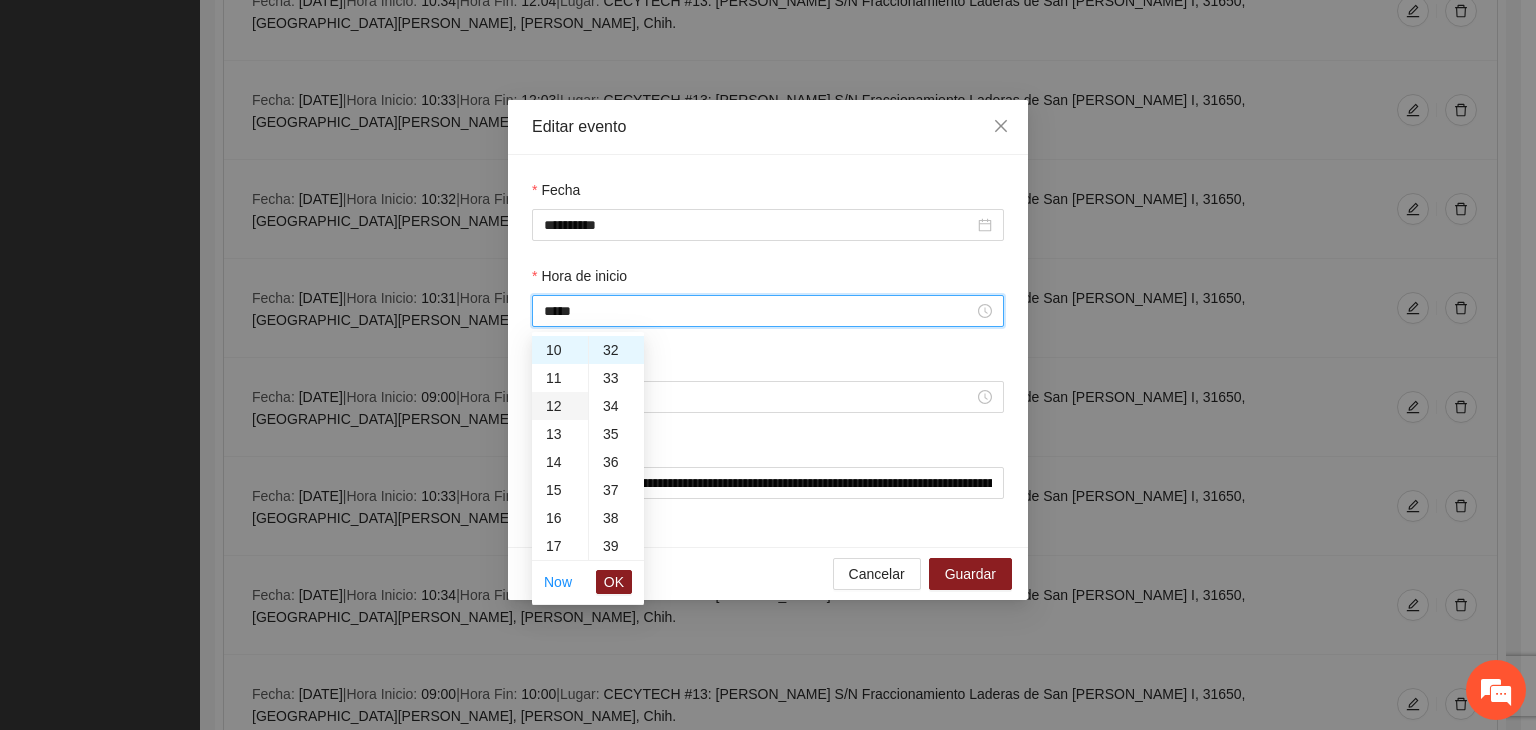 click on "12" at bounding box center [560, 406] 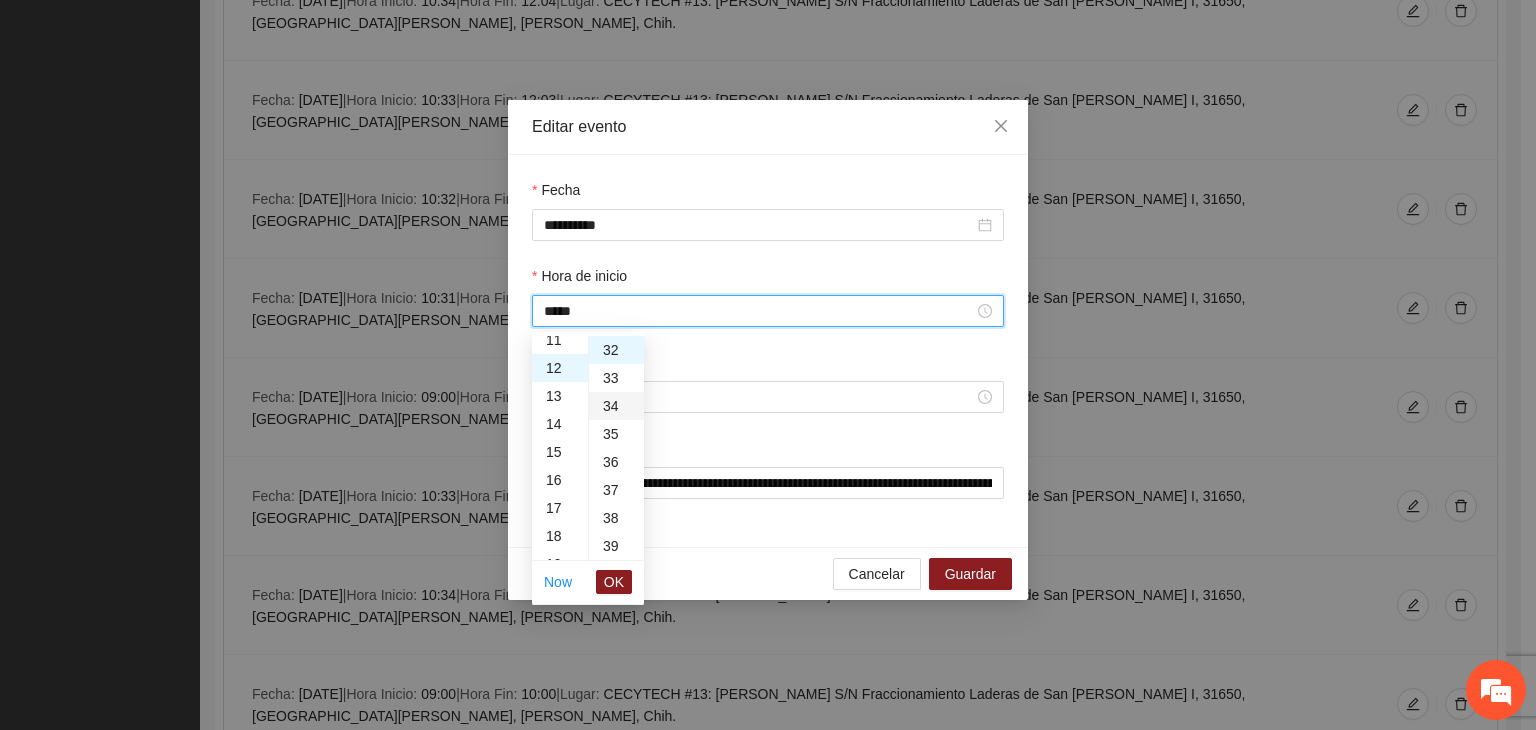 scroll, scrollTop: 336, scrollLeft: 0, axis: vertical 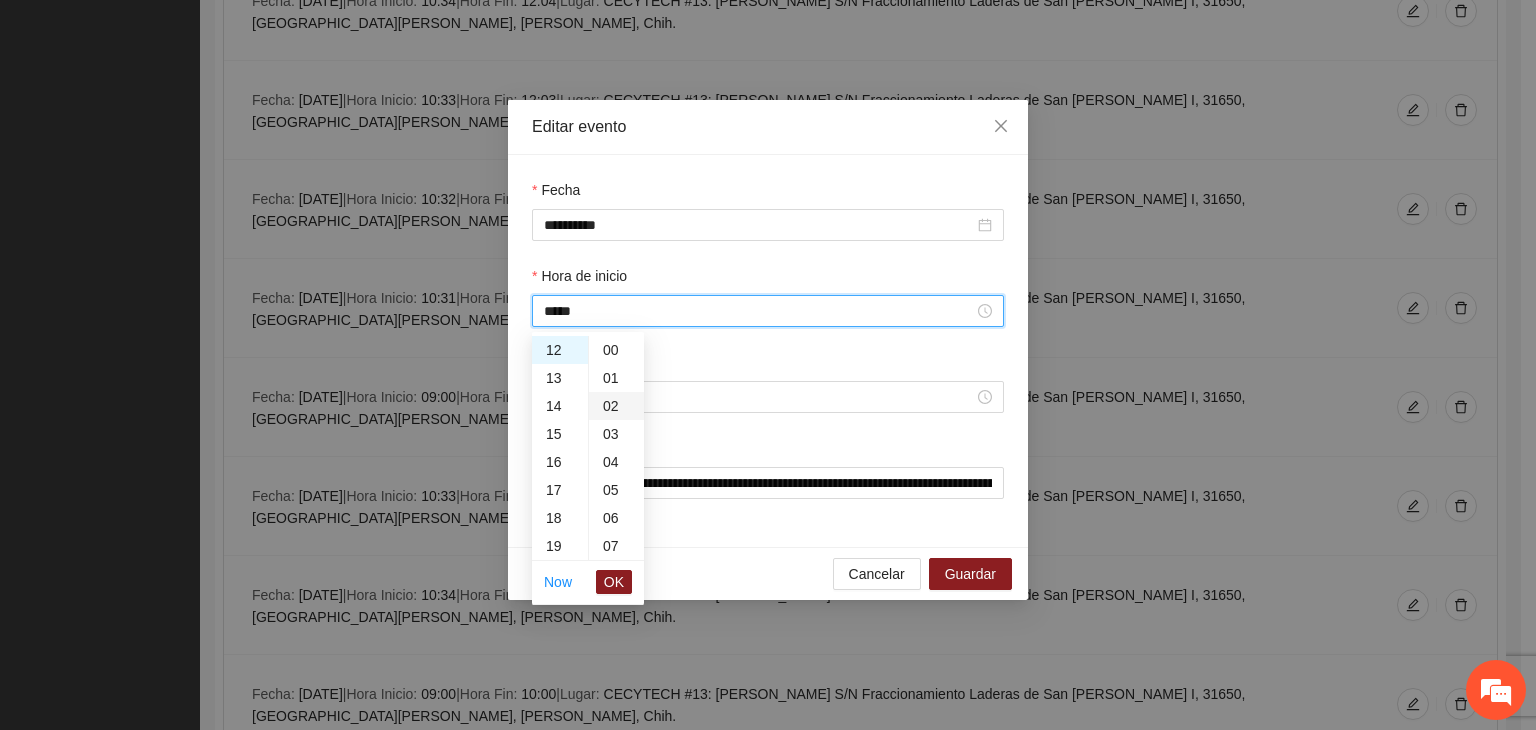 click on "02" at bounding box center [616, 406] 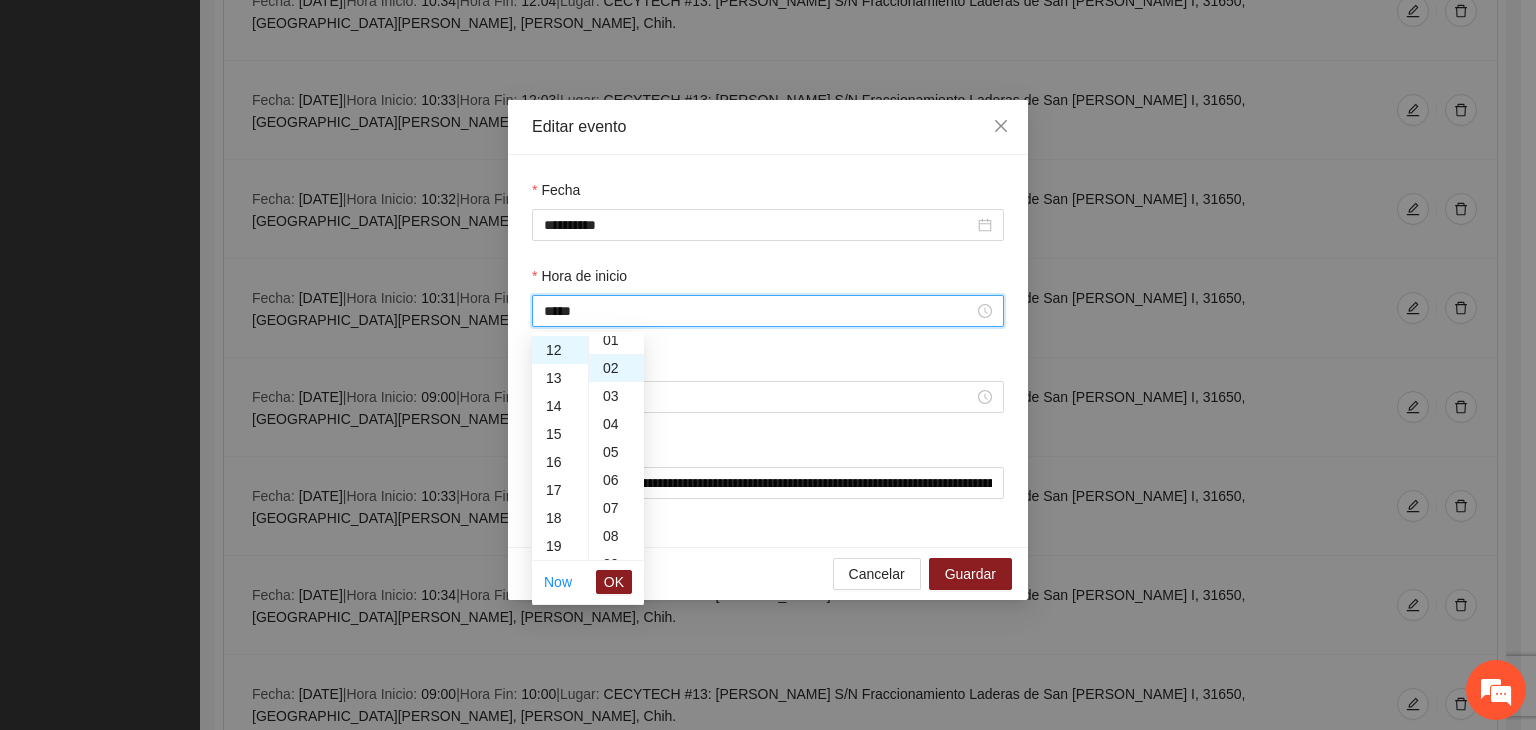scroll, scrollTop: 56, scrollLeft: 0, axis: vertical 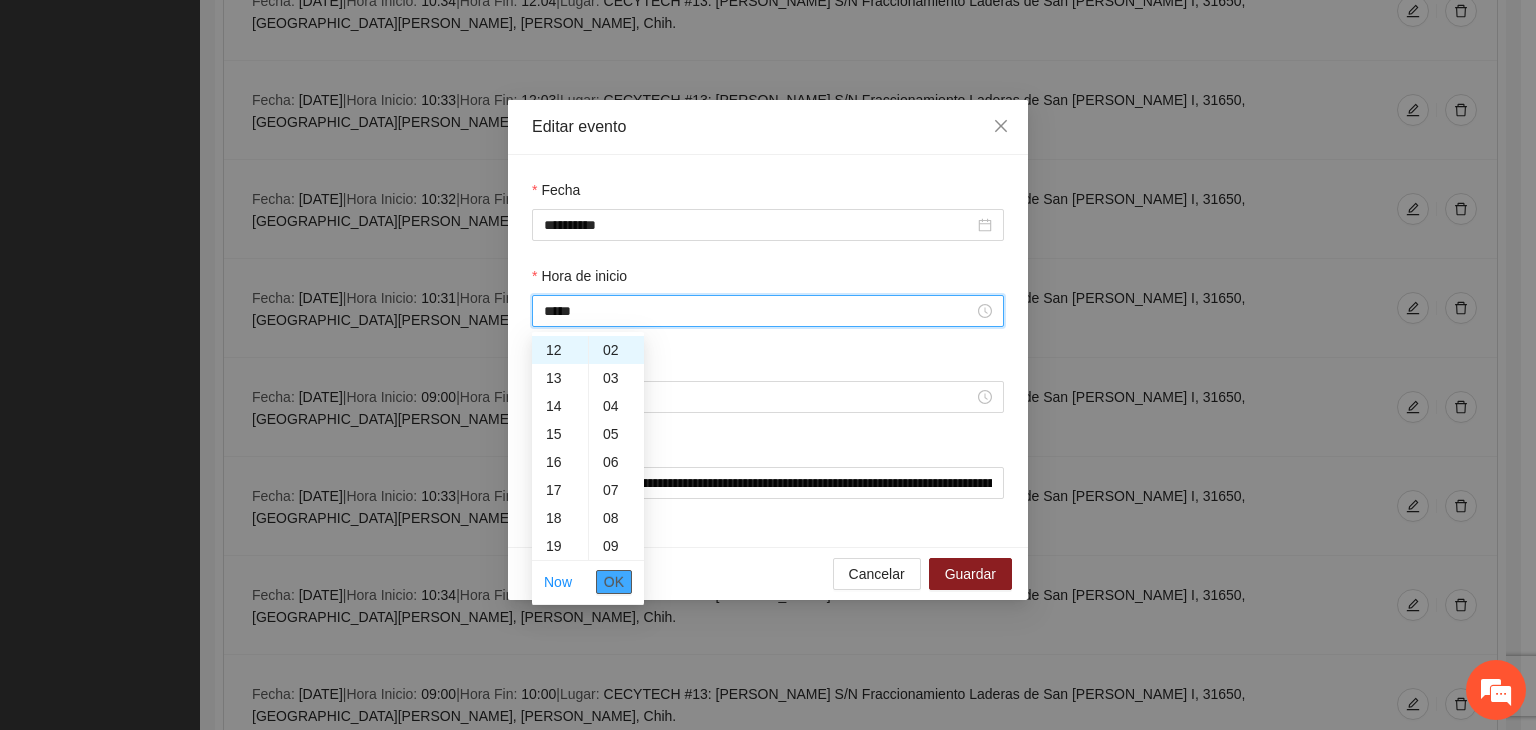 click on "OK" at bounding box center [614, 582] 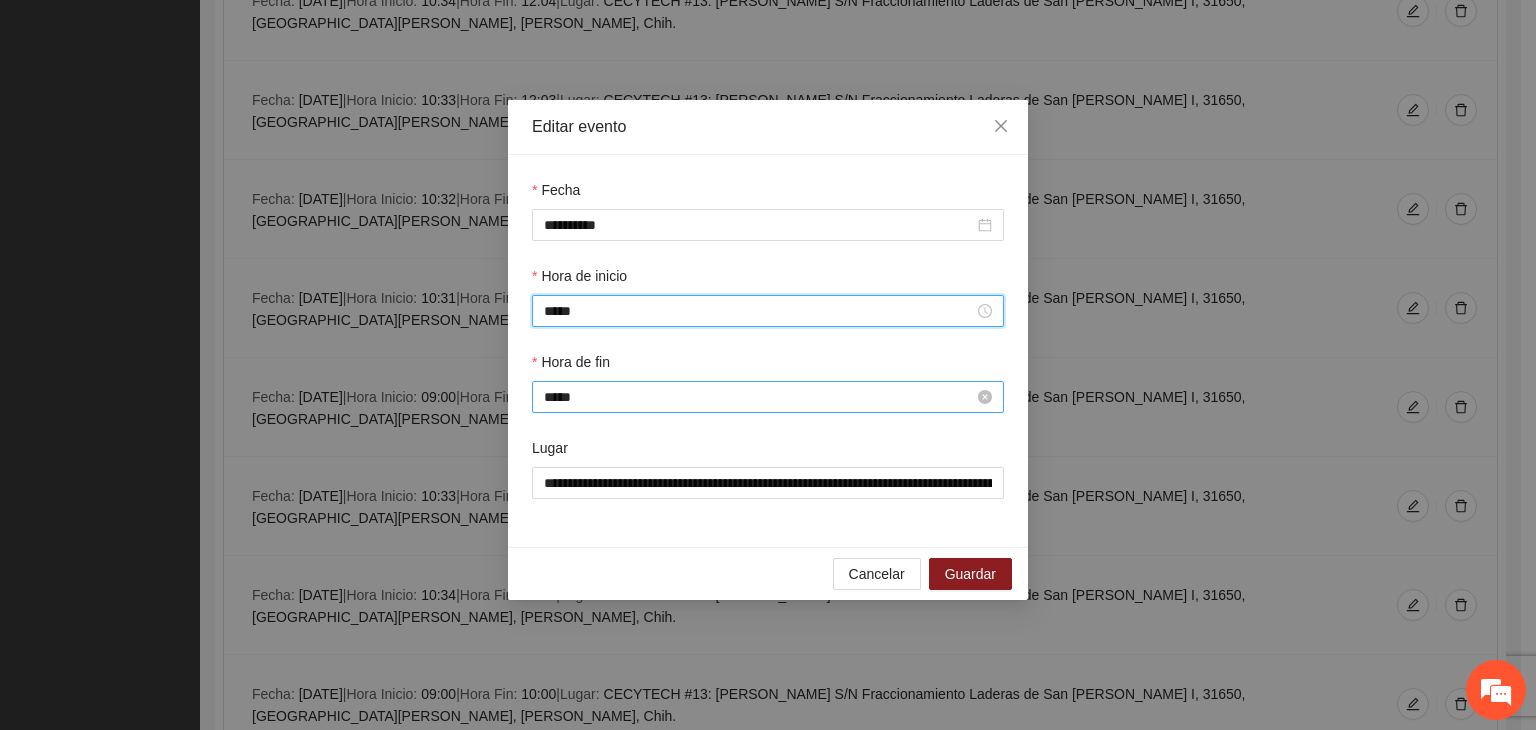 click on "*****" at bounding box center [759, 397] 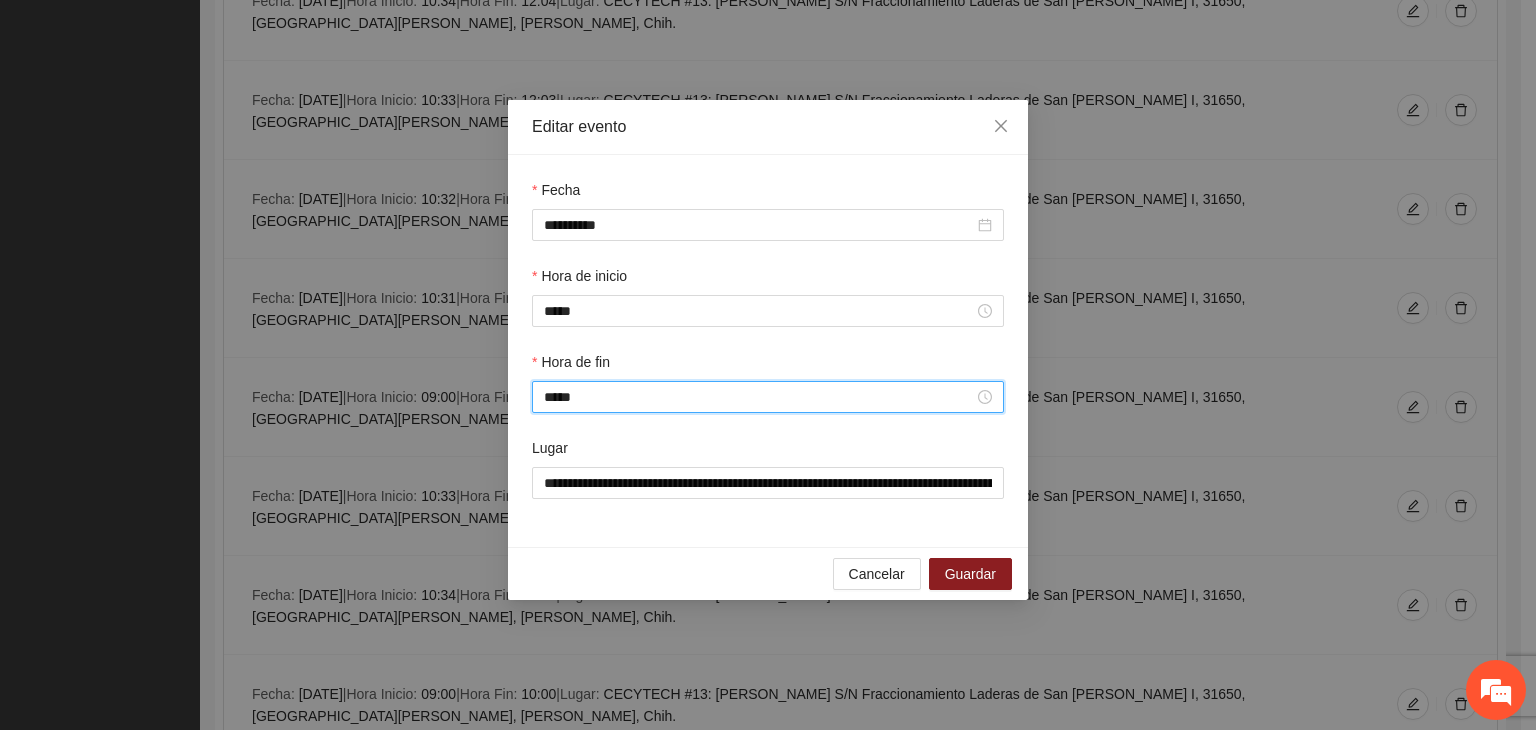scroll, scrollTop: 336, scrollLeft: 0, axis: vertical 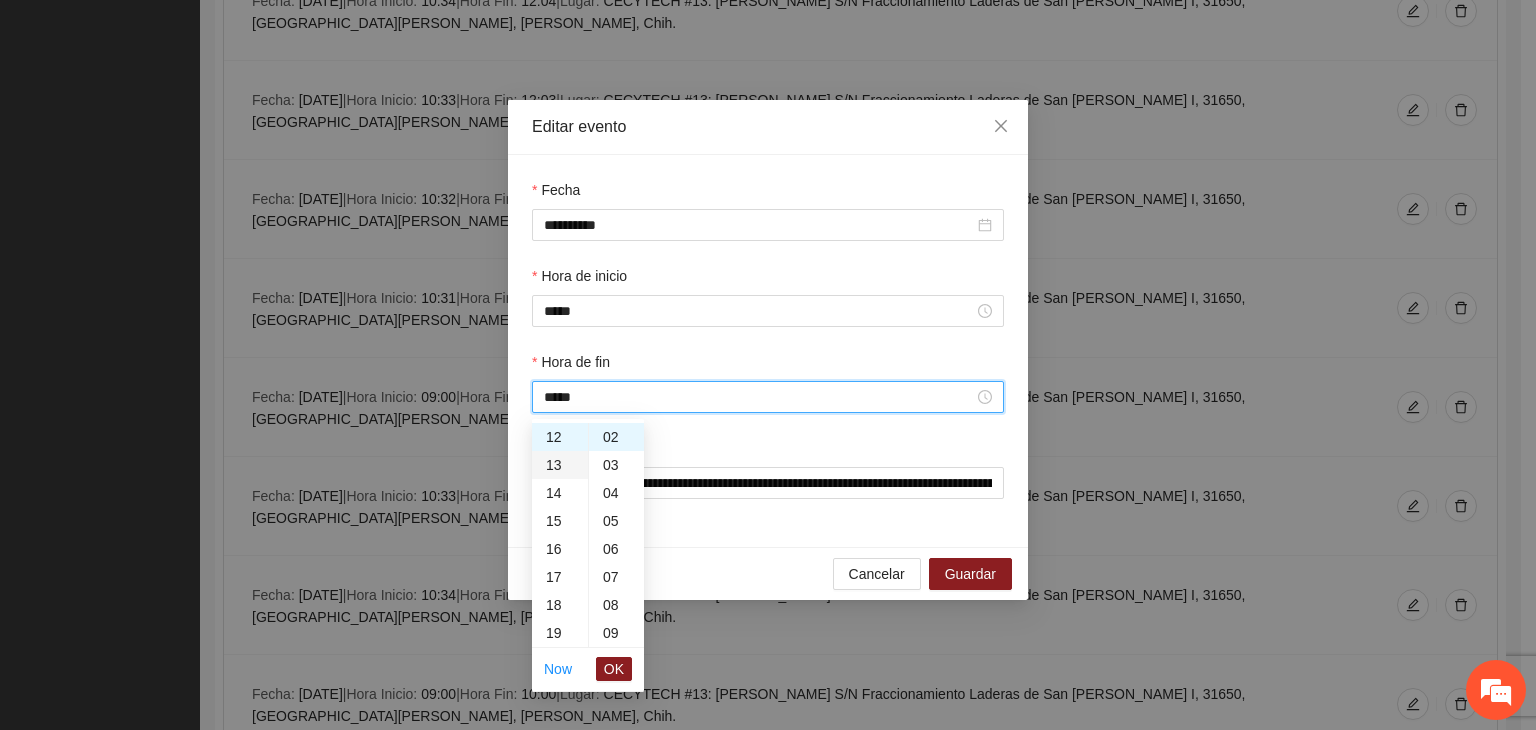 click on "13" at bounding box center [560, 465] 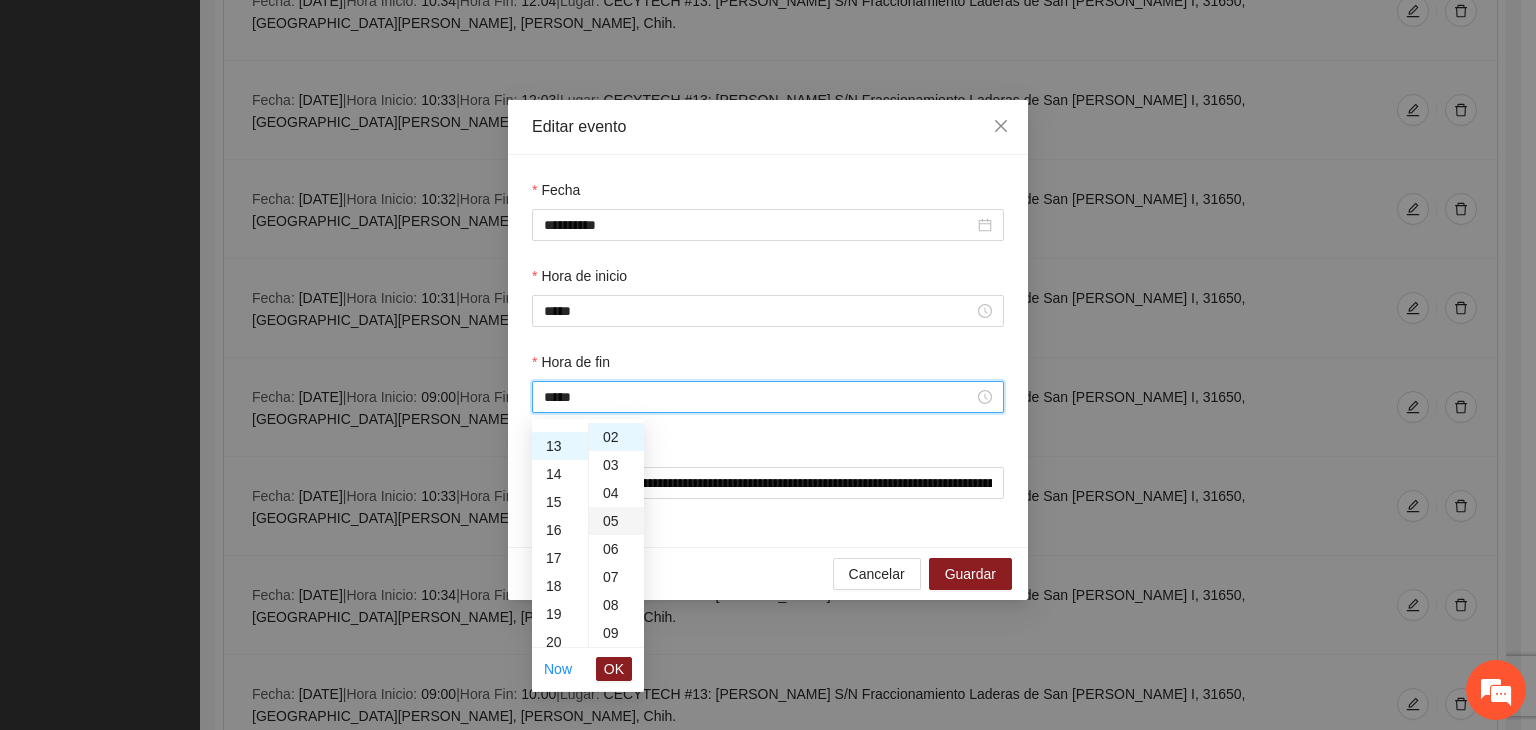 scroll, scrollTop: 364, scrollLeft: 0, axis: vertical 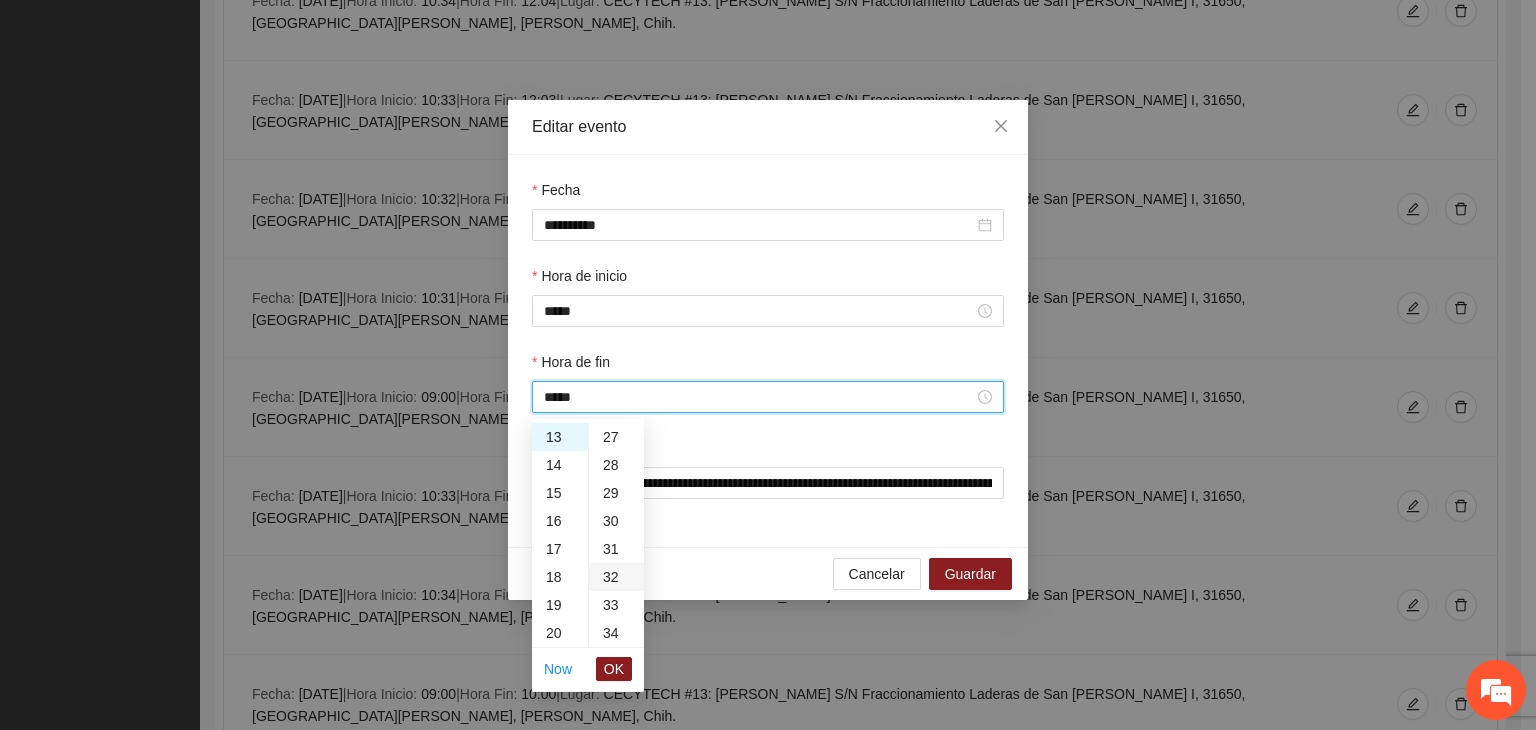 click on "32" at bounding box center [616, 577] 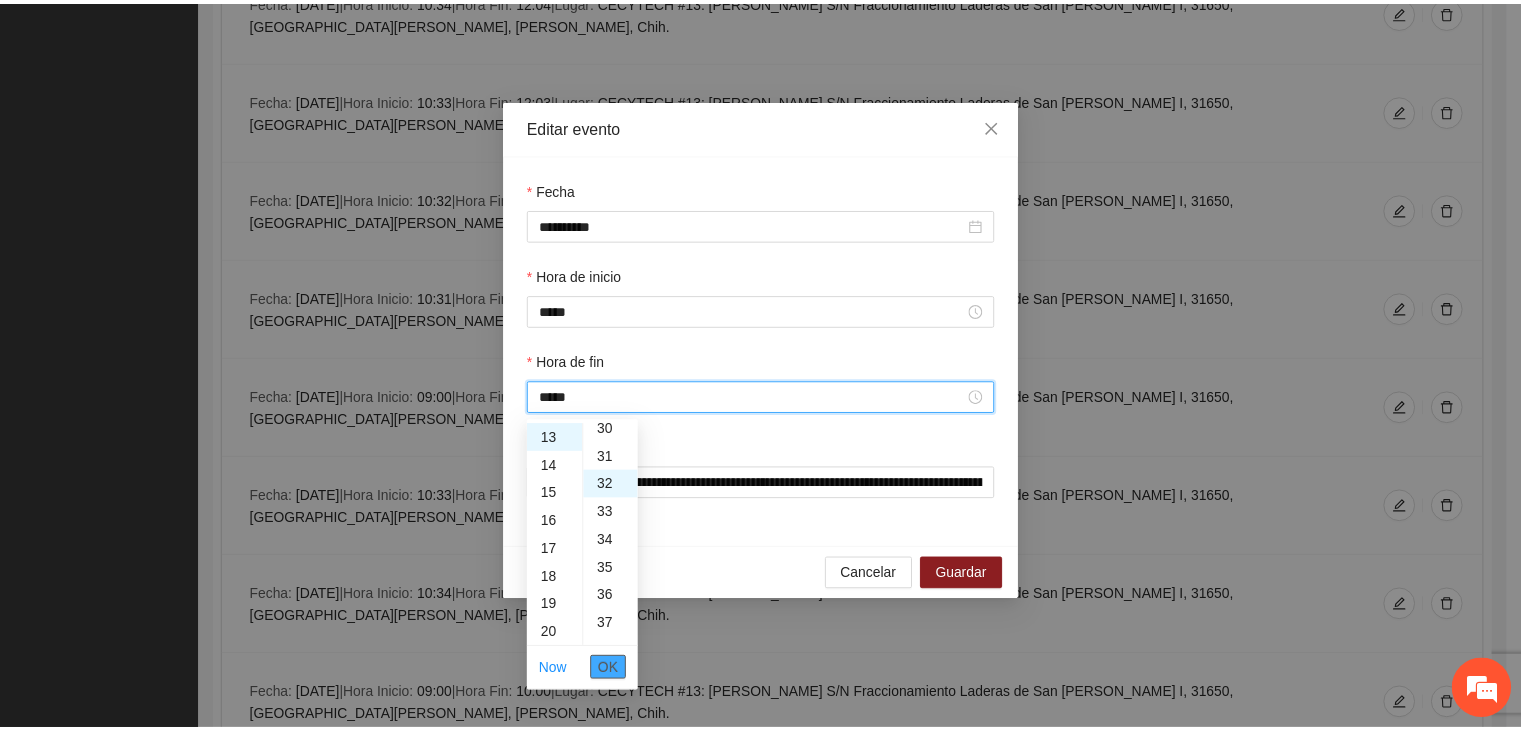 scroll, scrollTop: 896, scrollLeft: 0, axis: vertical 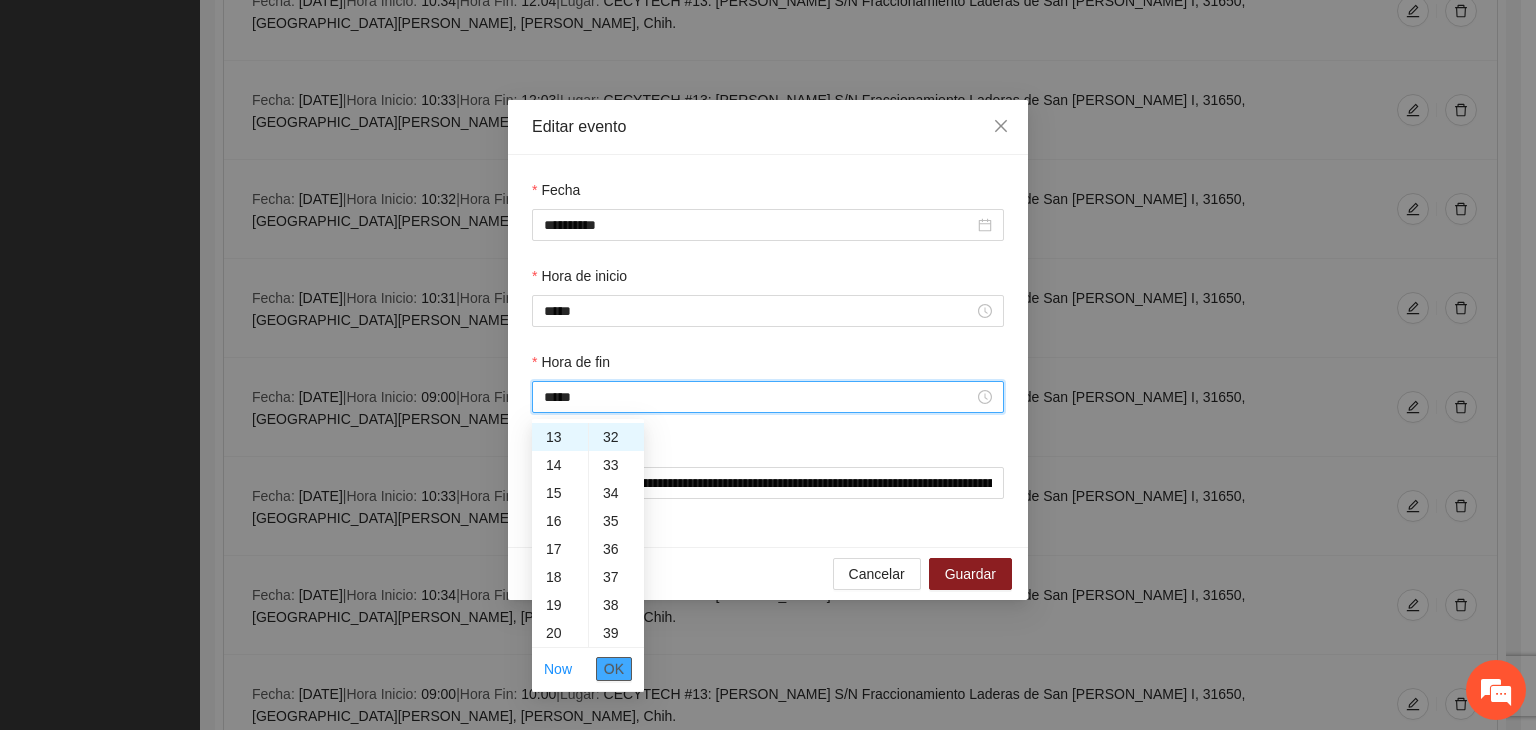 click on "OK" at bounding box center [614, 669] 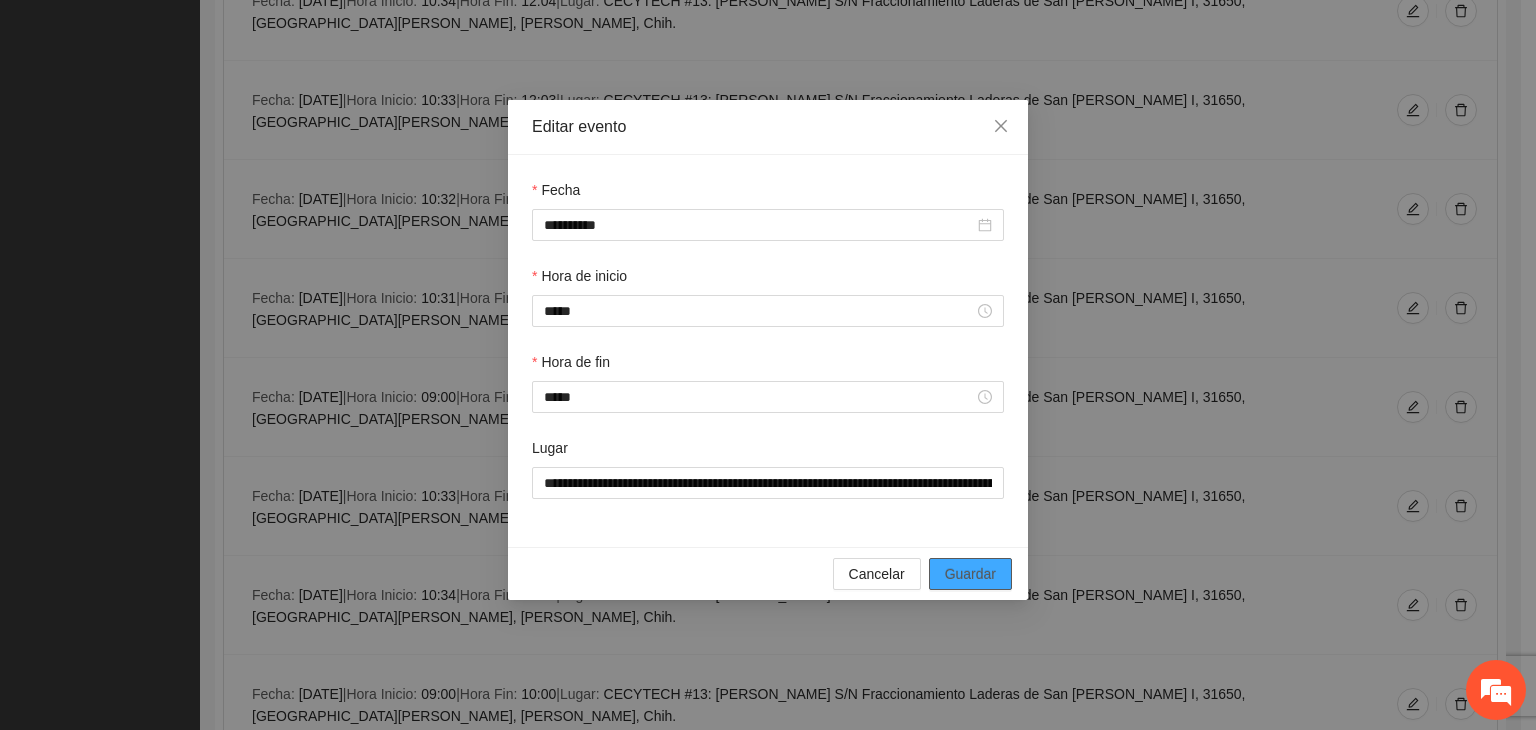 click on "Guardar" at bounding box center [970, 574] 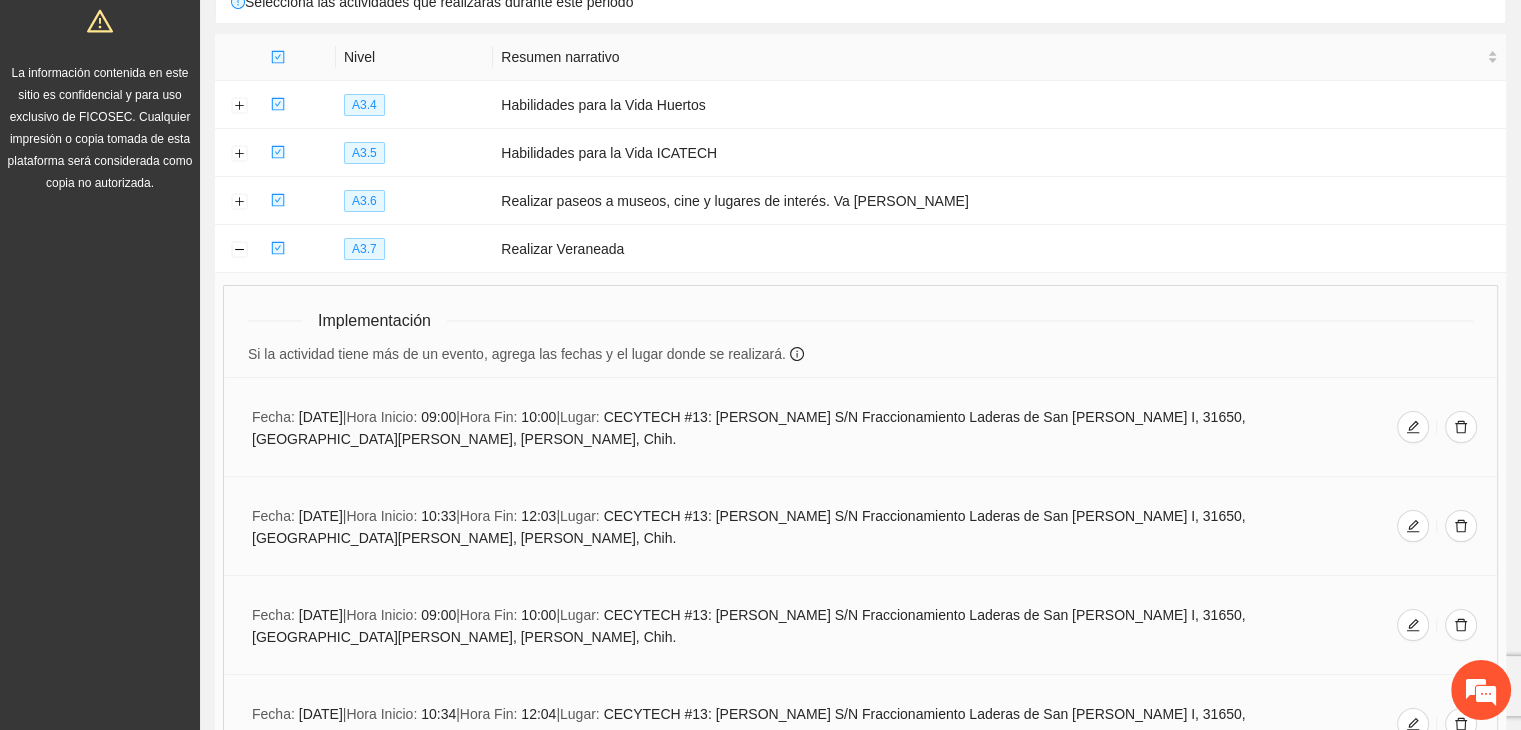 scroll, scrollTop: 0, scrollLeft: 0, axis: both 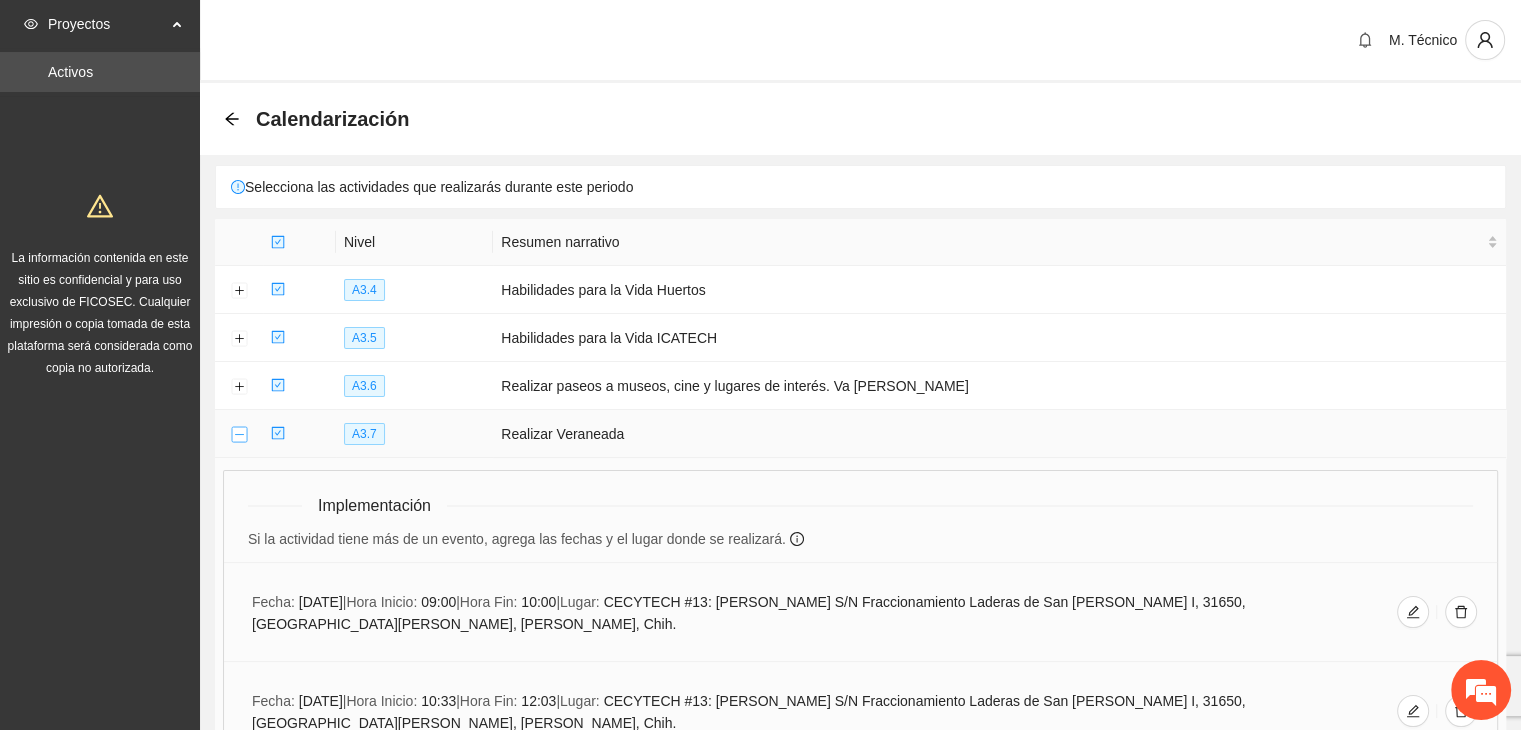 click at bounding box center (239, 435) 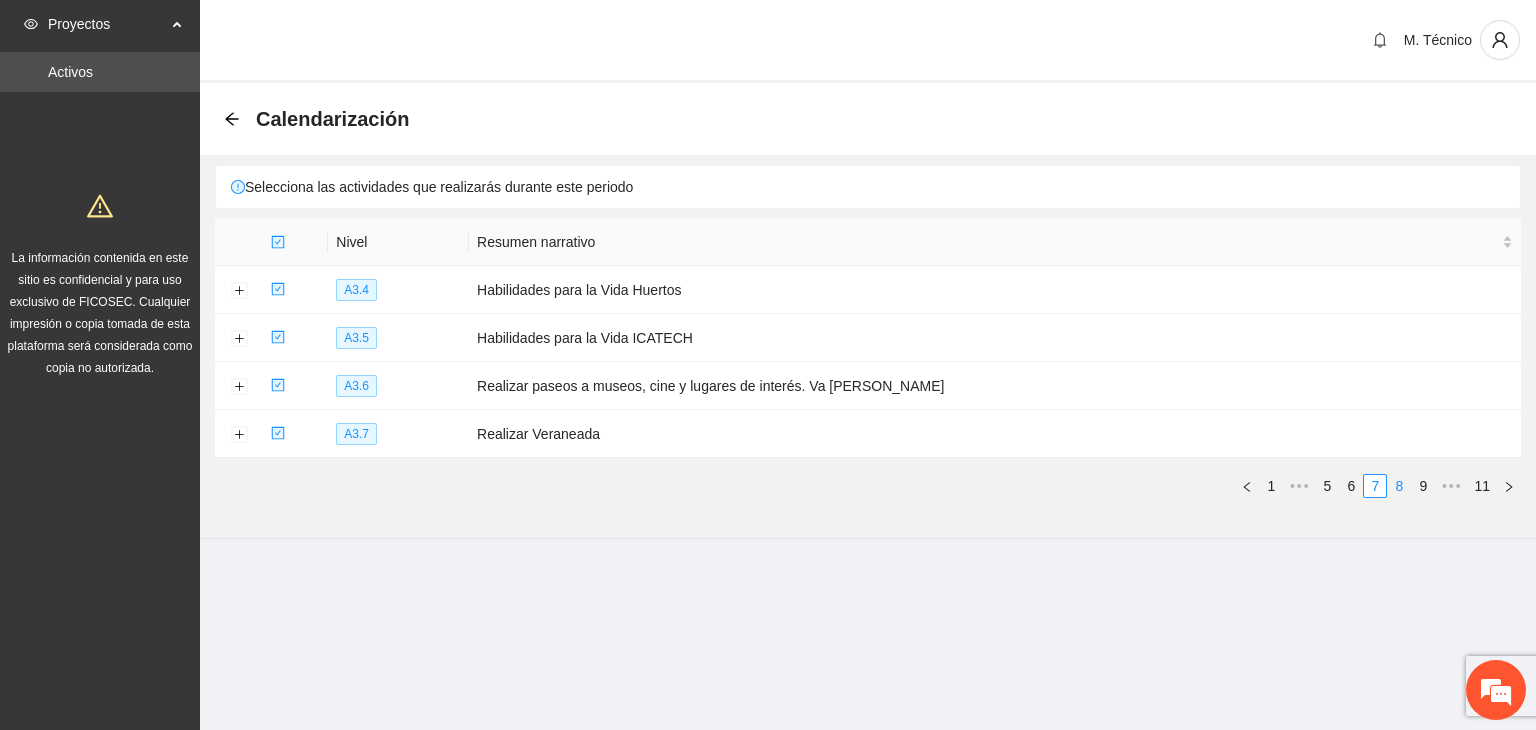 click on "8" at bounding box center [1399, 486] 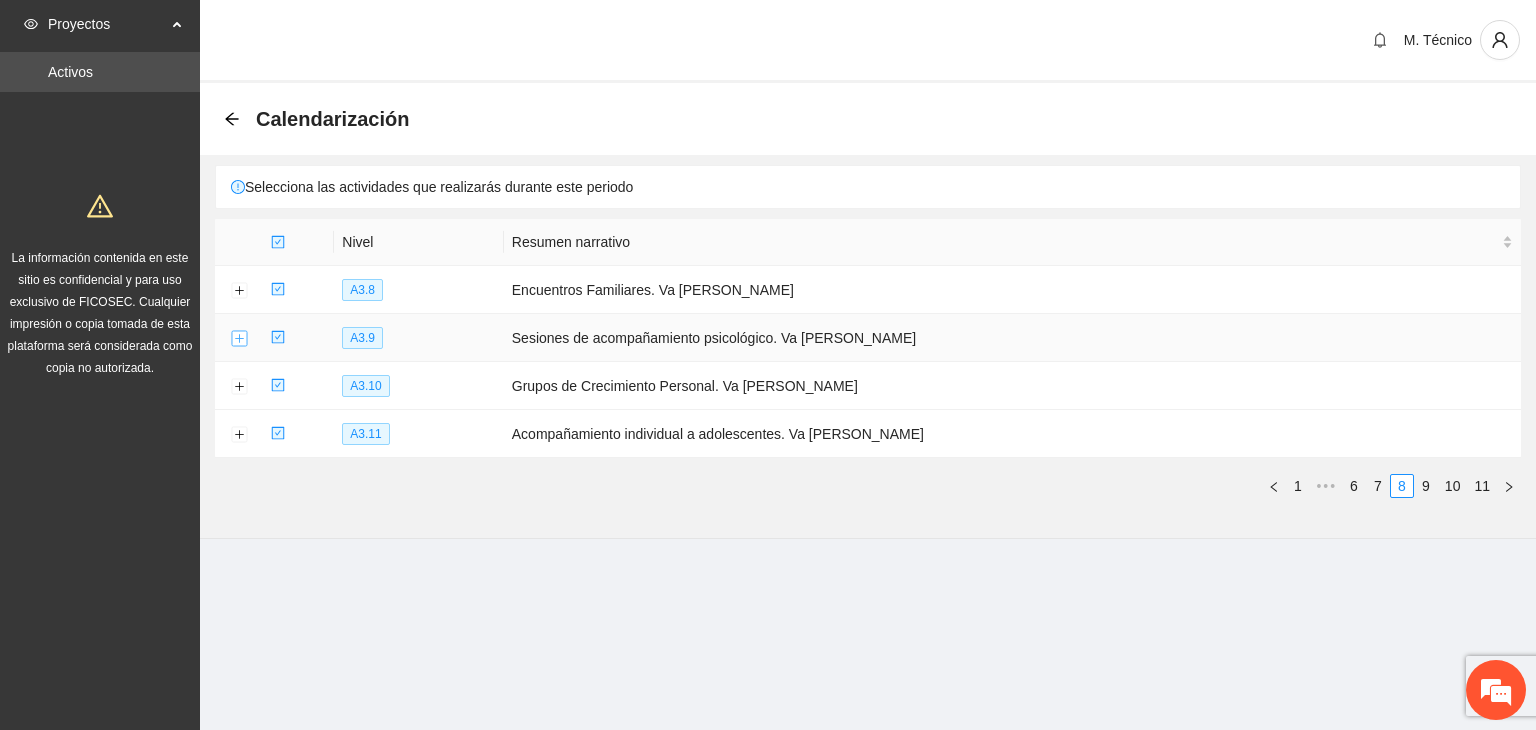 click at bounding box center [239, 339] 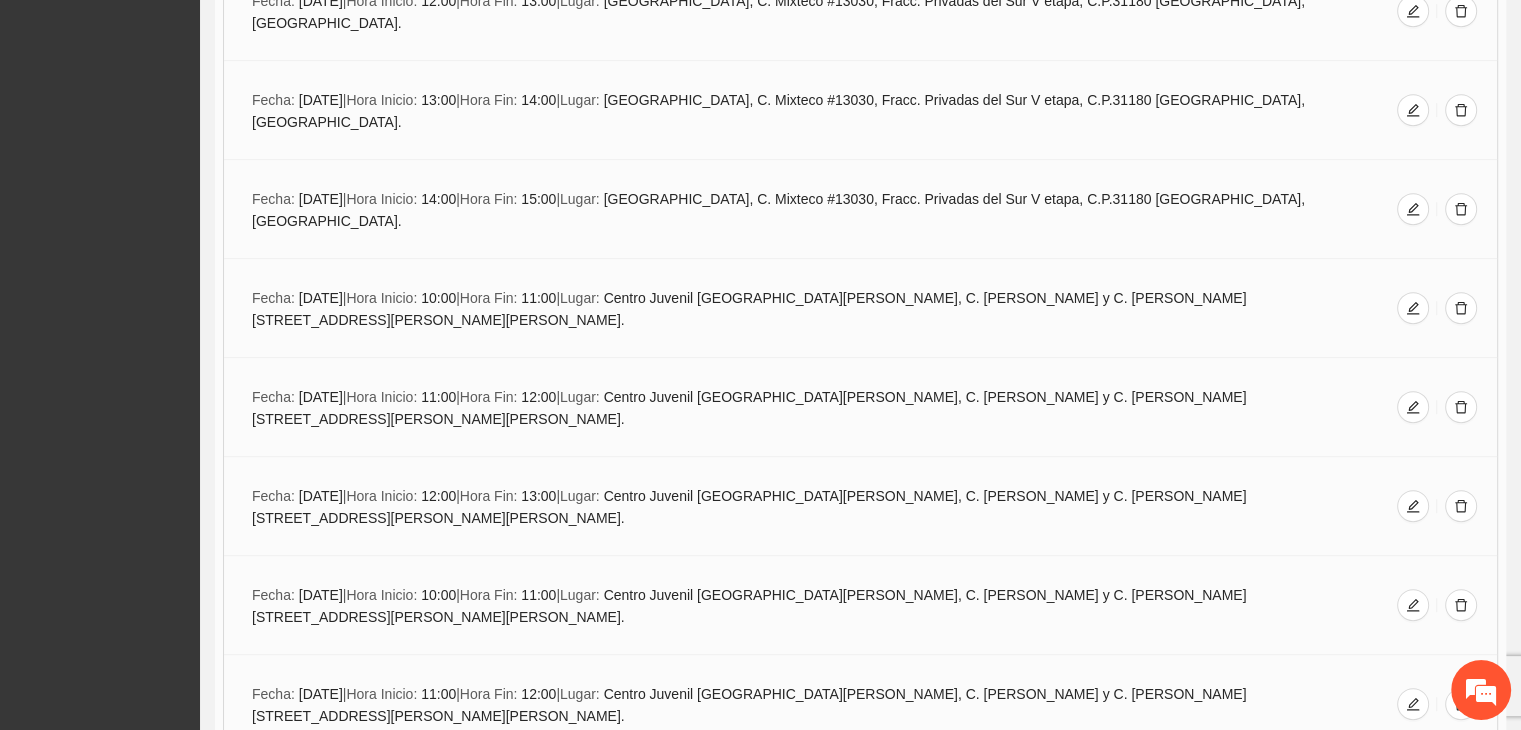 scroll, scrollTop: 1800, scrollLeft: 0, axis: vertical 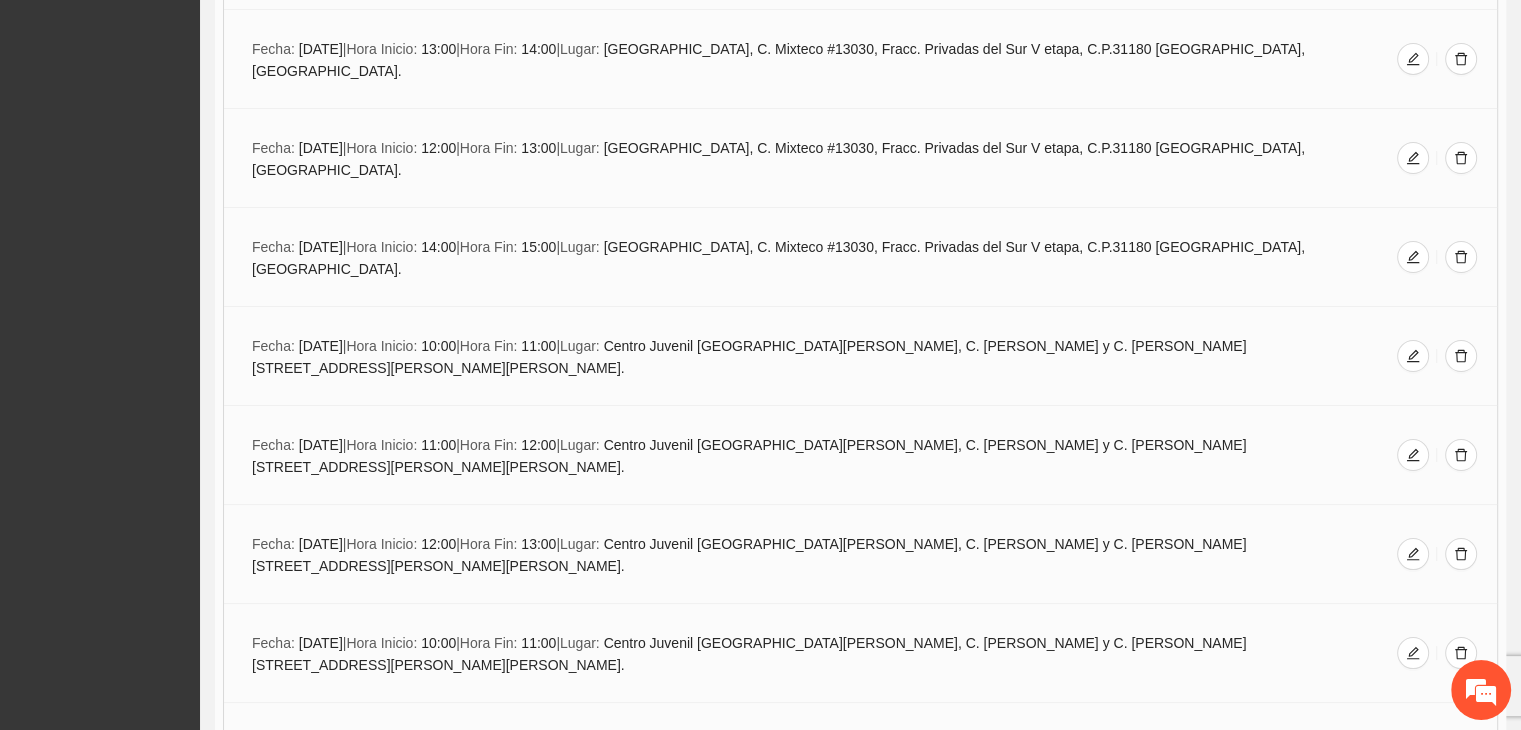 click on "Agregar evento" at bounding box center (872, 2315) 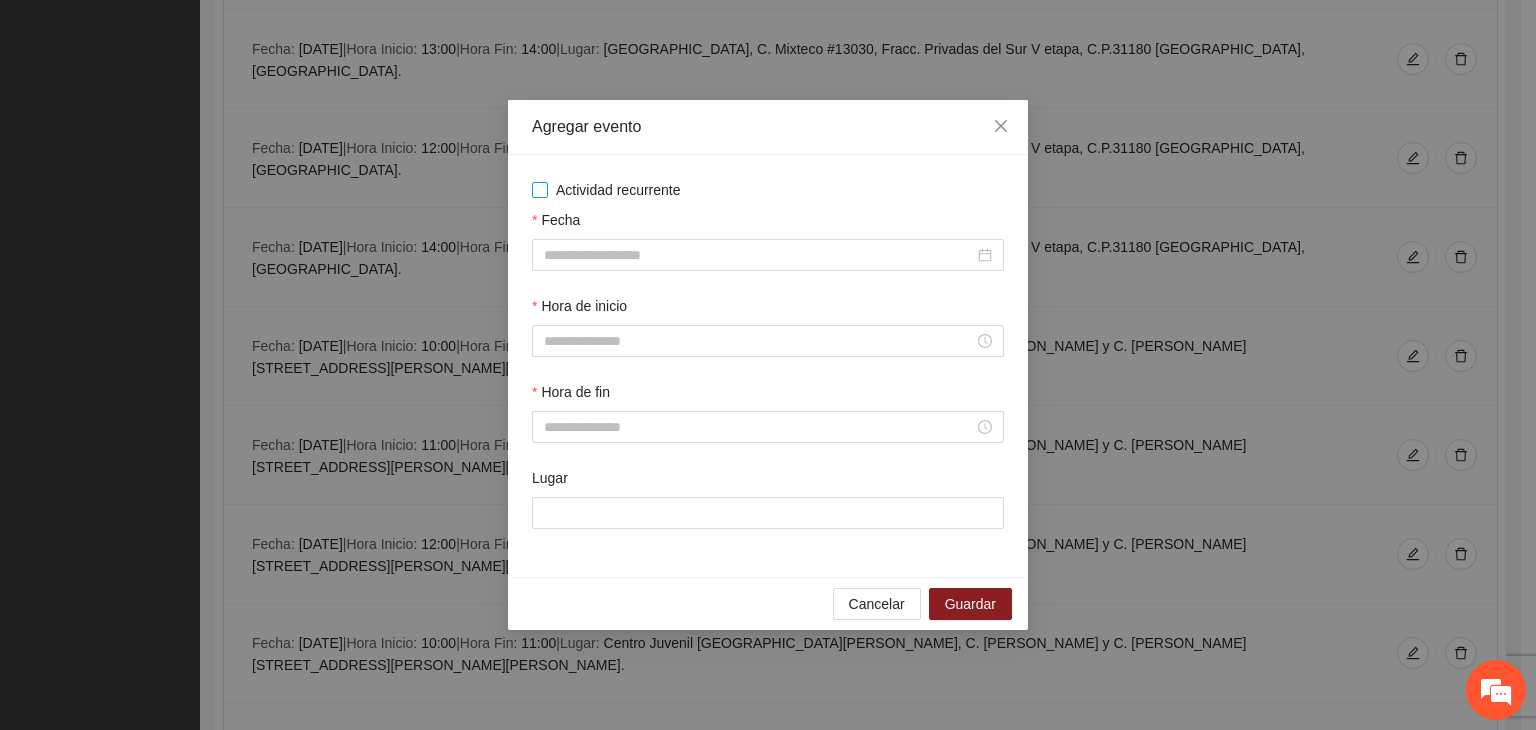 click on "Actividad recurrente" at bounding box center (618, 190) 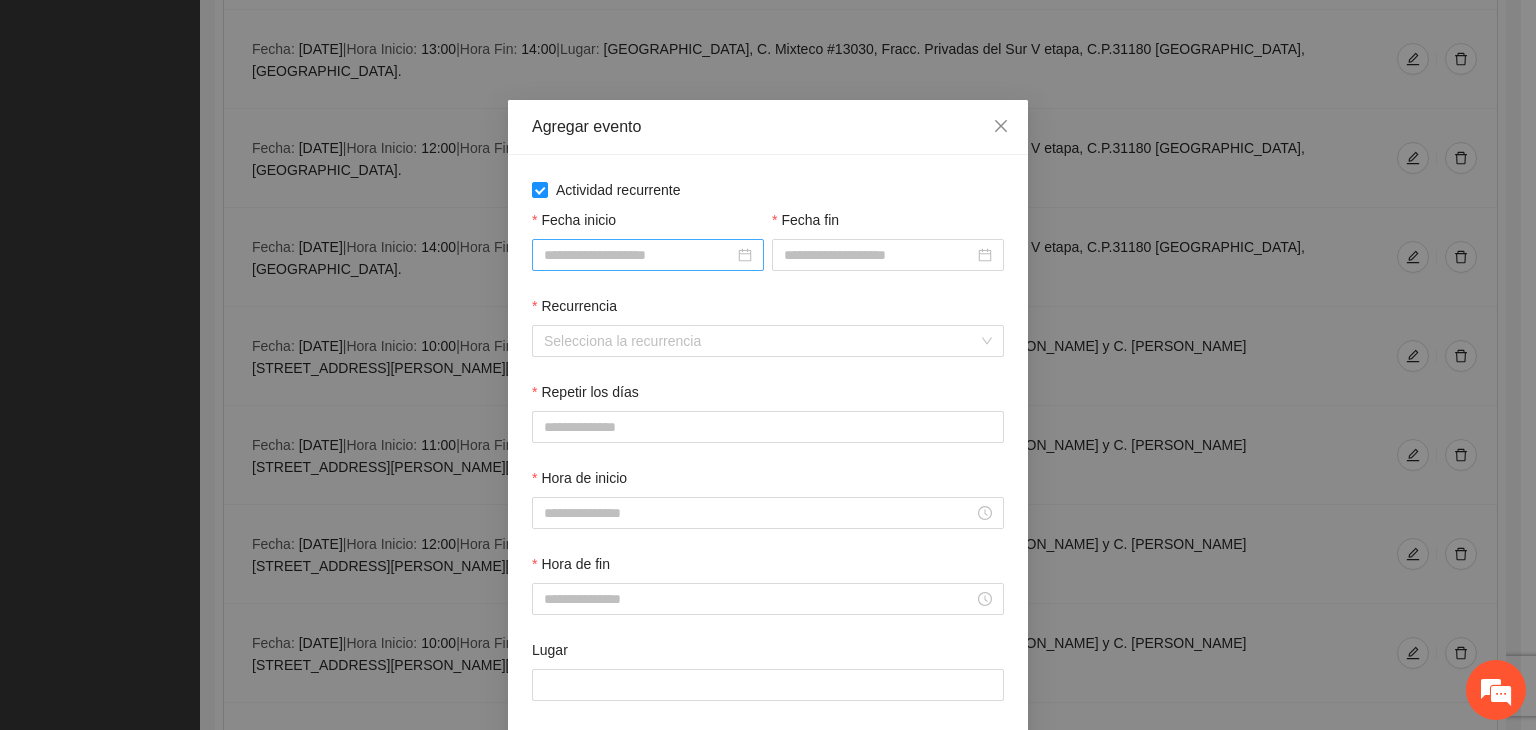 click on "Fecha inicio" at bounding box center [639, 255] 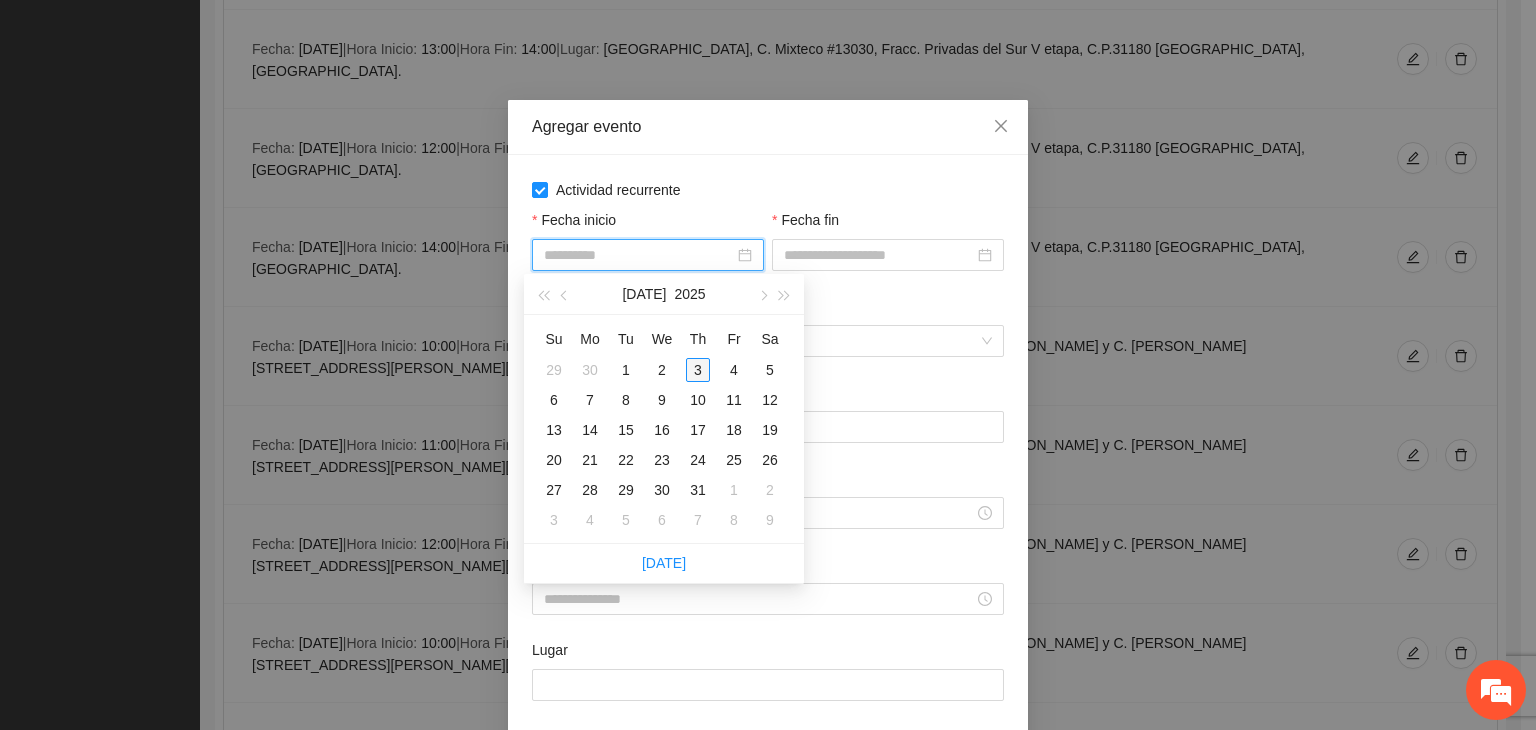 type on "**********" 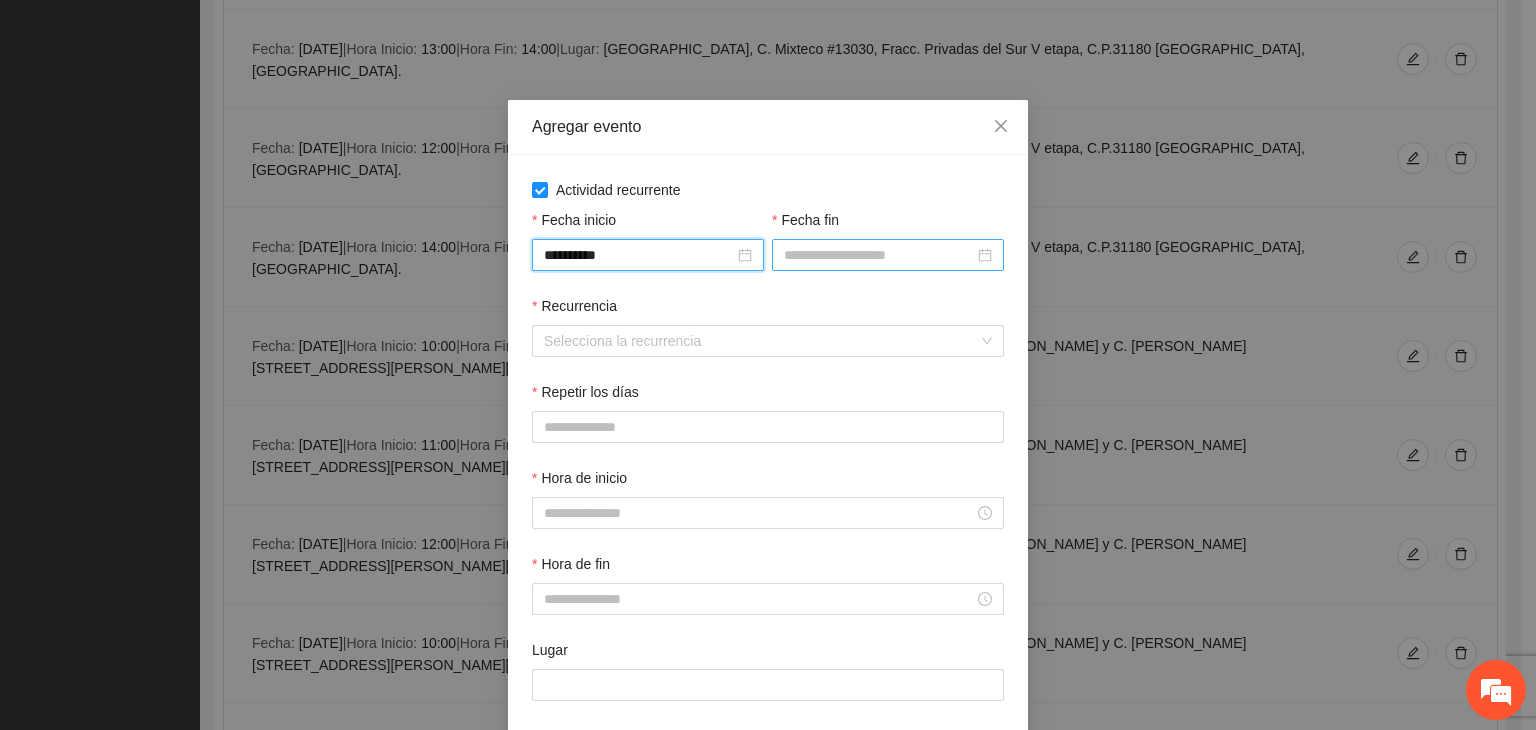 click on "Fecha fin" at bounding box center (879, 255) 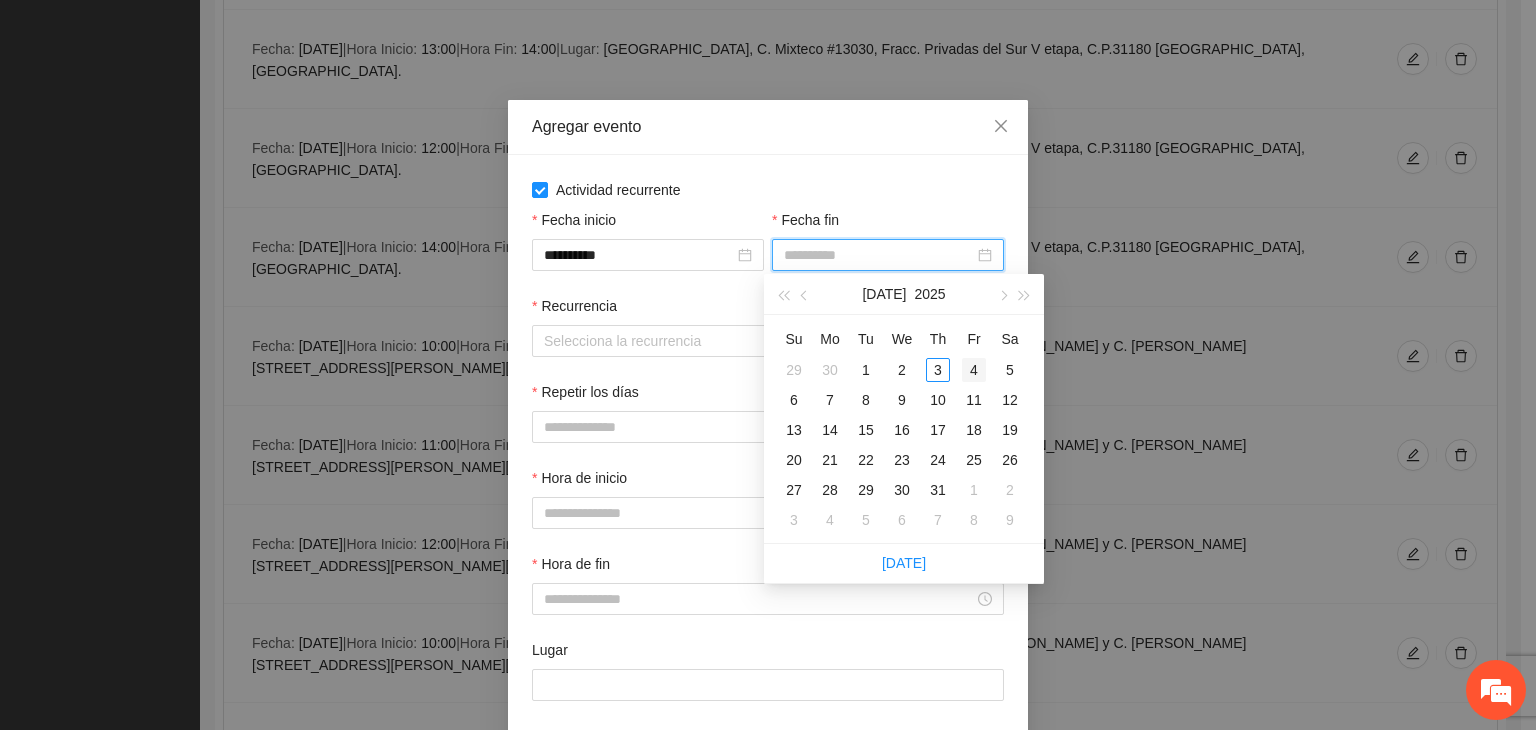 type on "**********" 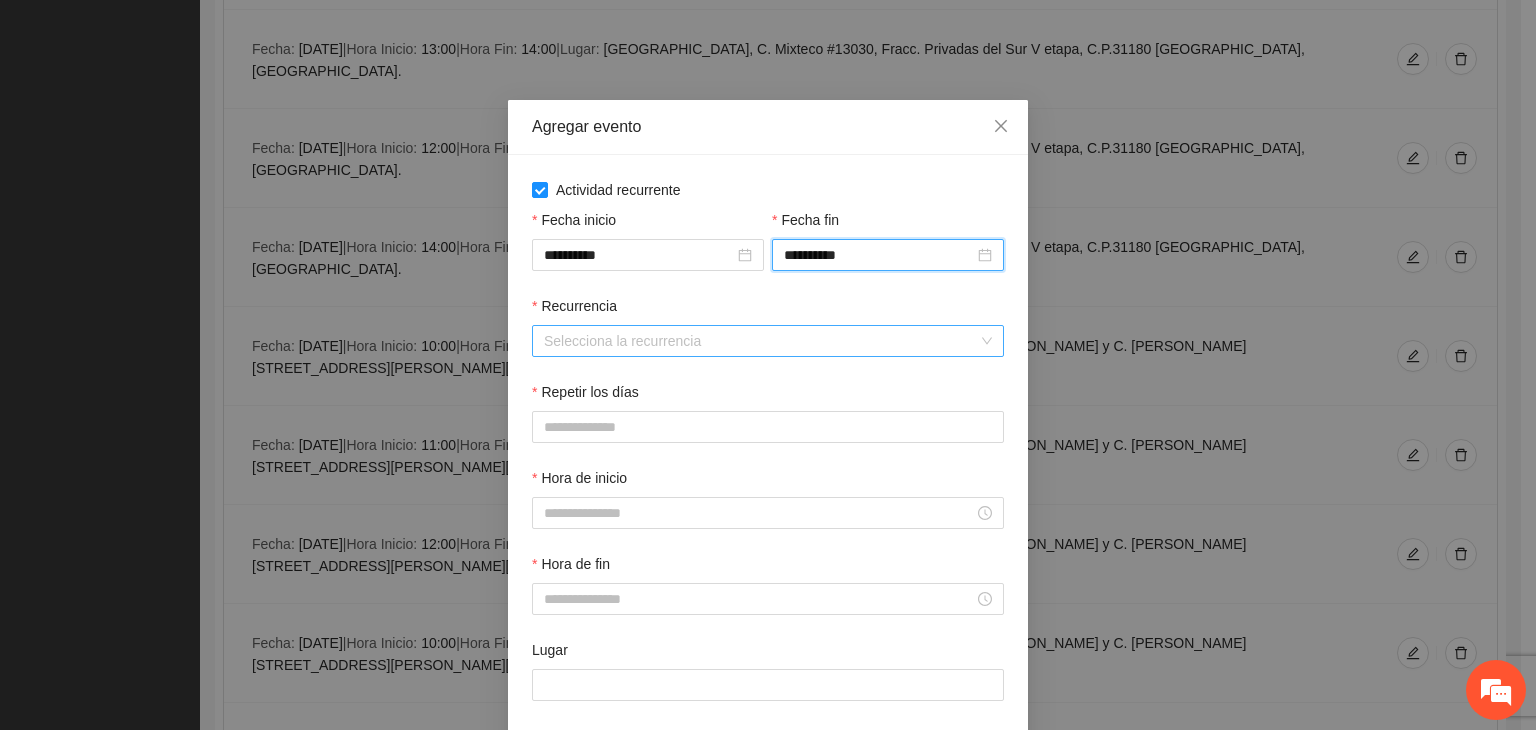 click on "Recurrencia" at bounding box center [761, 341] 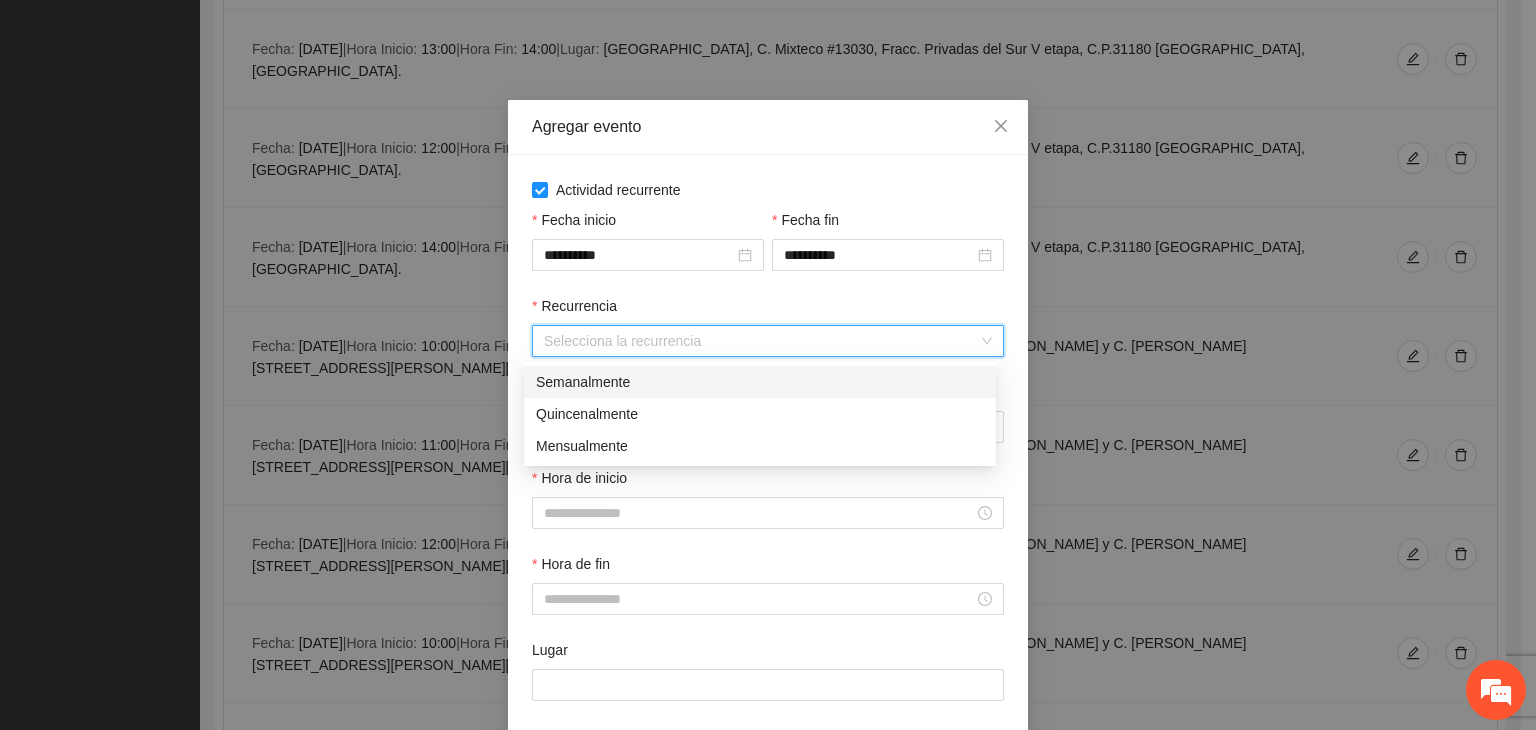 click on "Semanalmente" at bounding box center [760, 382] 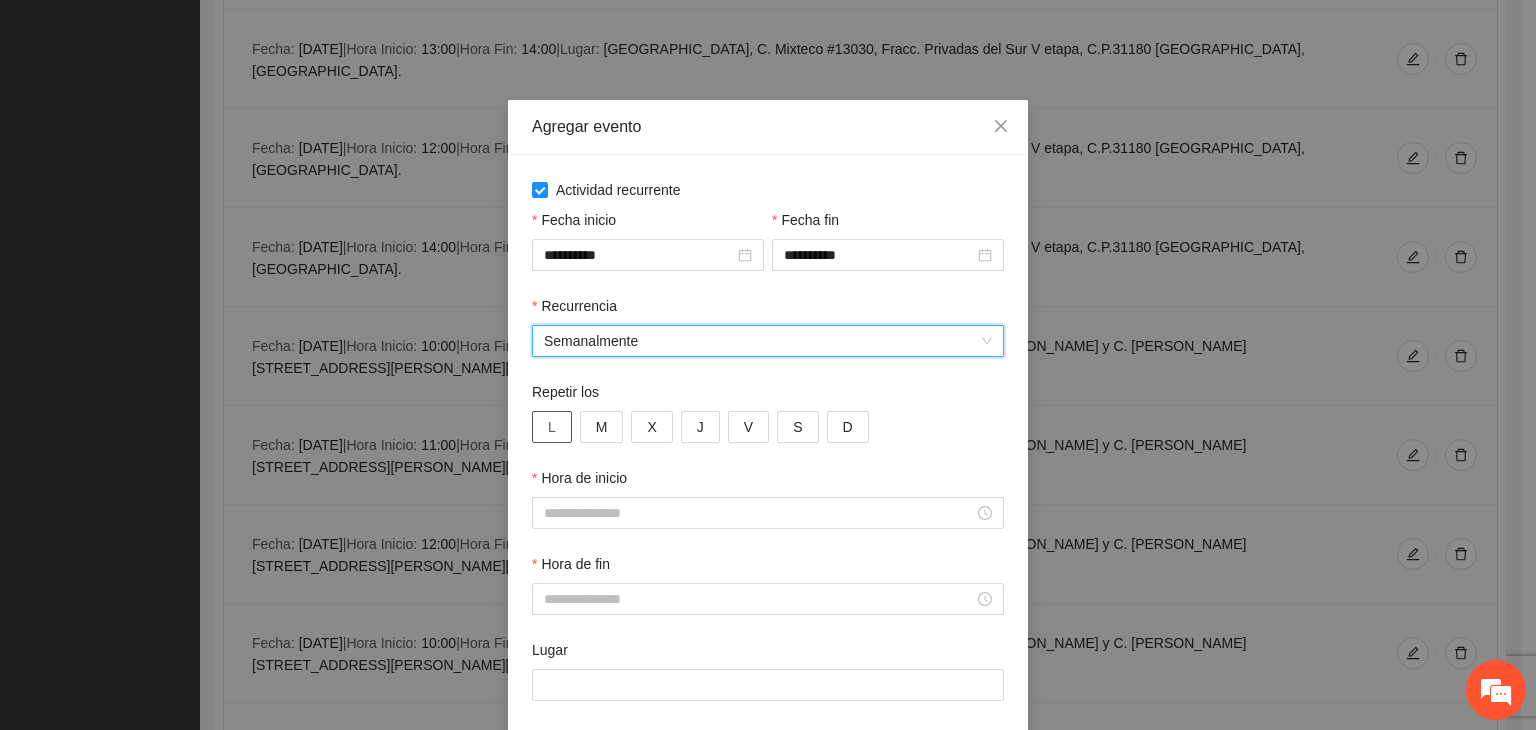 click on "L" at bounding box center (552, 427) 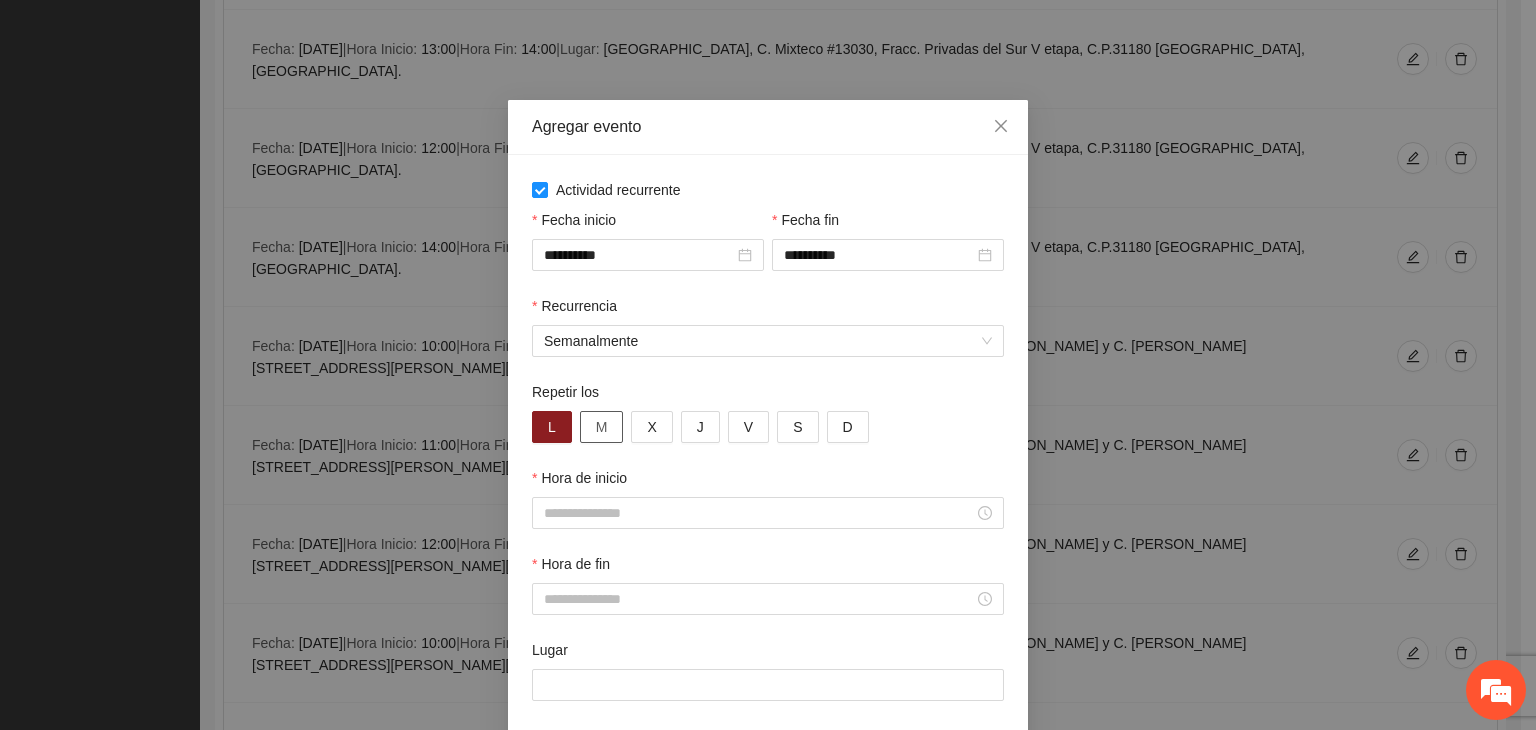 click on "M" at bounding box center (602, 427) 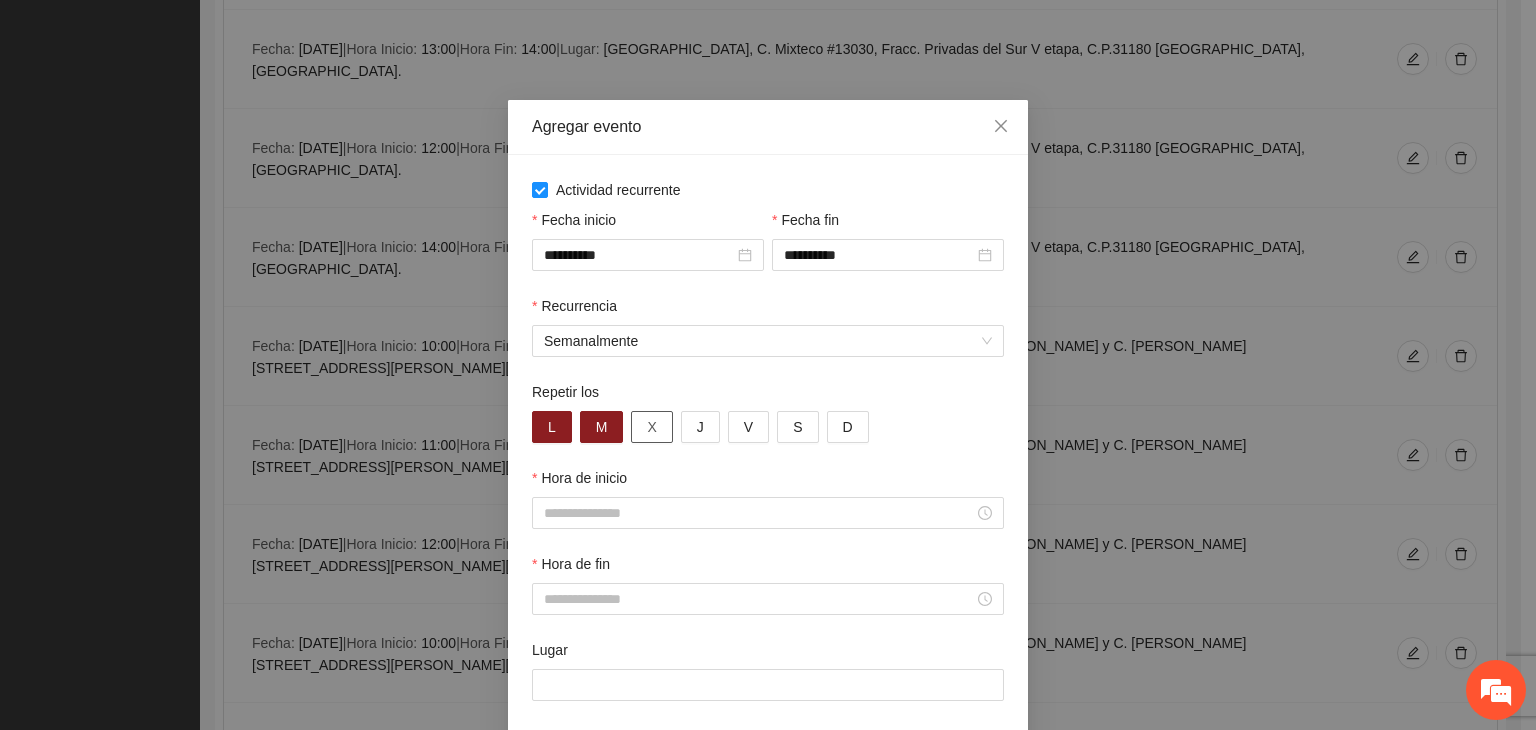click on "X" at bounding box center [651, 427] 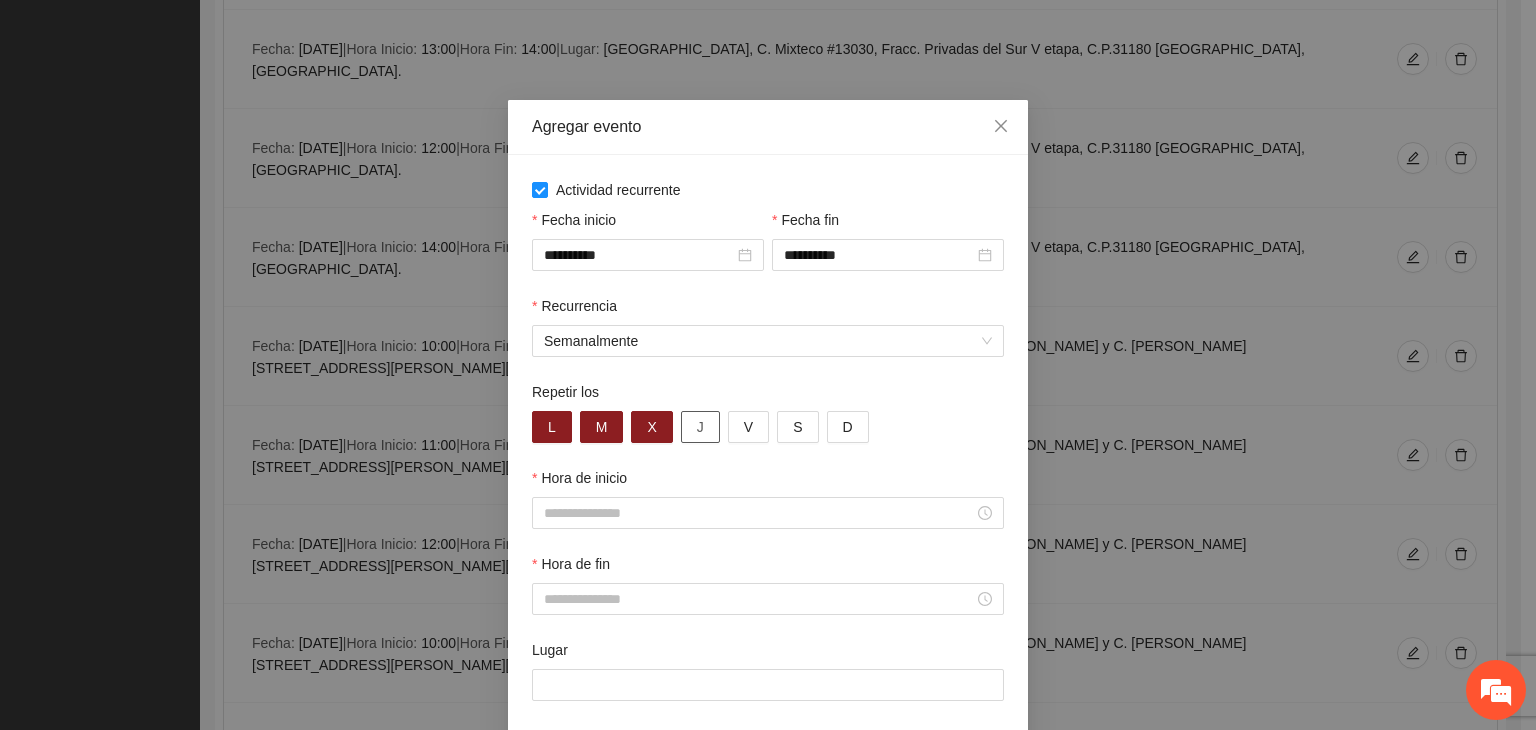 click on "J" at bounding box center (700, 427) 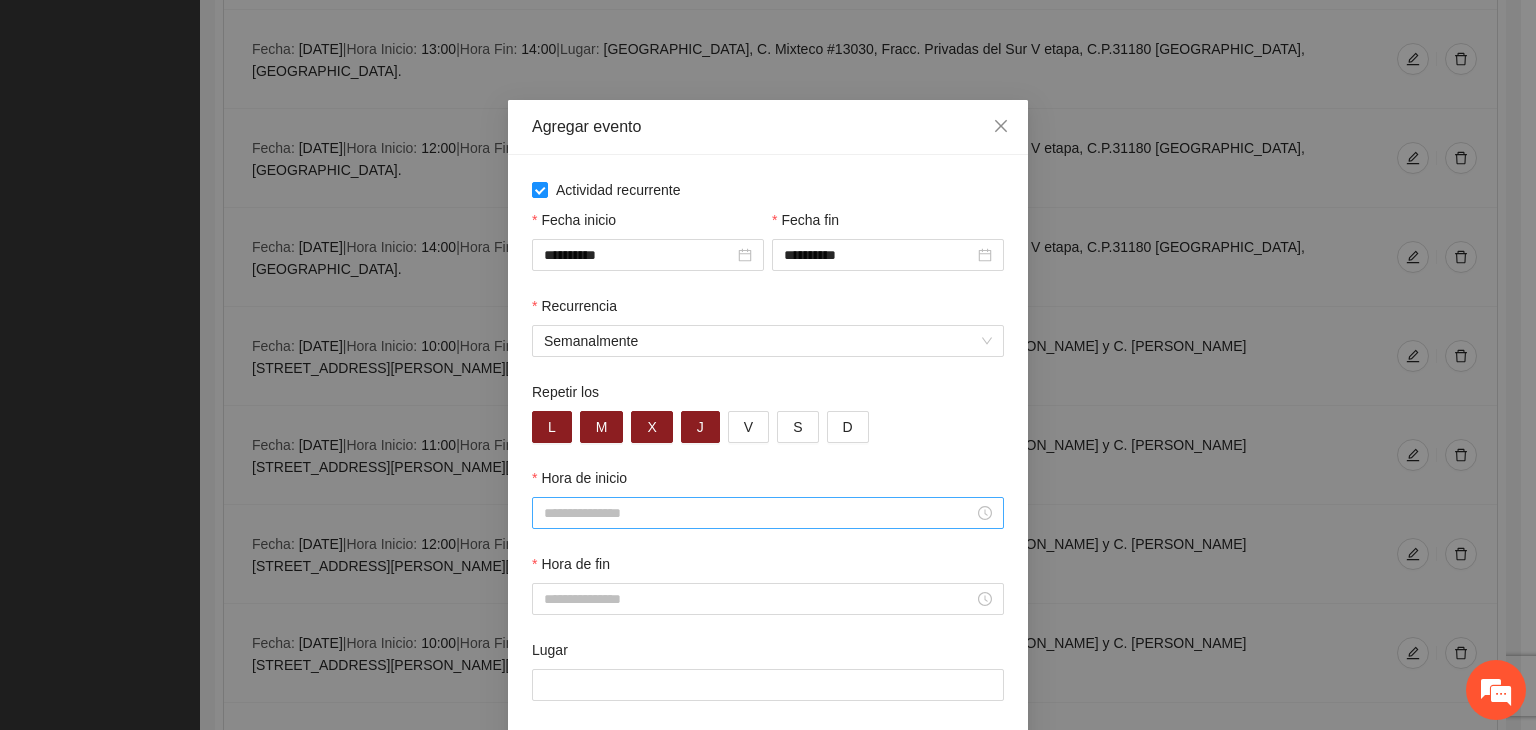 click on "Hora de inicio" at bounding box center [759, 513] 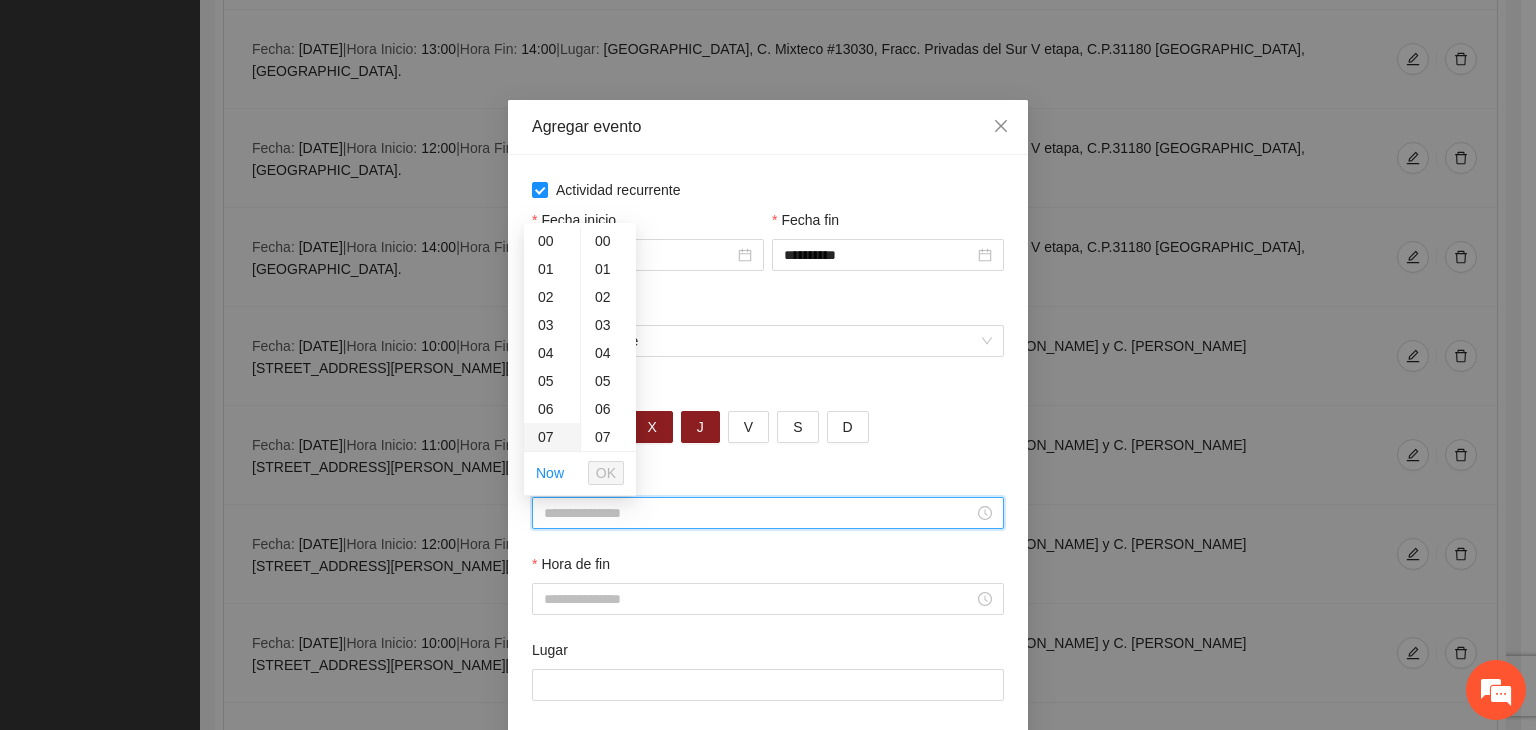 scroll, scrollTop: 200, scrollLeft: 0, axis: vertical 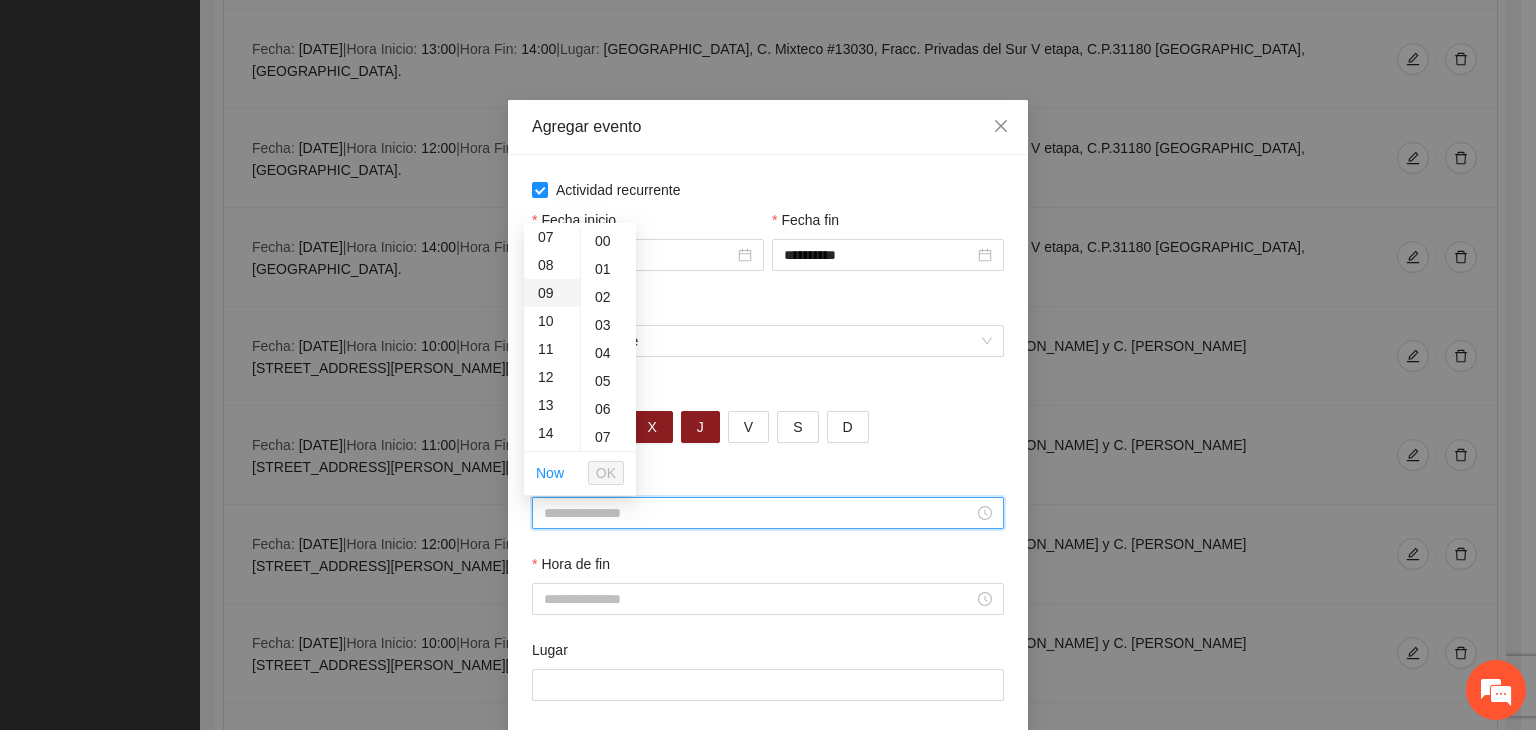 click on "09" at bounding box center (552, 293) 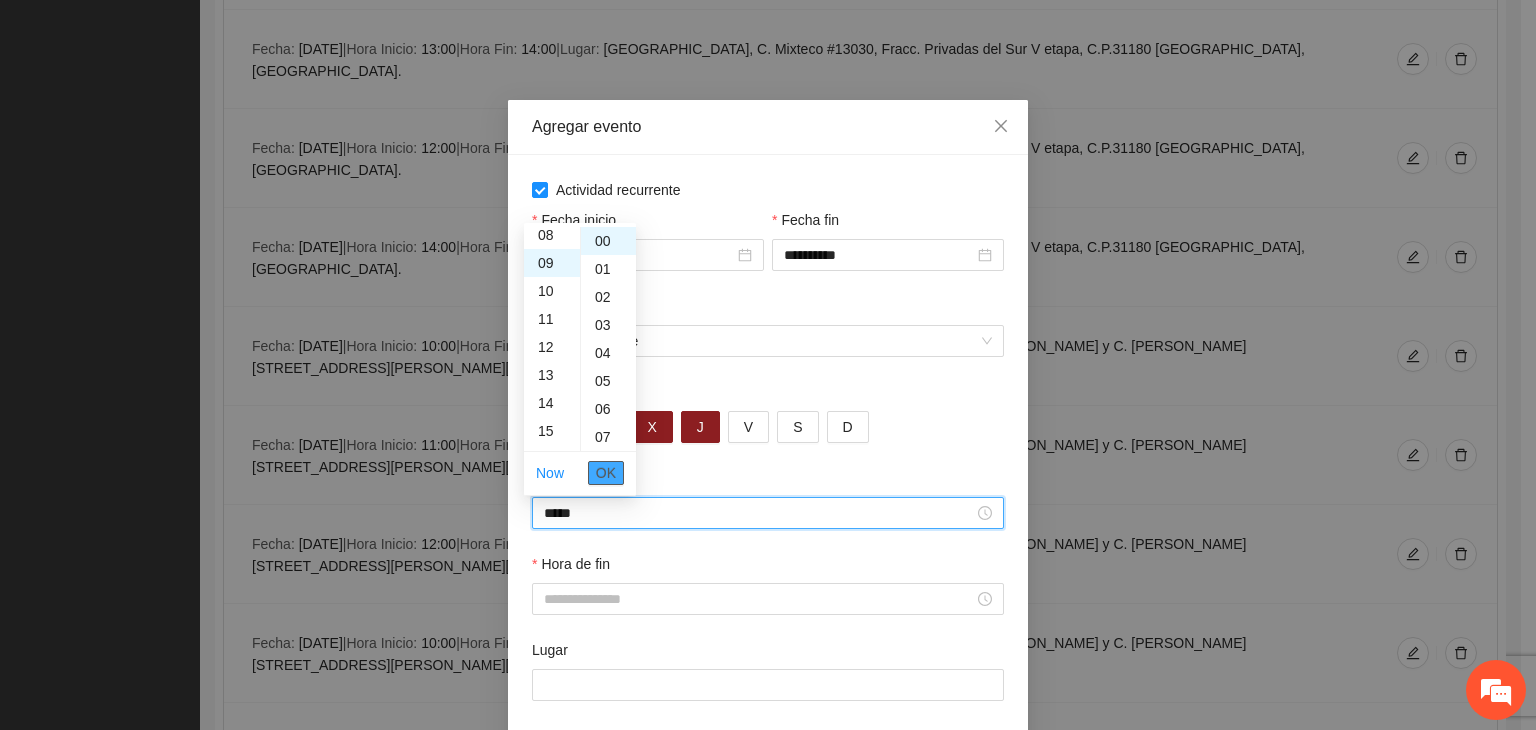 scroll, scrollTop: 252, scrollLeft: 0, axis: vertical 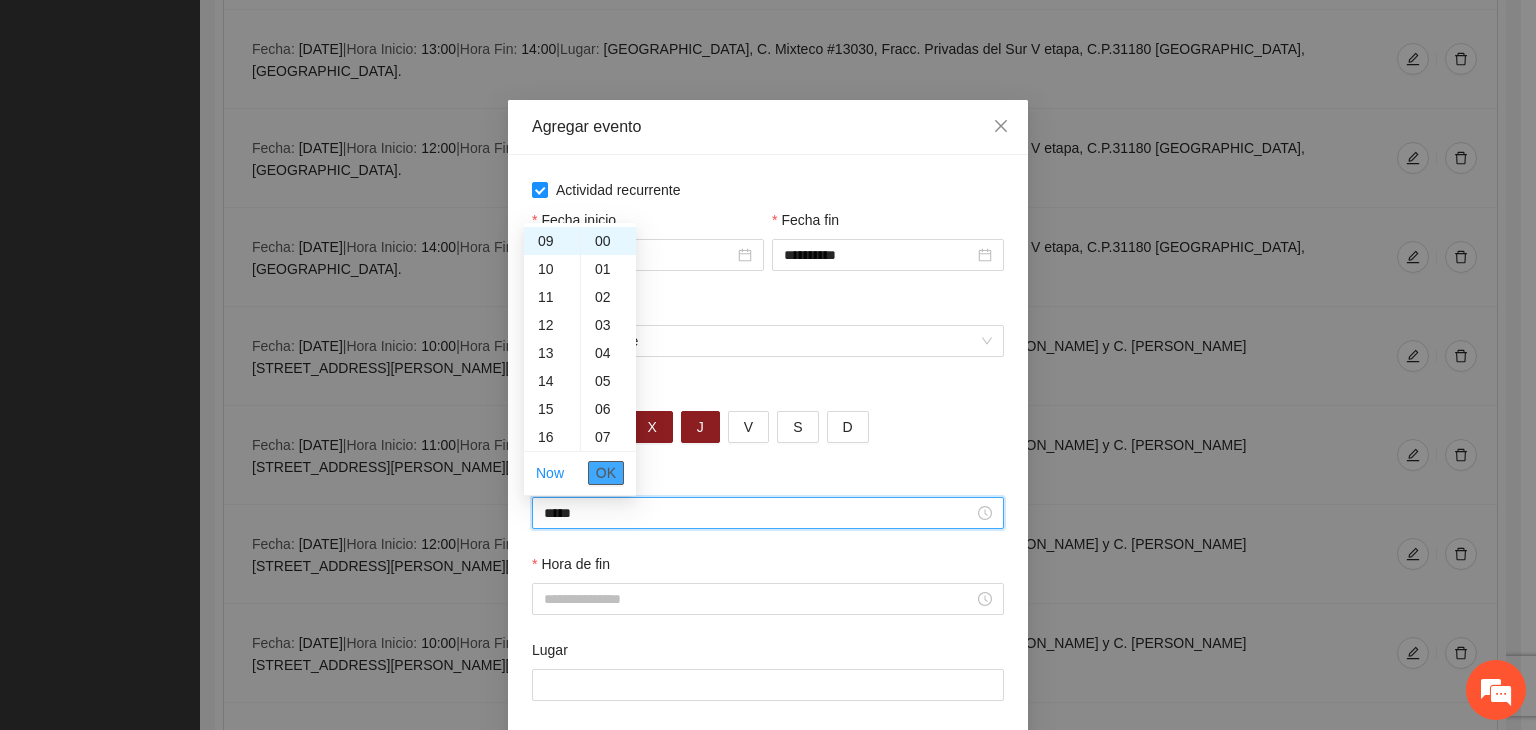 click on "OK" at bounding box center [606, 473] 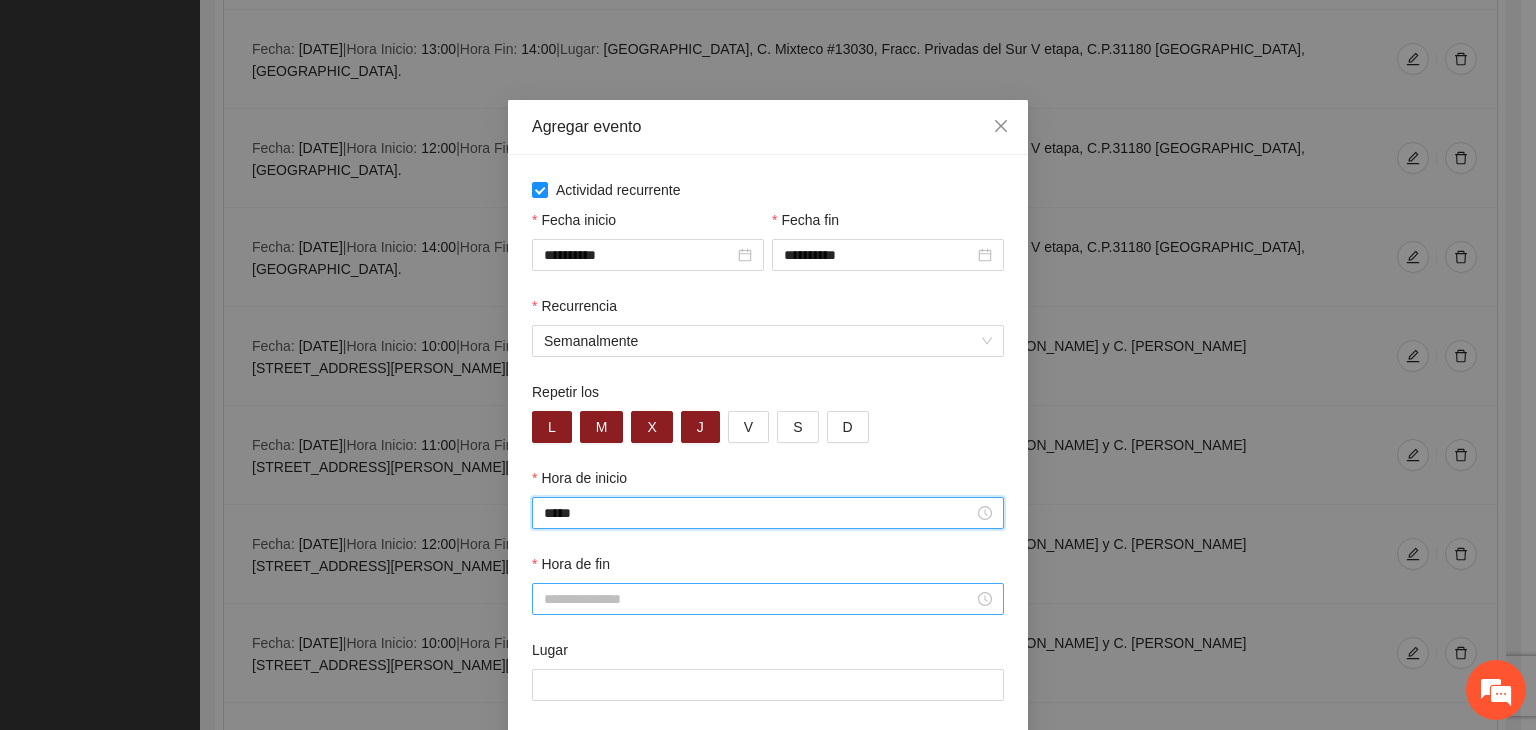 click on "Hora de fin" at bounding box center [759, 599] 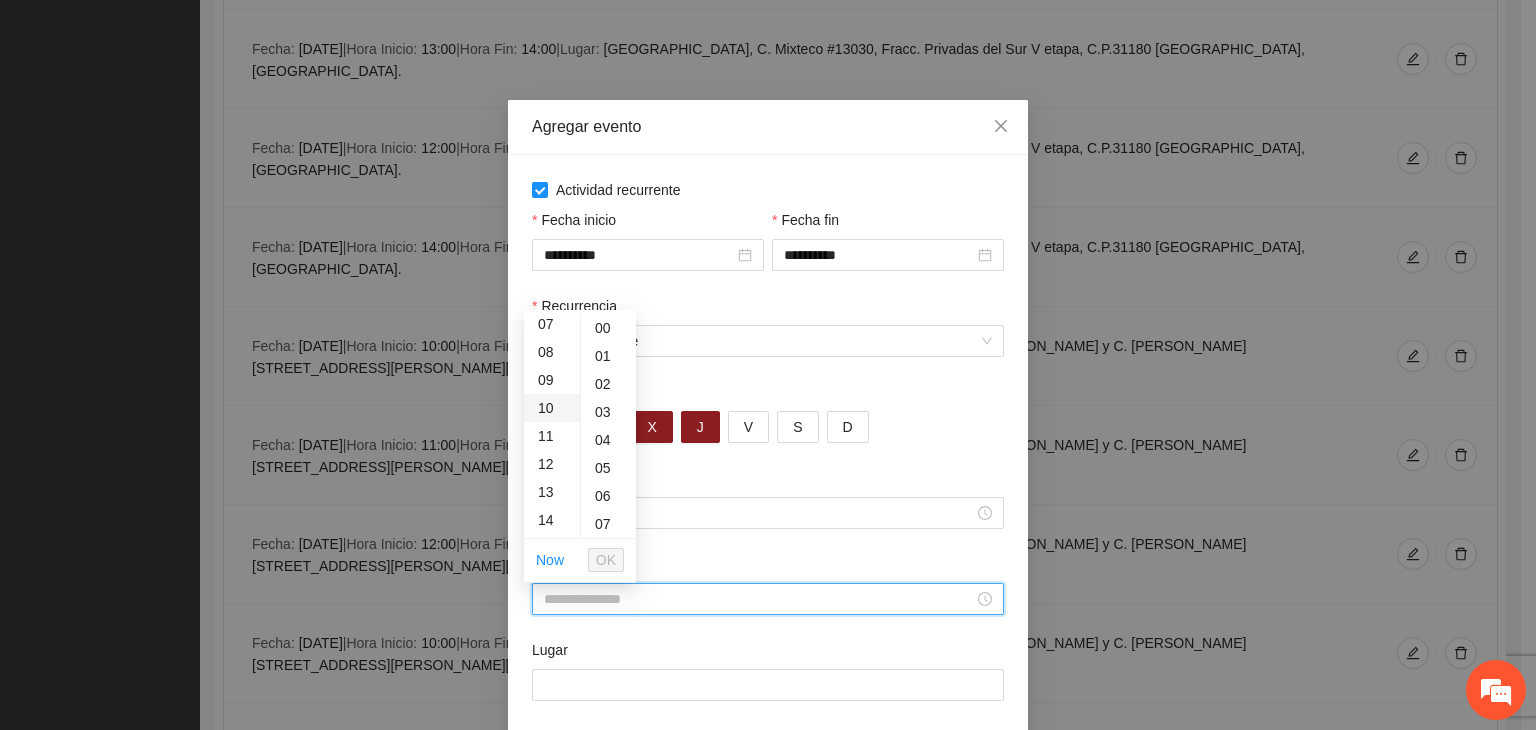 click on "10" at bounding box center (552, 408) 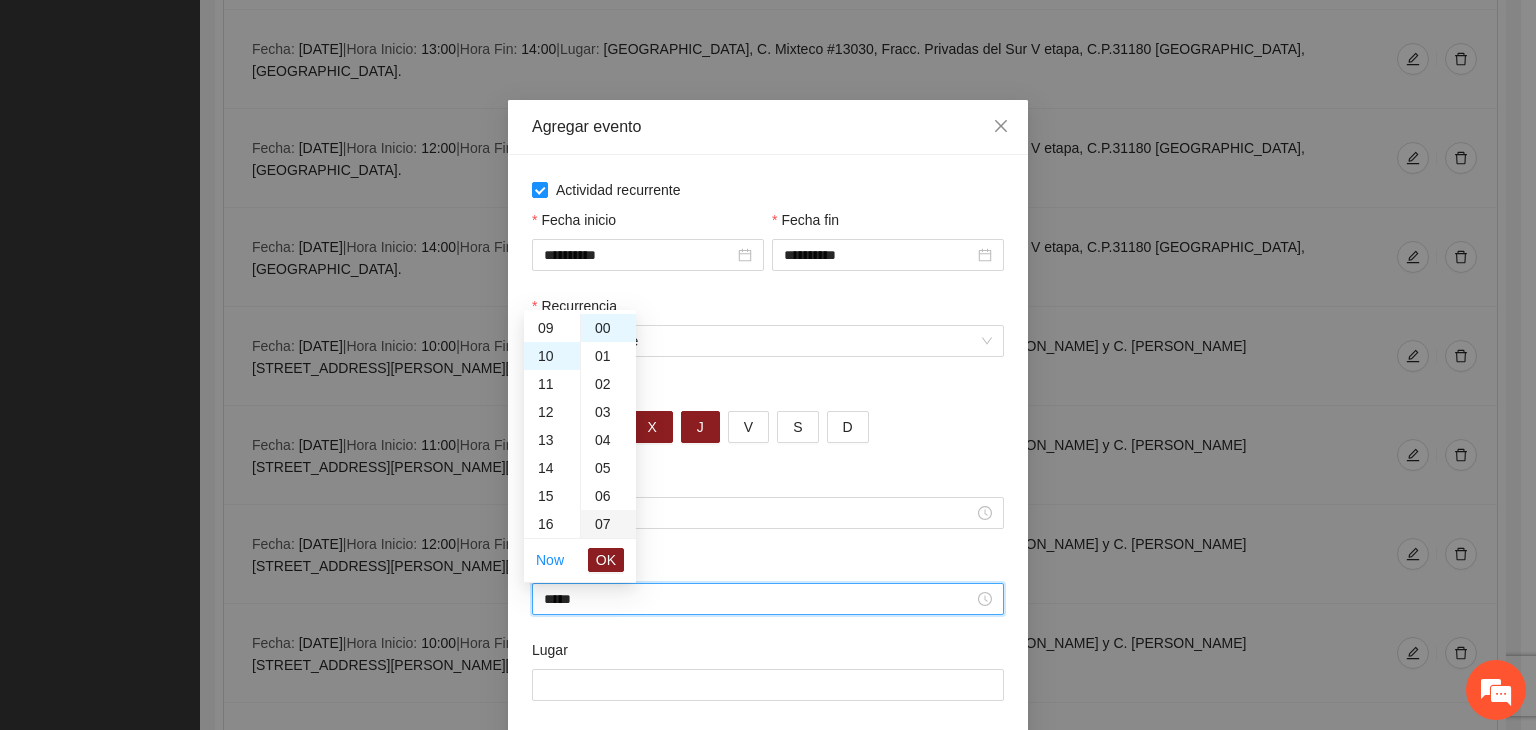 scroll, scrollTop: 280, scrollLeft: 0, axis: vertical 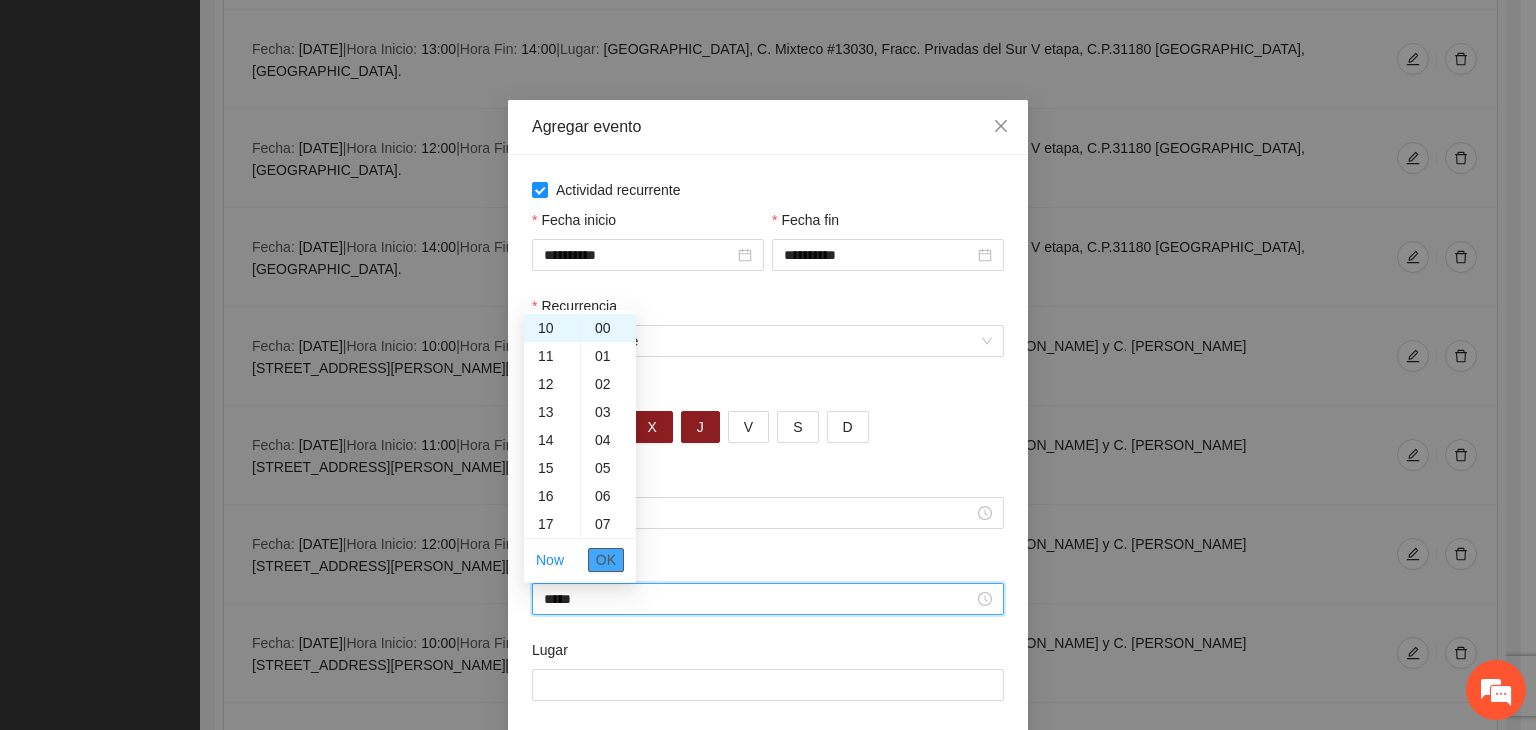 click on "OK" at bounding box center [606, 560] 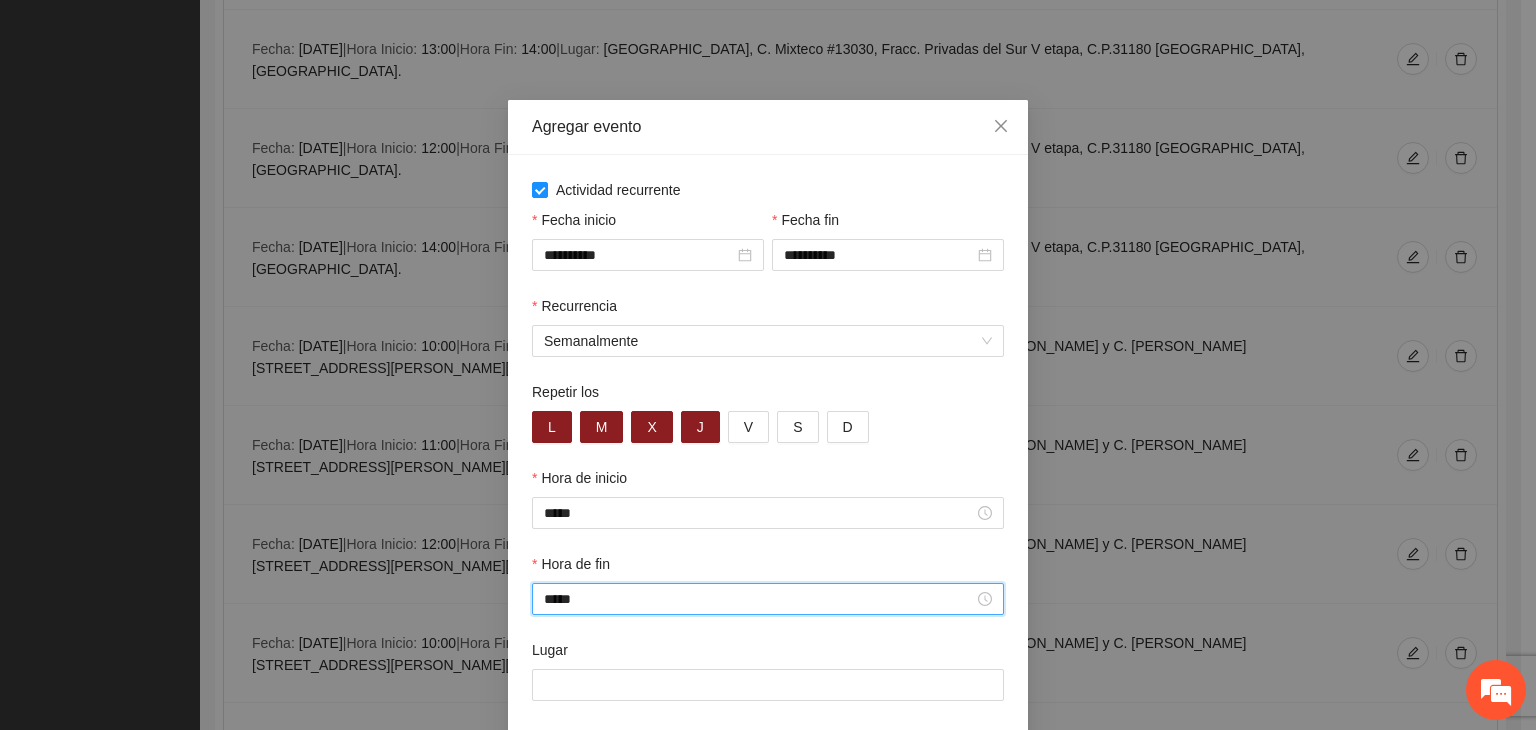 scroll, scrollTop: 99, scrollLeft: 0, axis: vertical 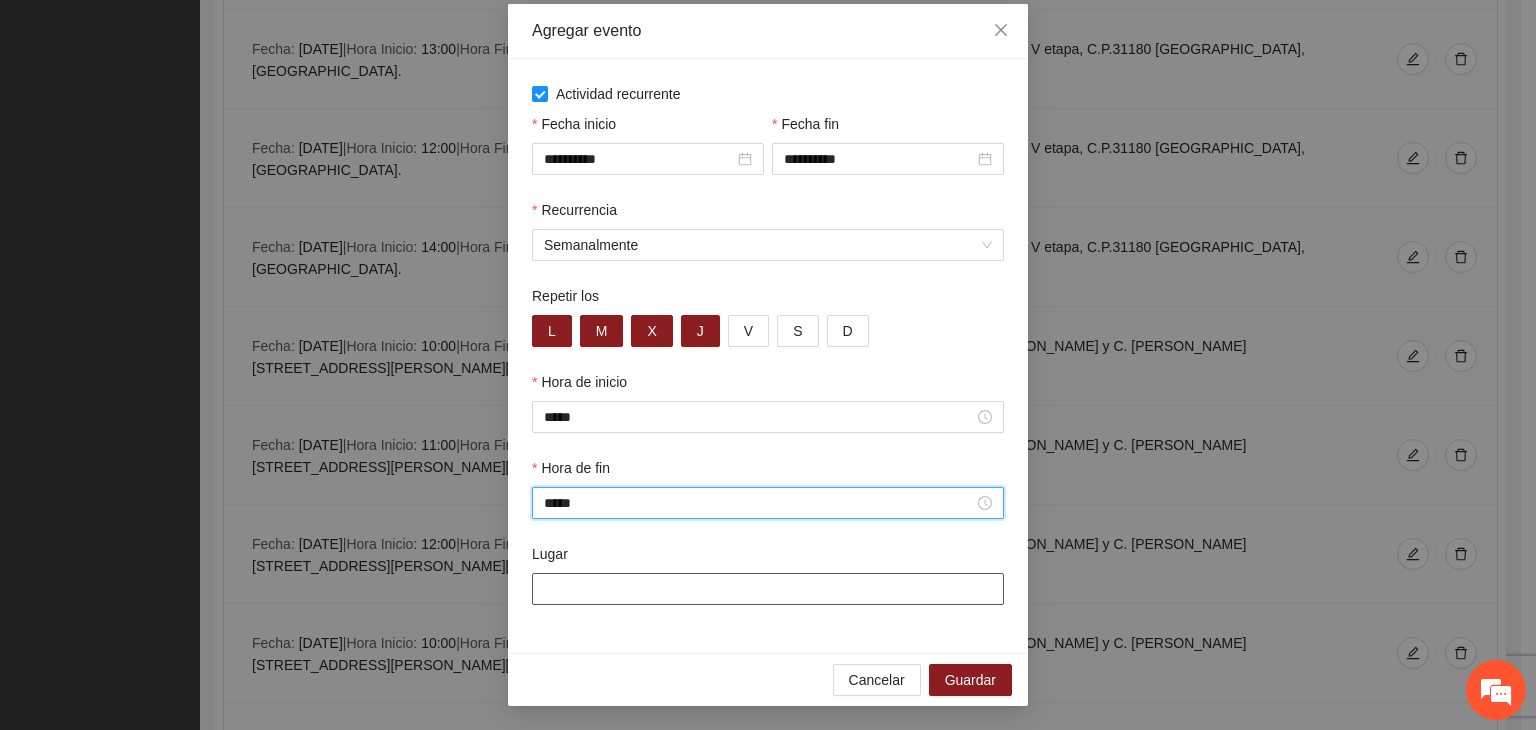click on "Lugar" at bounding box center [768, 589] 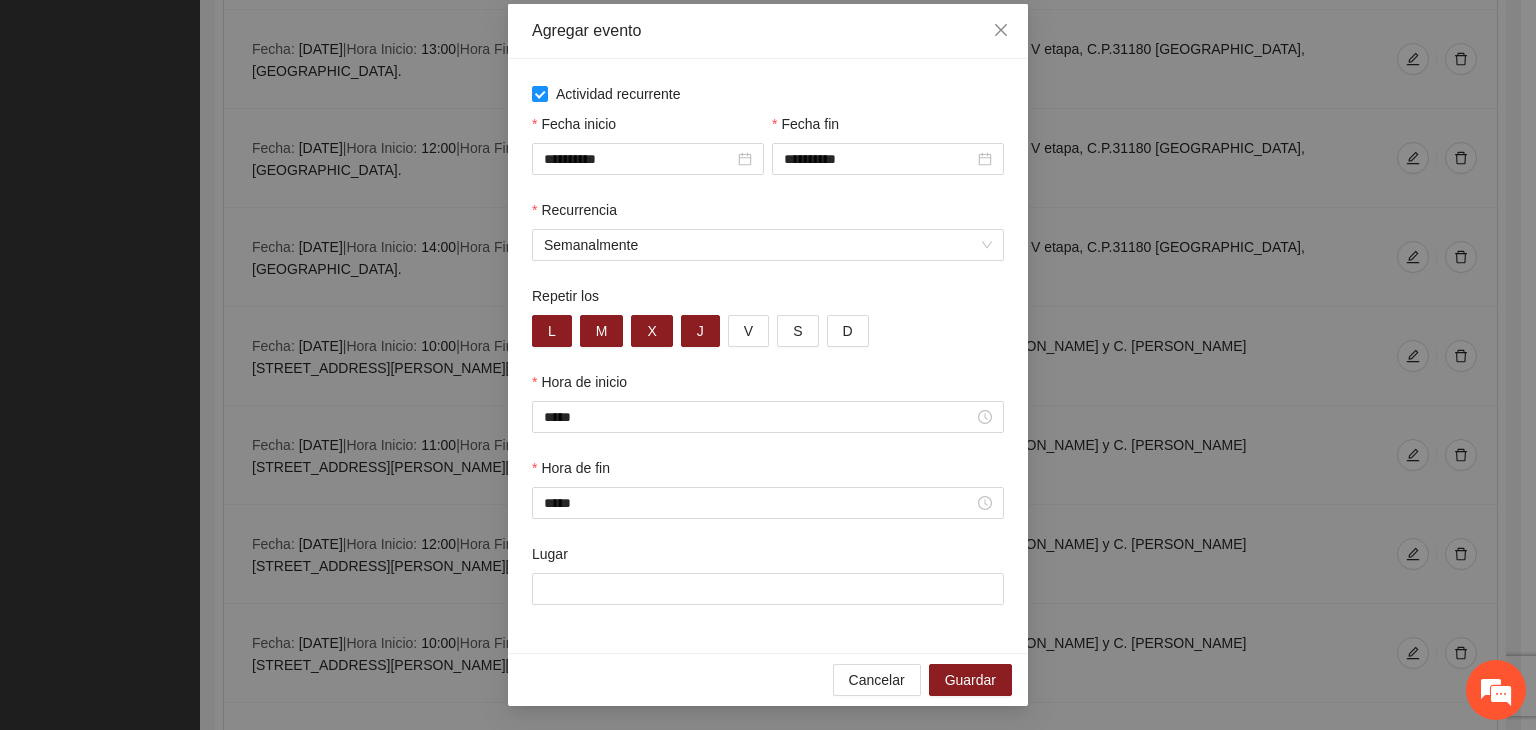 click on "Repetir los" at bounding box center (768, 300) 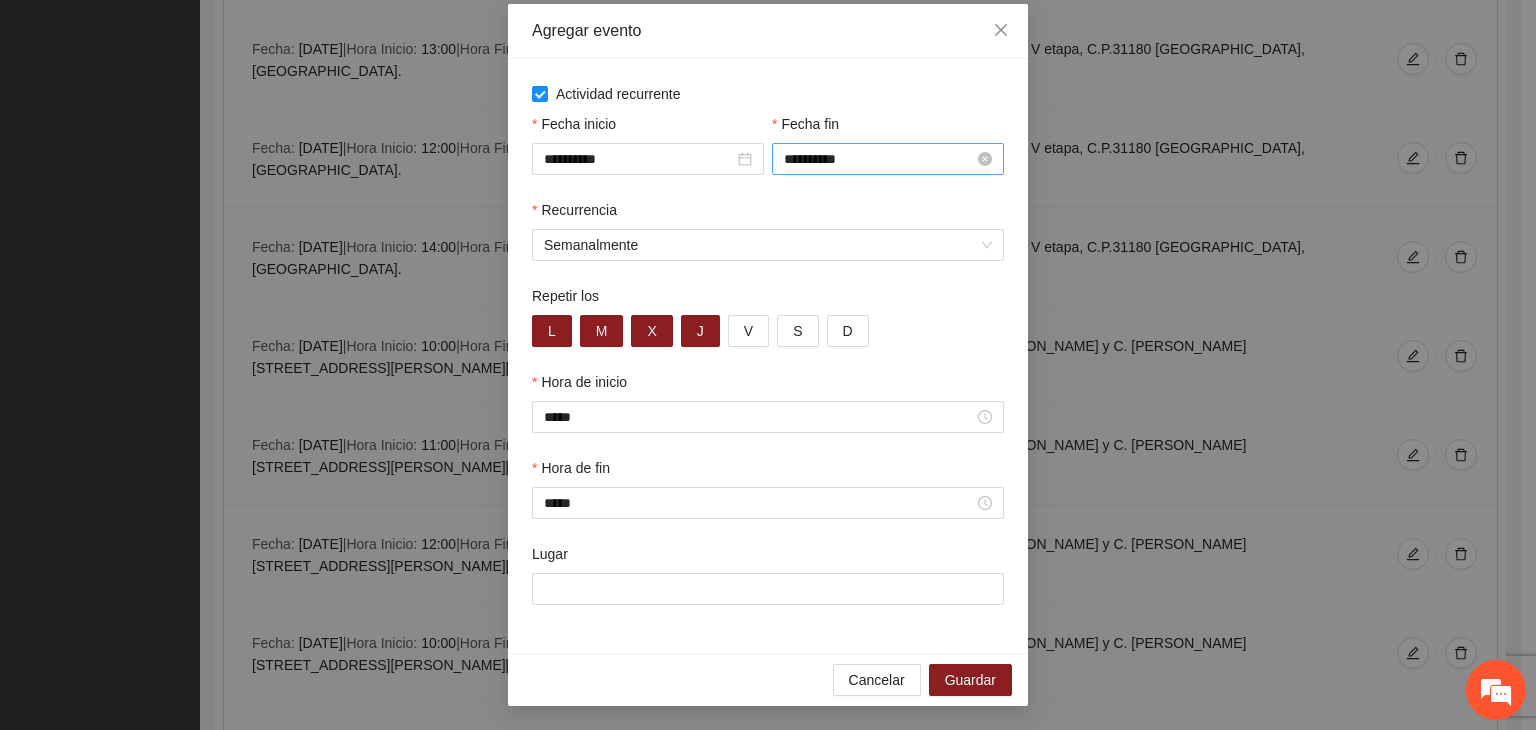 click on "**********" at bounding box center (879, 159) 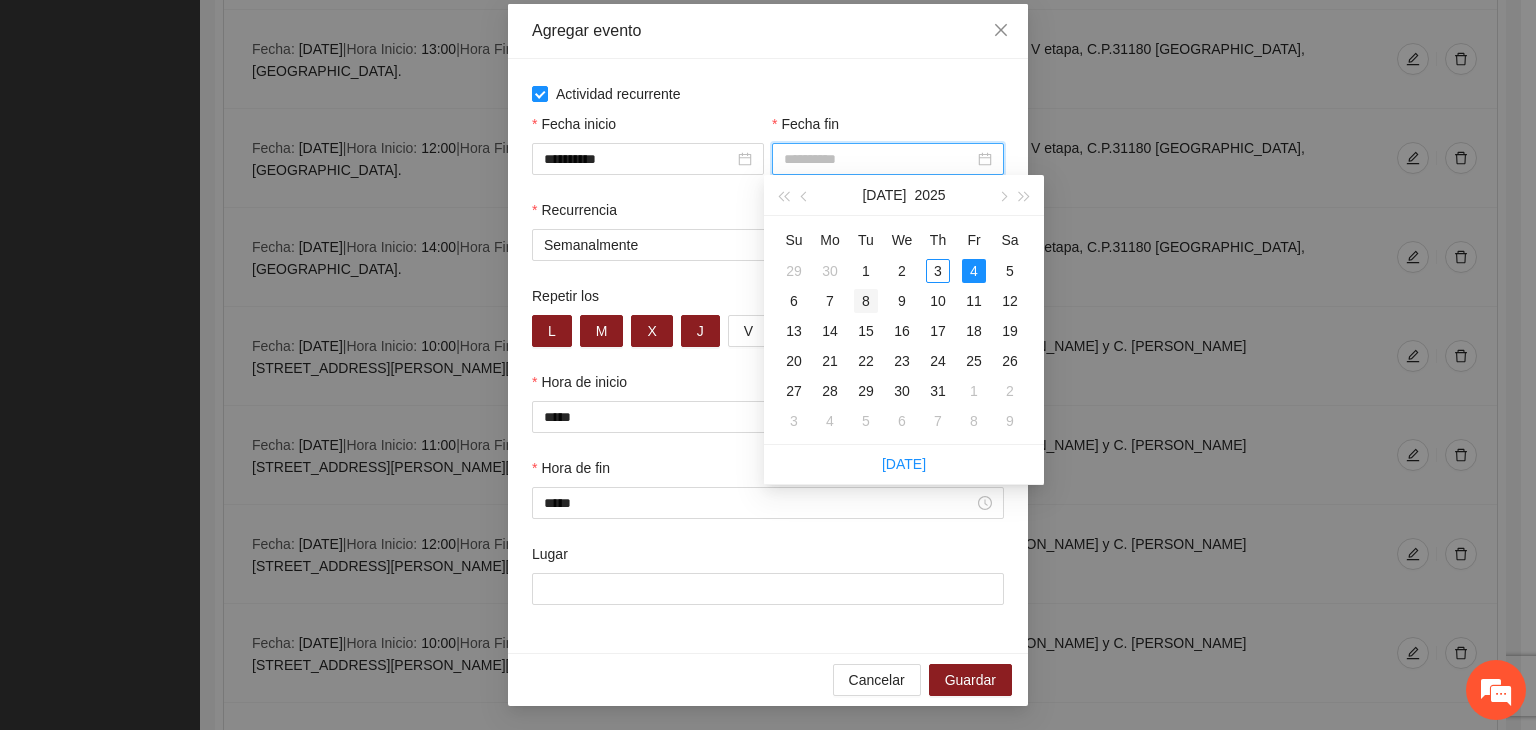 type on "**********" 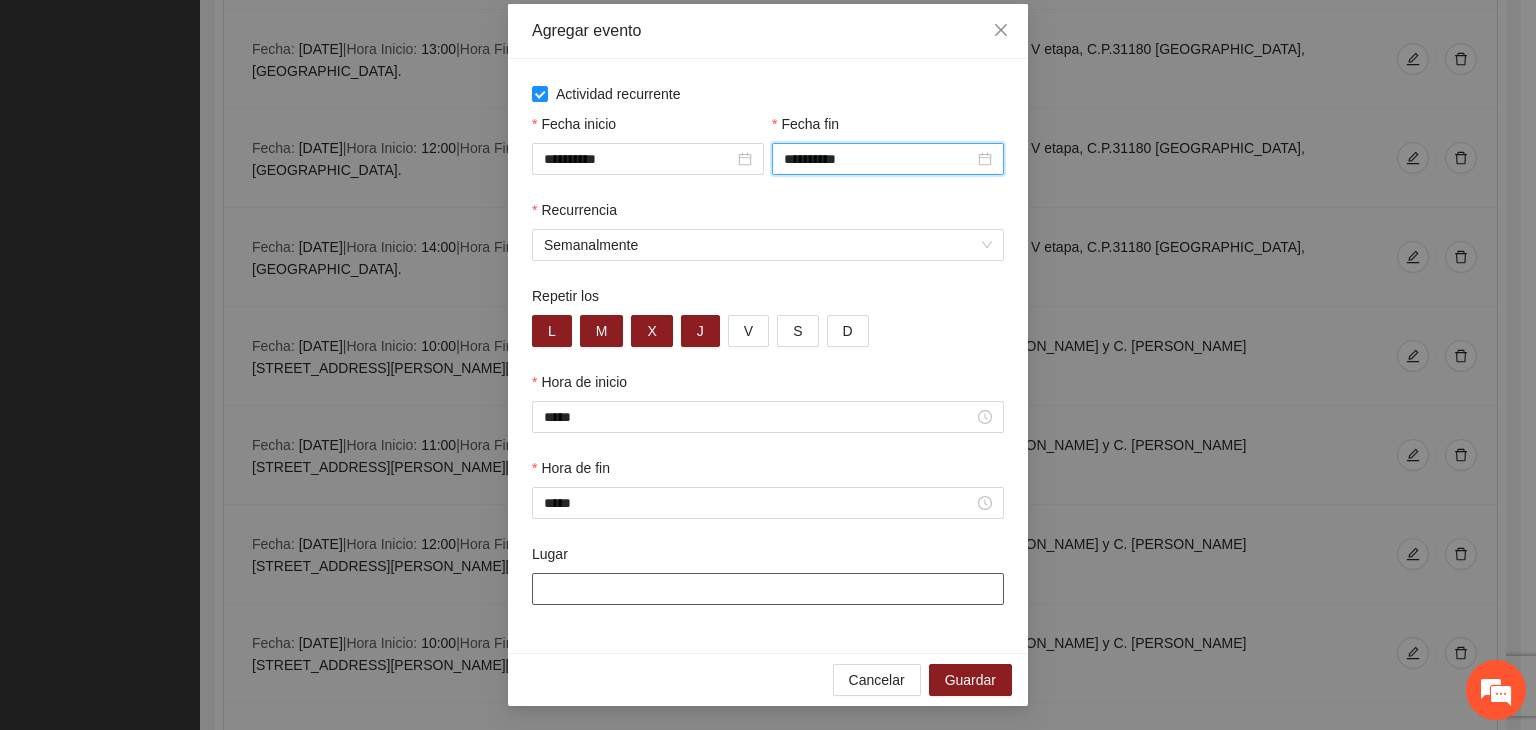 click on "Lugar" at bounding box center (768, 589) 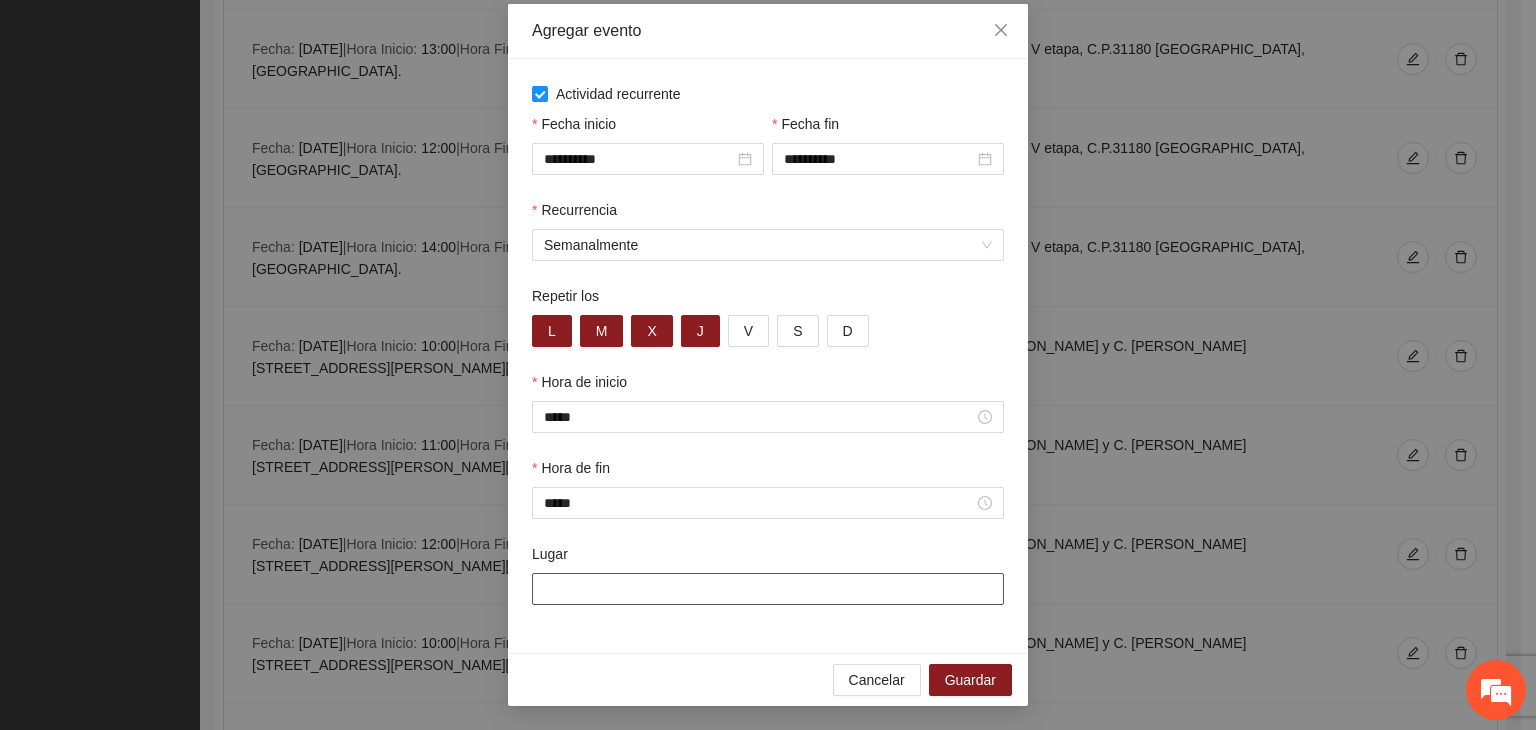 type on "**********" 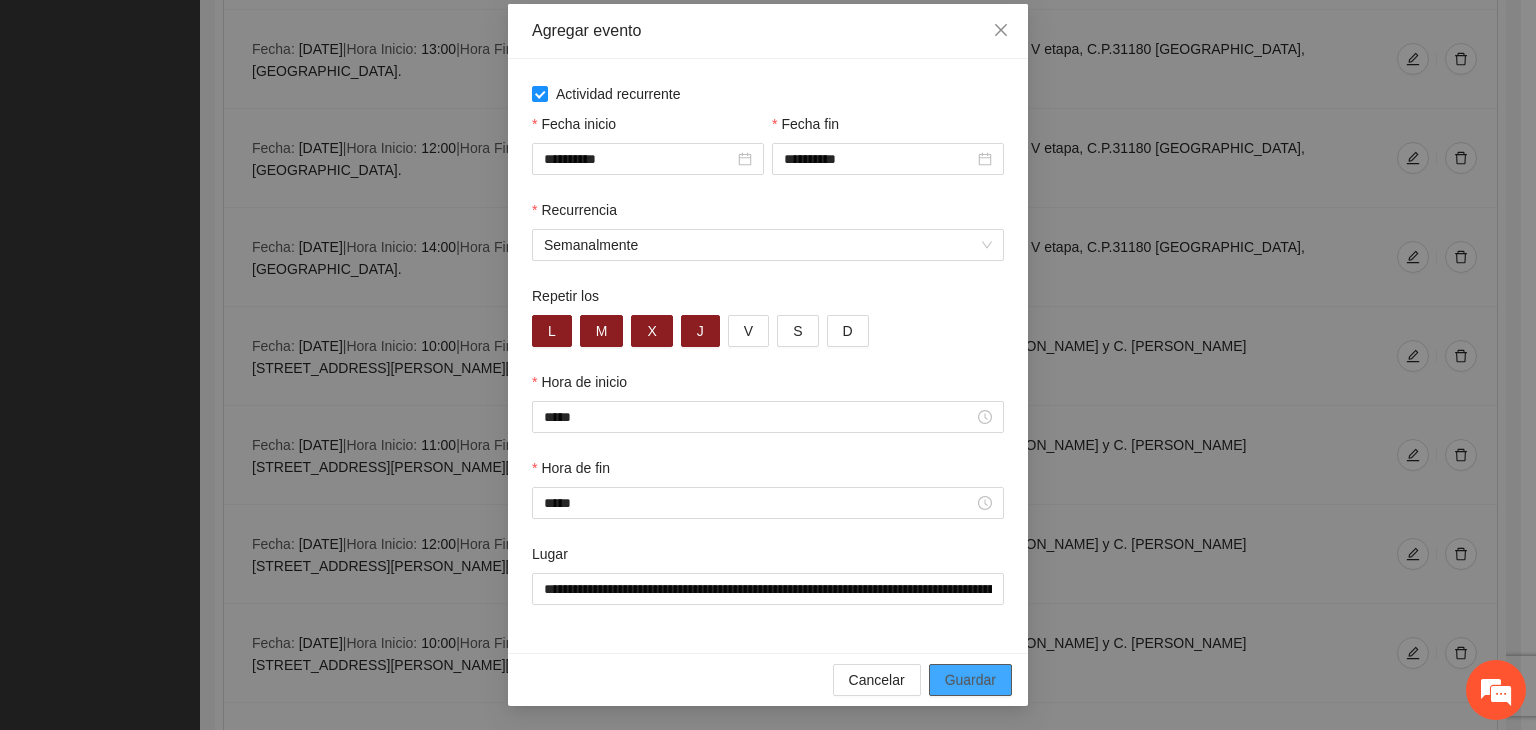 click on "Guardar" at bounding box center (970, 680) 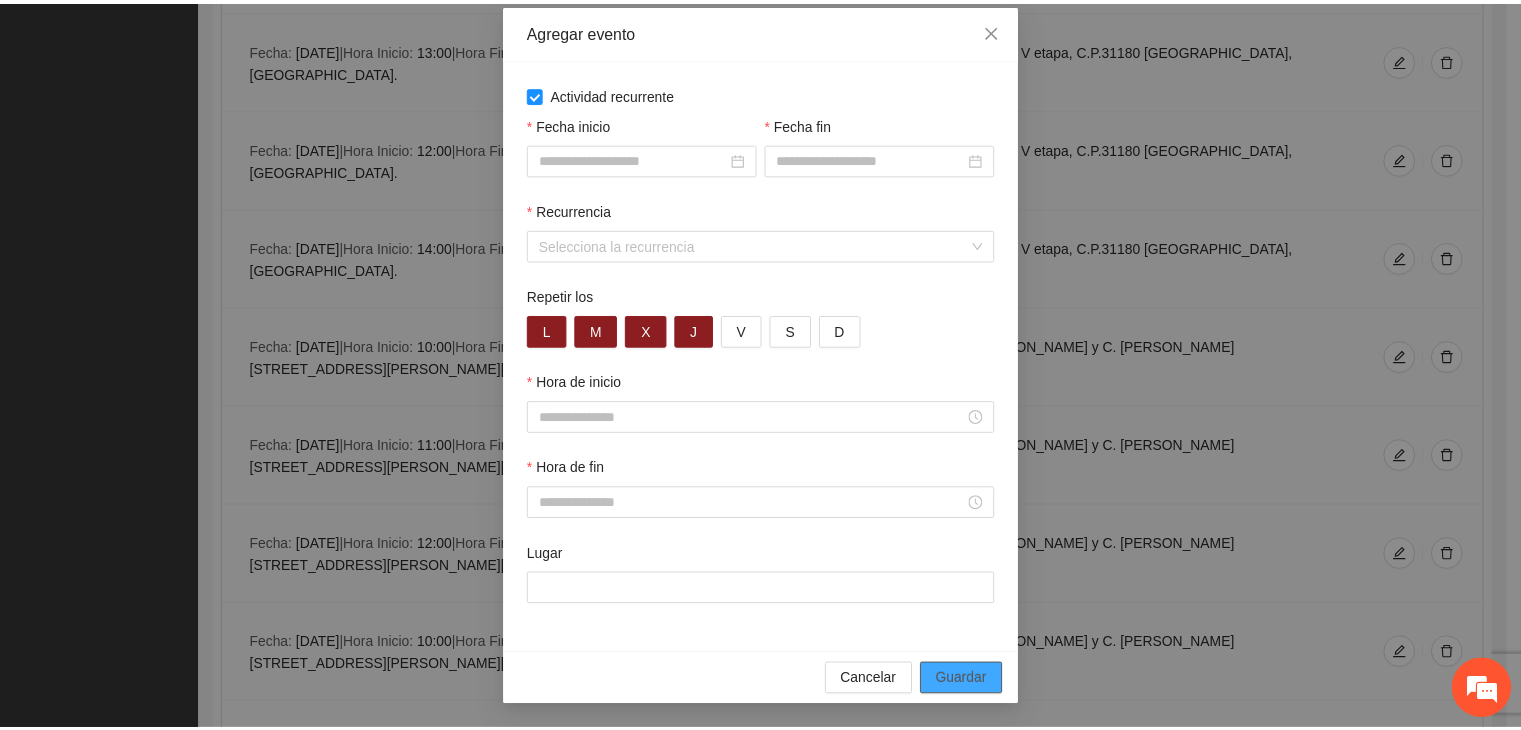 scroll, scrollTop: 0, scrollLeft: 0, axis: both 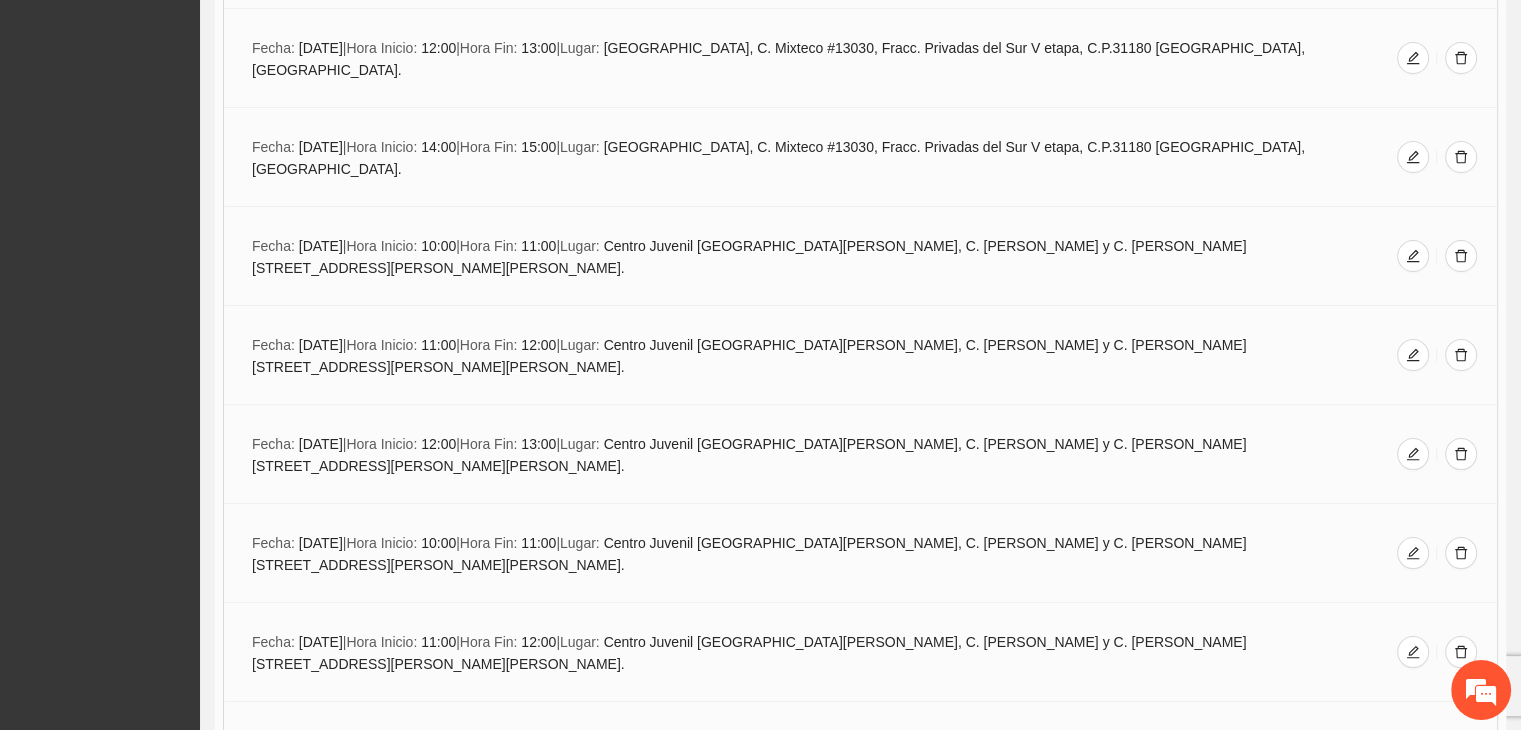 click on "Agregar evento" at bounding box center [860, 2512] 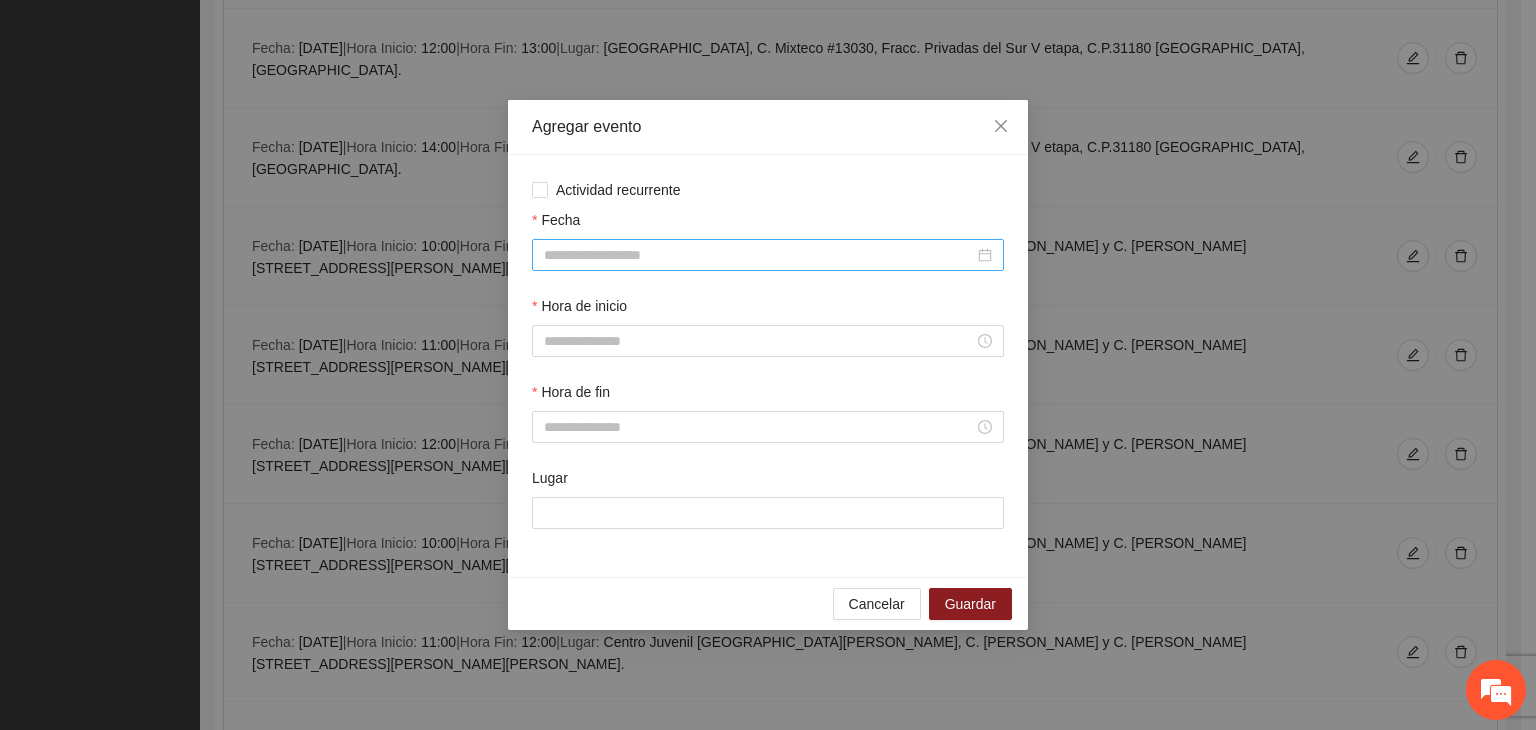 click on "Fecha" at bounding box center (759, 255) 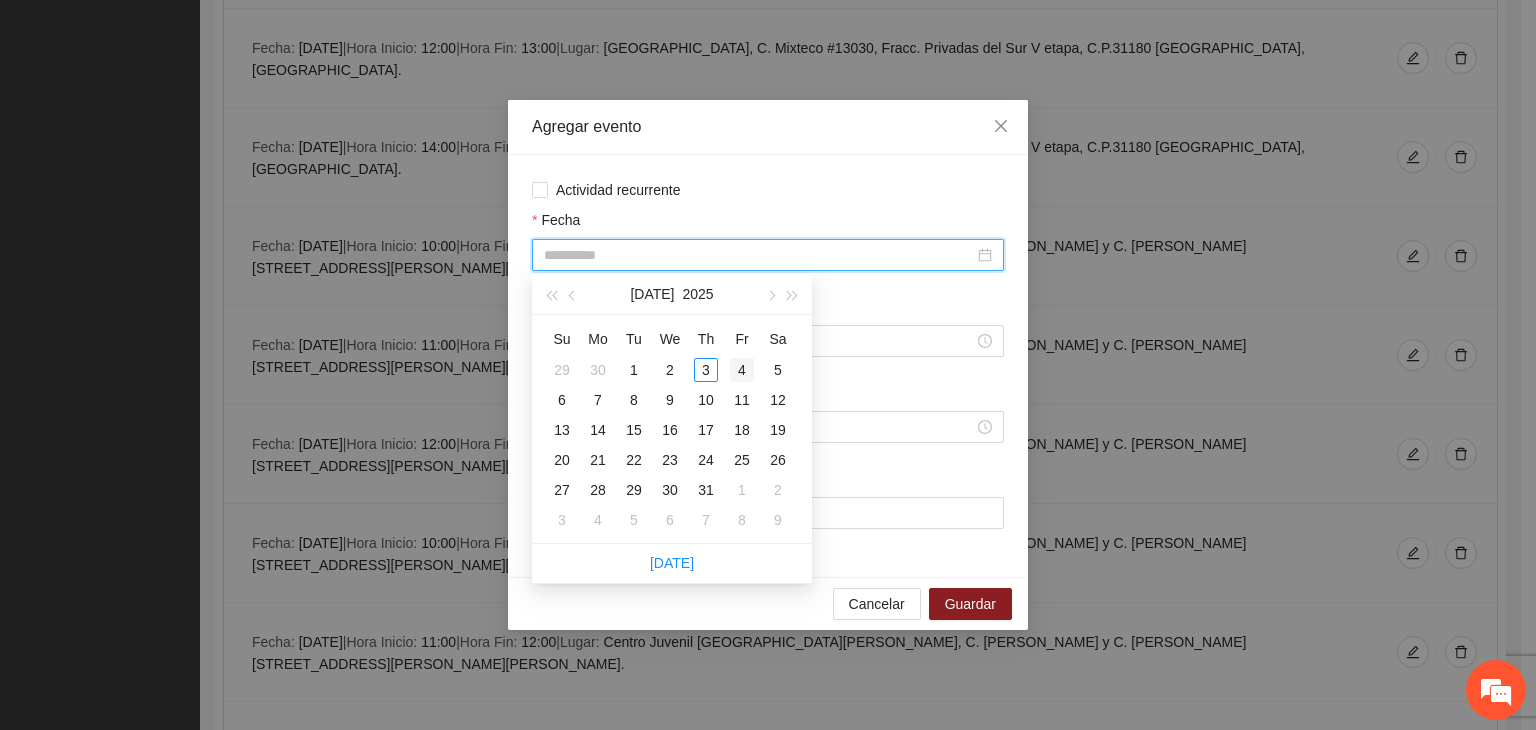 type on "**********" 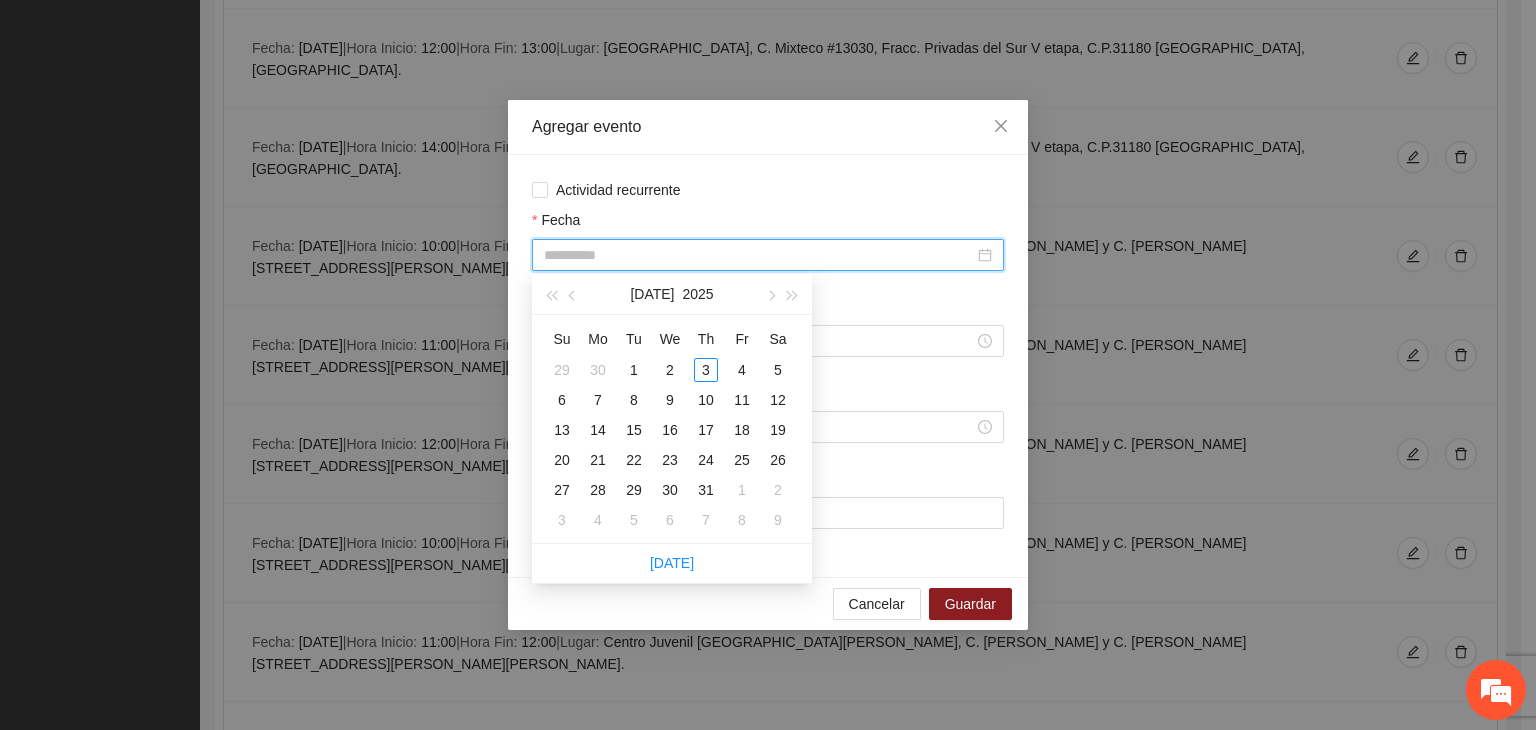 click on "4" at bounding box center (742, 370) 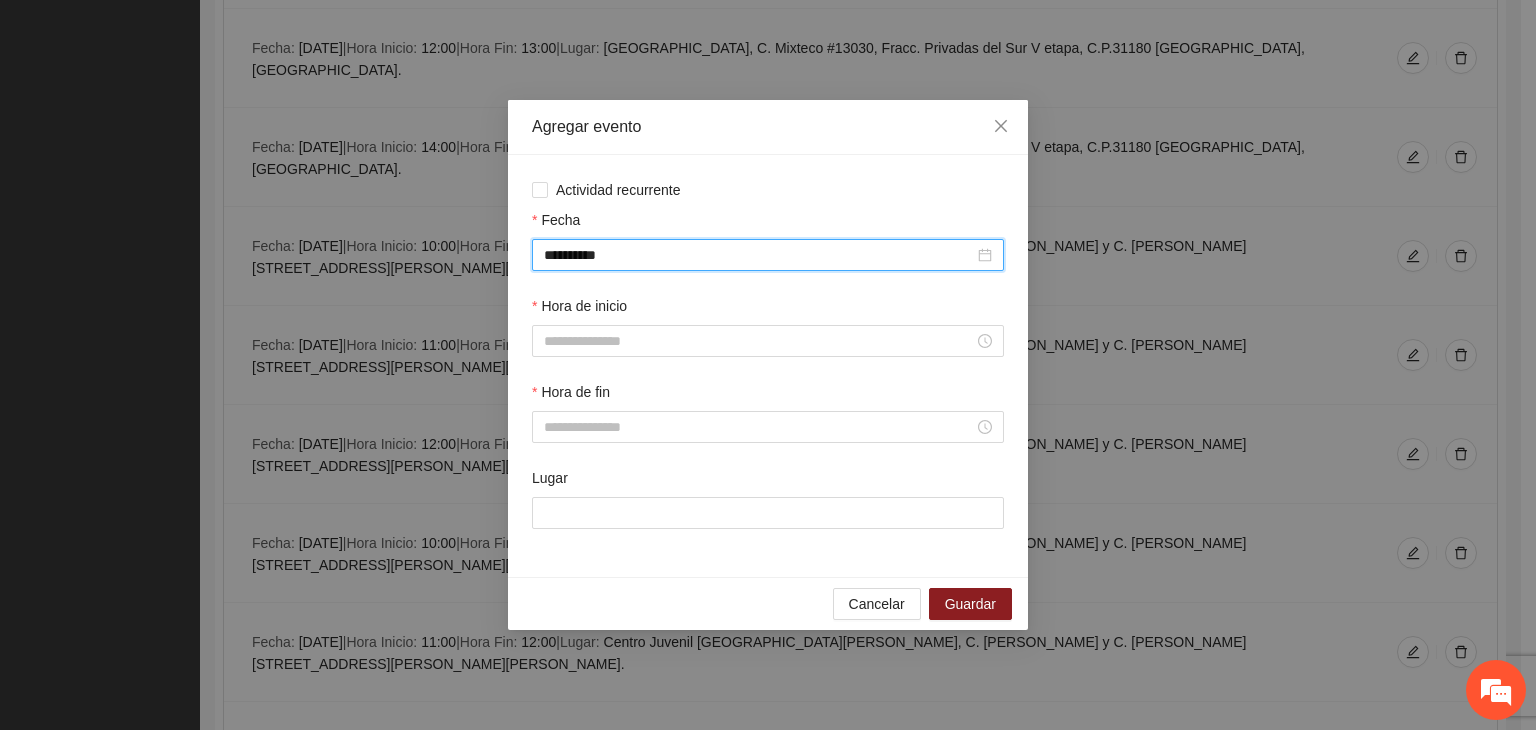 click on "Hora de inicio" at bounding box center [768, 338] 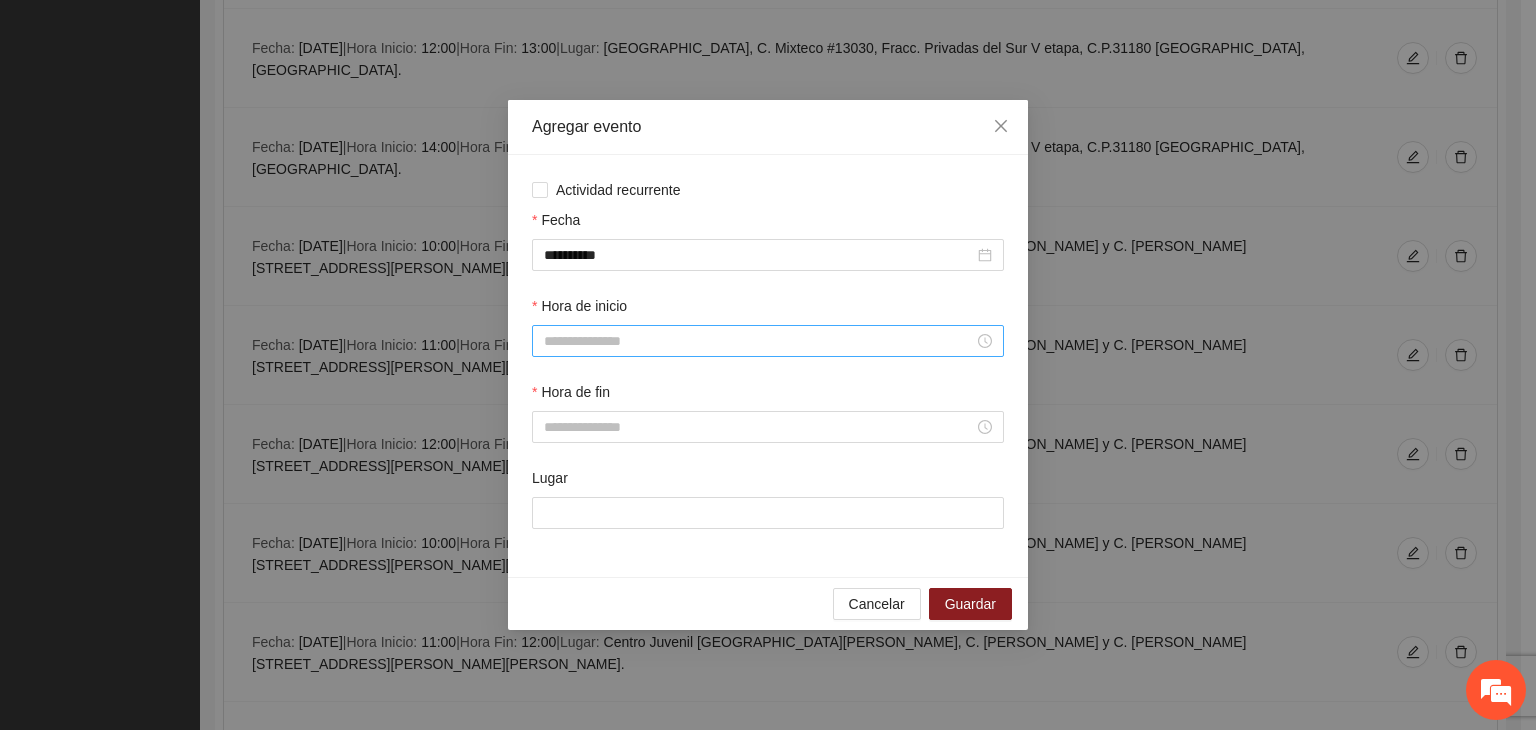 click on "Hora de inicio" at bounding box center (759, 341) 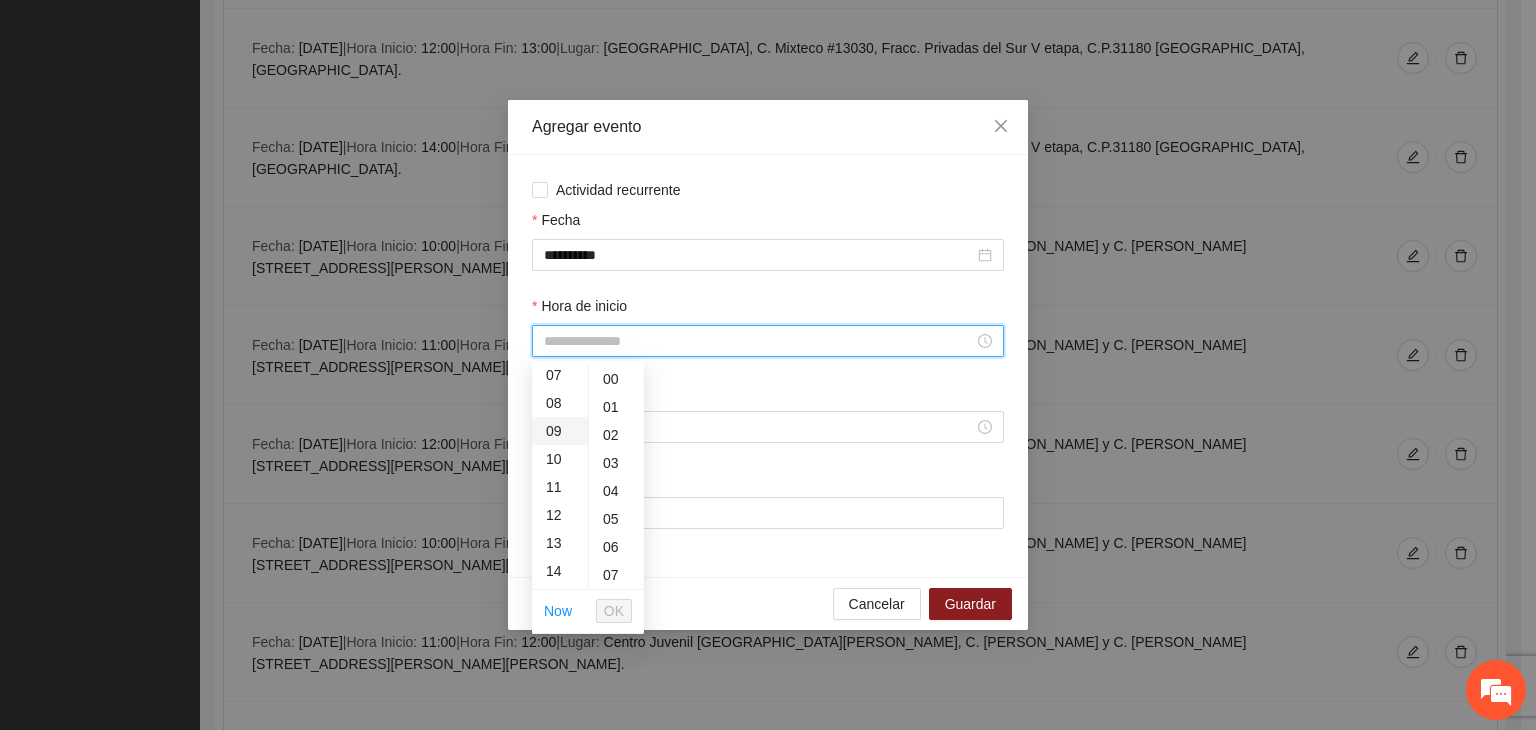 click on "09" at bounding box center (560, 431) 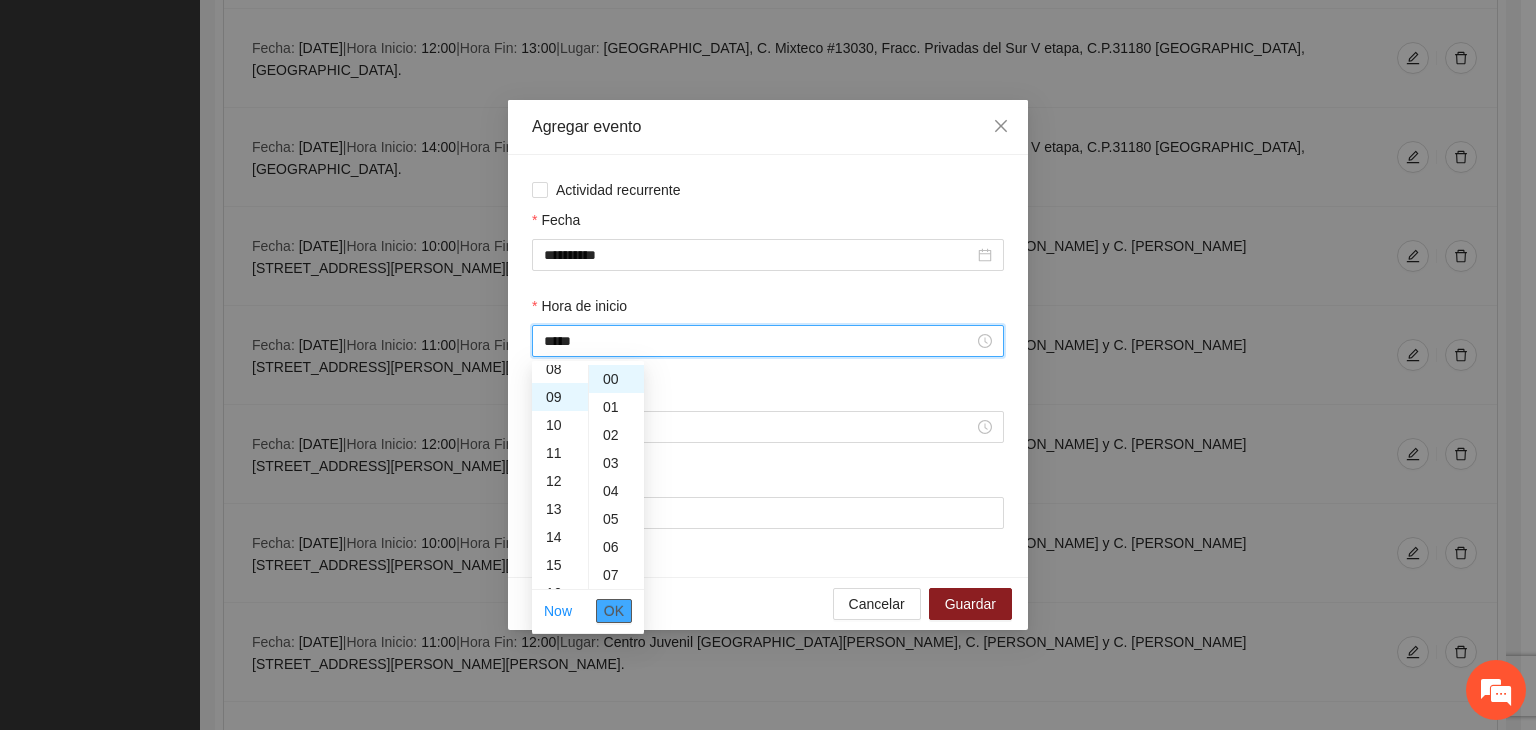 scroll, scrollTop: 252, scrollLeft: 0, axis: vertical 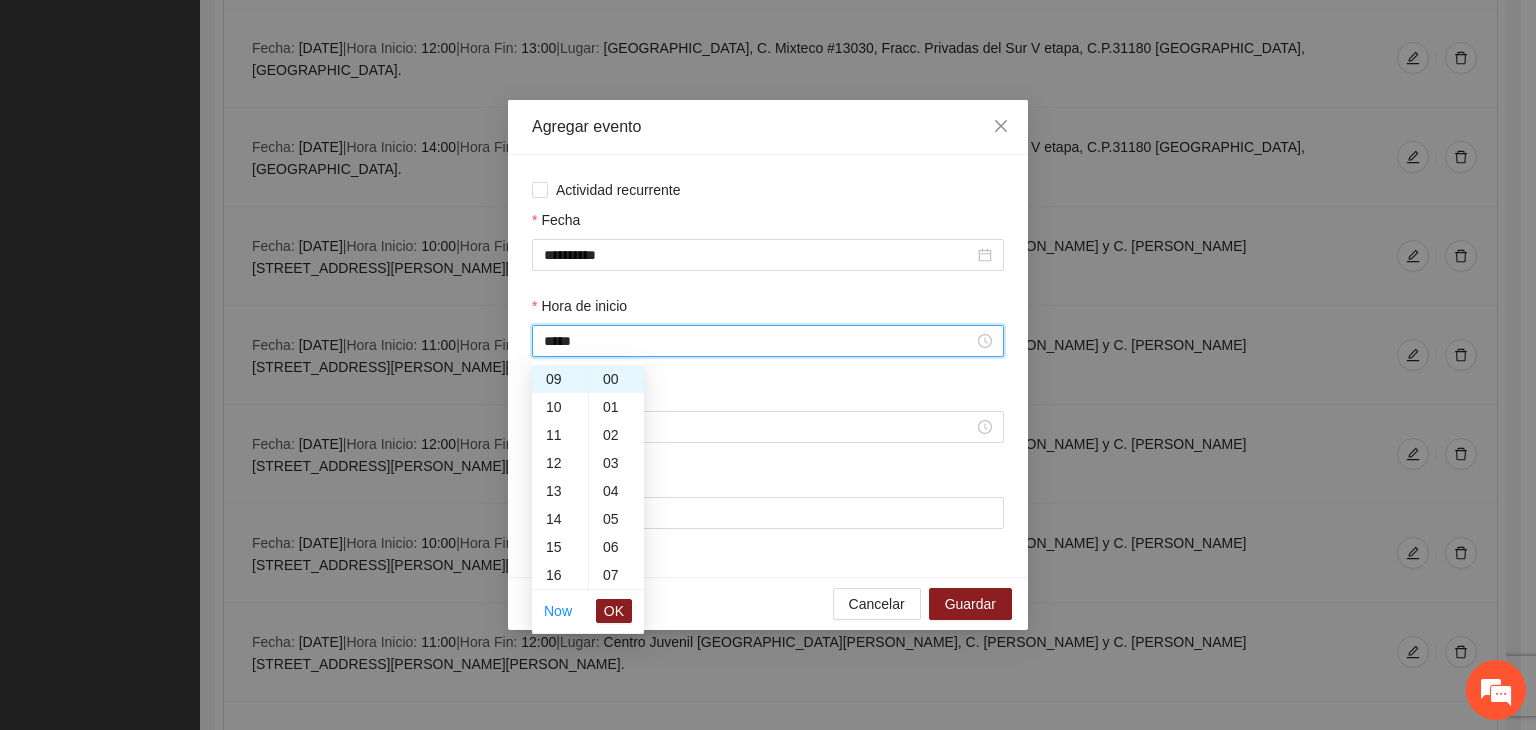 click on "OK" at bounding box center [614, 611] 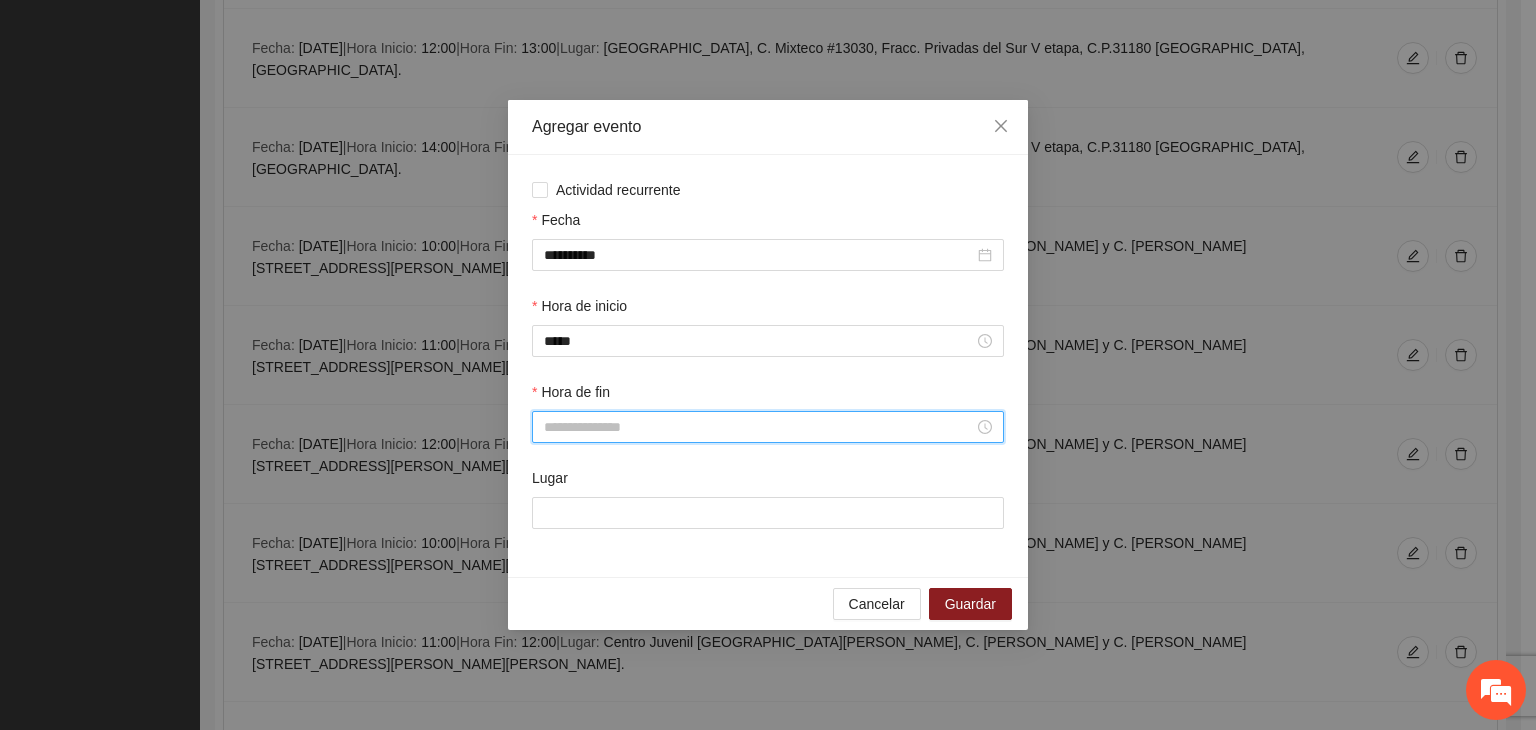 drag, startPoint x: 586, startPoint y: 417, endPoint x: 572, endPoint y: 446, distance: 32.202484 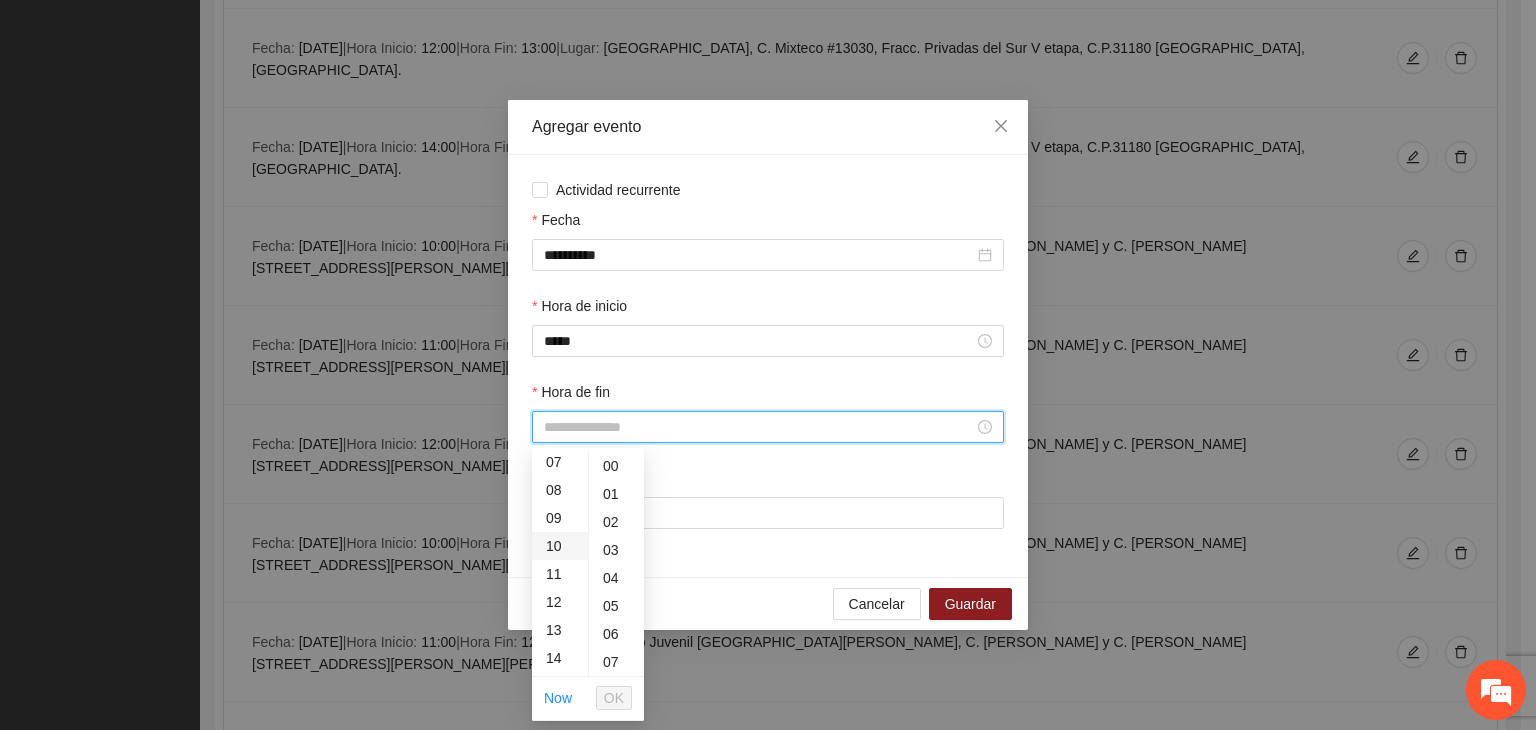 click on "10" at bounding box center [560, 546] 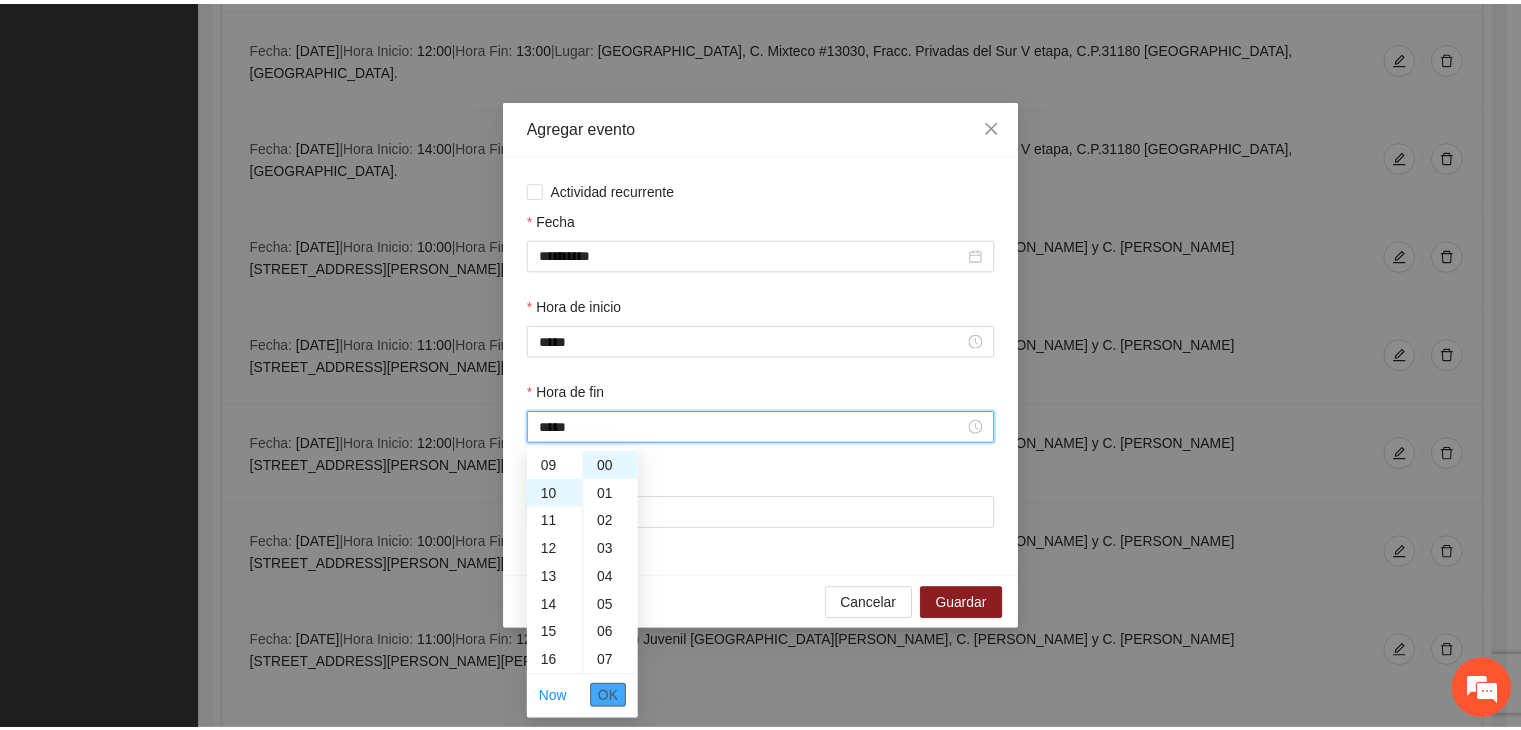 scroll, scrollTop: 280, scrollLeft: 0, axis: vertical 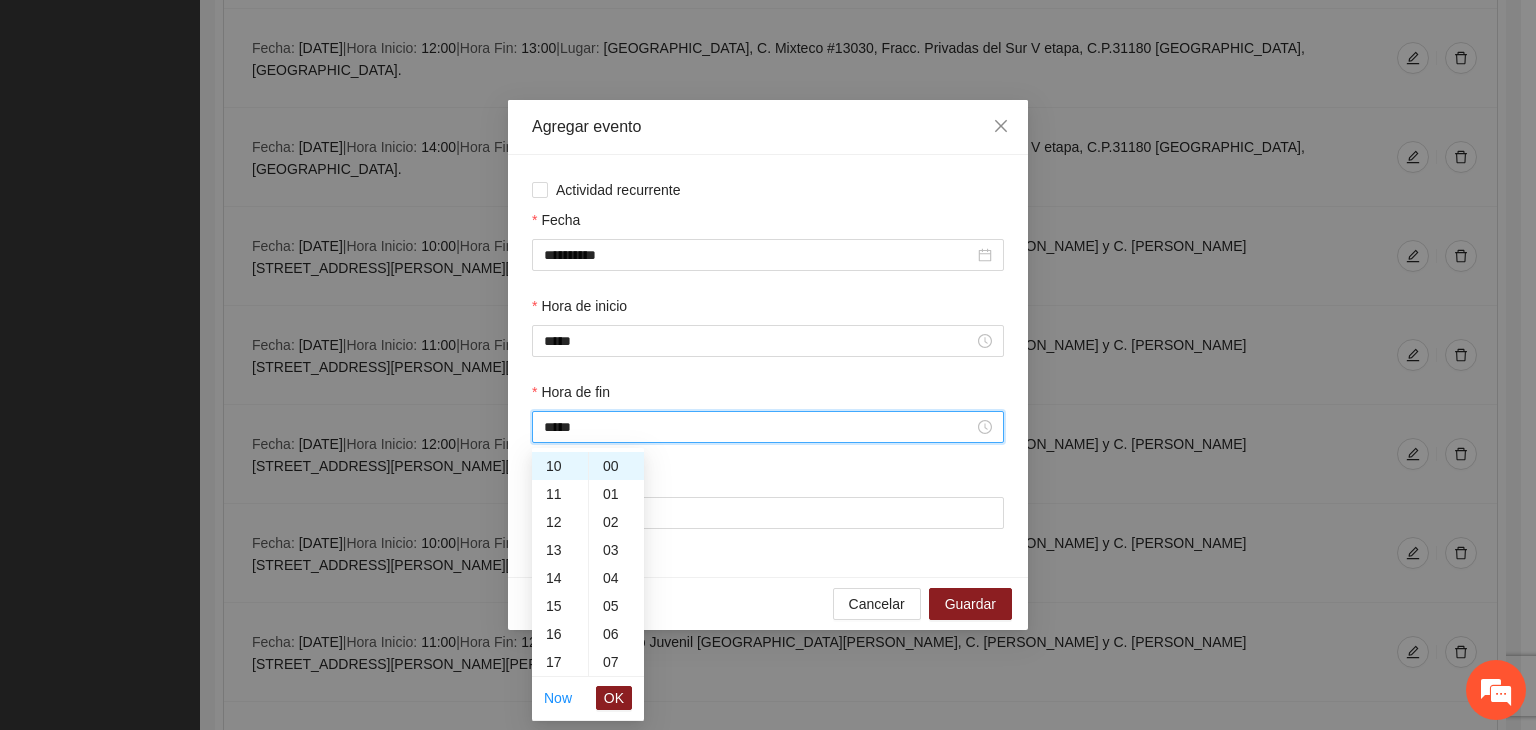 click on "OK" at bounding box center [614, 698] 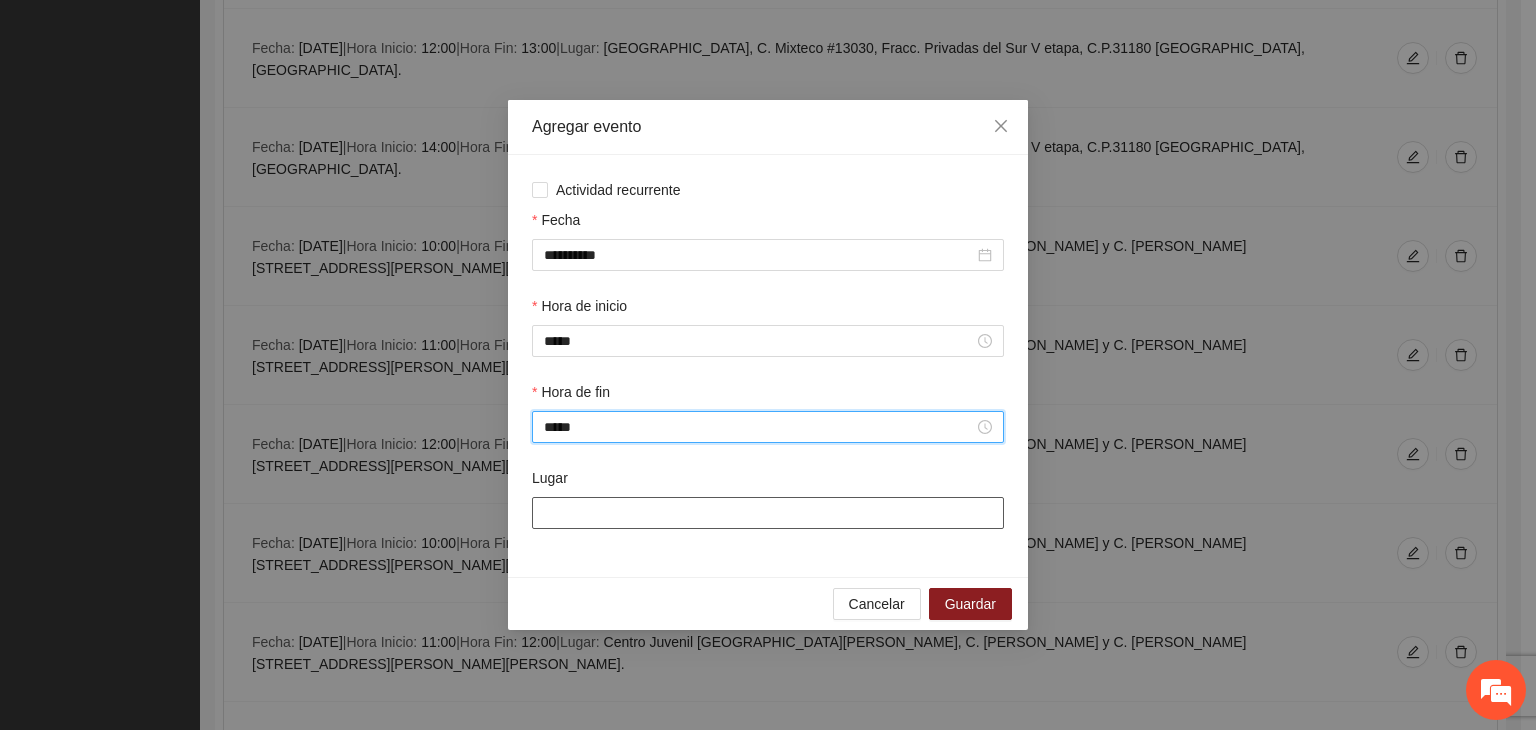 click on "Lugar" at bounding box center (768, 513) 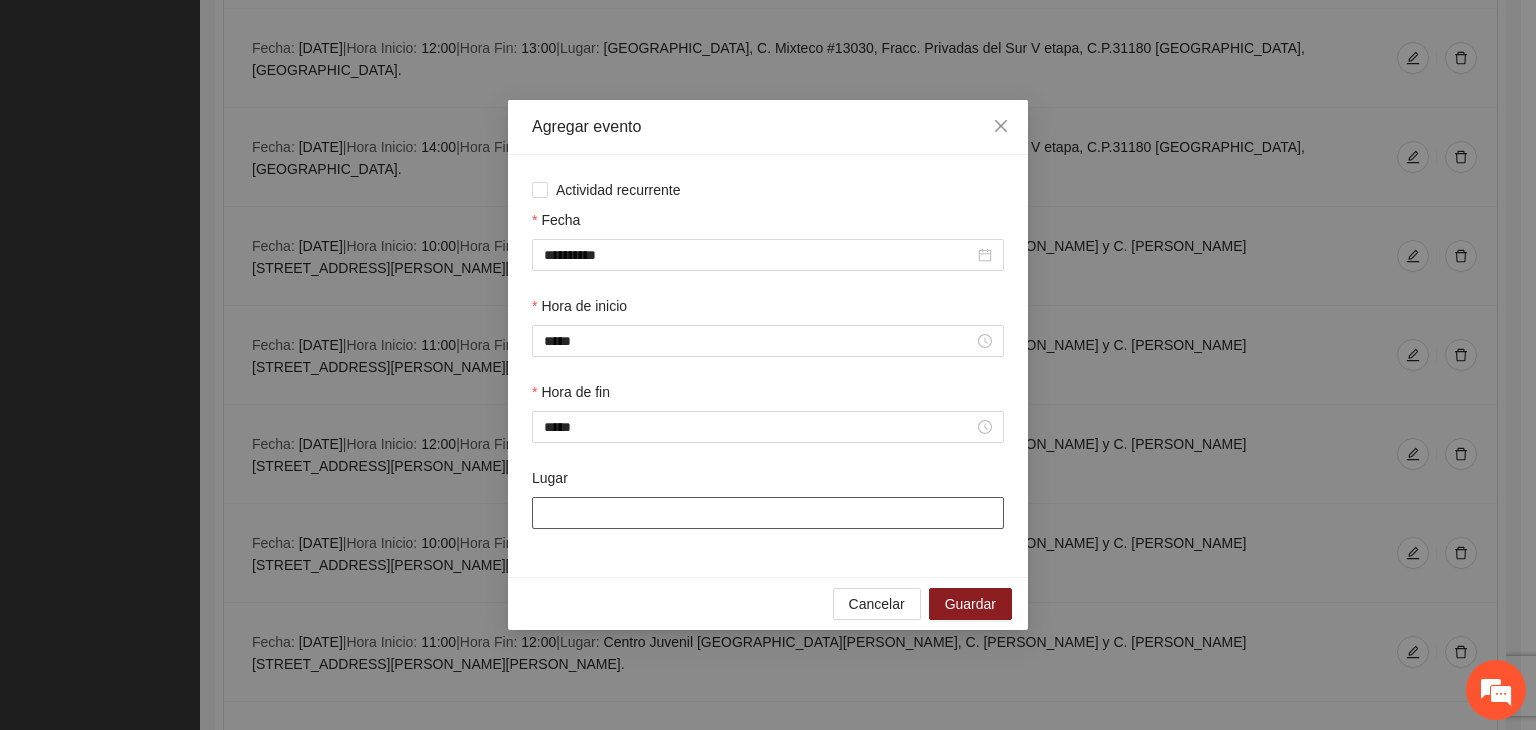 type on "**********" 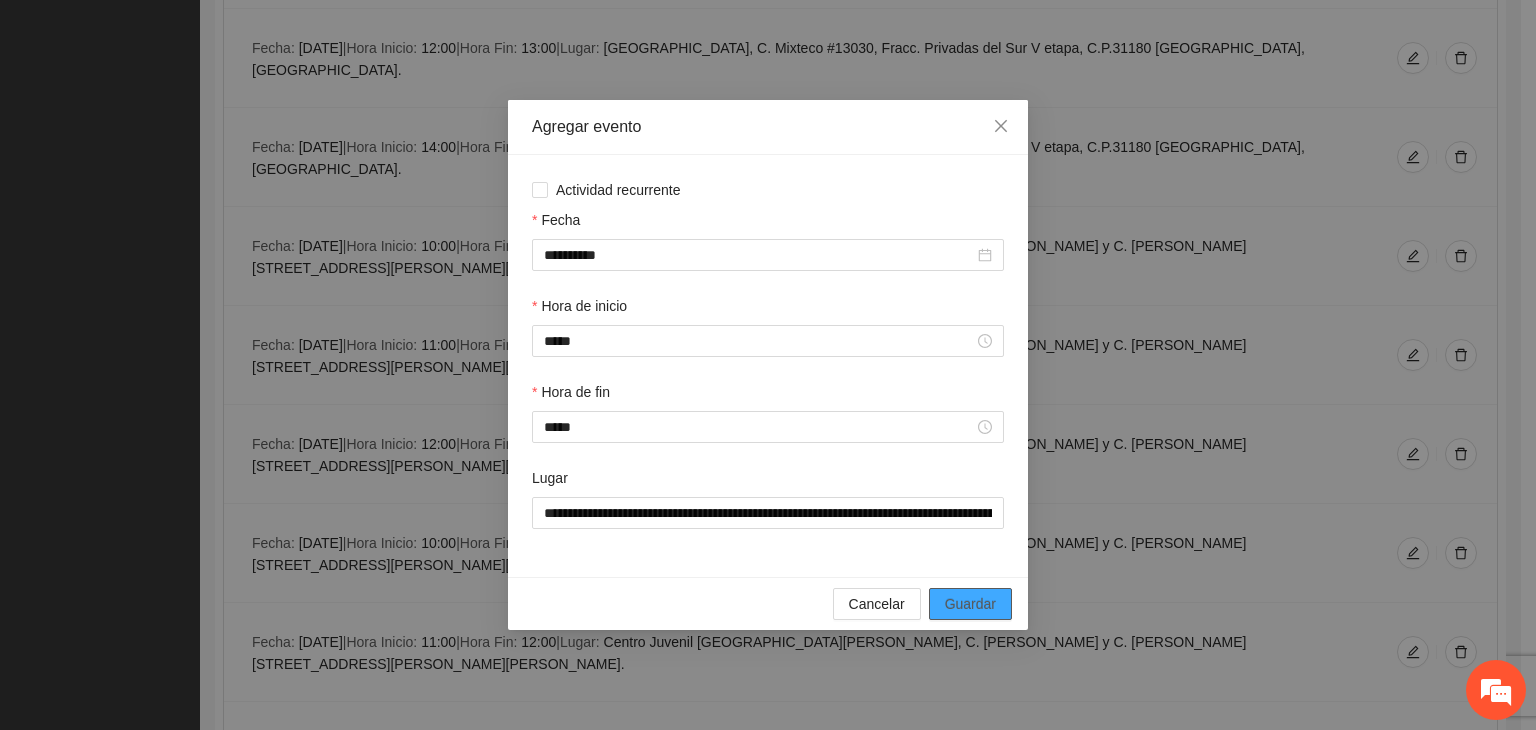 click on "Guardar" at bounding box center [970, 604] 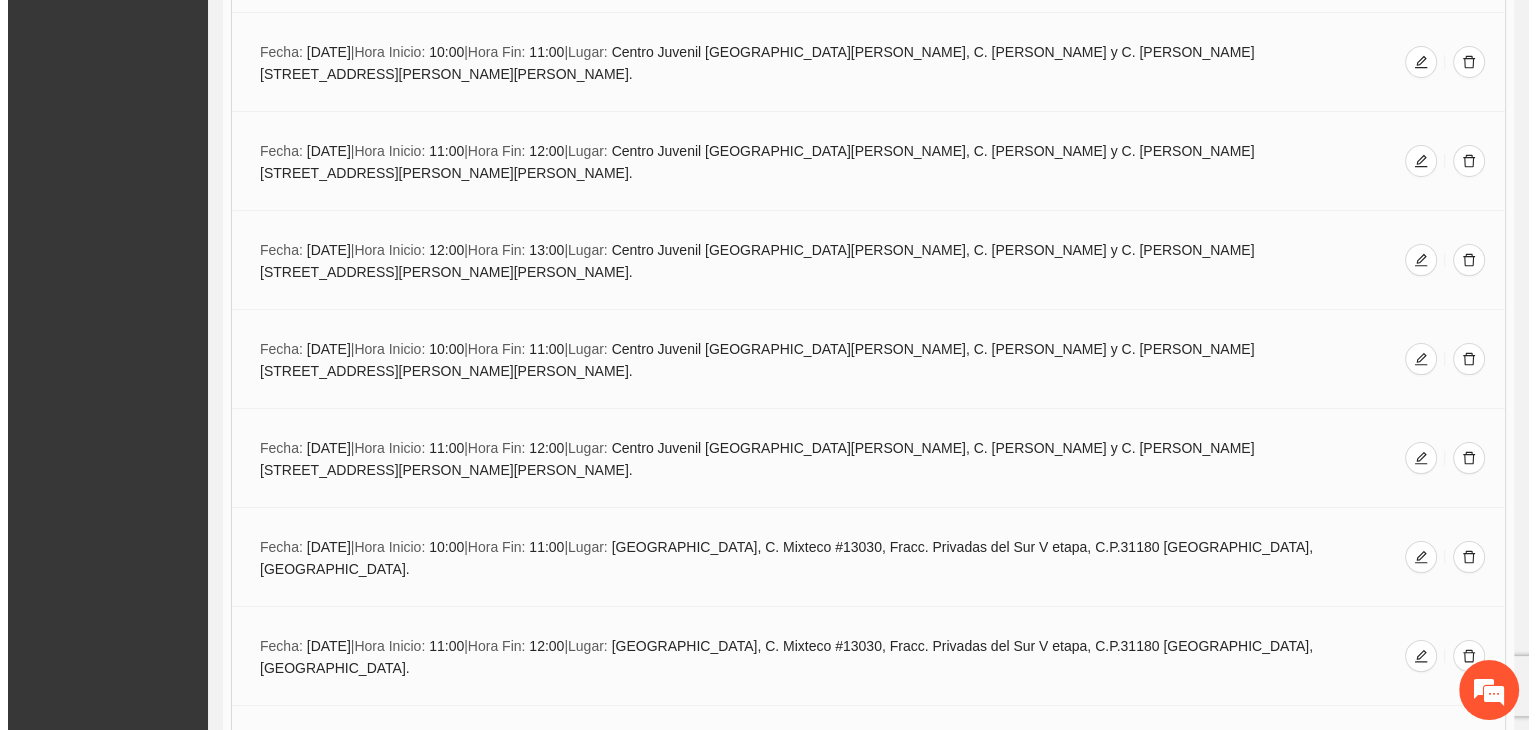scroll, scrollTop: 15503, scrollLeft: 0, axis: vertical 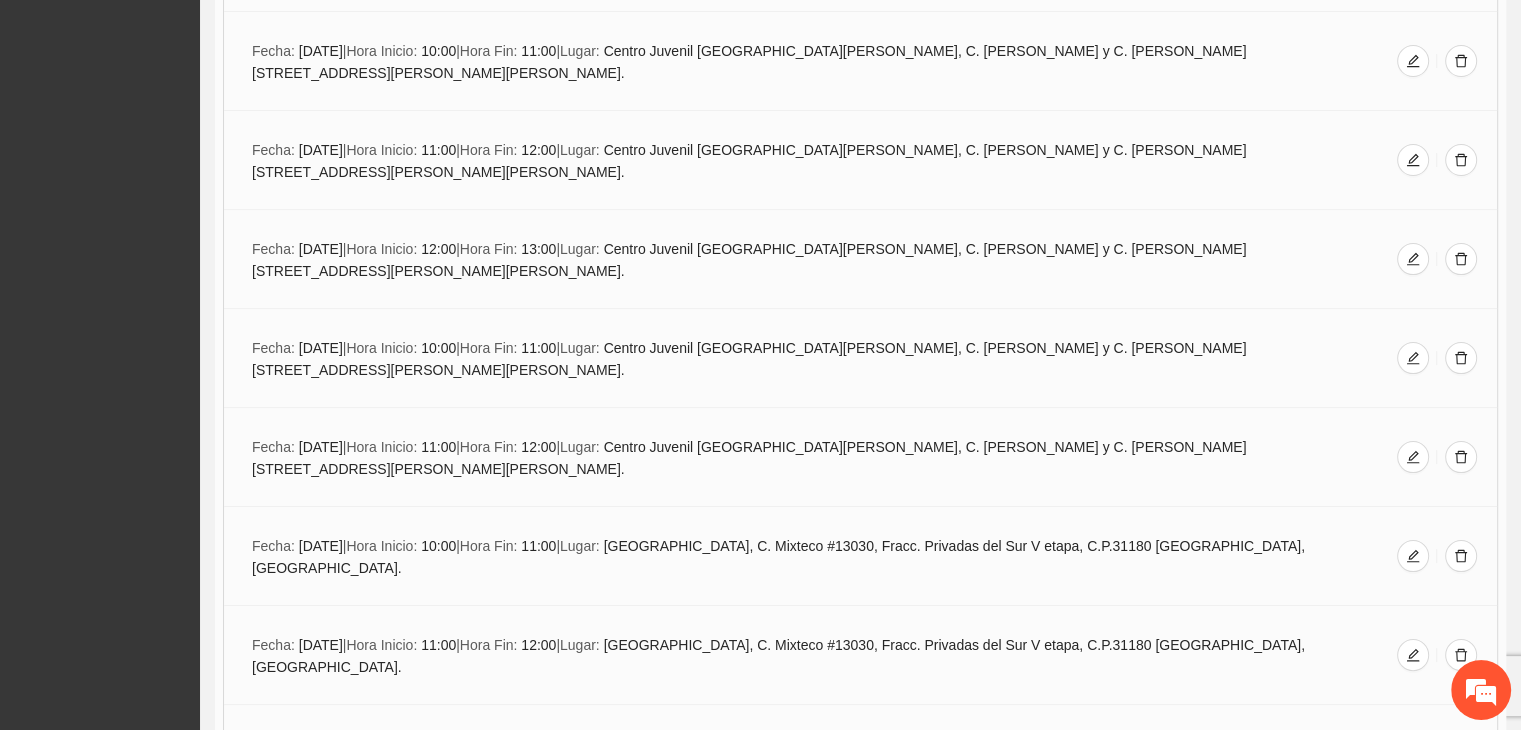 click on "Agregar evento" at bounding box center (860, 2416) 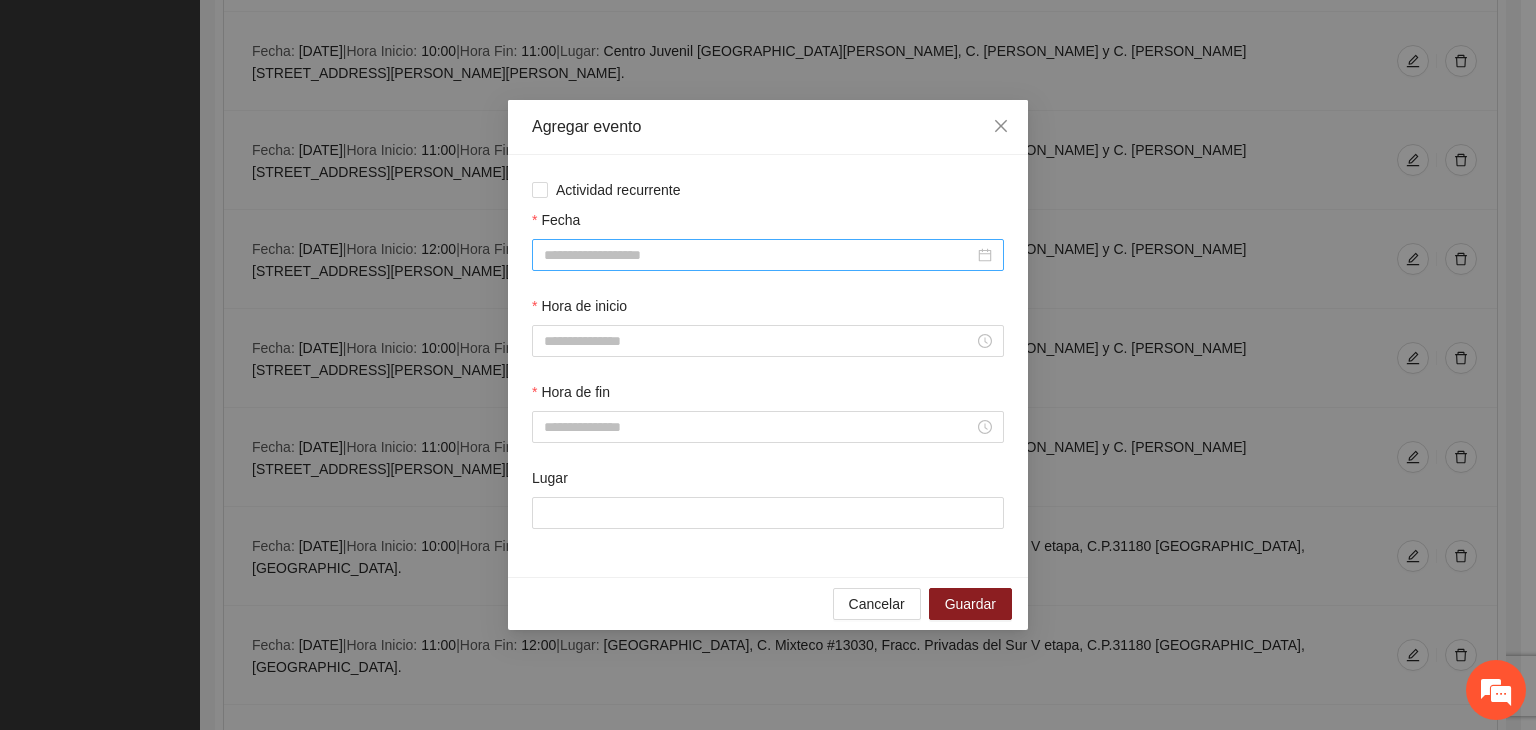 click on "Fecha" at bounding box center [759, 255] 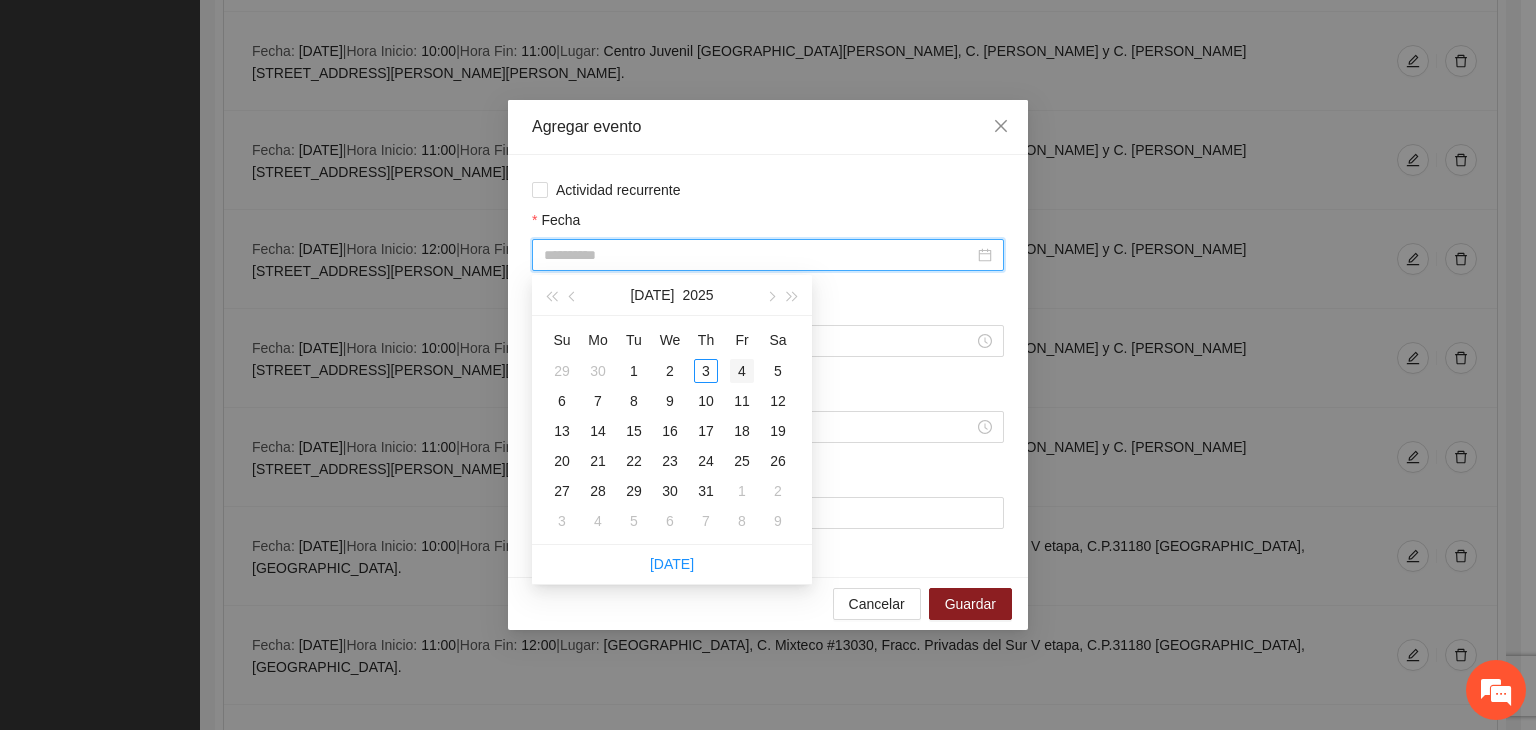 type on "**********" 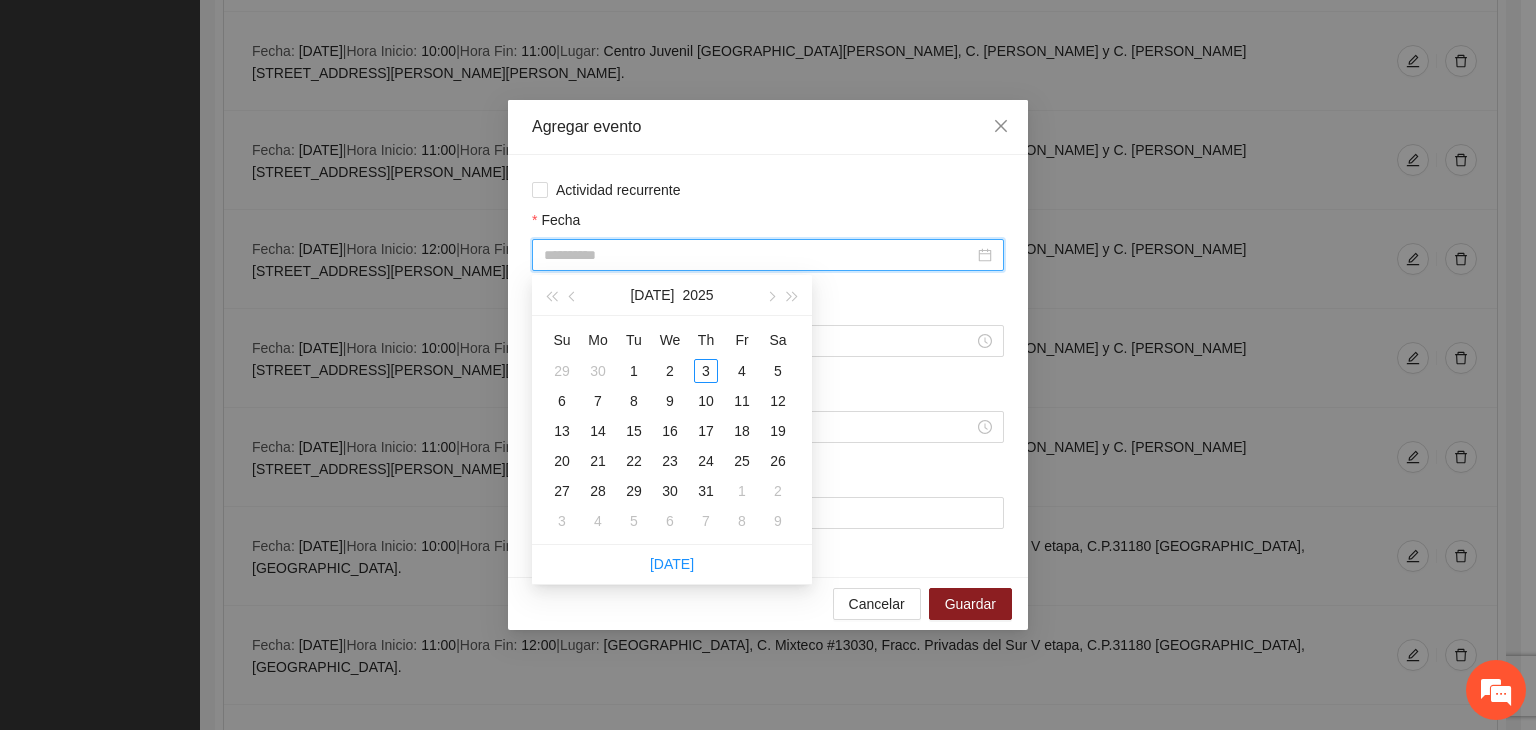 click on "4" at bounding box center (742, 371) 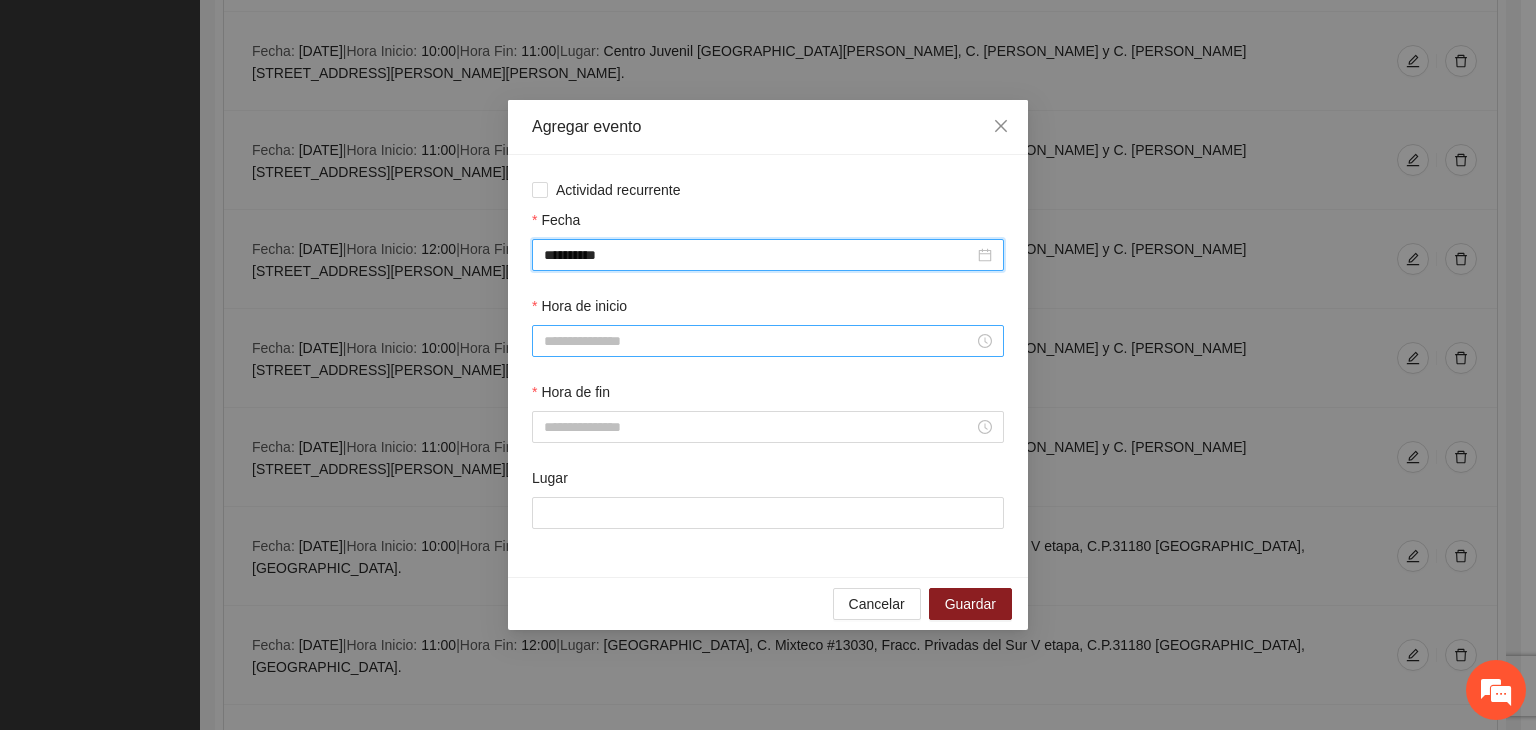 click on "Hora de inicio" at bounding box center (759, 341) 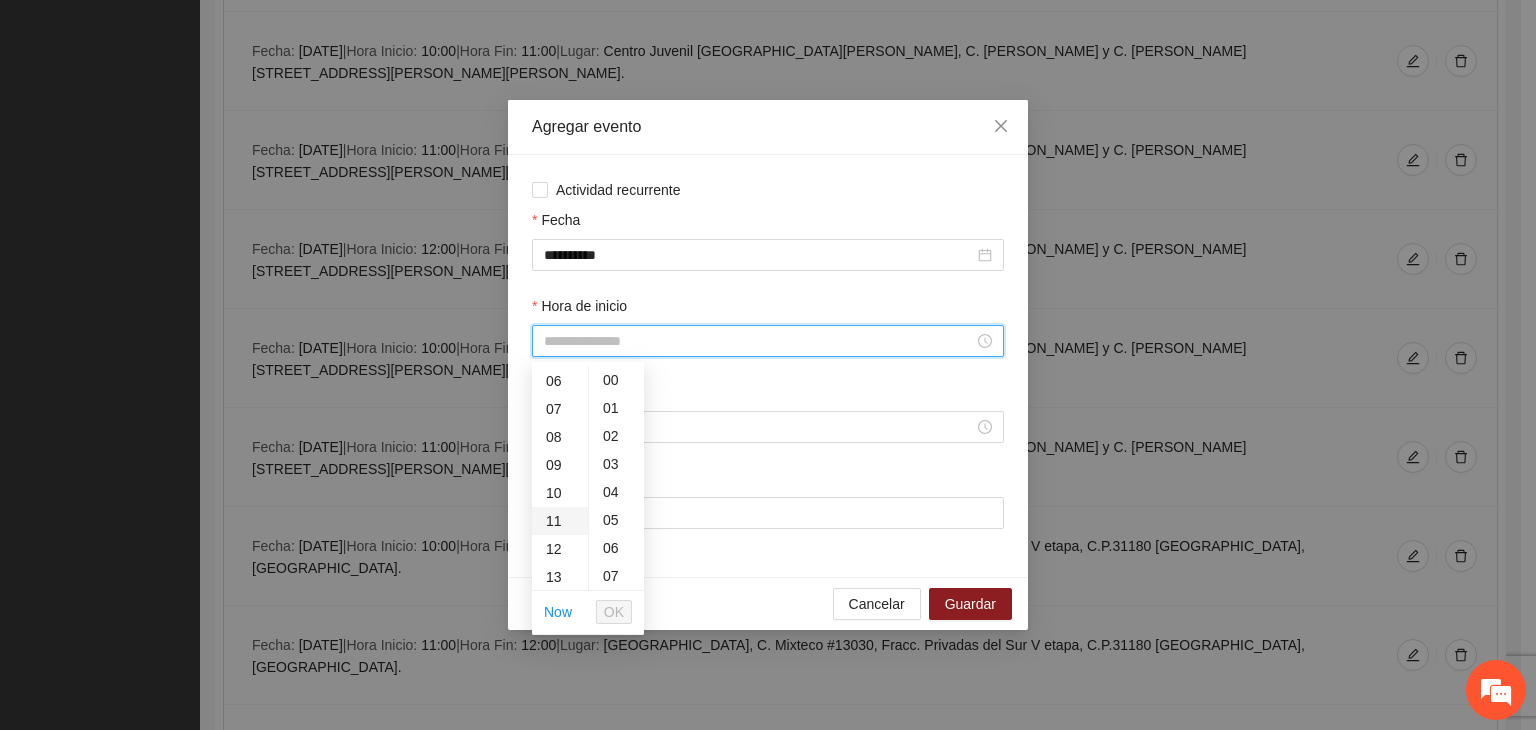 scroll, scrollTop: 200, scrollLeft: 0, axis: vertical 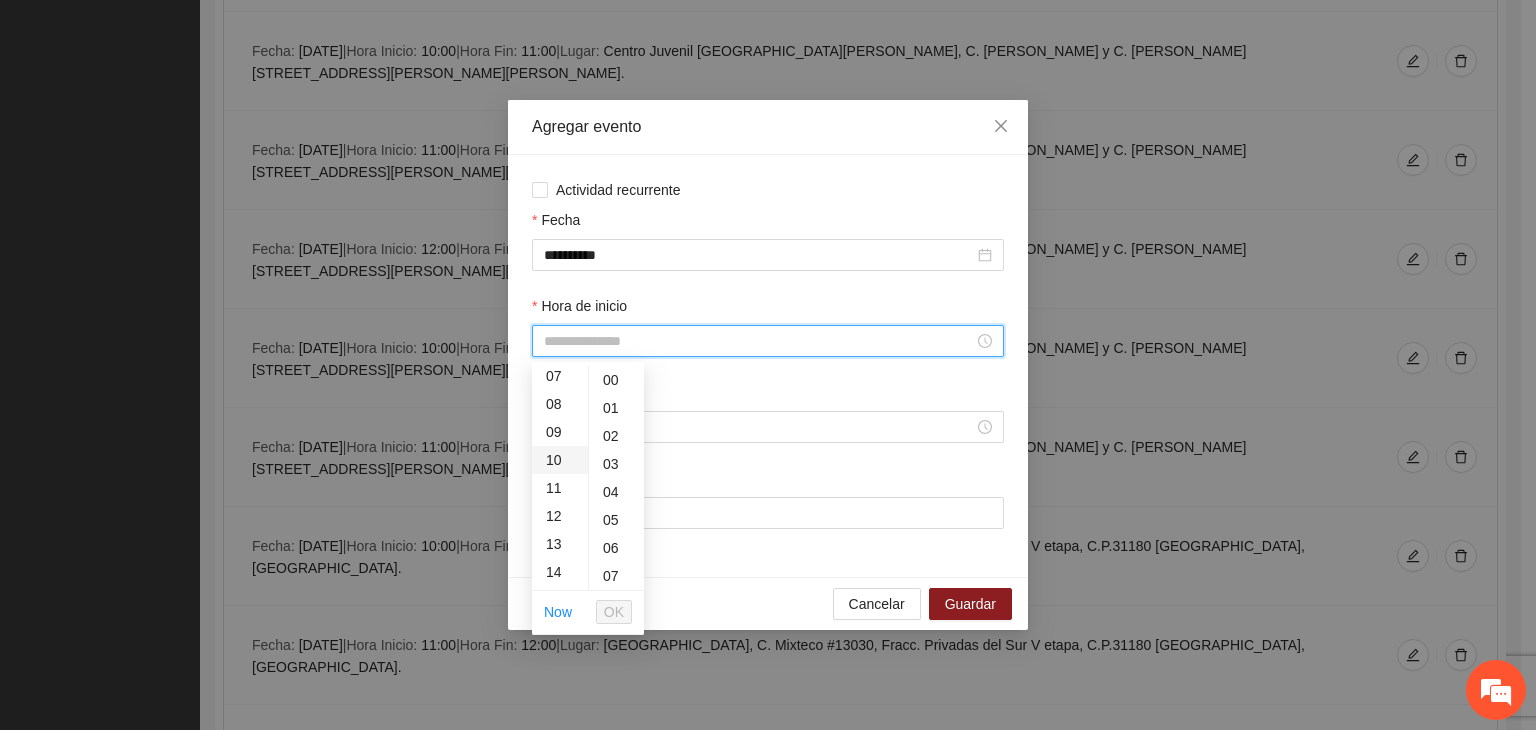 click on "10" at bounding box center (560, 460) 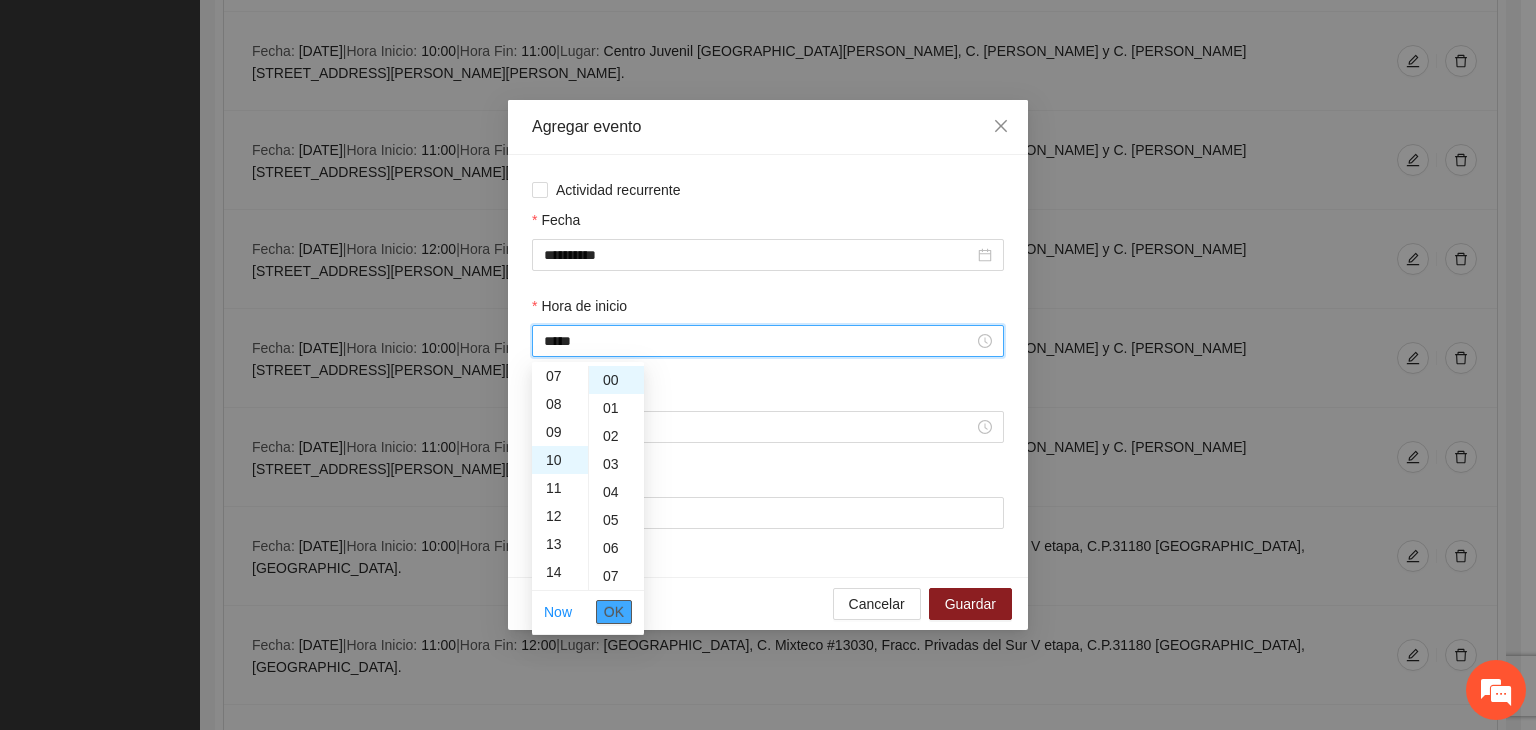 scroll, scrollTop: 280, scrollLeft: 0, axis: vertical 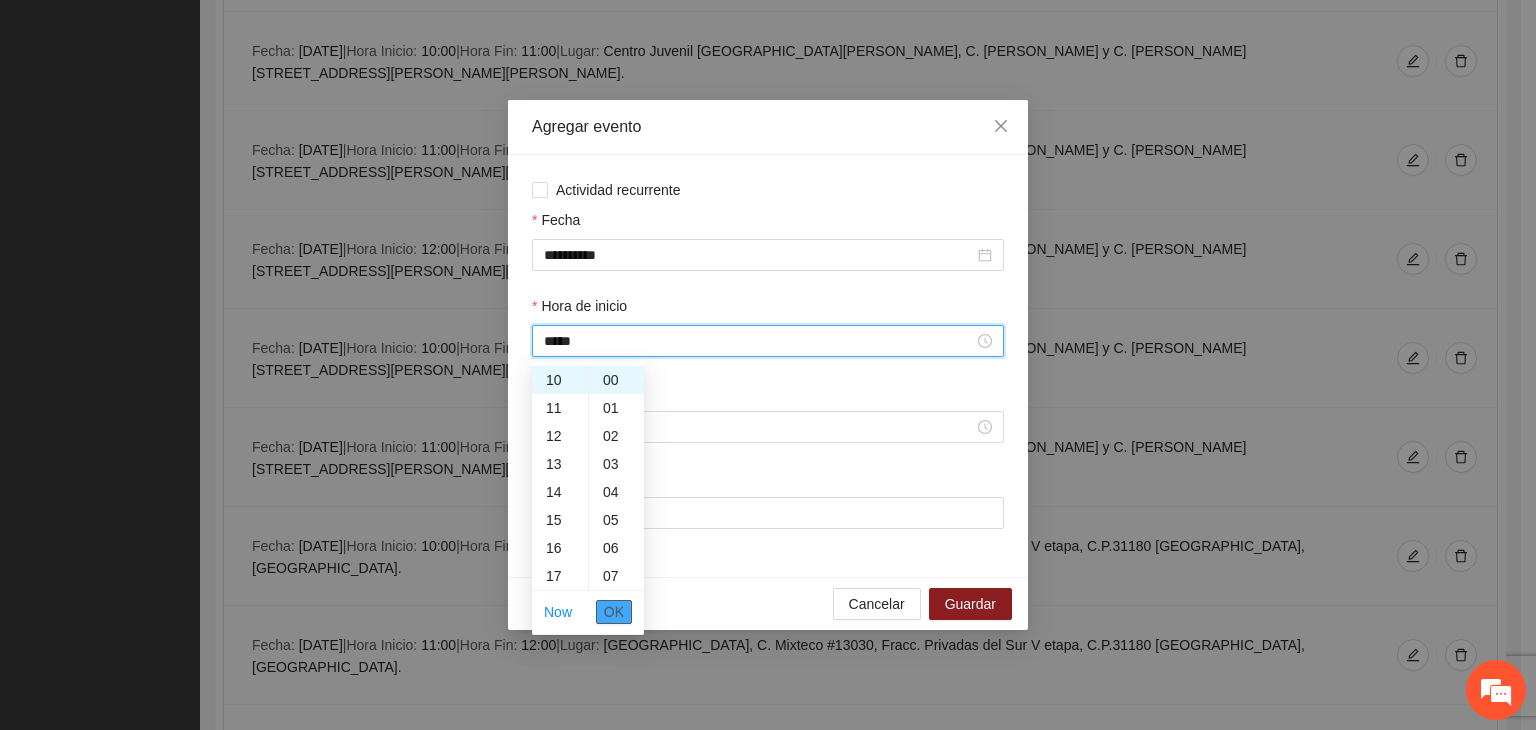 click on "OK" at bounding box center (614, 612) 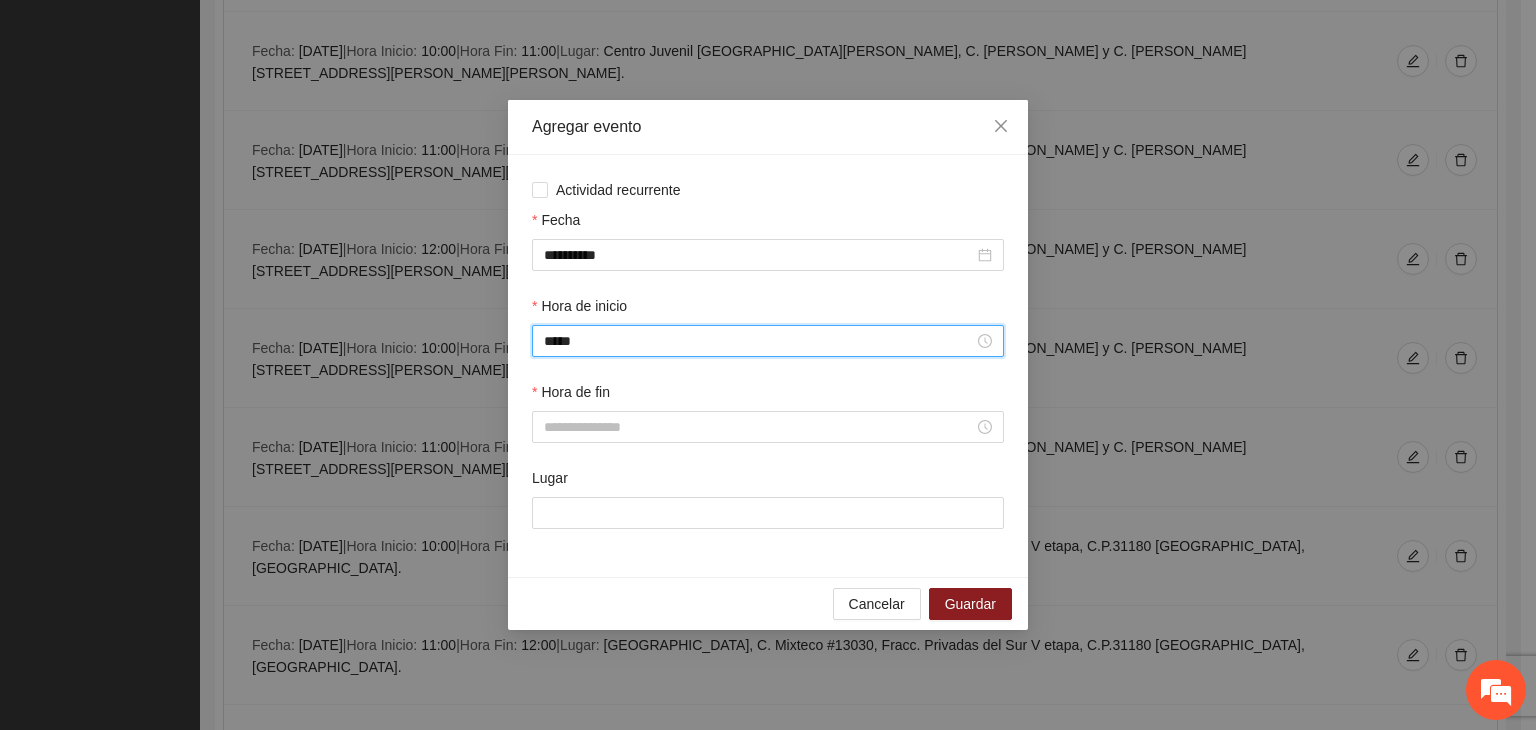 click on "Hora de fin" at bounding box center (571, 392) 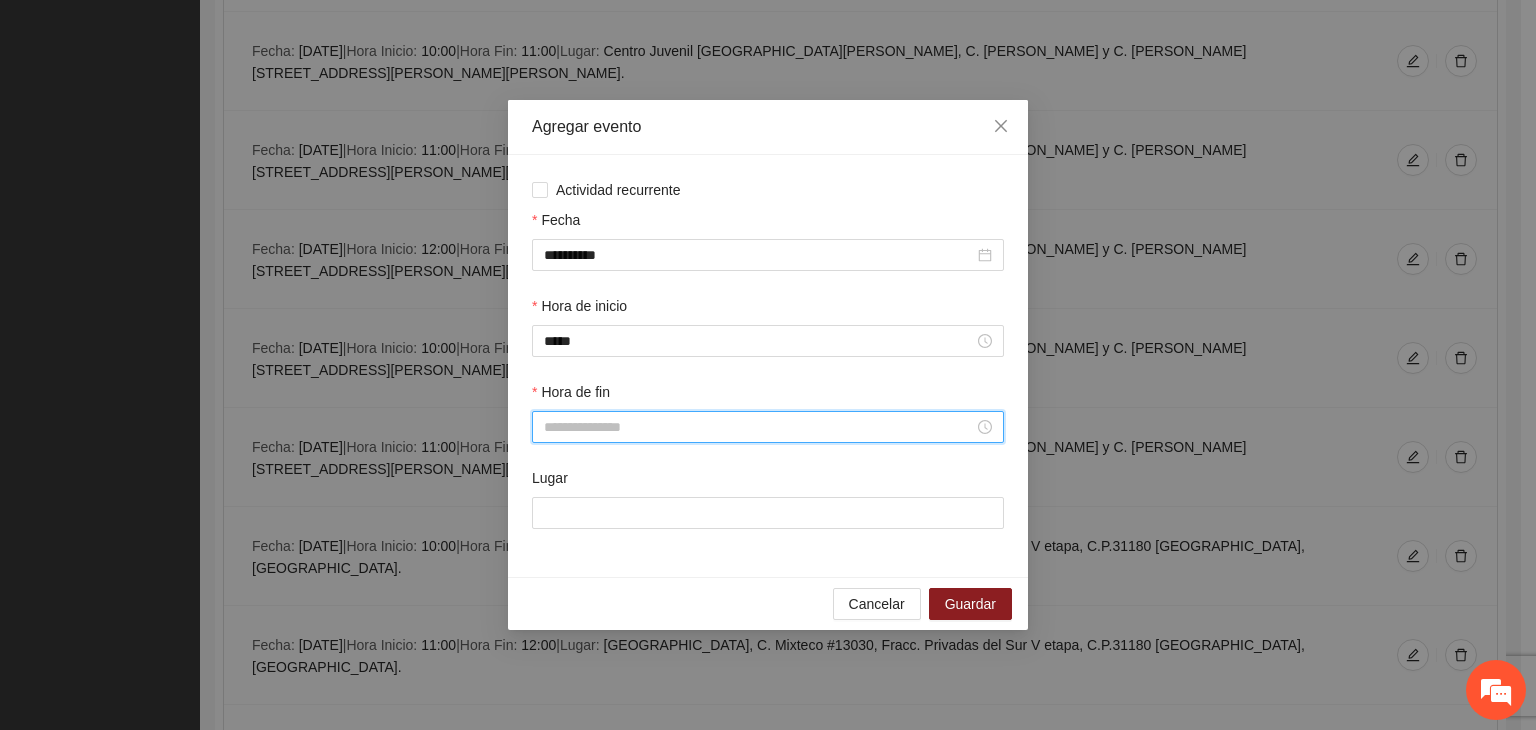 click at bounding box center (768, 427) 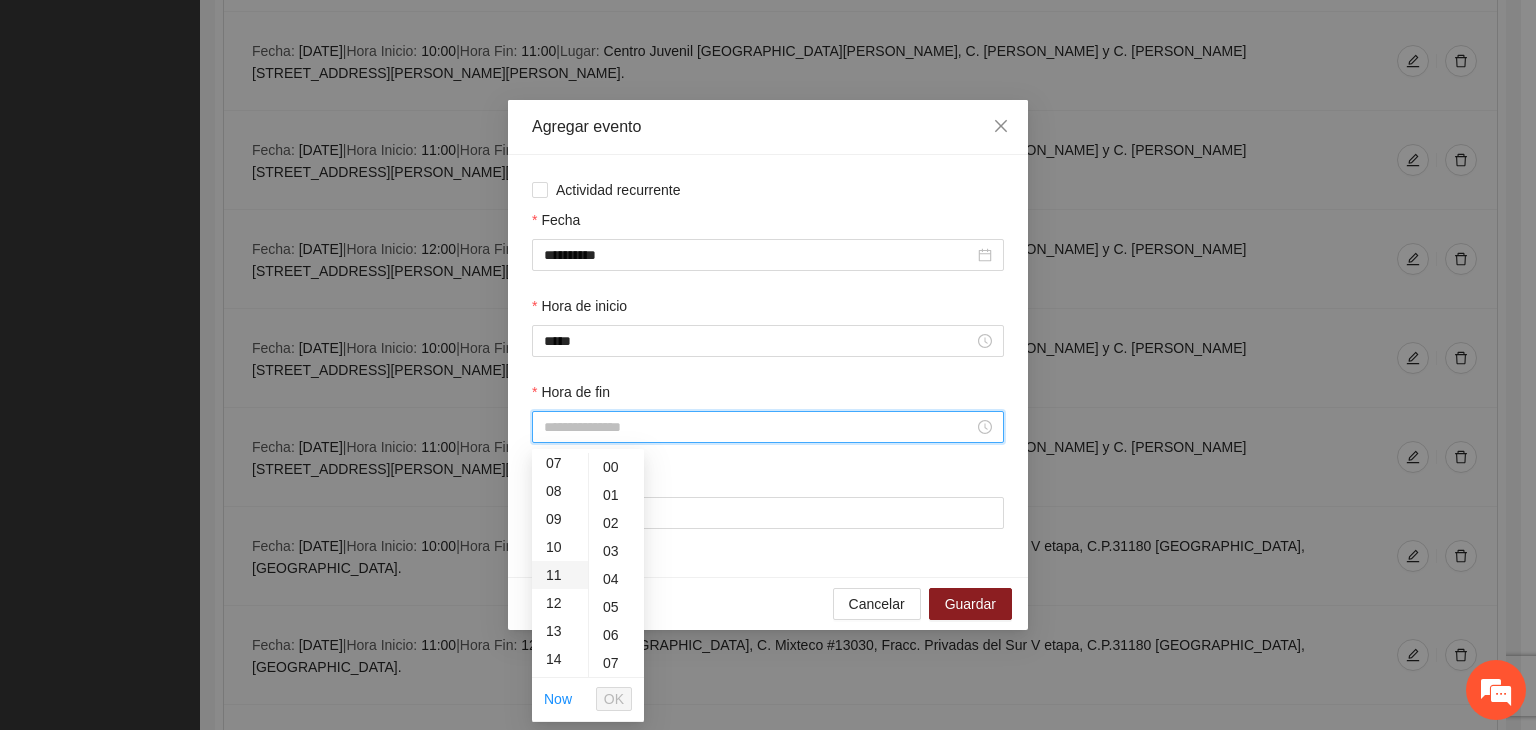 click on "11" at bounding box center [560, 575] 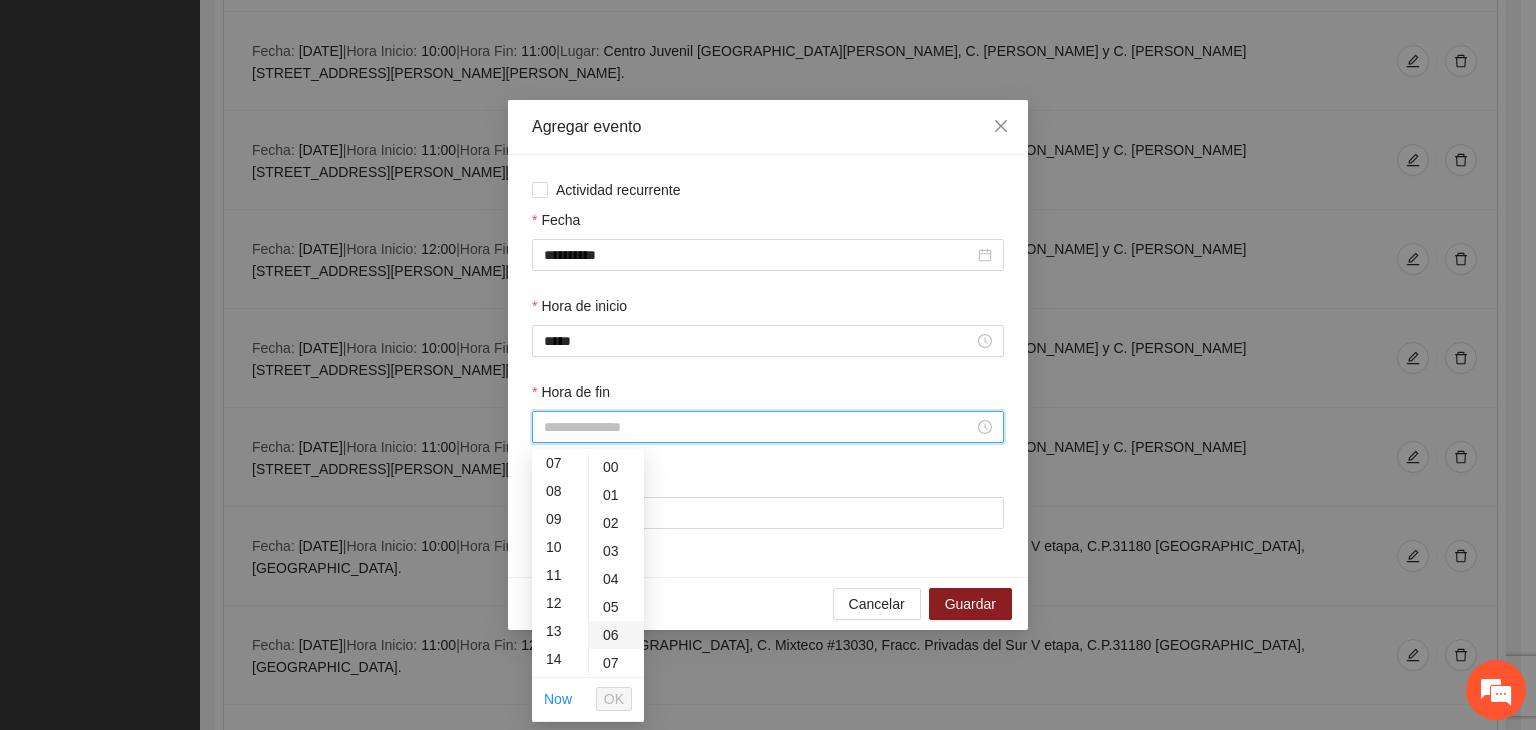 type on "*****" 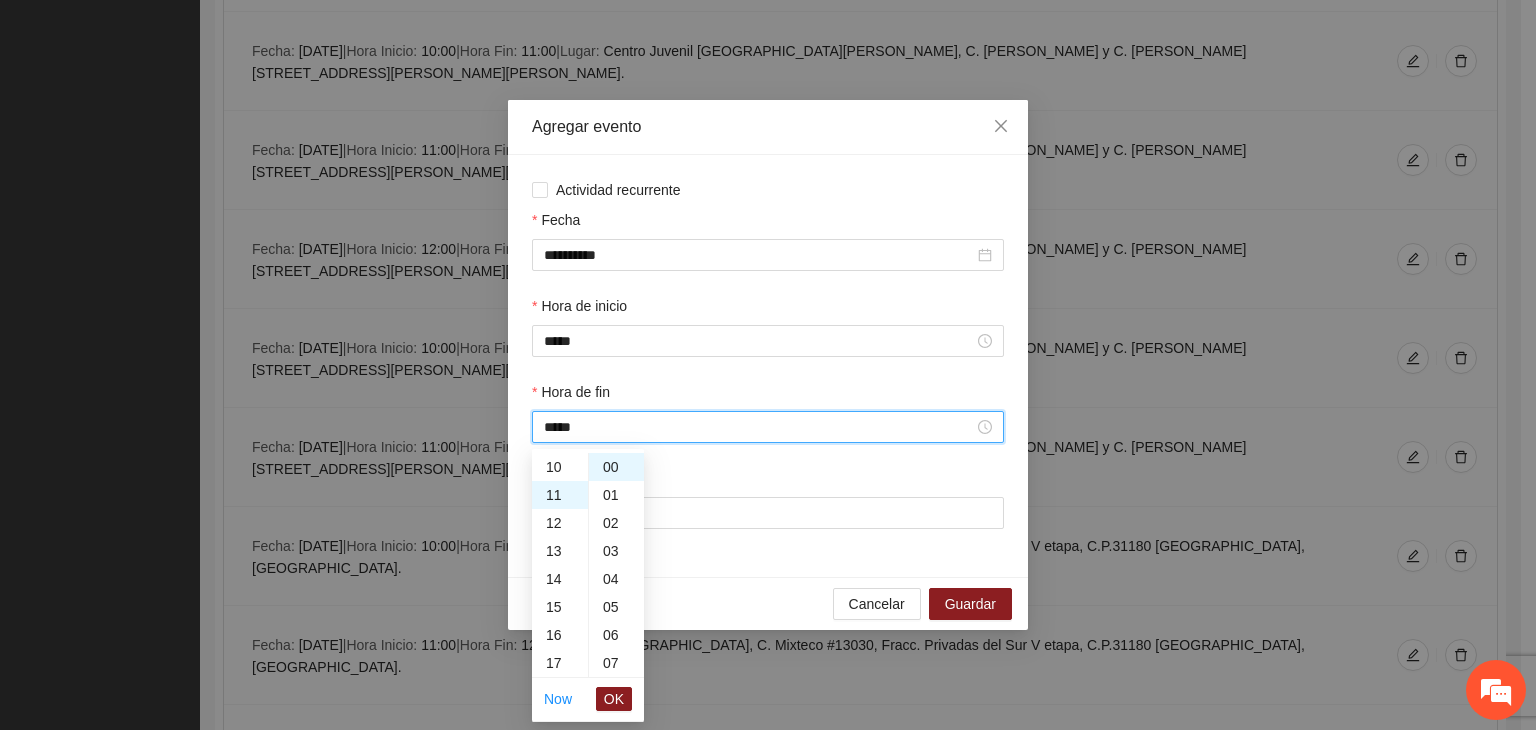 scroll, scrollTop: 308, scrollLeft: 0, axis: vertical 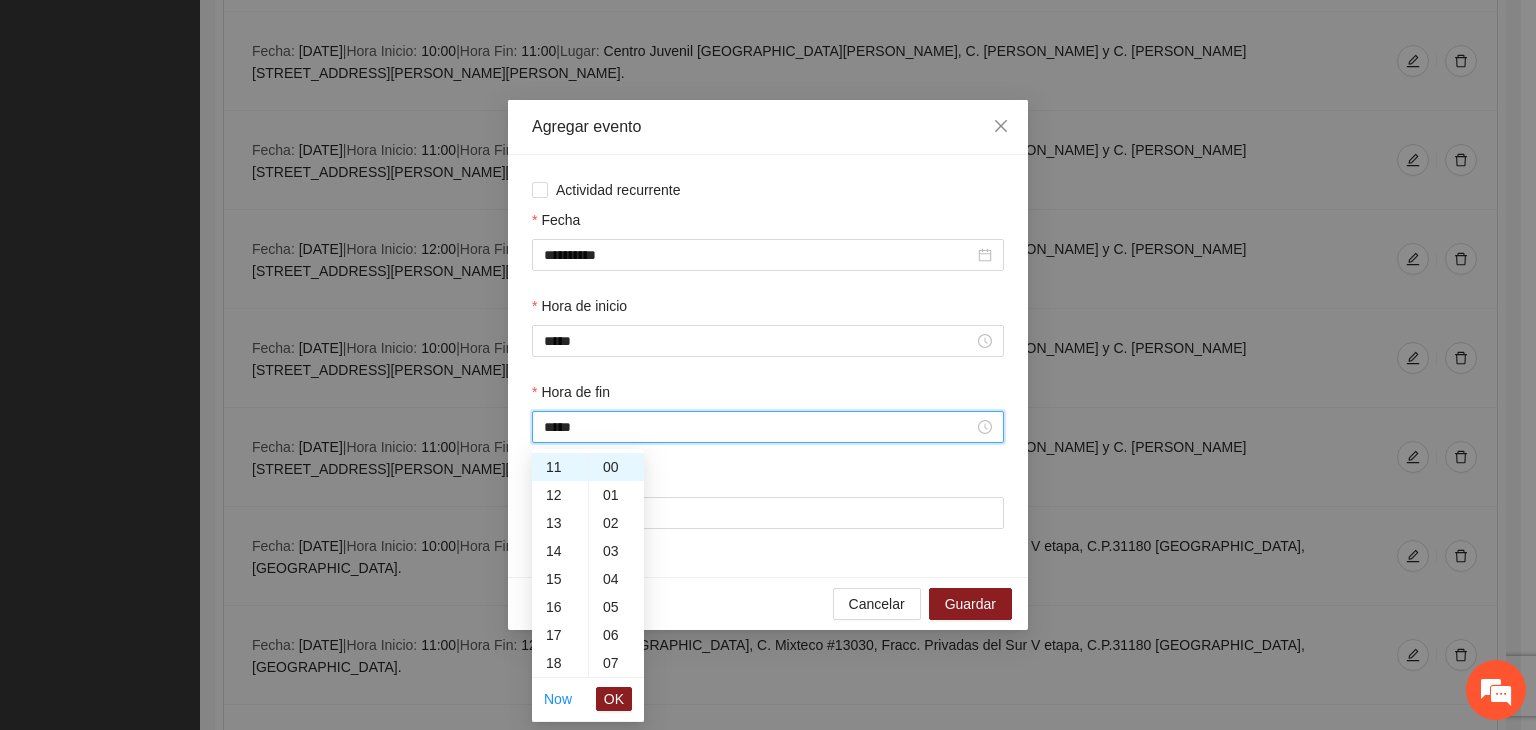 click on "OK" at bounding box center [614, 699] 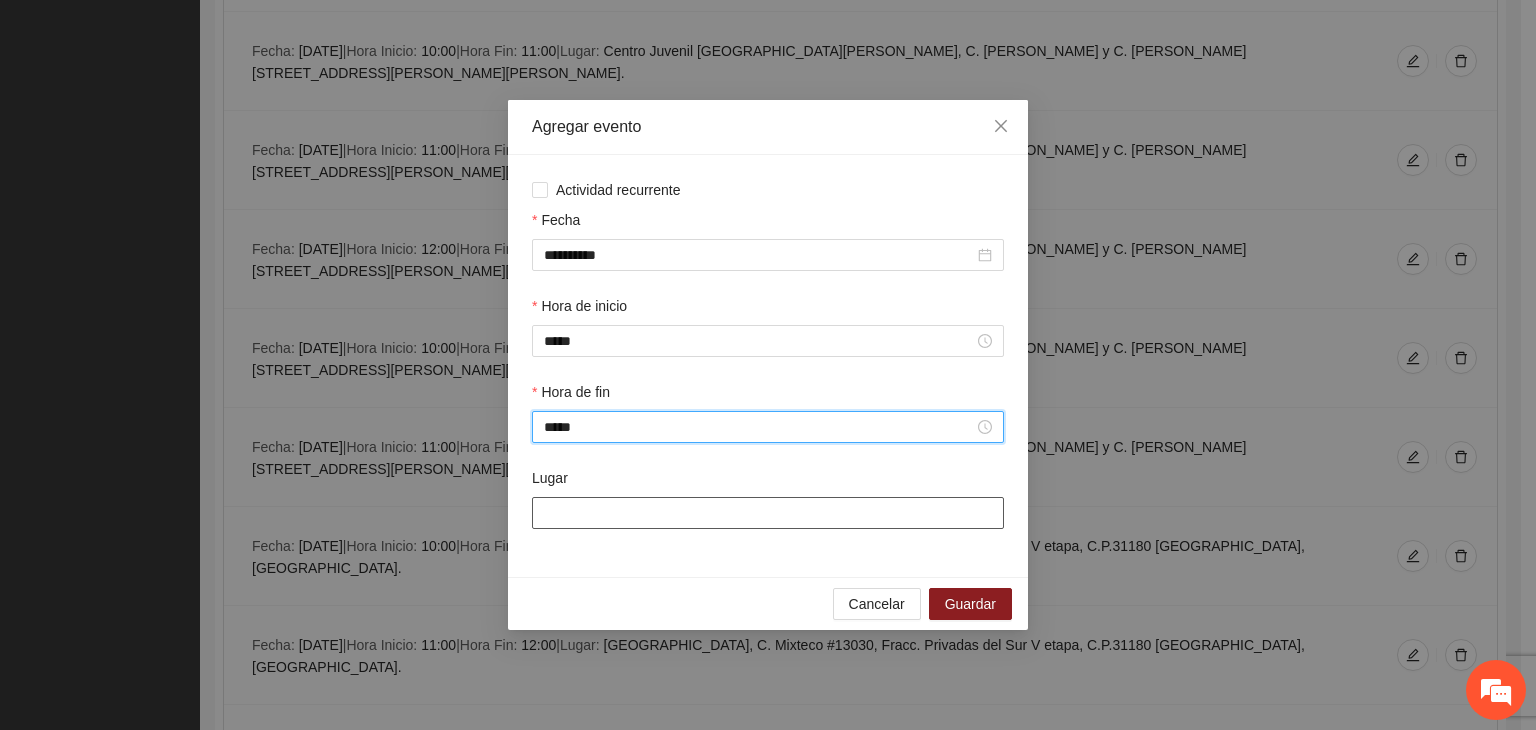 click on "Lugar" at bounding box center [768, 513] 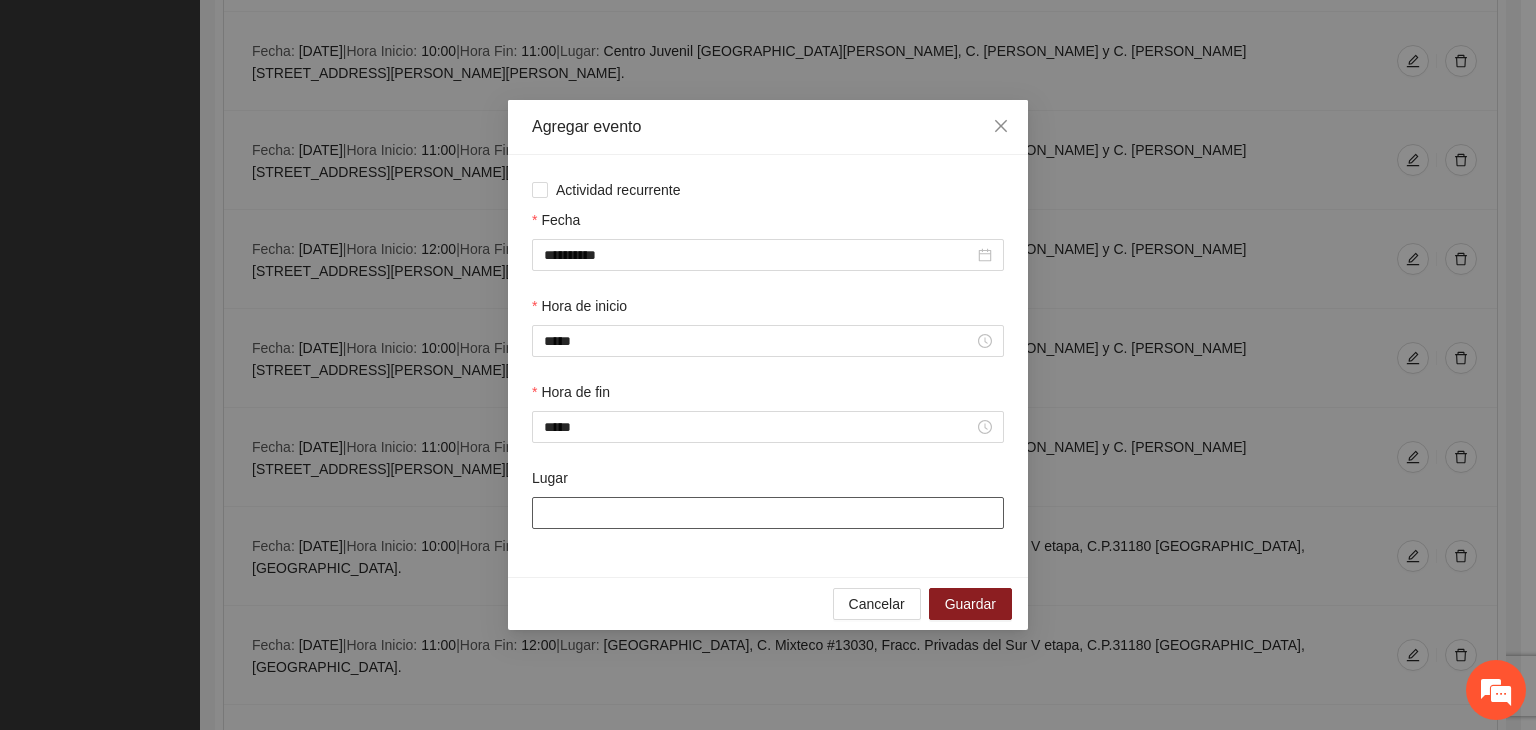 type on "**********" 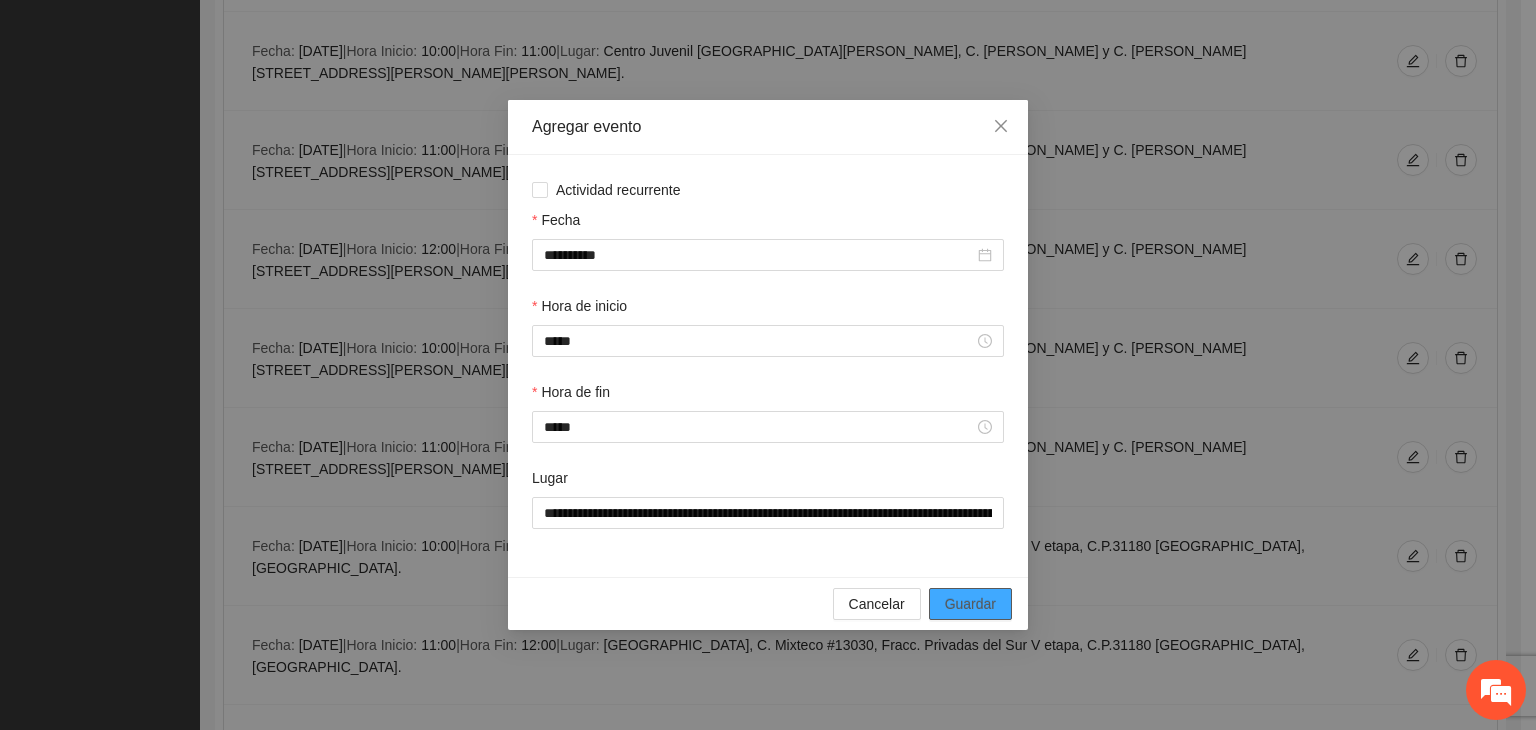 click on "Guardar" at bounding box center [970, 604] 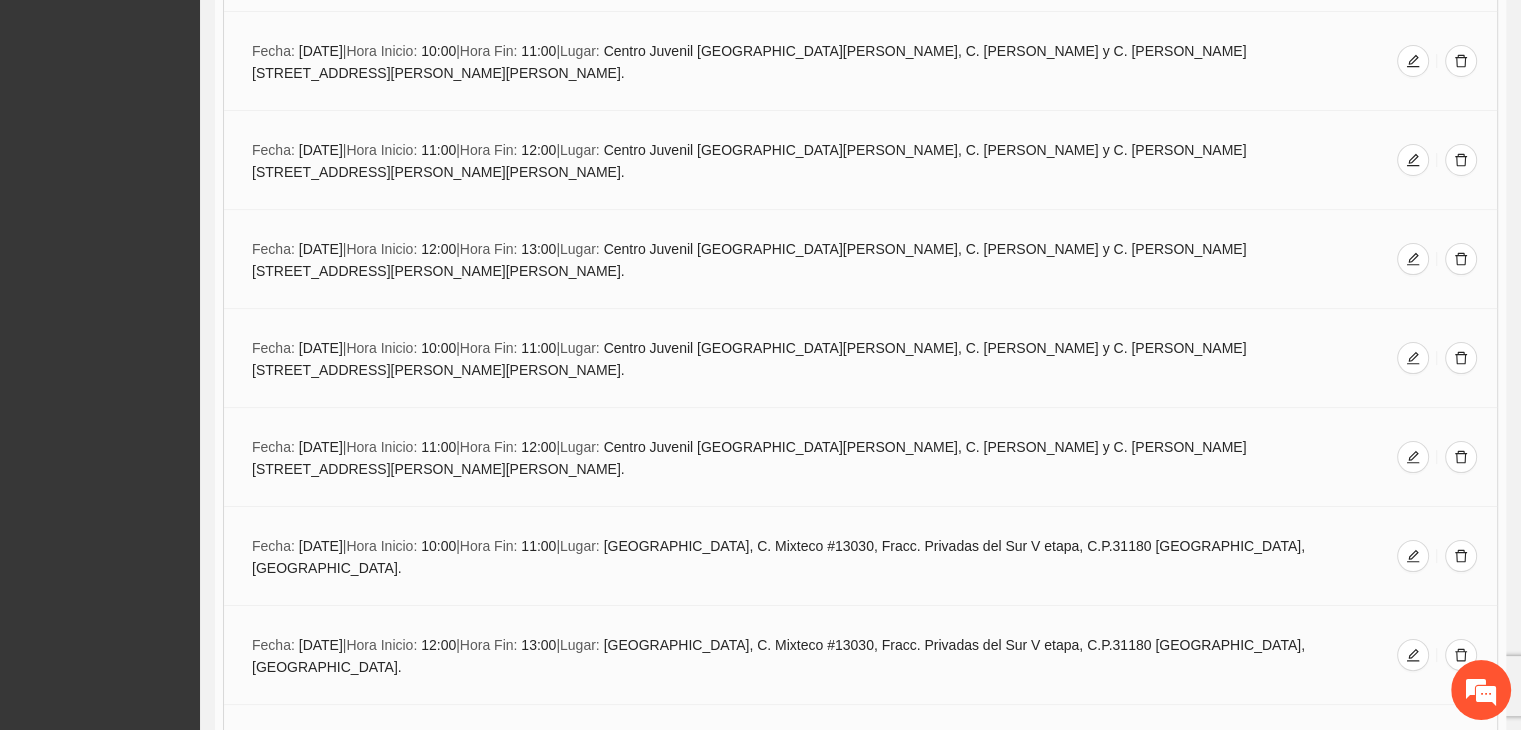 click on "Agregar evento" at bounding box center [860, 2515] 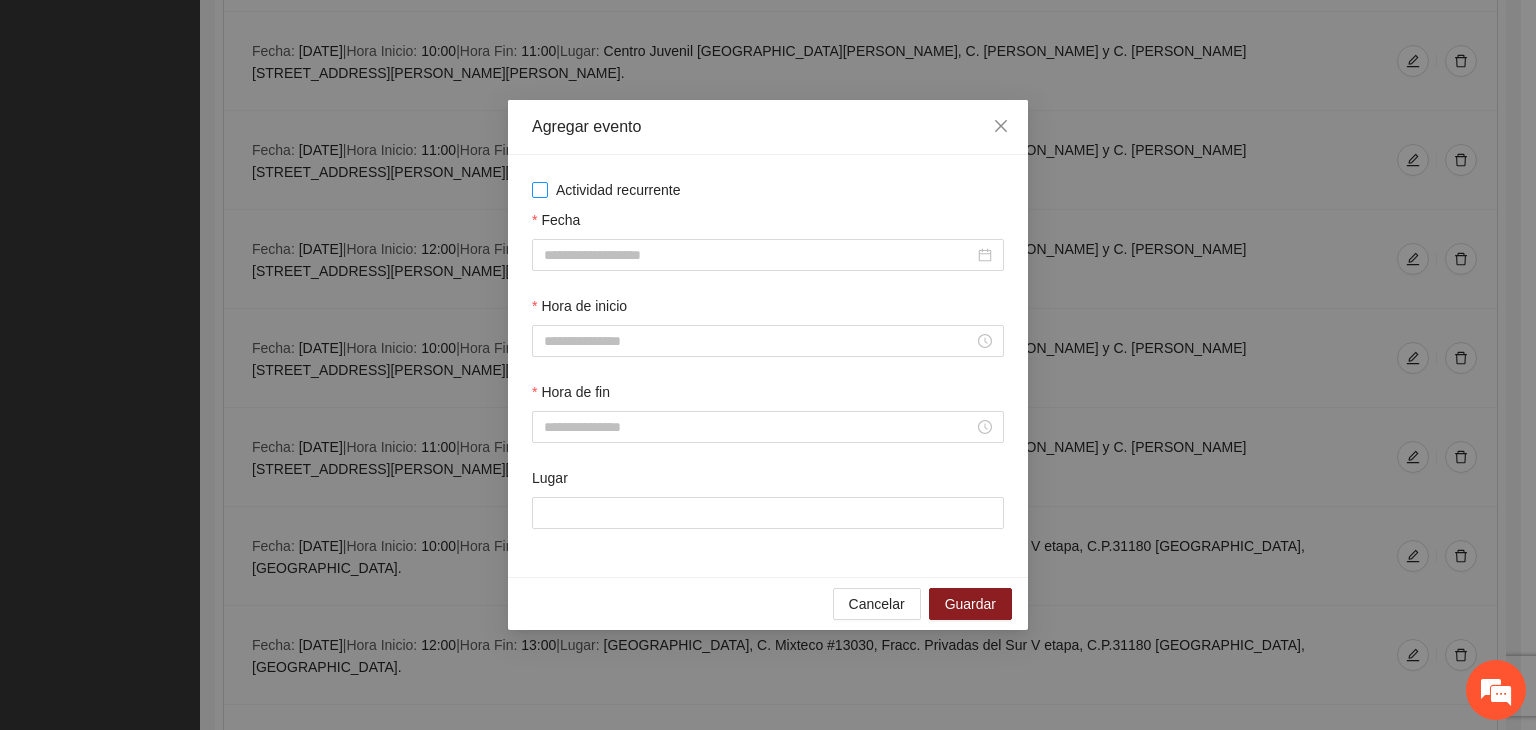 click on "Actividad recurrente" at bounding box center (618, 190) 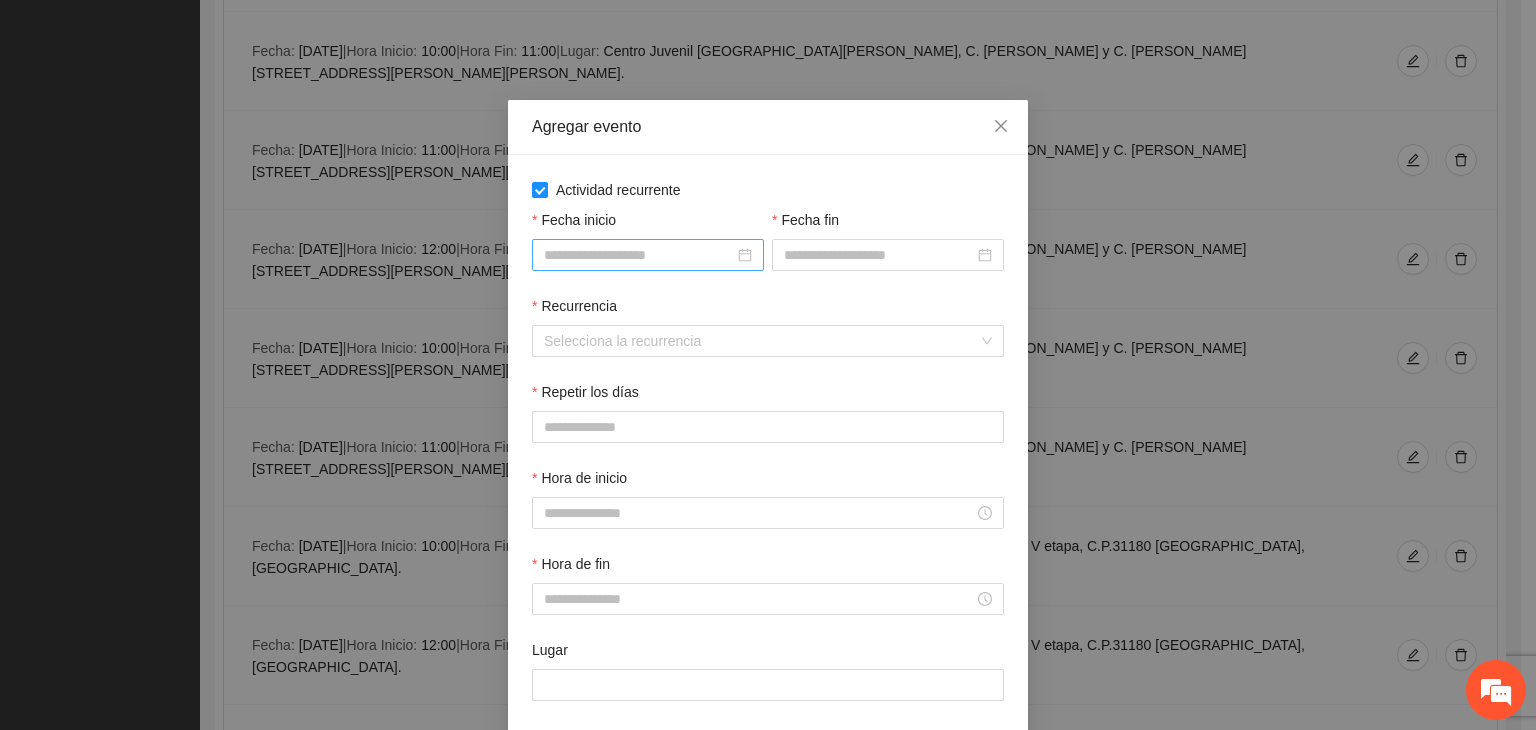 click on "Fecha inicio" at bounding box center [639, 255] 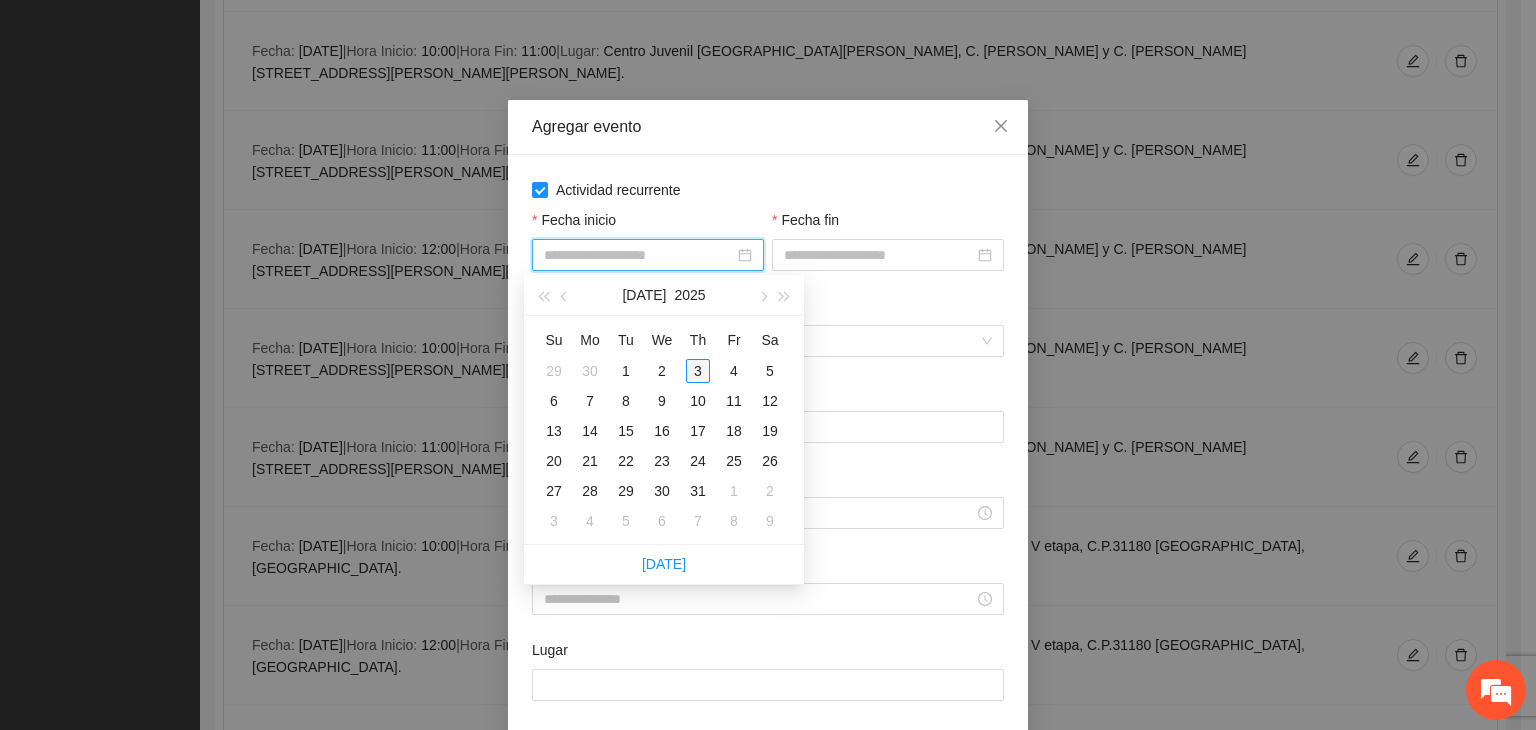 type on "**********" 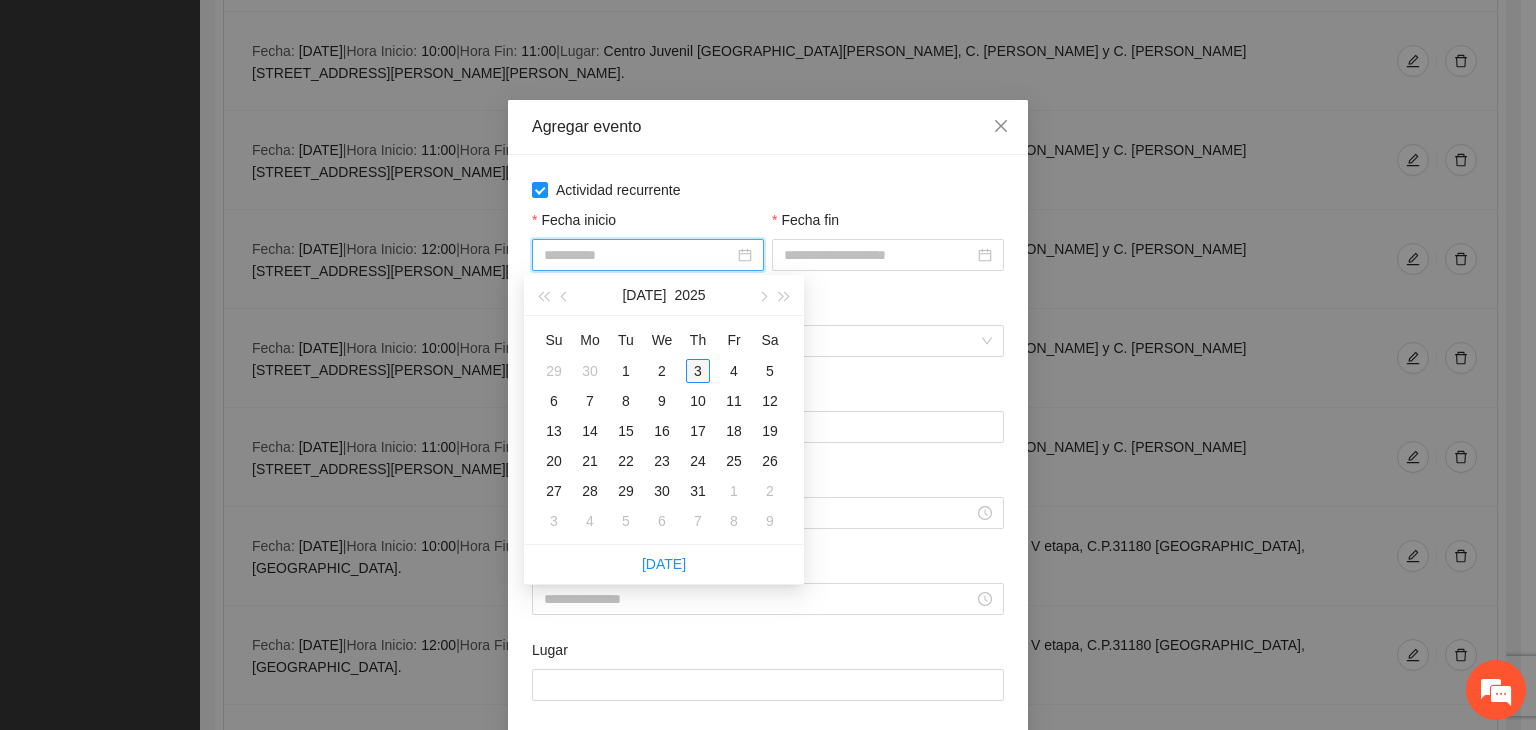 click on "3" at bounding box center [698, 371] 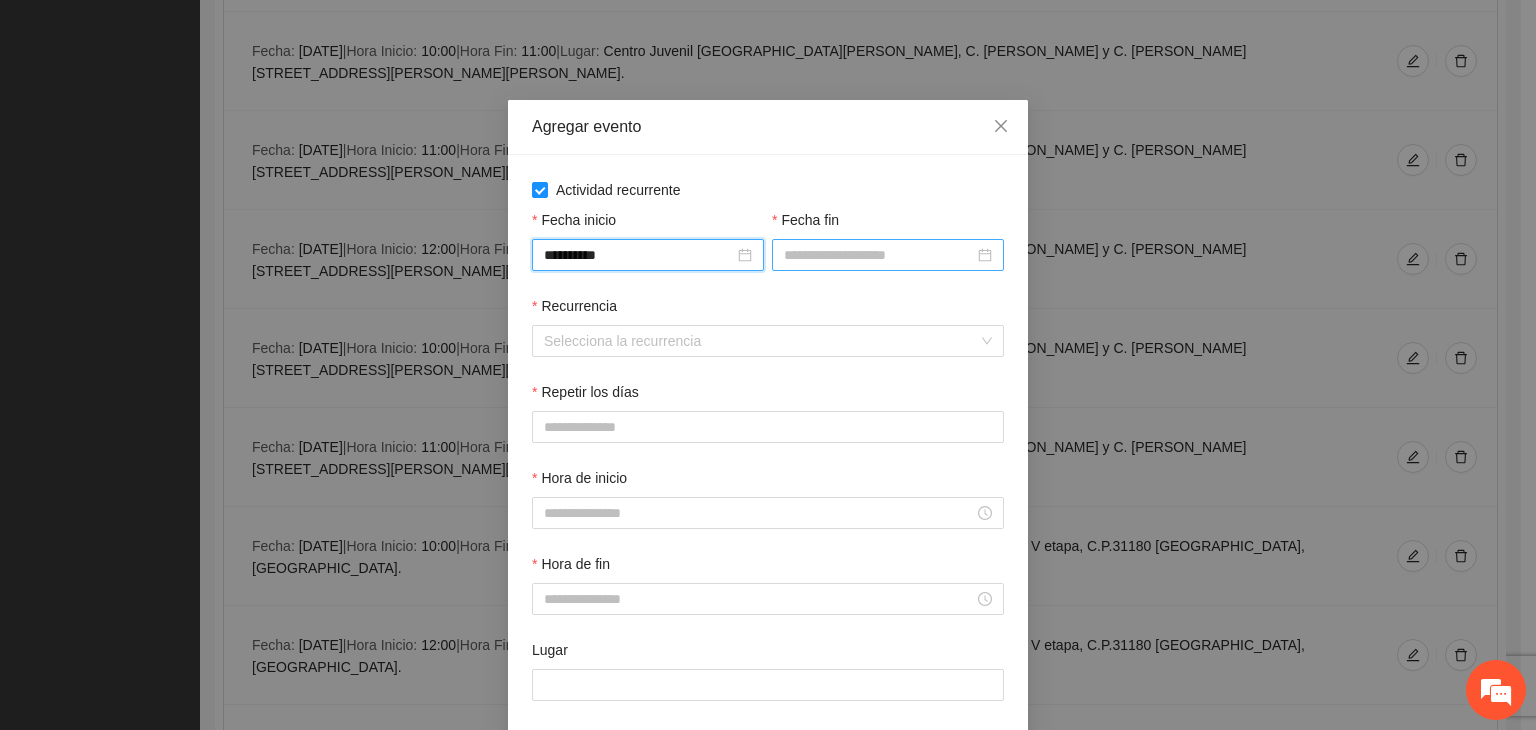 drag, startPoint x: 791, startPoint y: 256, endPoint x: 784, endPoint y: 267, distance: 13.038404 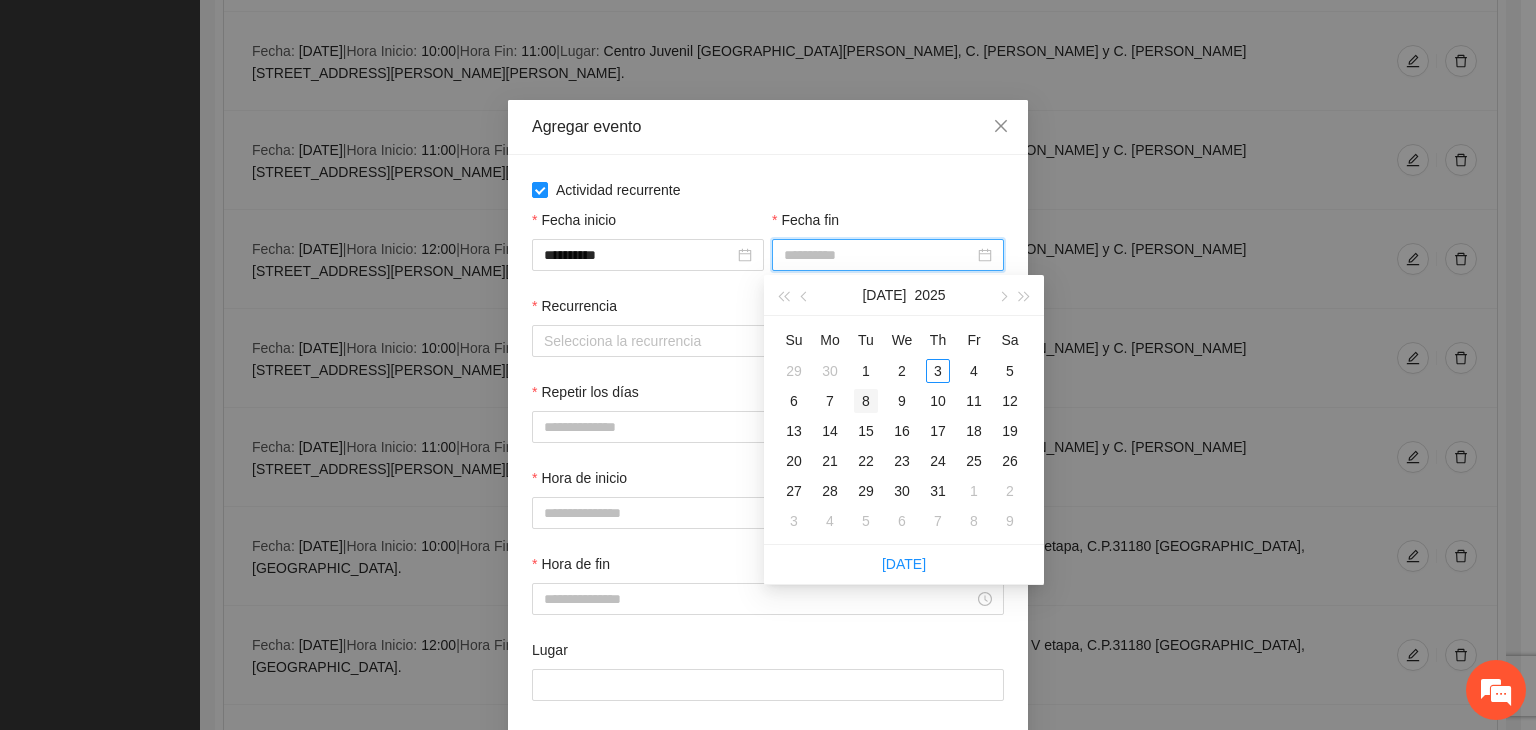 type on "**********" 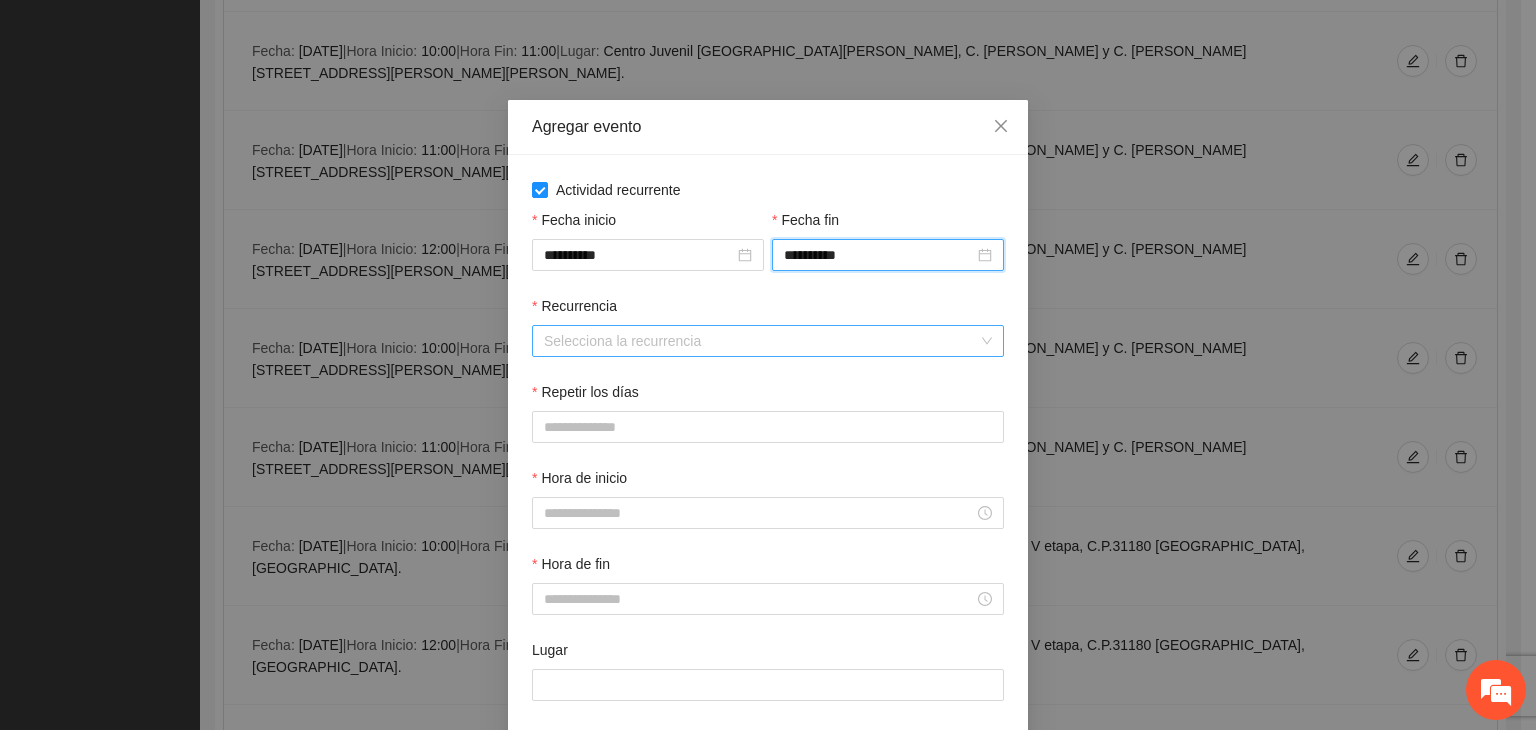 click on "Recurrencia" at bounding box center (761, 341) 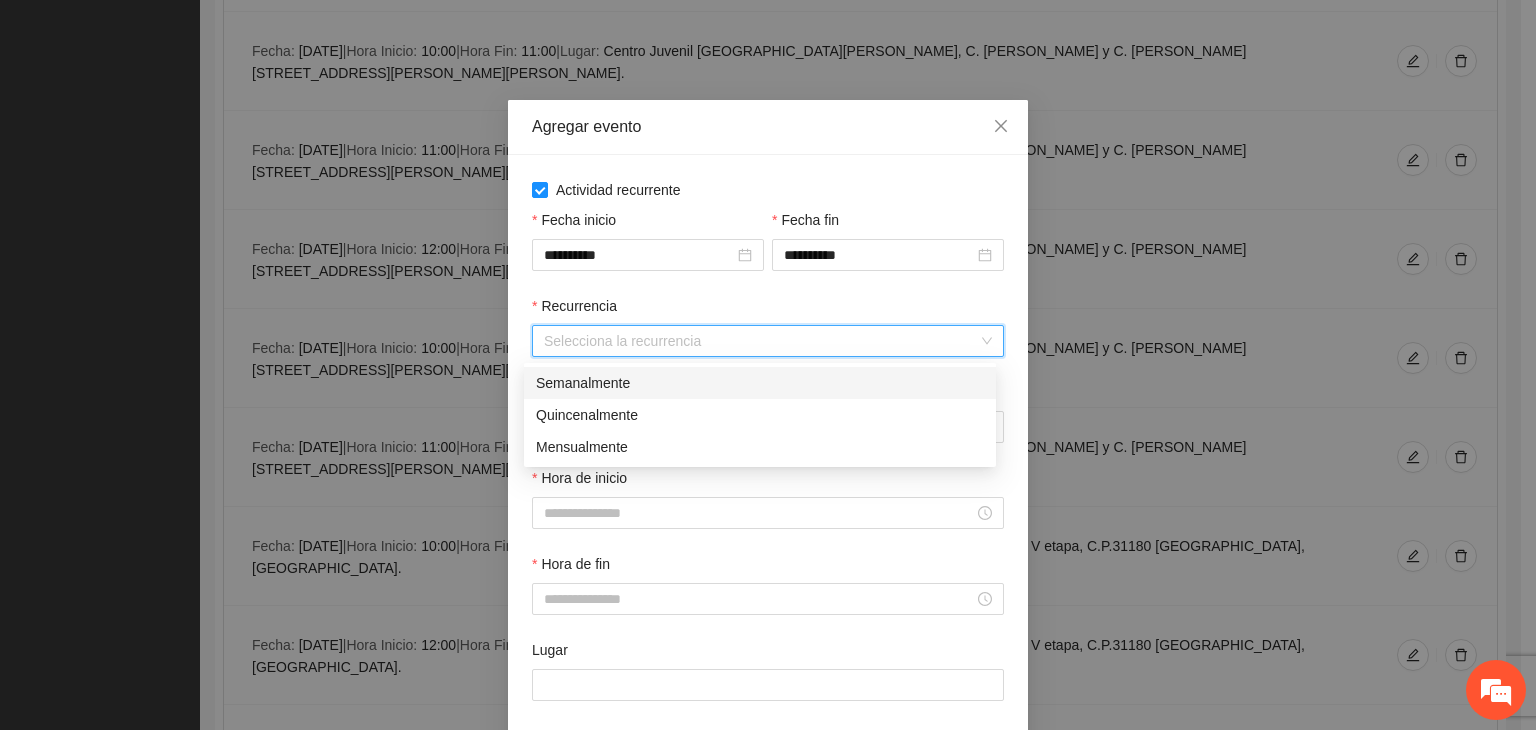 click on "Semanalmente" at bounding box center [760, 383] 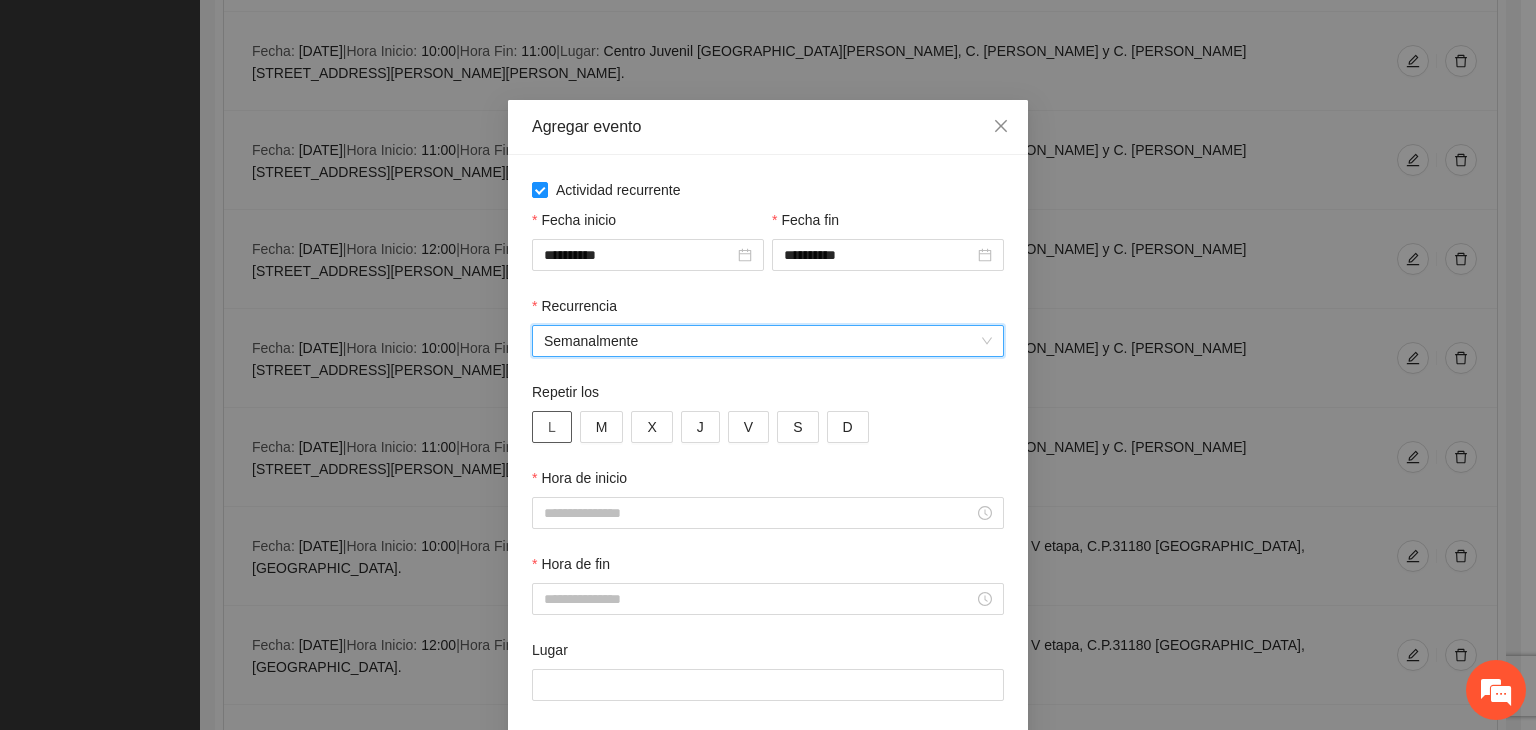 click on "L" at bounding box center [552, 427] 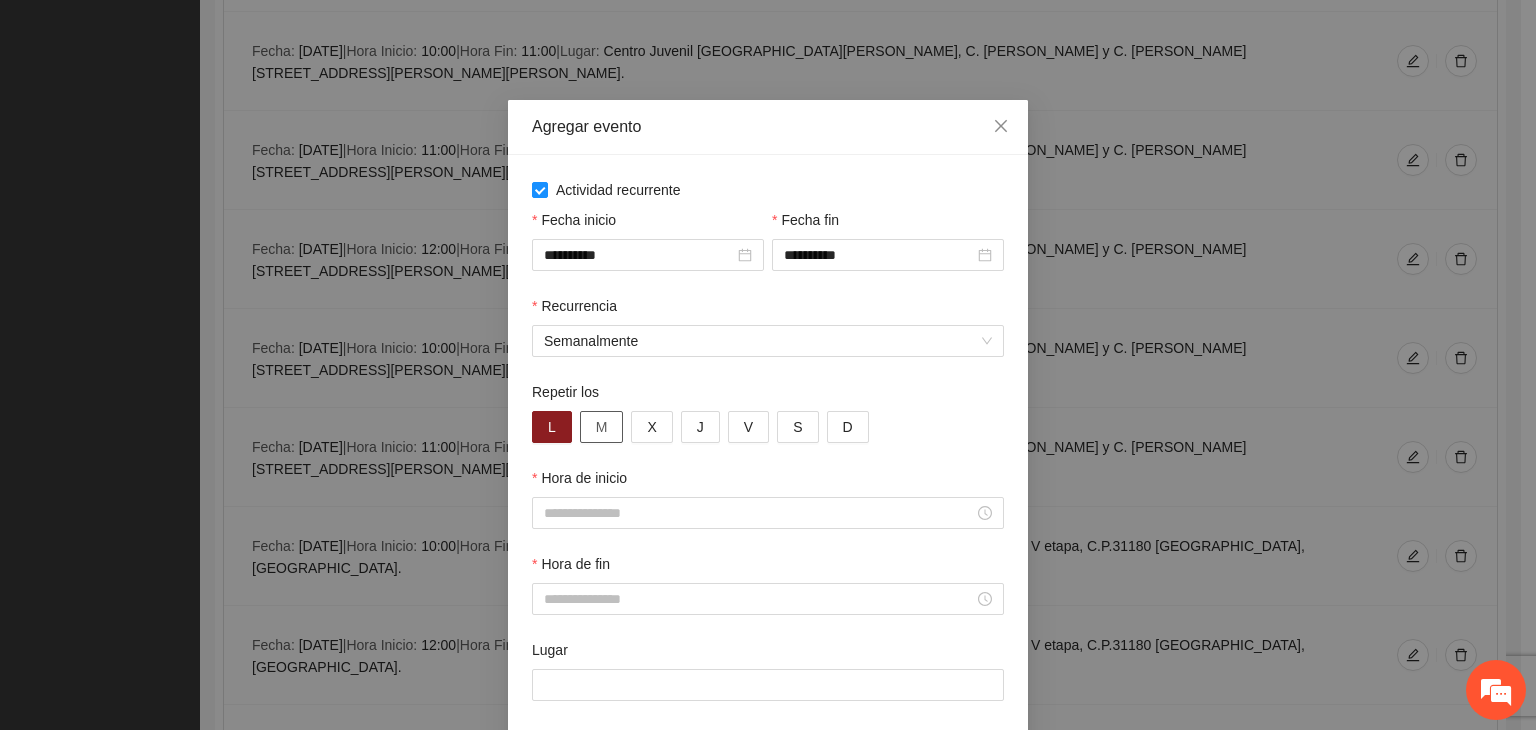 click on "M" at bounding box center (602, 427) 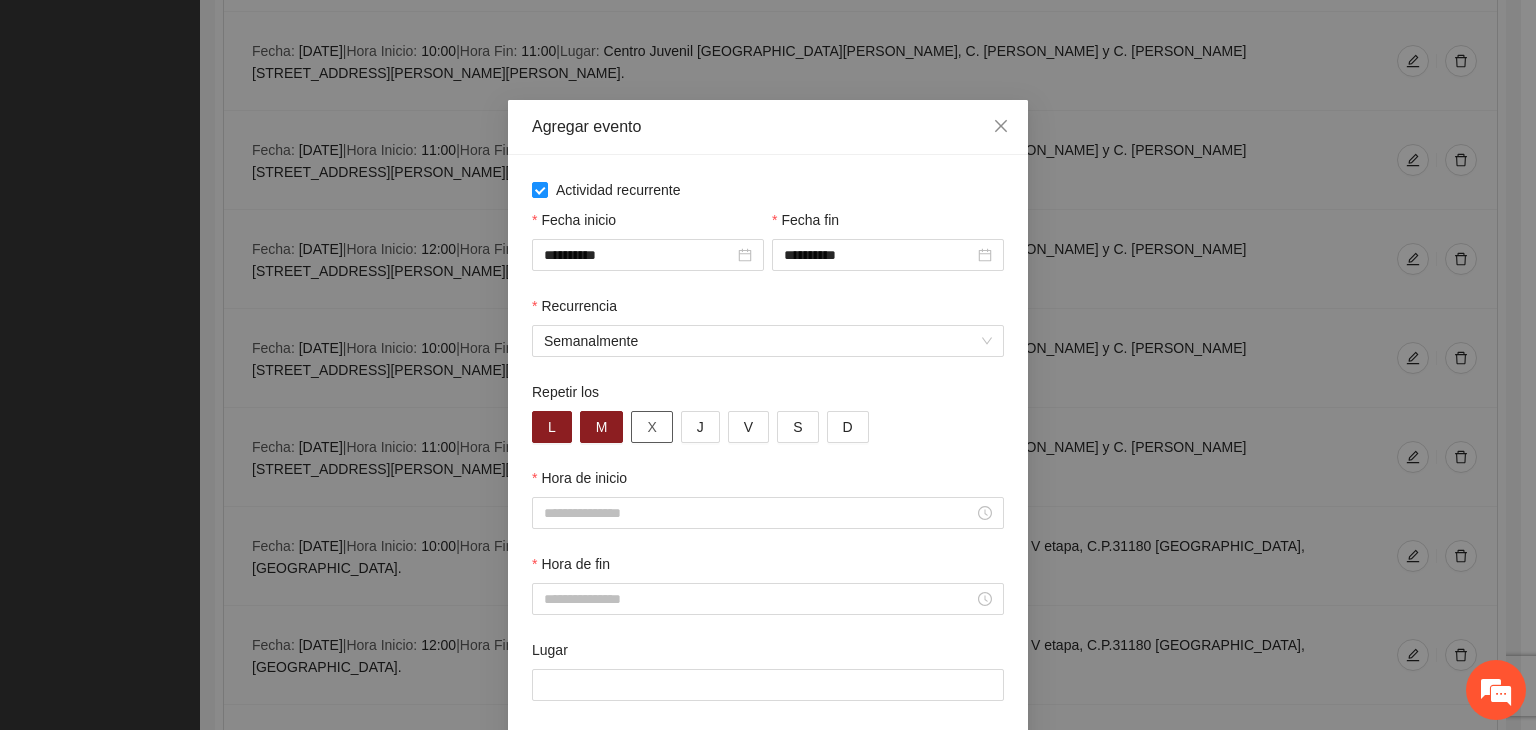 click on "X" at bounding box center [651, 427] 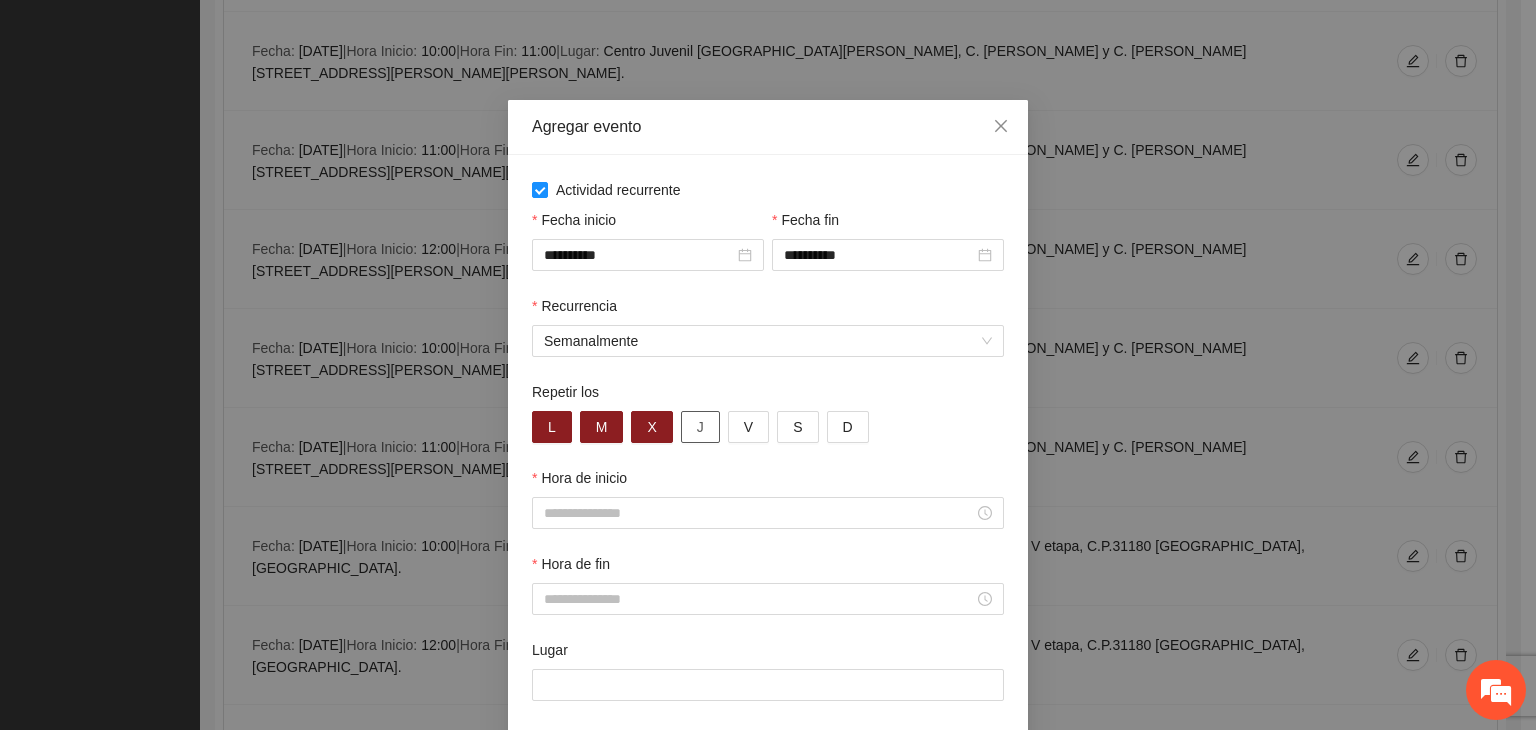 click on "J" at bounding box center [700, 427] 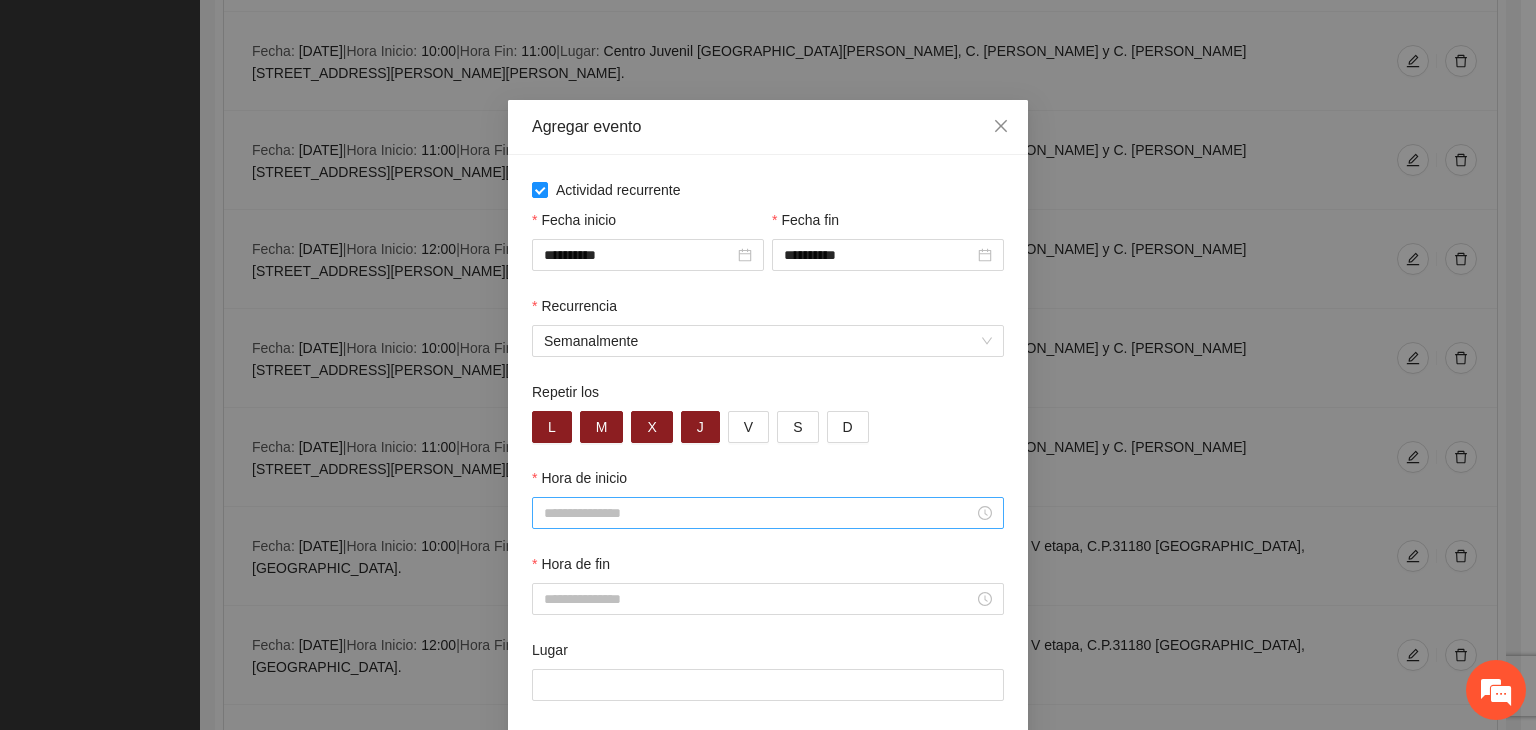 click at bounding box center (768, 513) 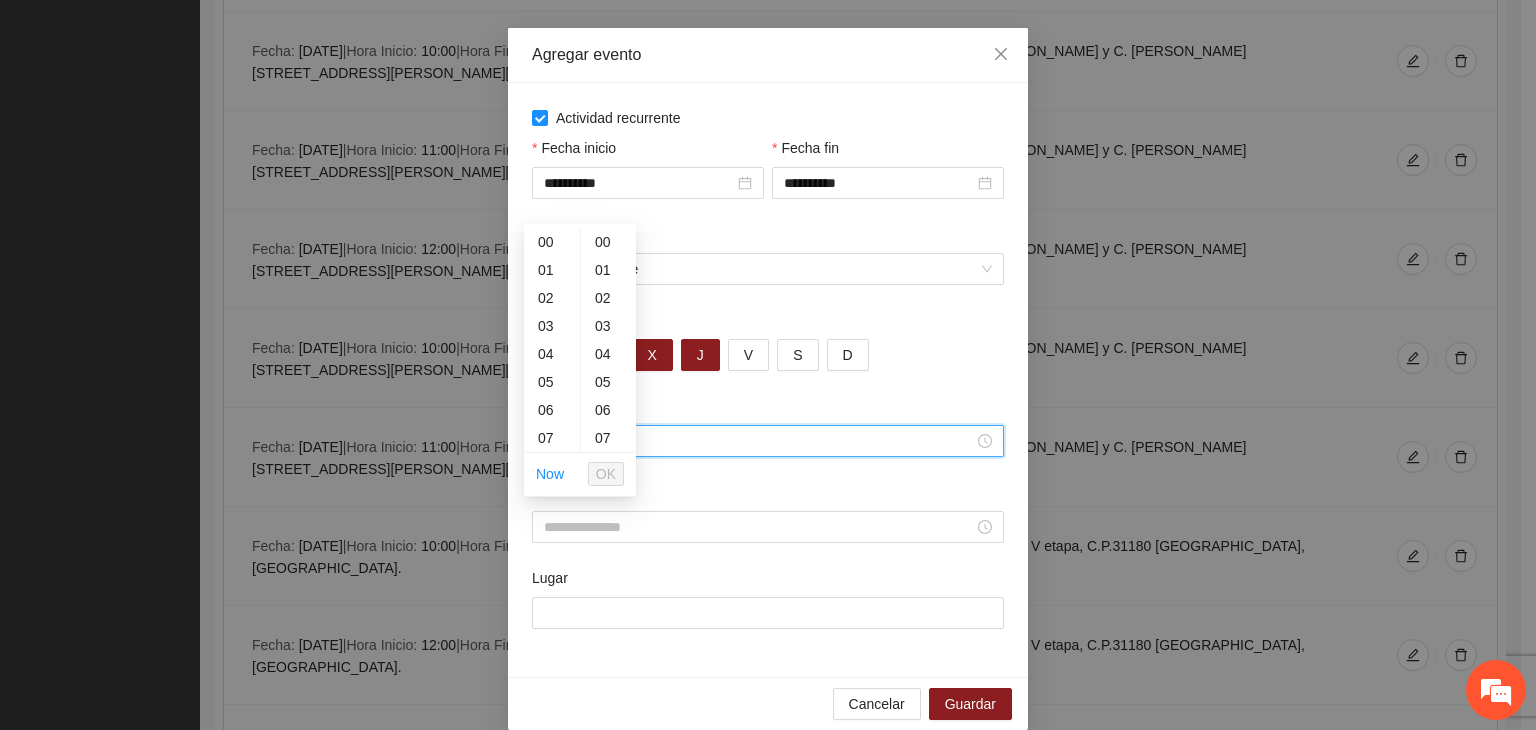 scroll, scrollTop: 99, scrollLeft: 0, axis: vertical 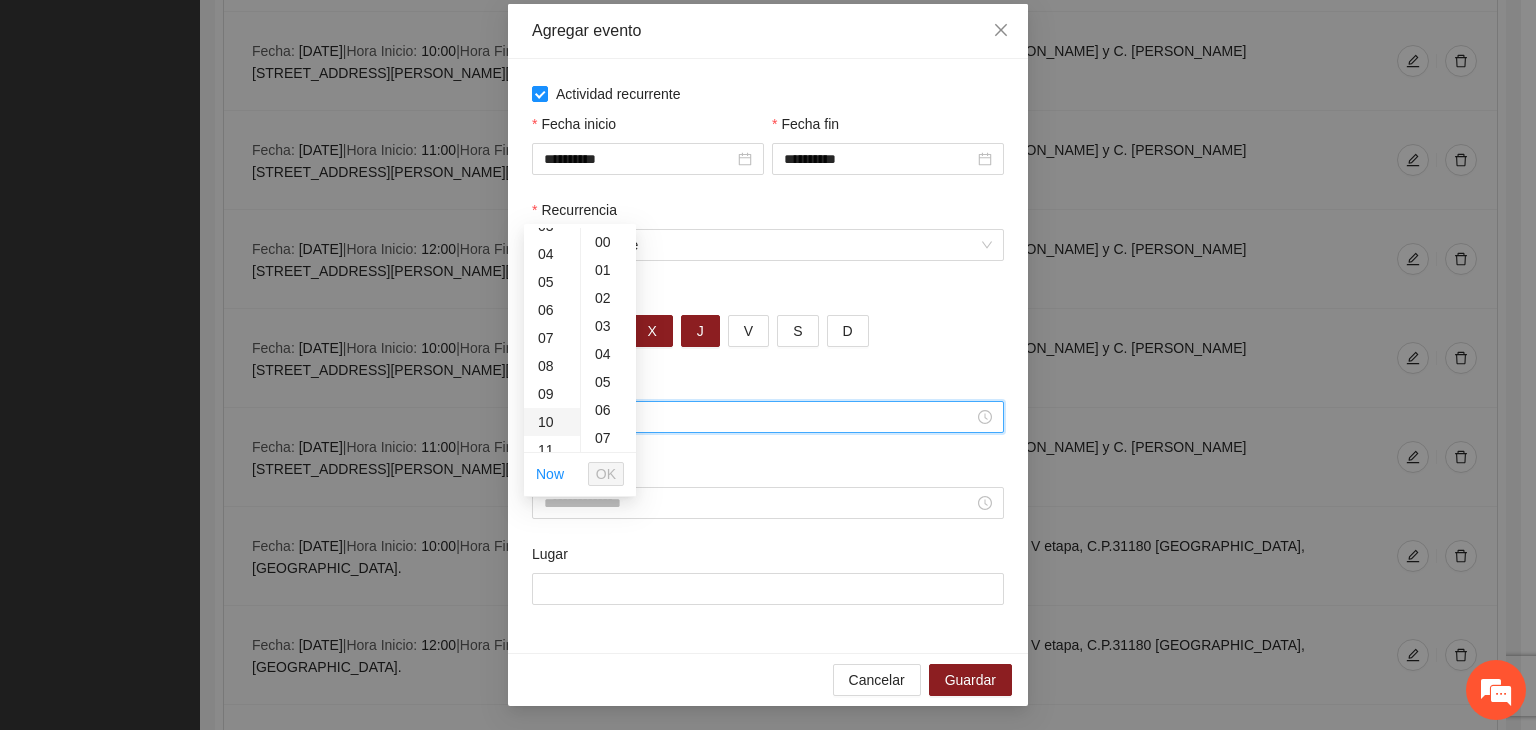 click on "10" at bounding box center (552, 422) 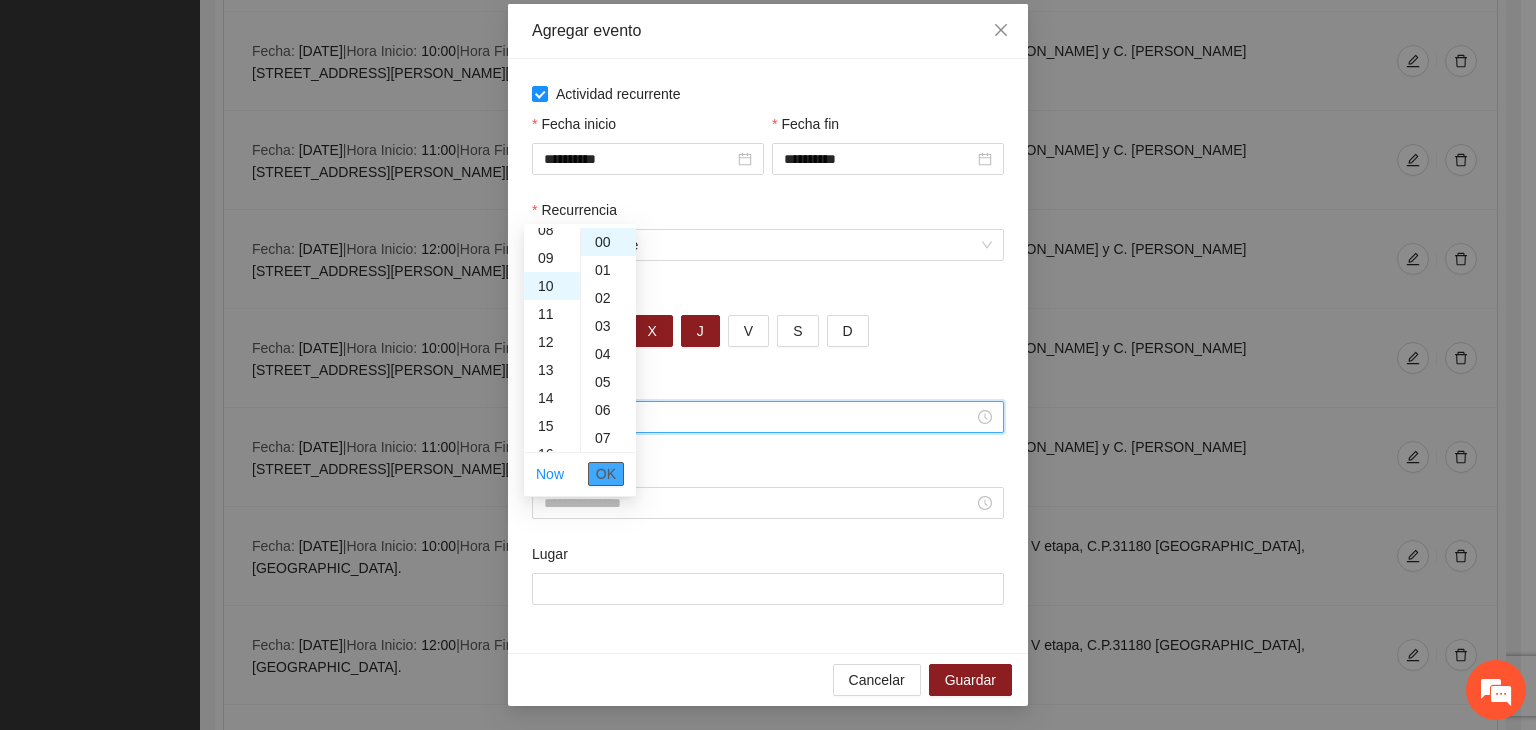 scroll, scrollTop: 280, scrollLeft: 0, axis: vertical 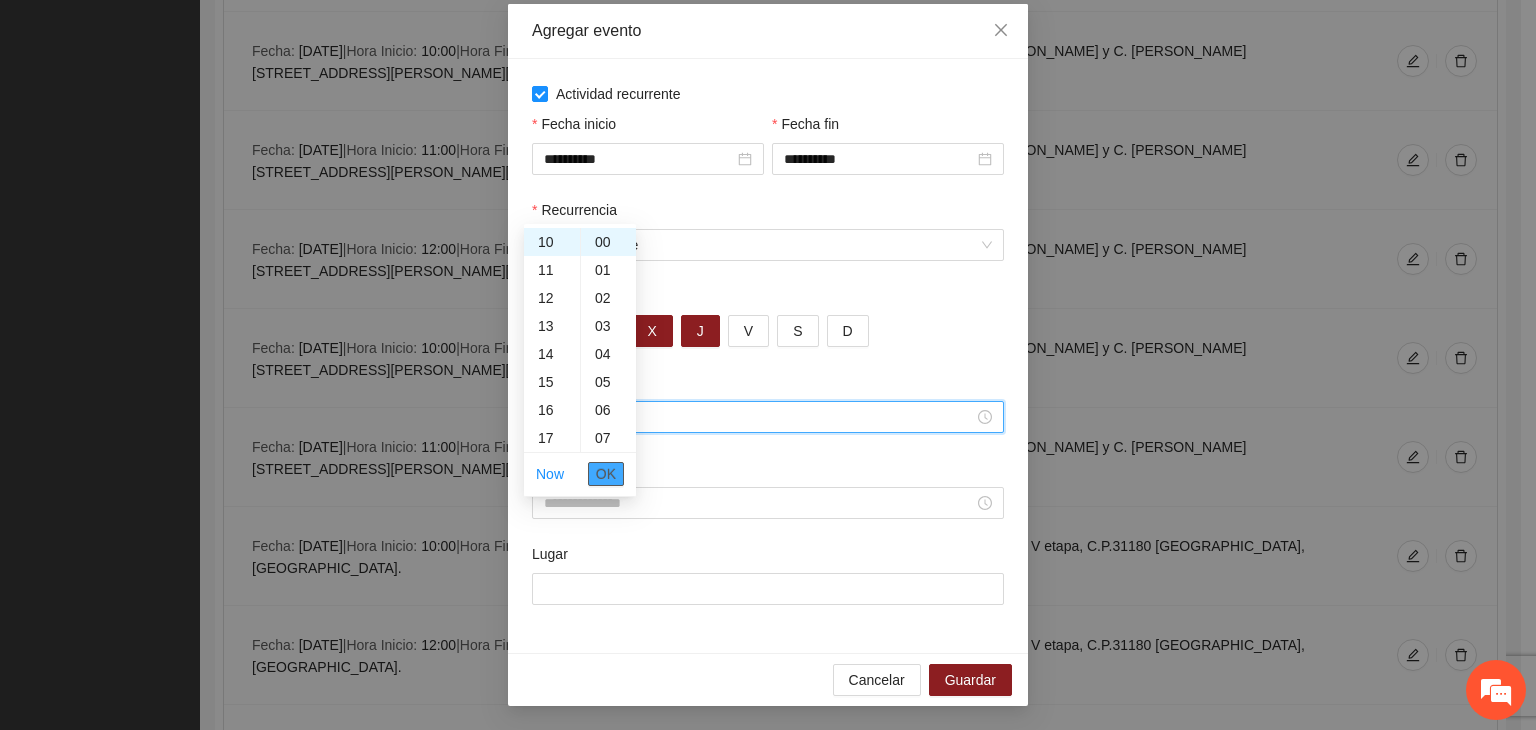 click on "OK" at bounding box center (606, 474) 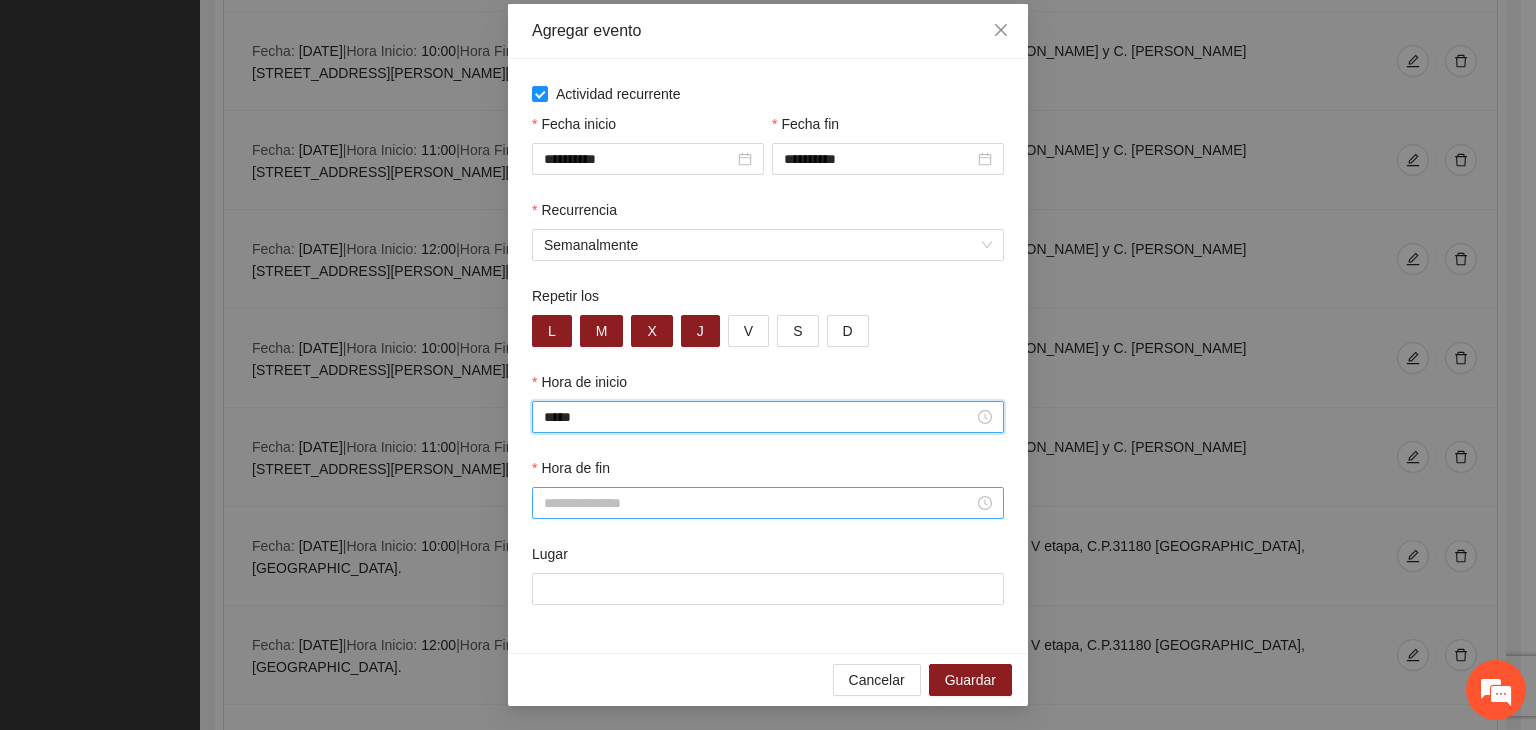 click on "Hora de fin" at bounding box center (759, 503) 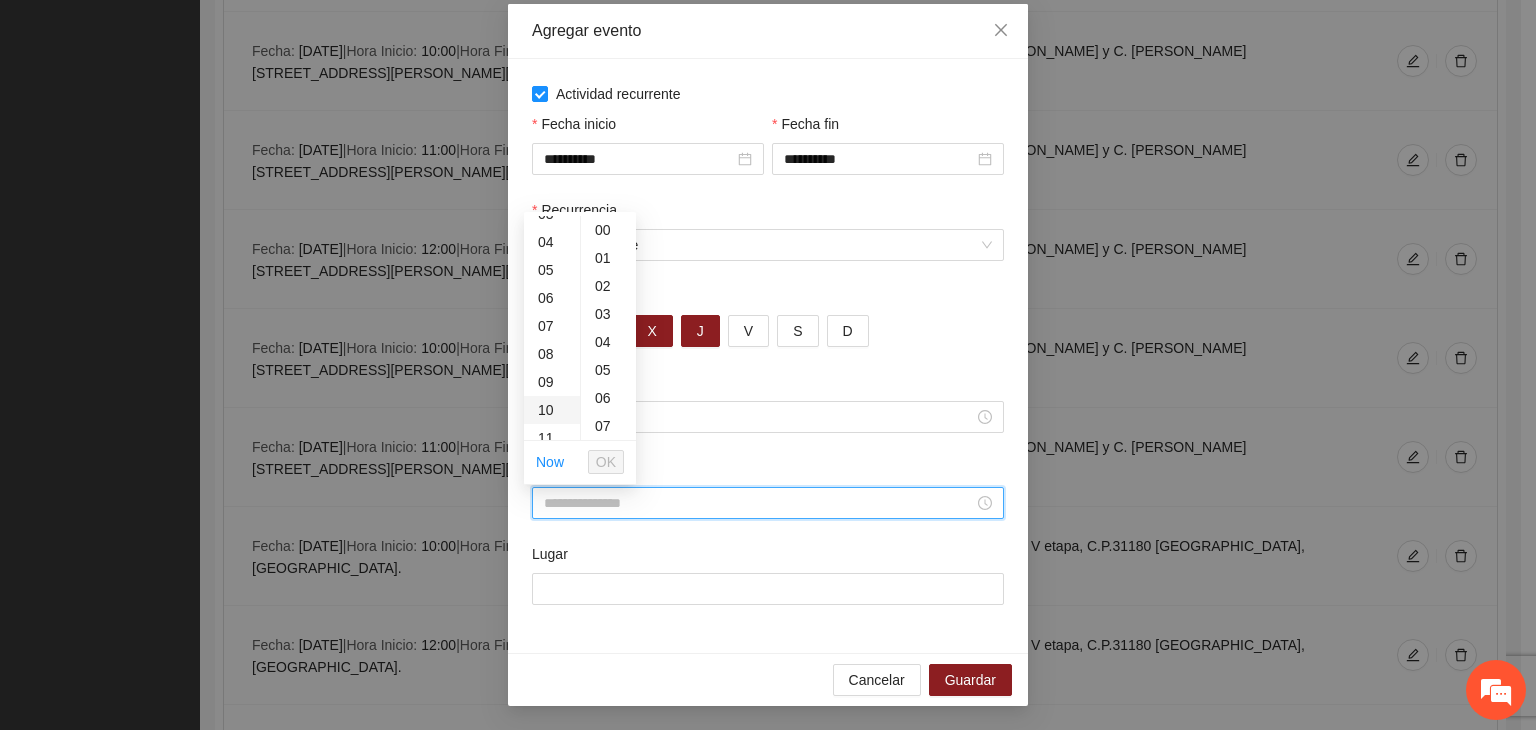 click on "10" at bounding box center [552, 410] 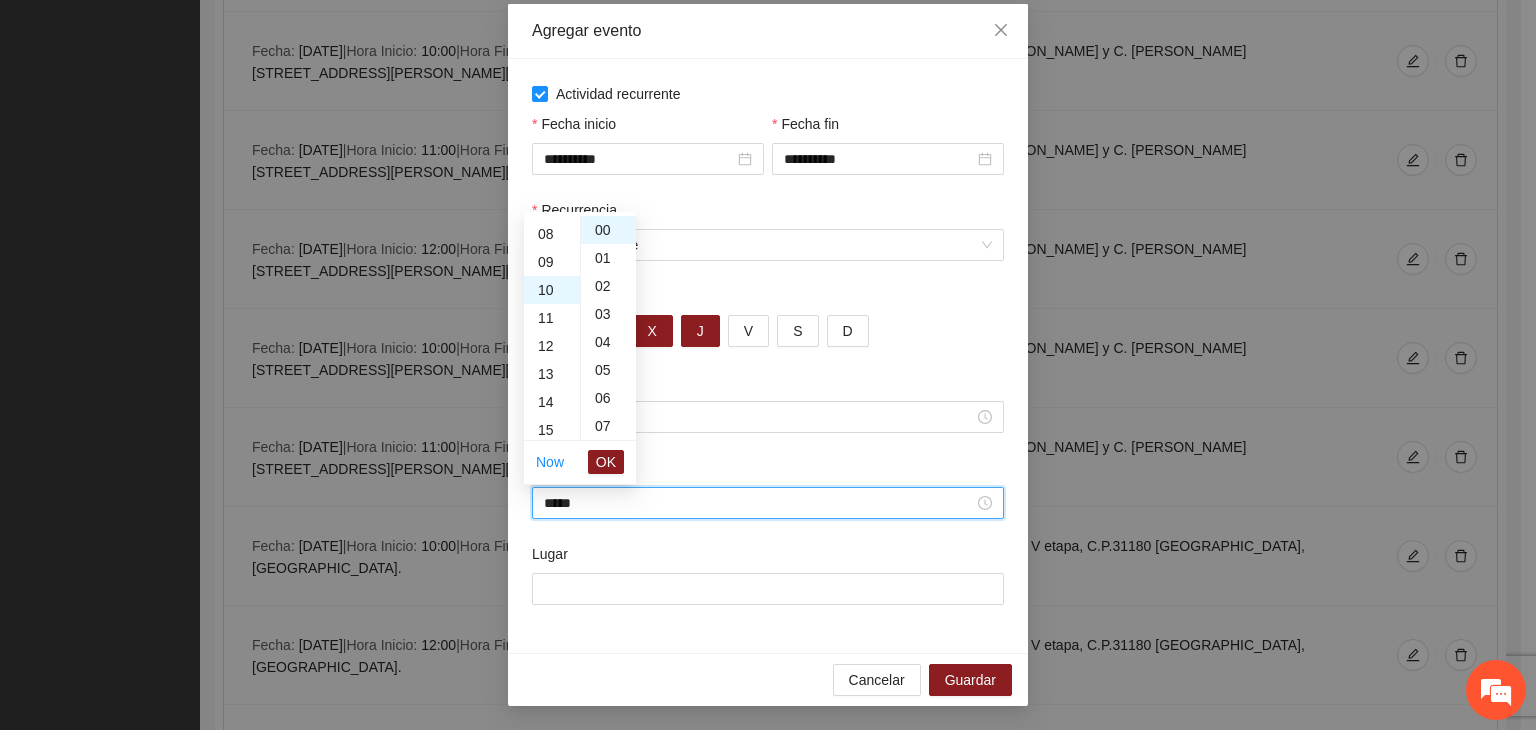 scroll, scrollTop: 280, scrollLeft: 0, axis: vertical 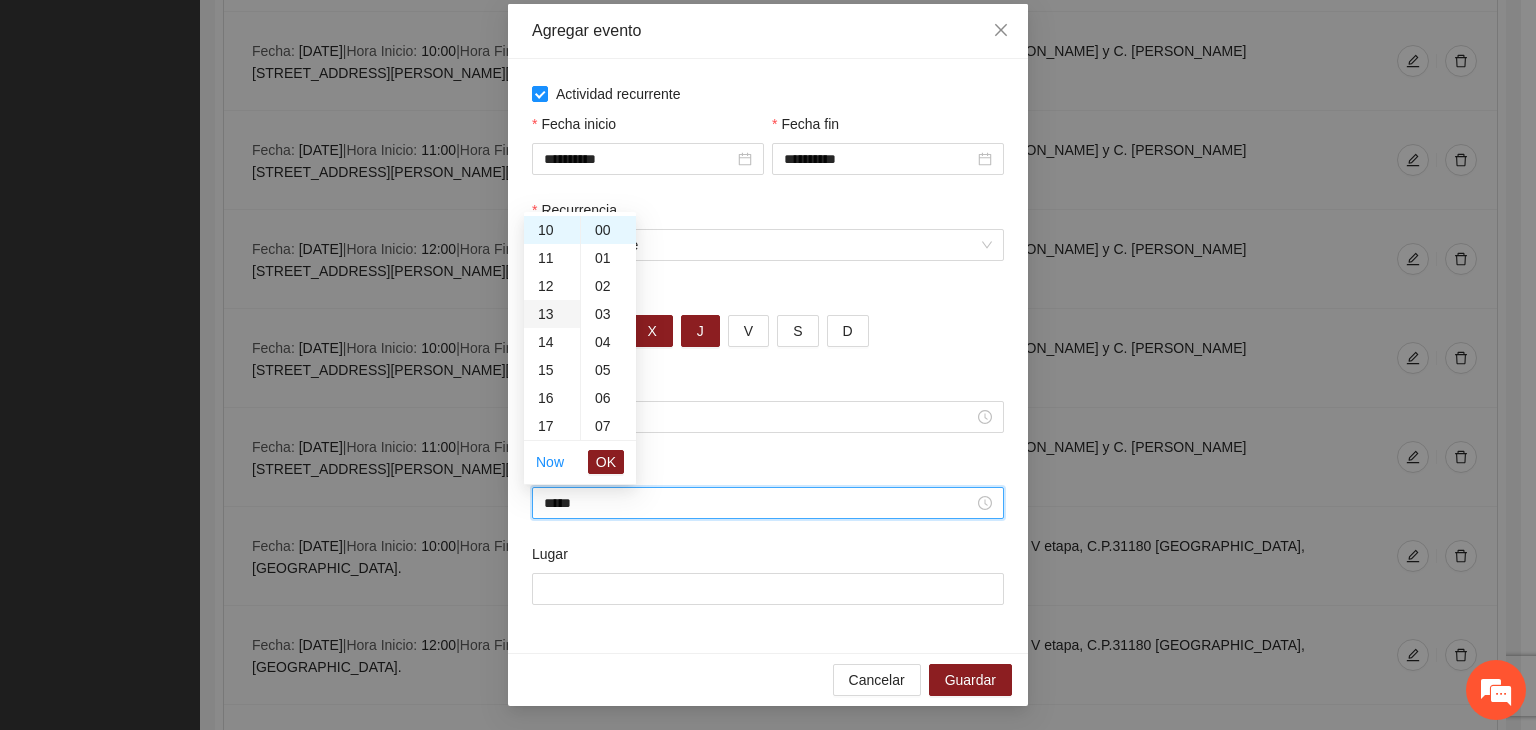 drag, startPoint x: 544, startPoint y: 258, endPoint x: 554, endPoint y: 289, distance: 32.572994 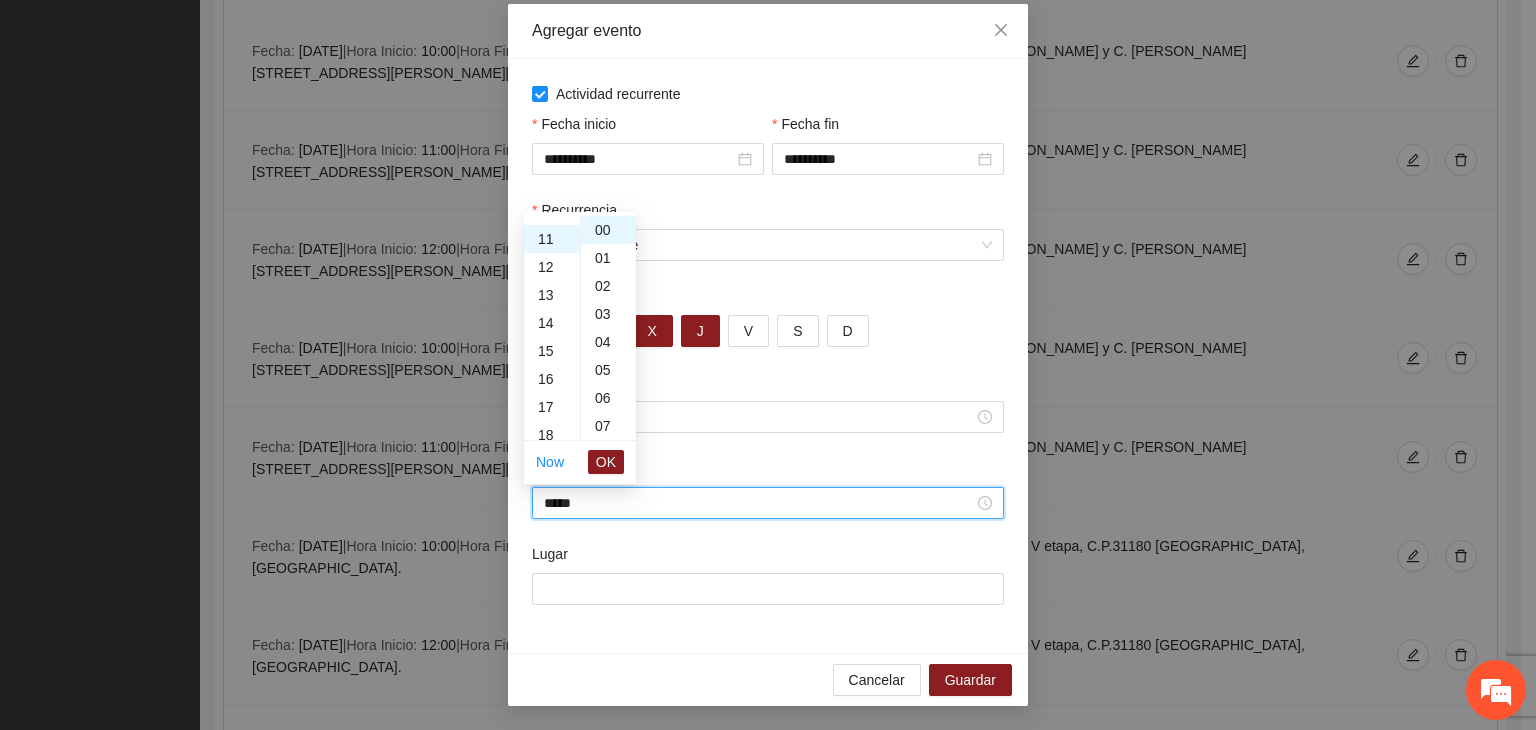 scroll, scrollTop: 308, scrollLeft: 0, axis: vertical 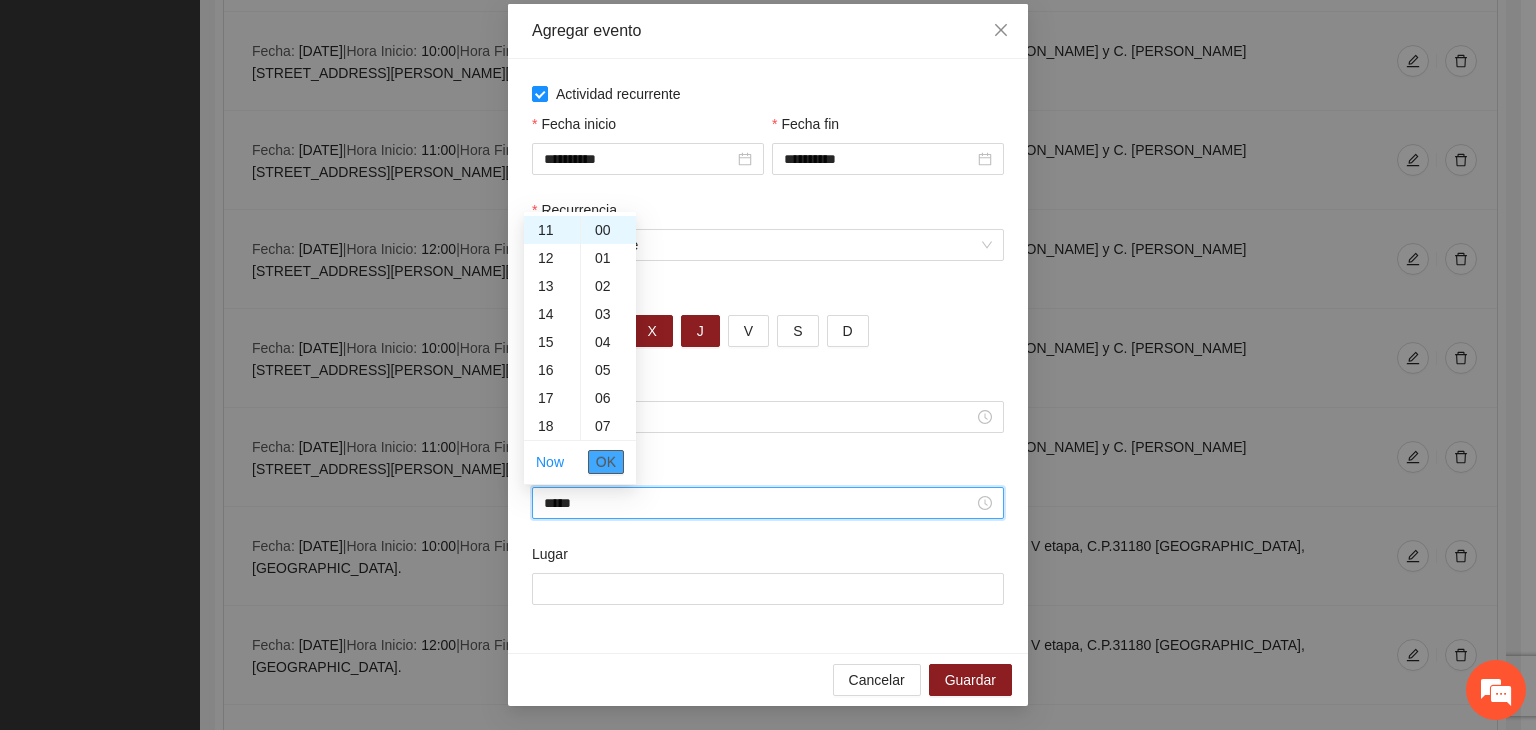 click on "OK" at bounding box center [606, 462] 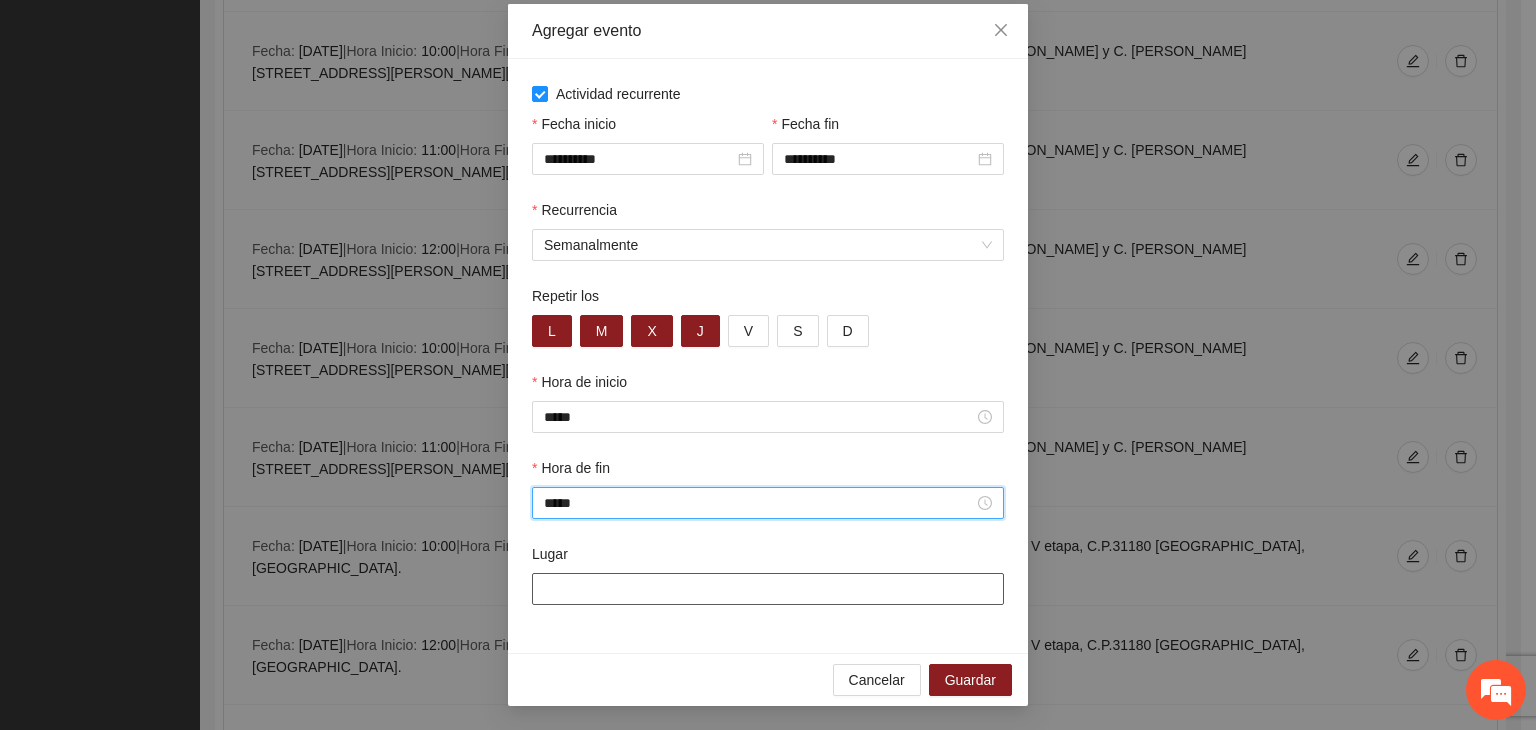 click on "Lugar" at bounding box center [768, 589] 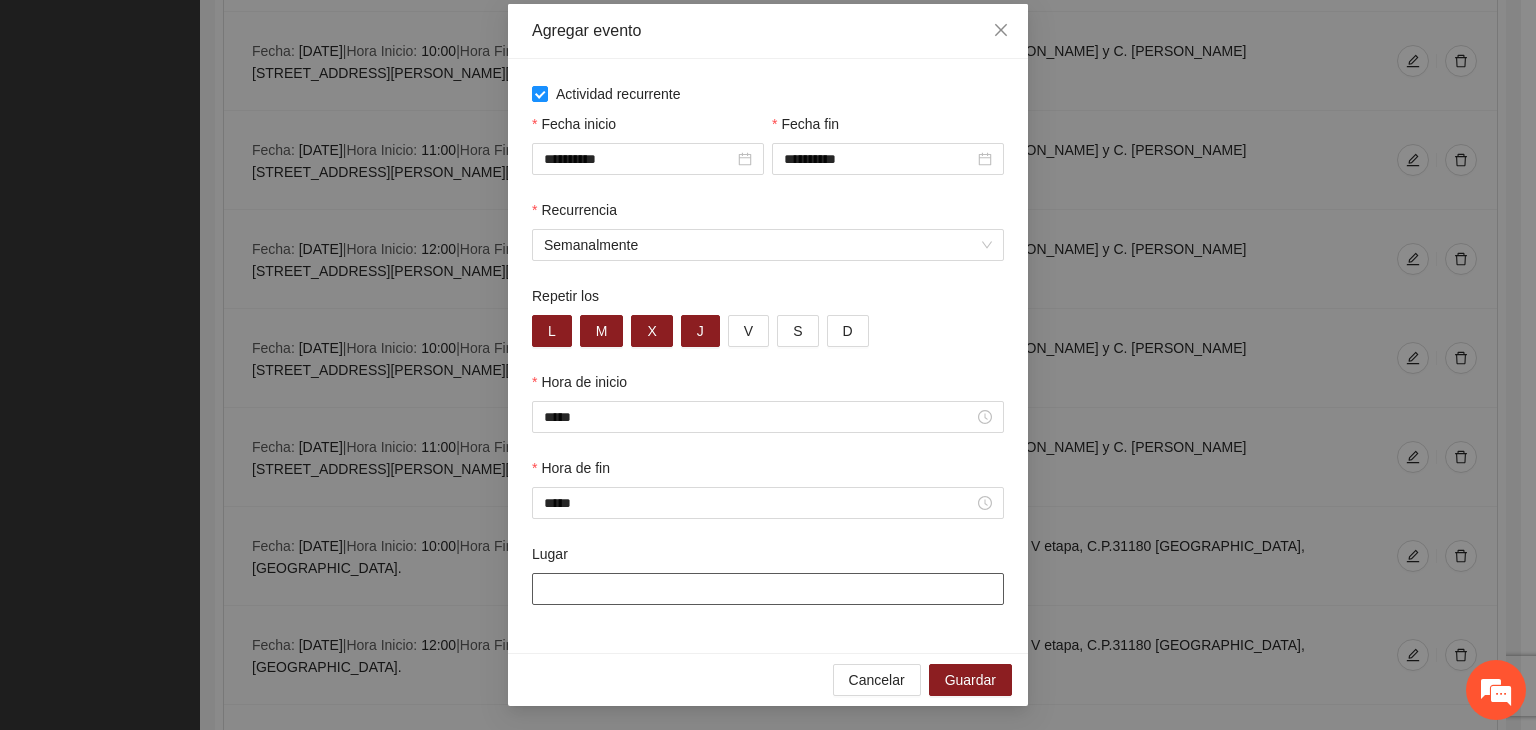 type on "**********" 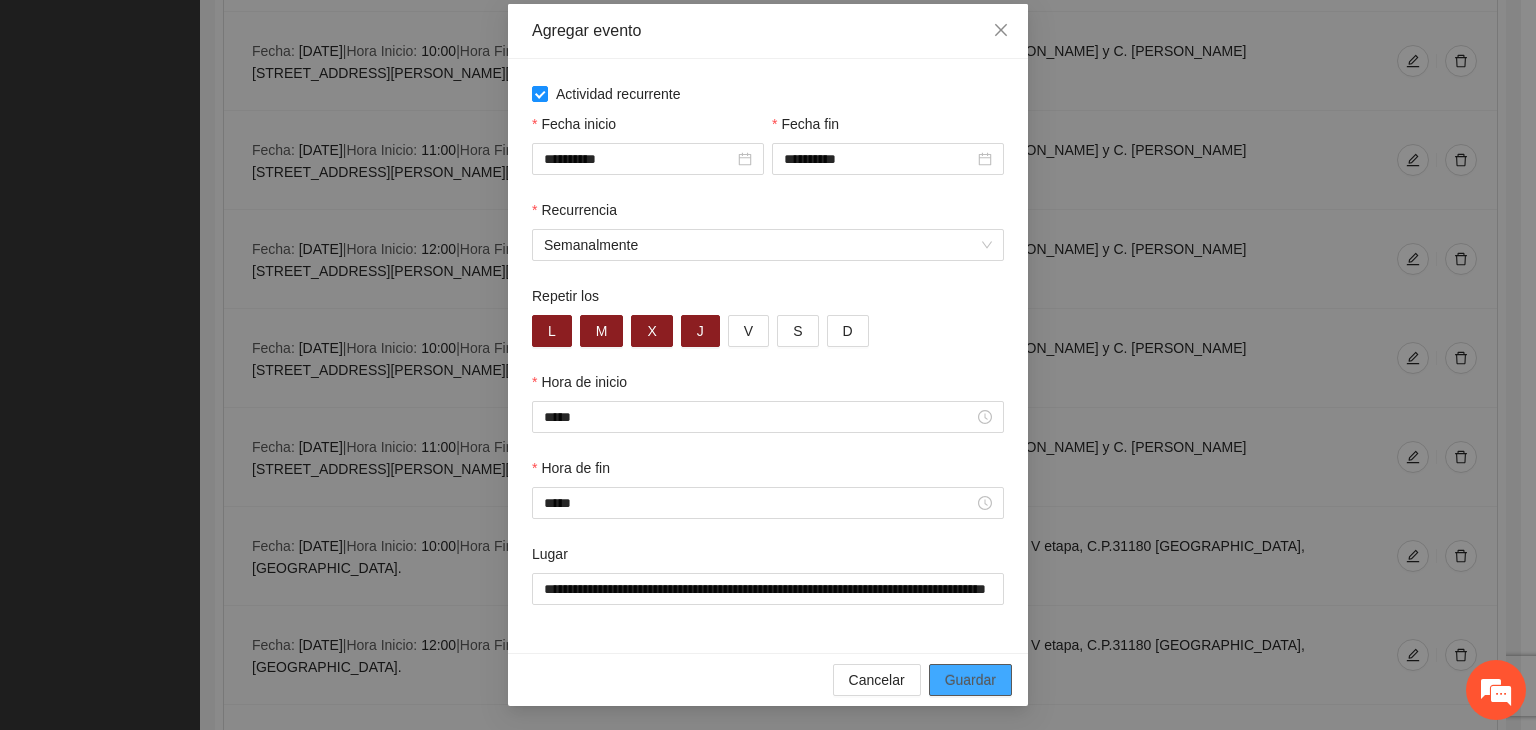 click on "Guardar" at bounding box center [970, 680] 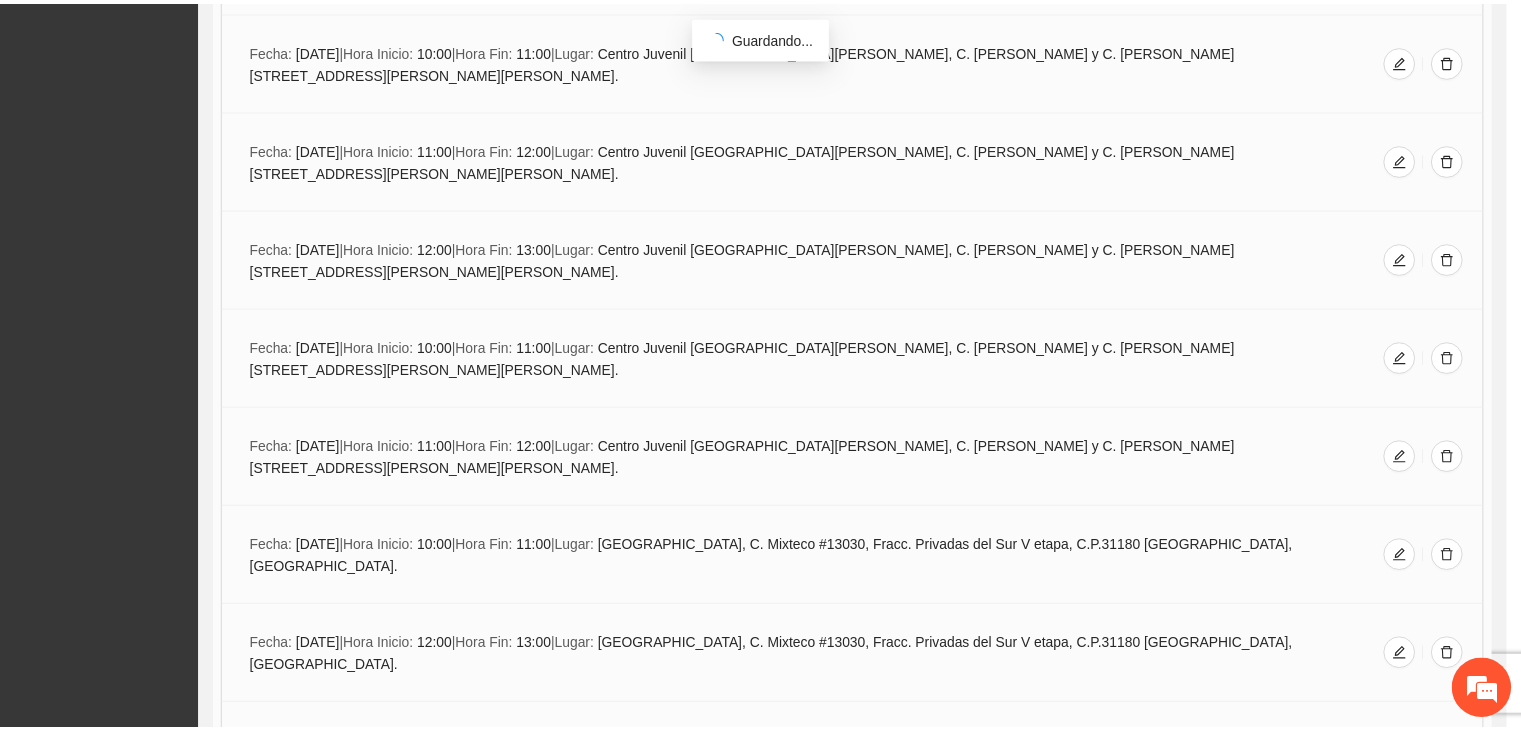scroll, scrollTop: 0, scrollLeft: 0, axis: both 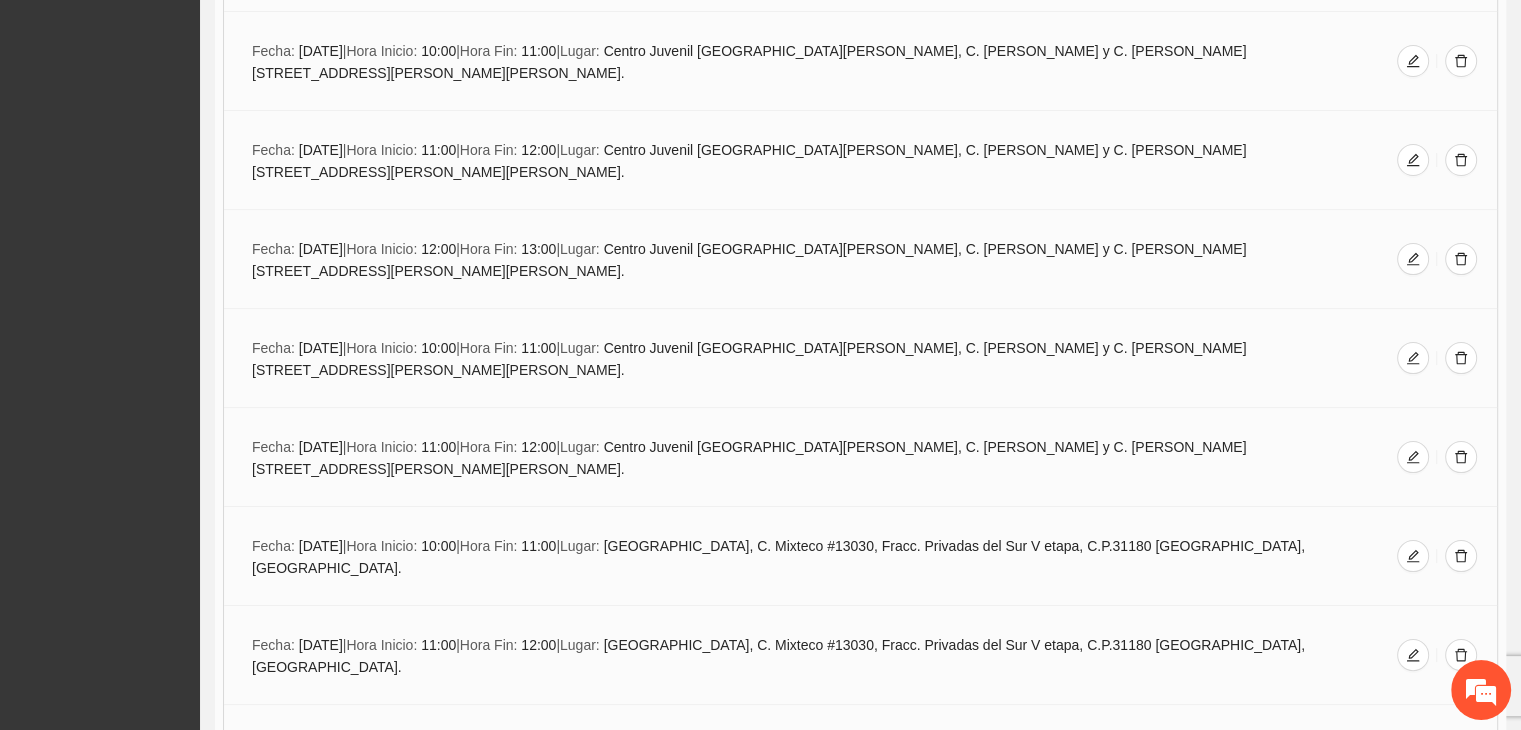 click 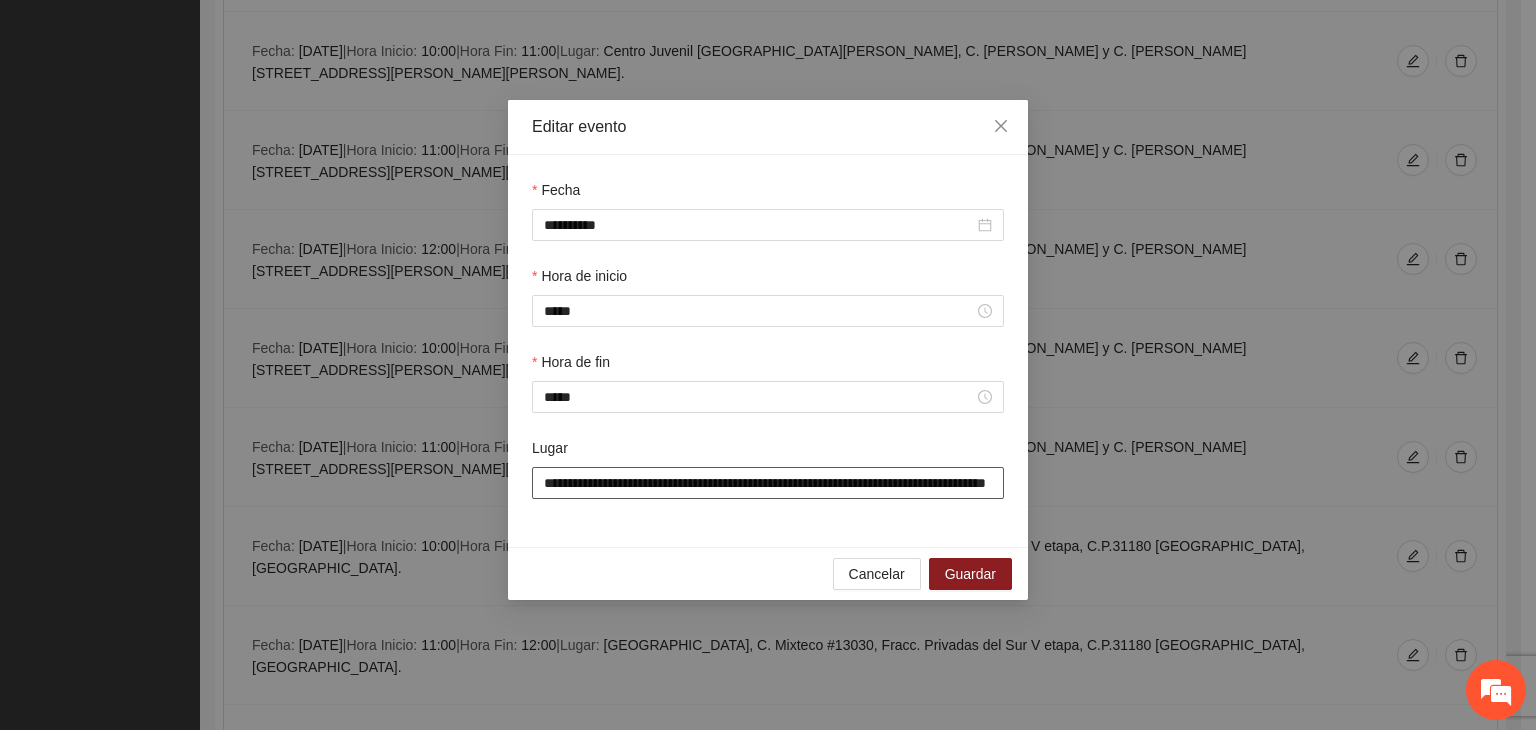 click on "**********" at bounding box center (768, 483) 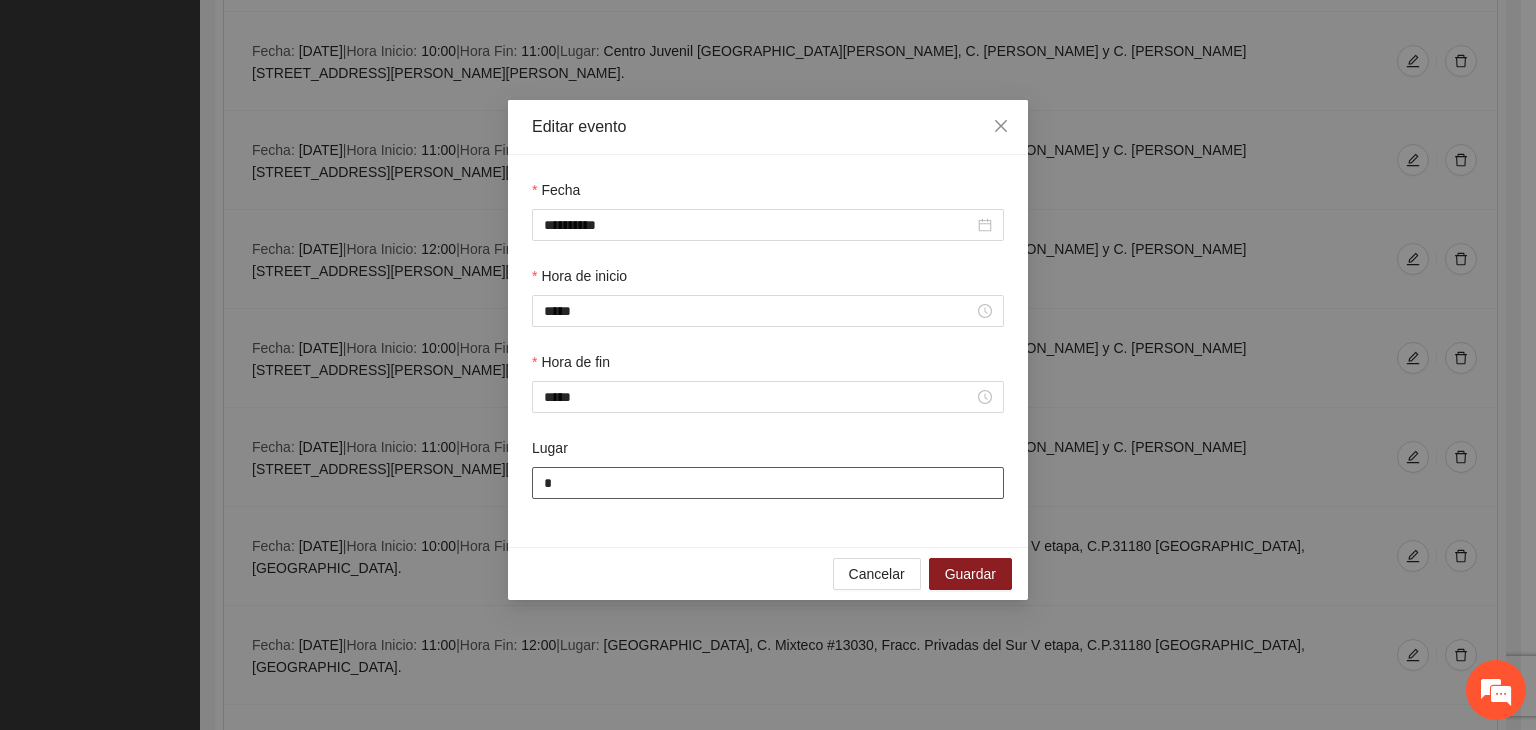 type on "**********" 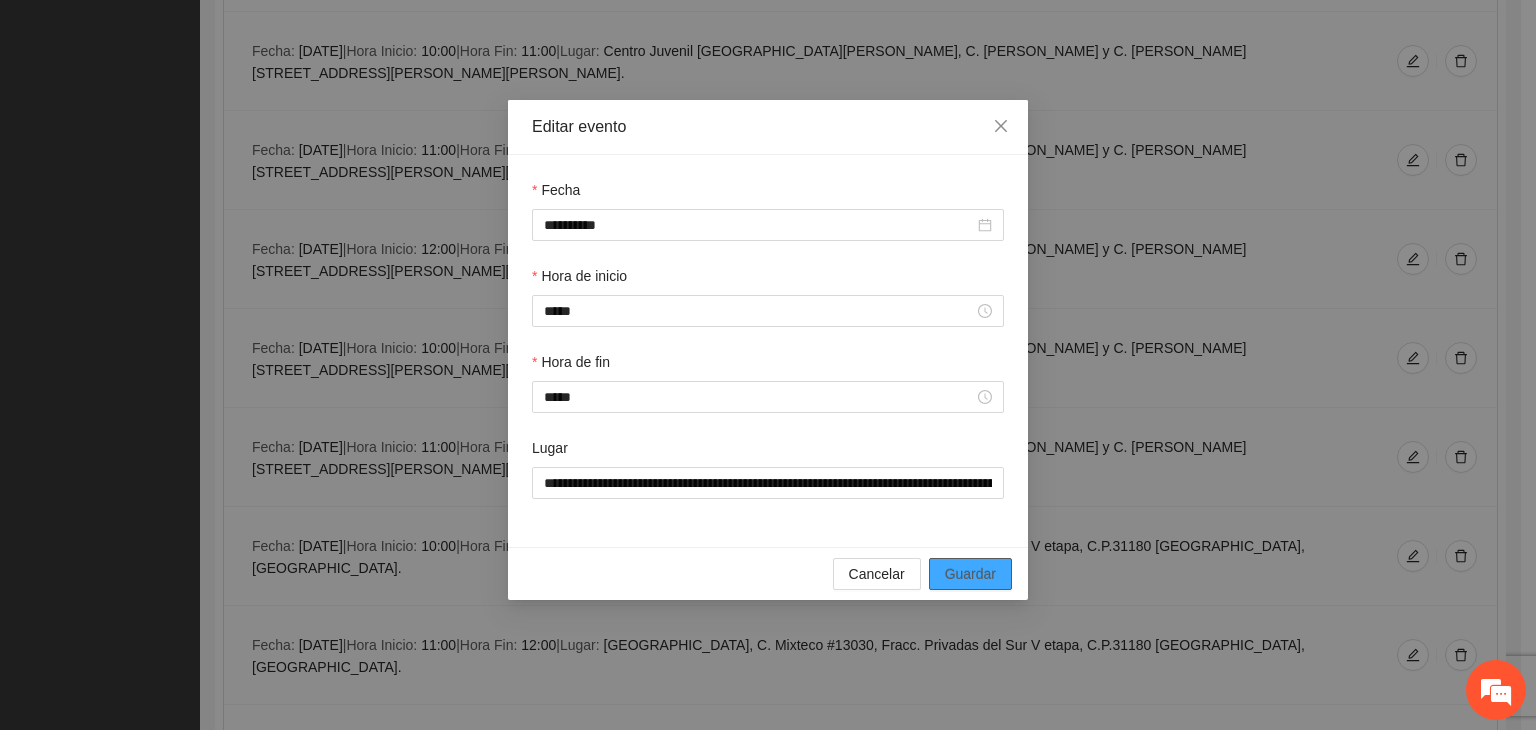 click on "Guardar" at bounding box center [970, 574] 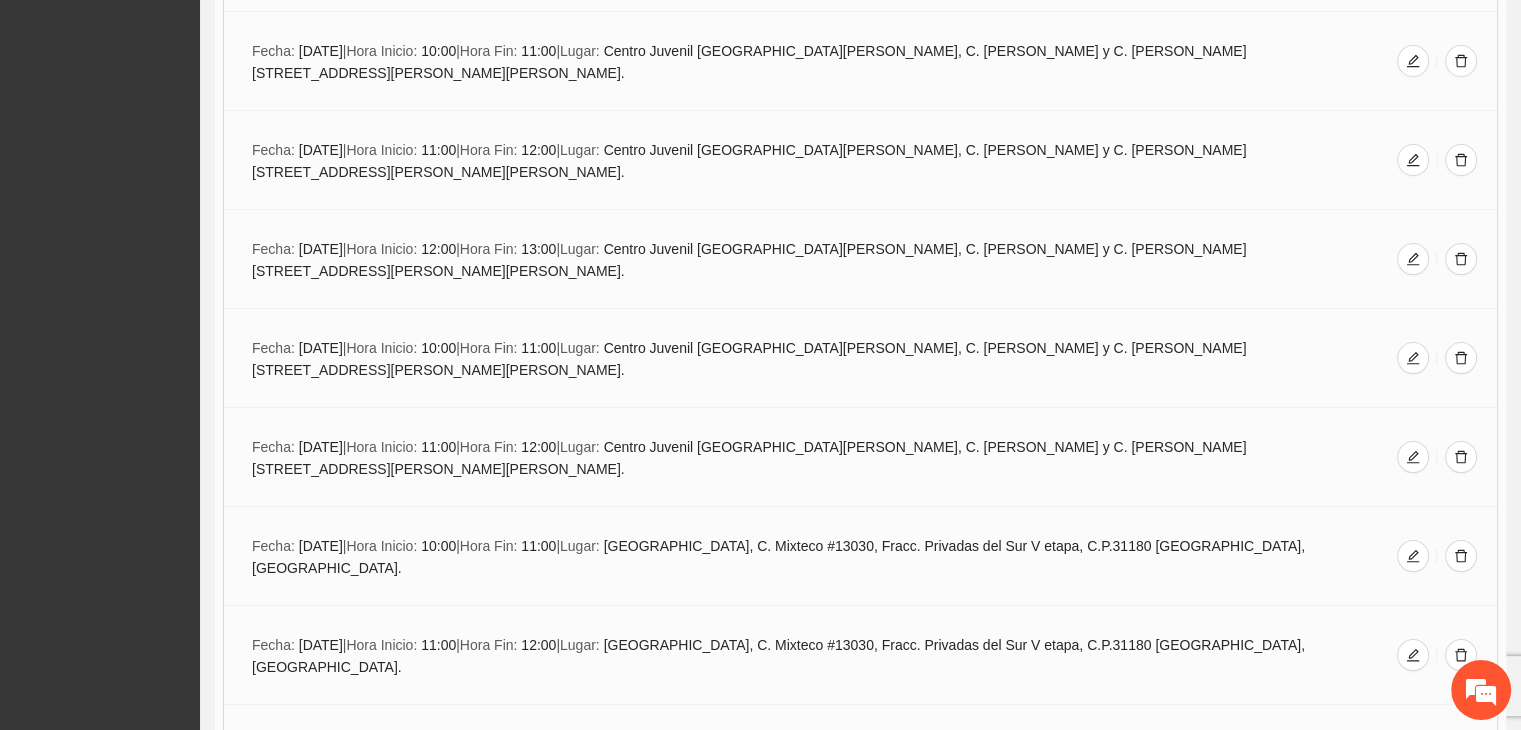 click at bounding box center (1413, 2437) 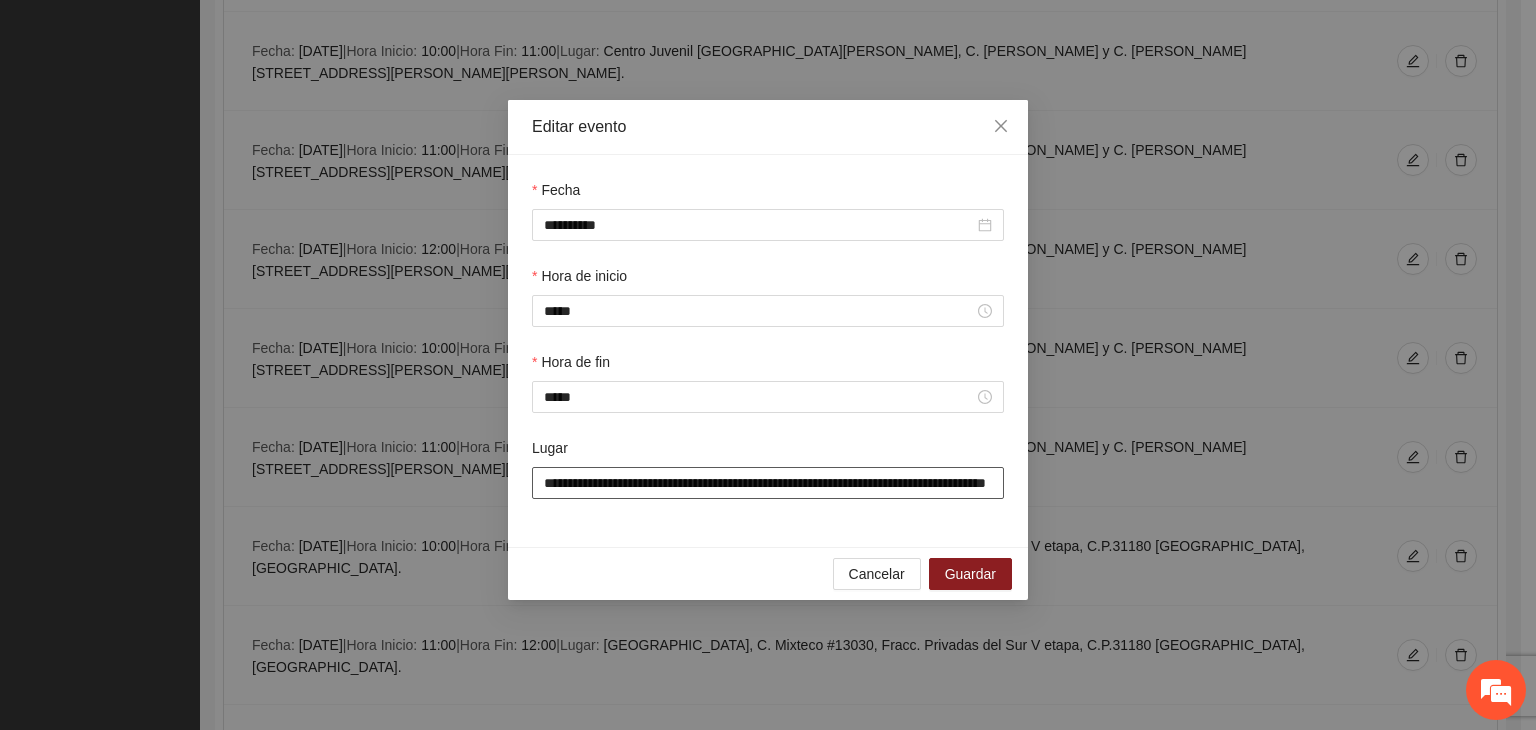 click on "**********" at bounding box center [768, 483] 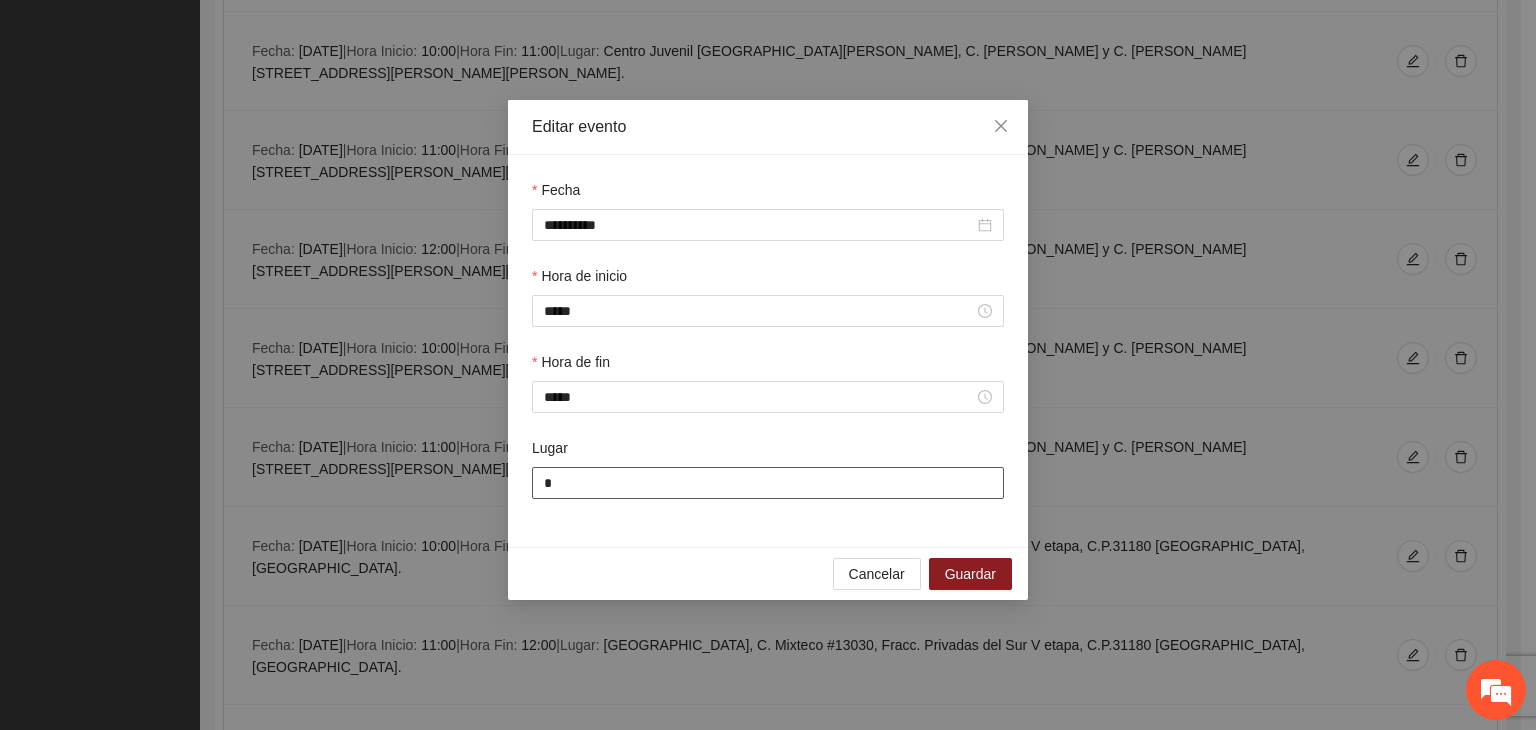 type on "**********" 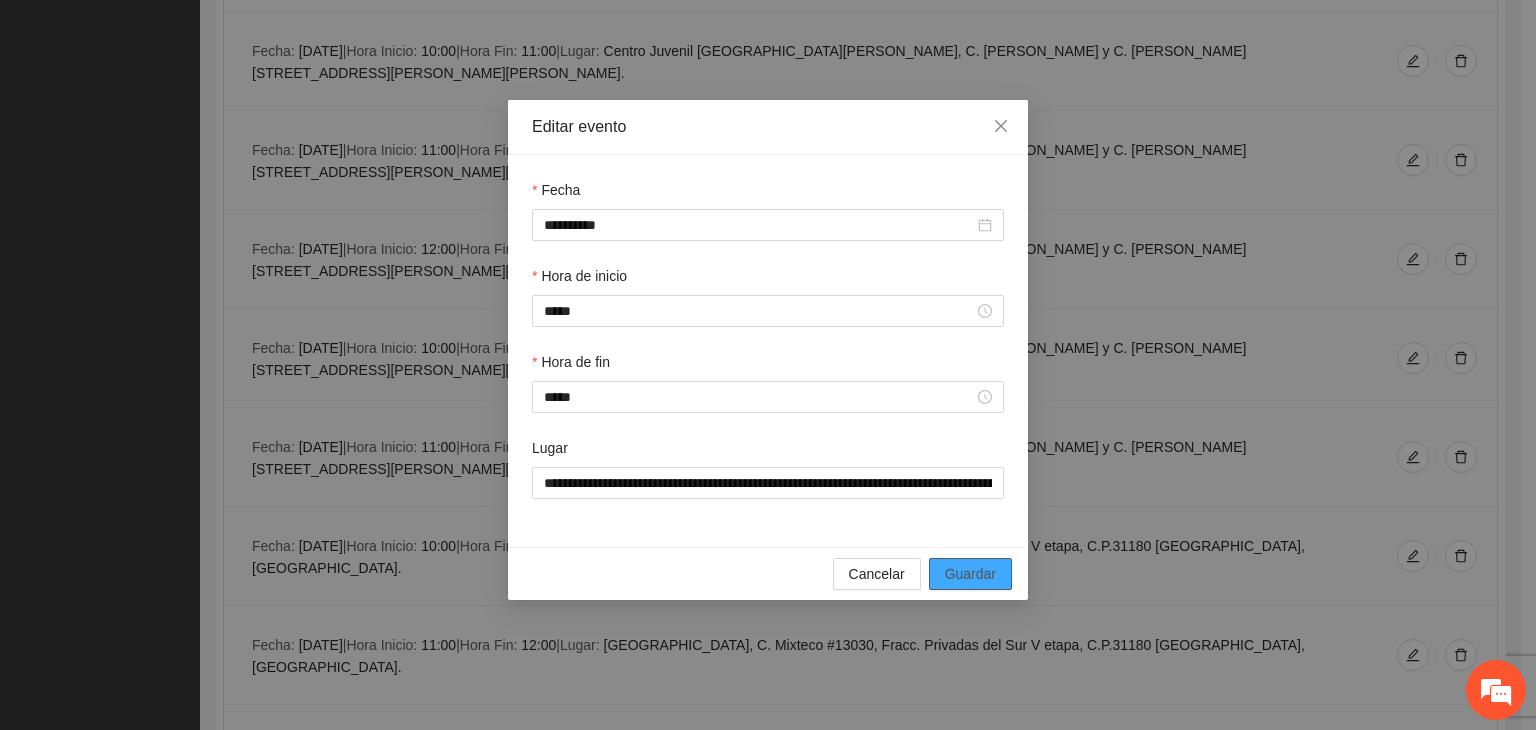 click on "Guardar" at bounding box center [970, 574] 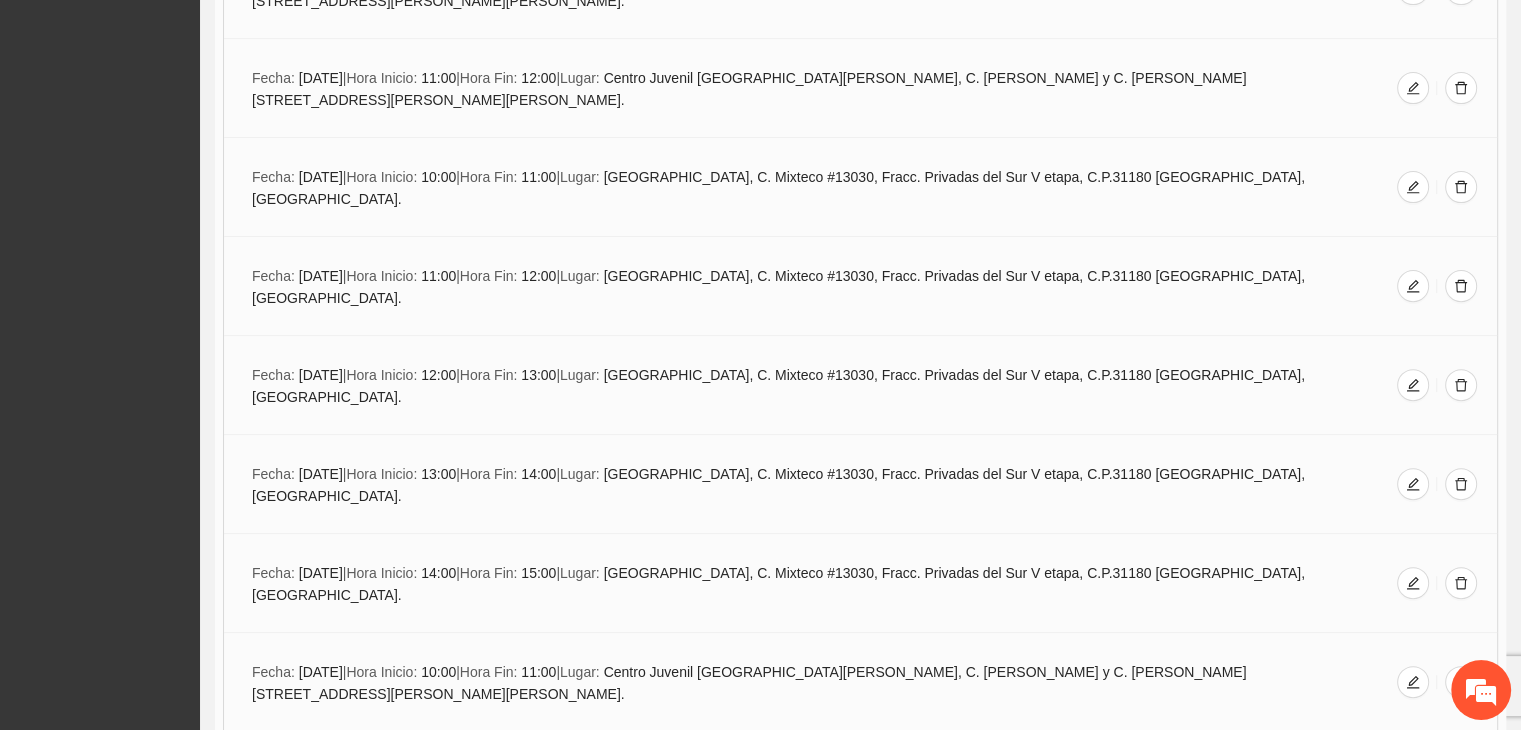 scroll, scrollTop: 15903, scrollLeft: 0, axis: vertical 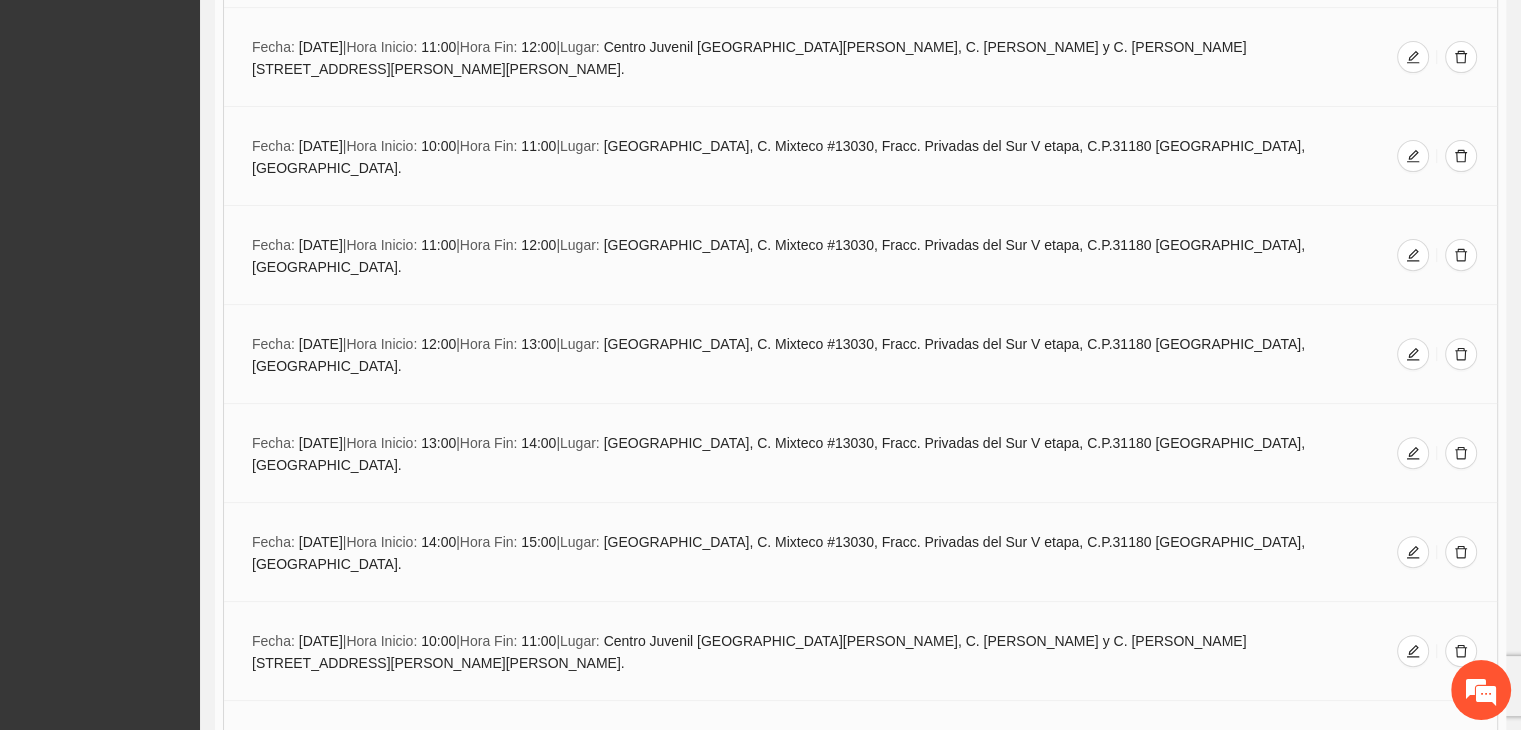 click 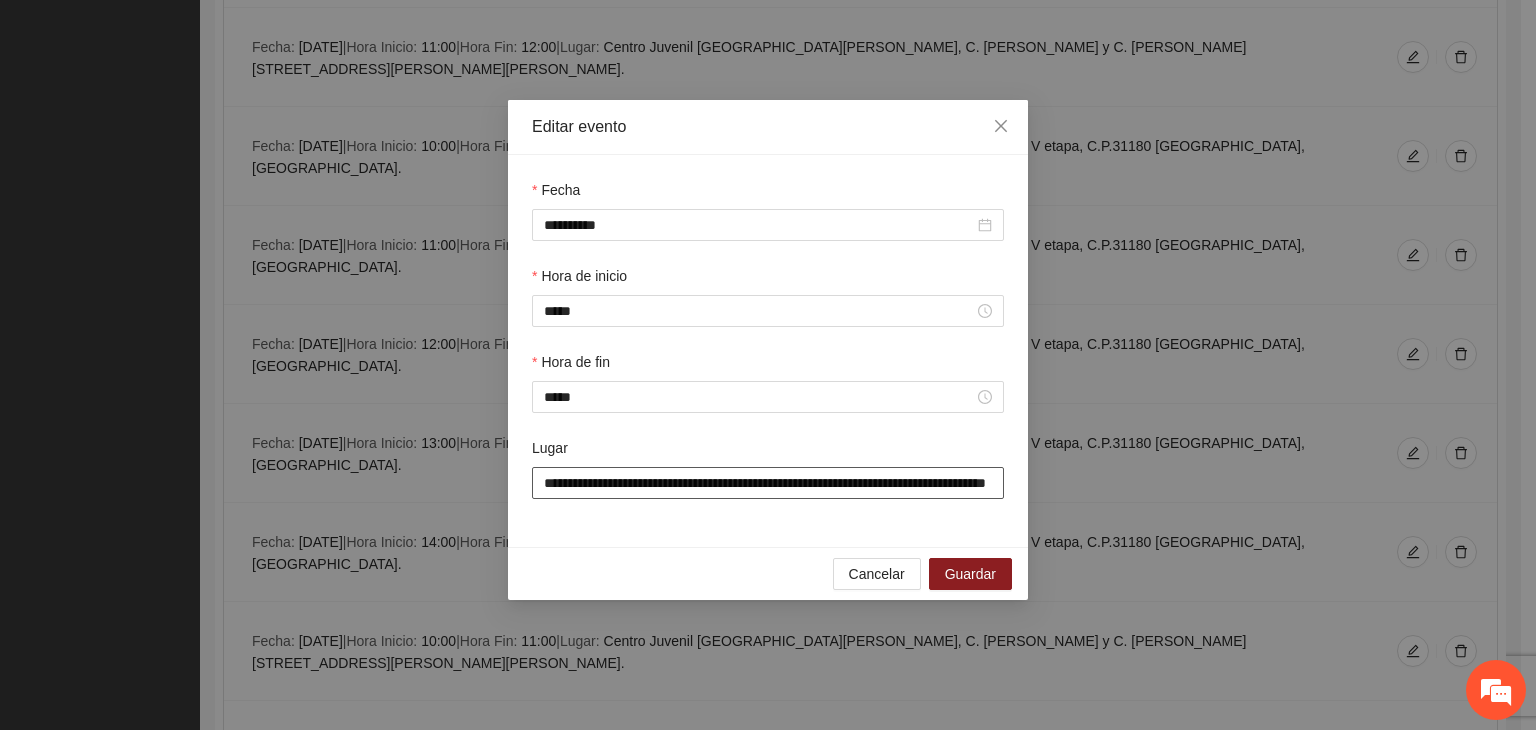 click on "**********" at bounding box center [768, 483] 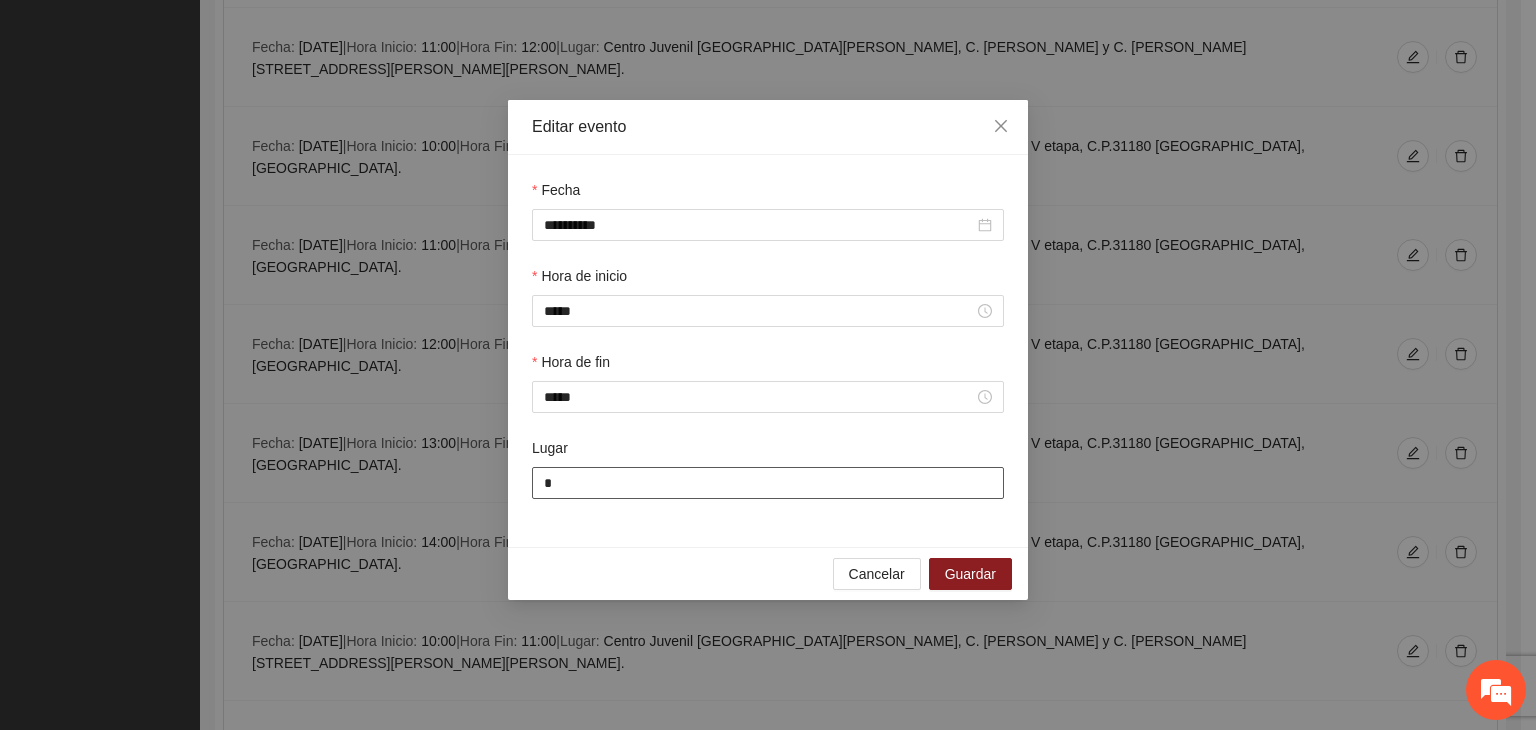 type on "**********" 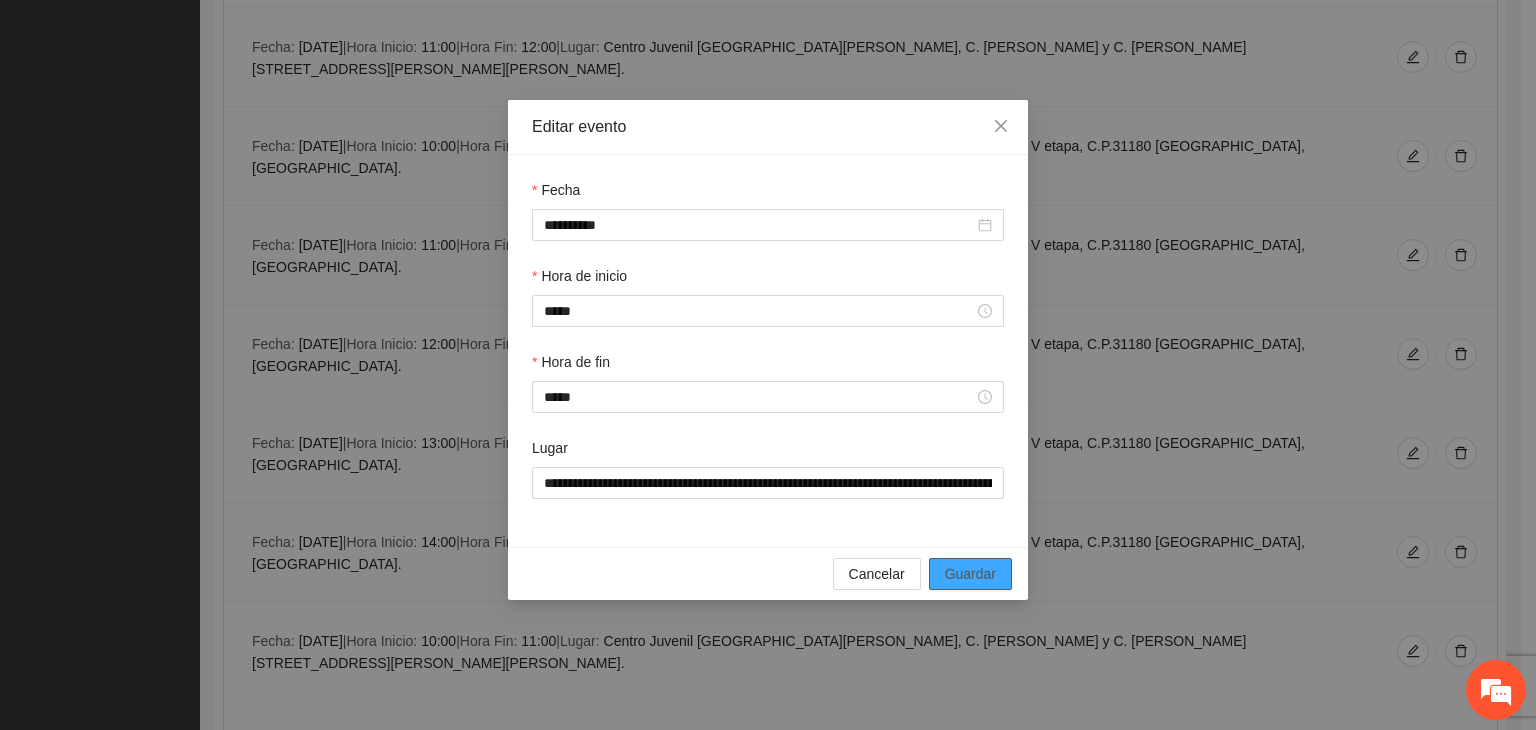 click on "Guardar" at bounding box center [970, 574] 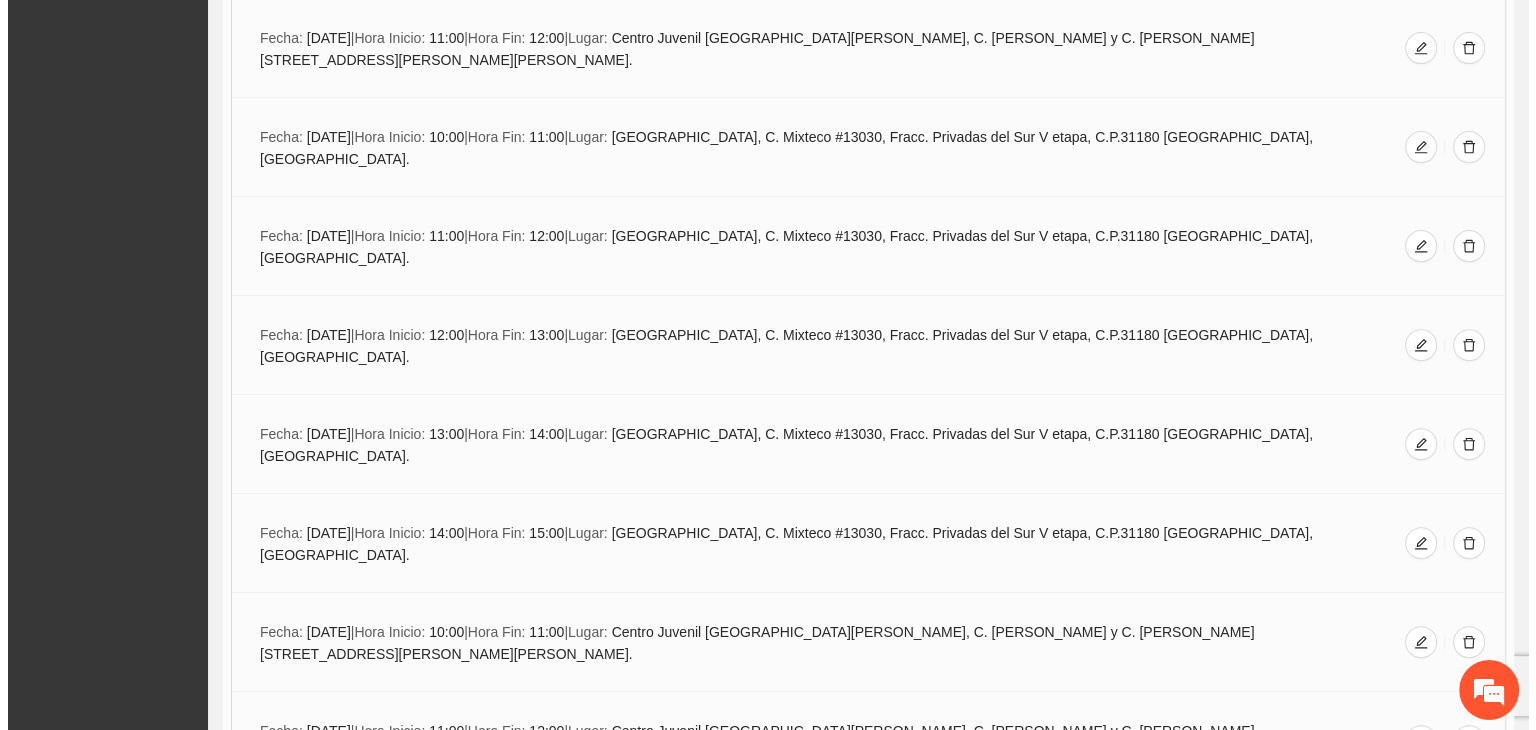 scroll, scrollTop: 15998, scrollLeft: 0, axis: vertical 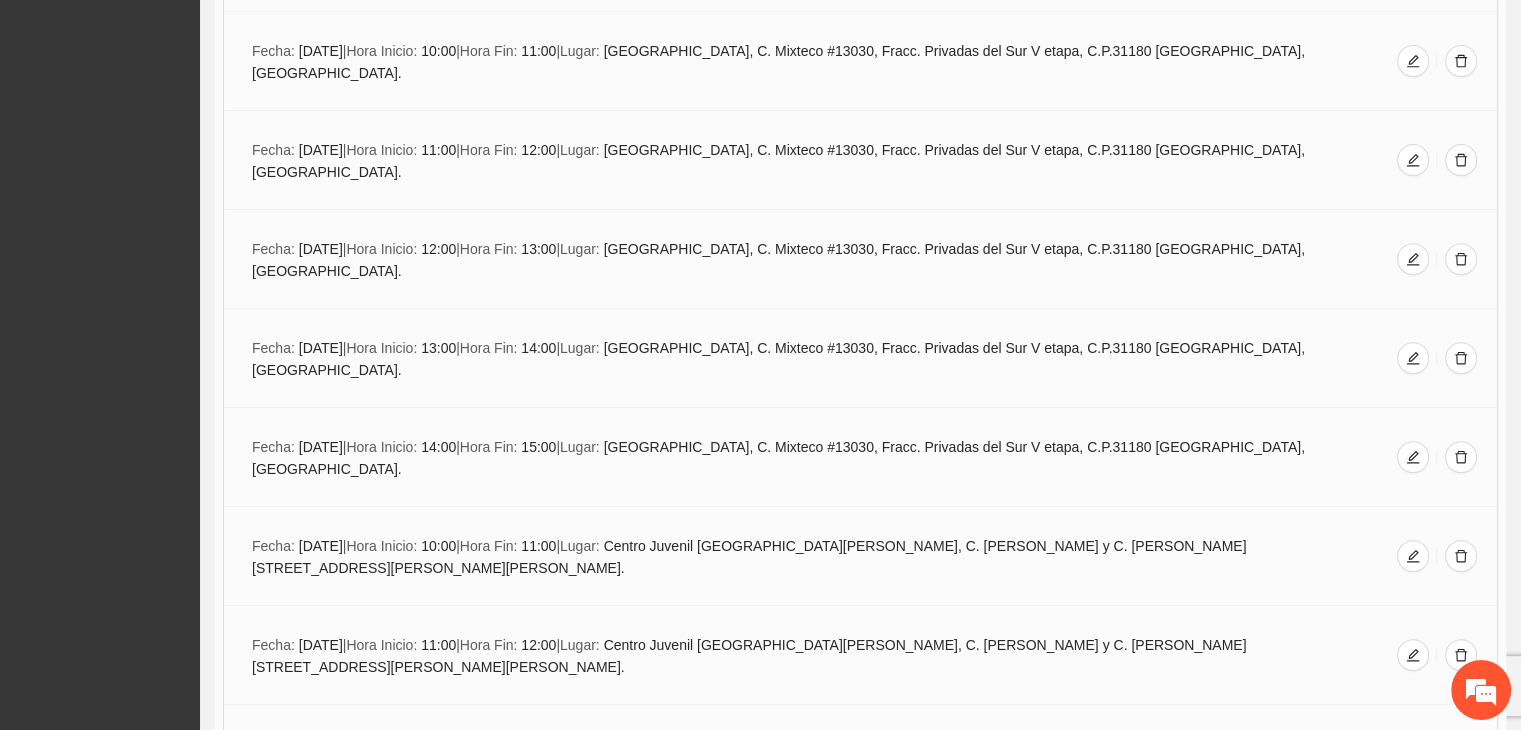 click on "Agregar evento" at bounding box center [860, 2317] 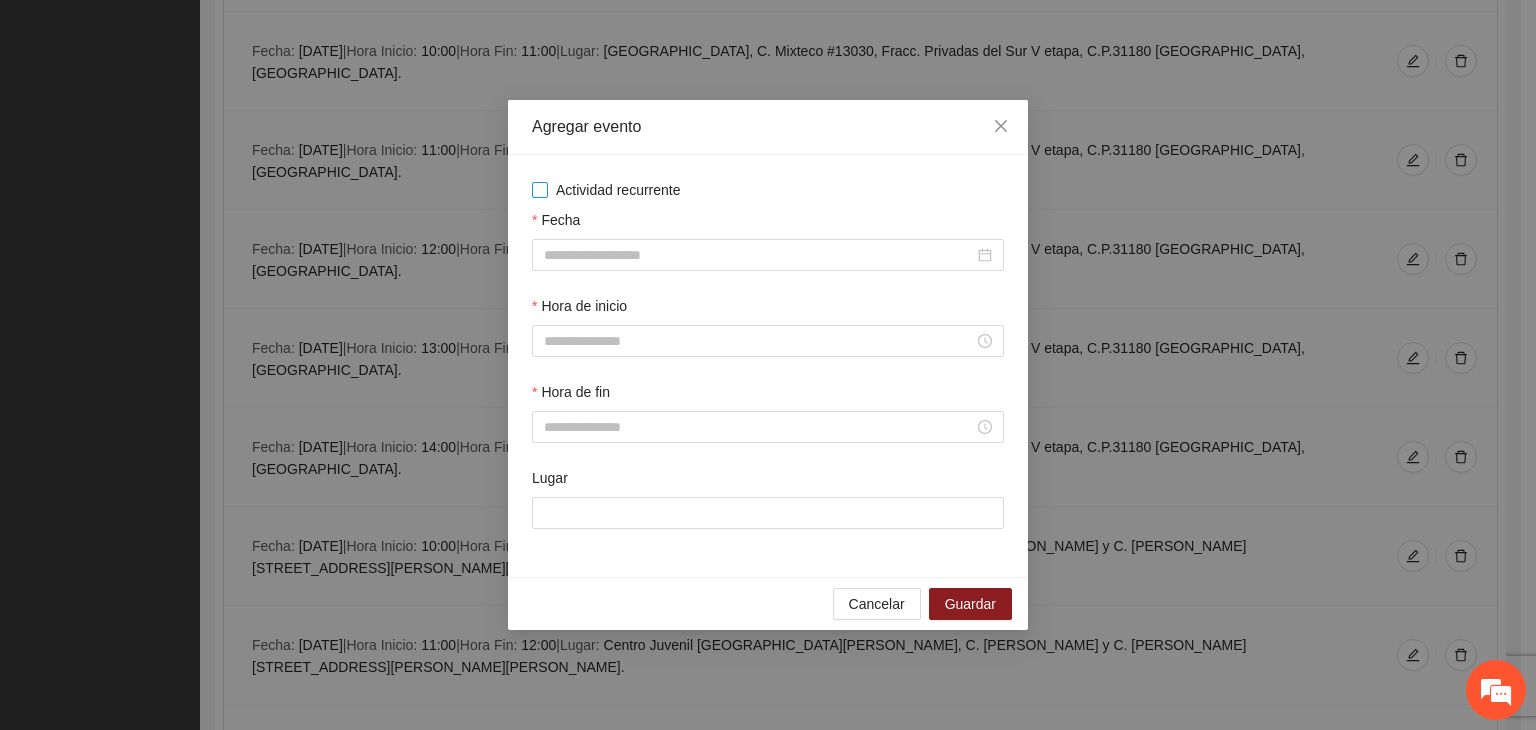 click on "Actividad recurrente" at bounding box center (618, 190) 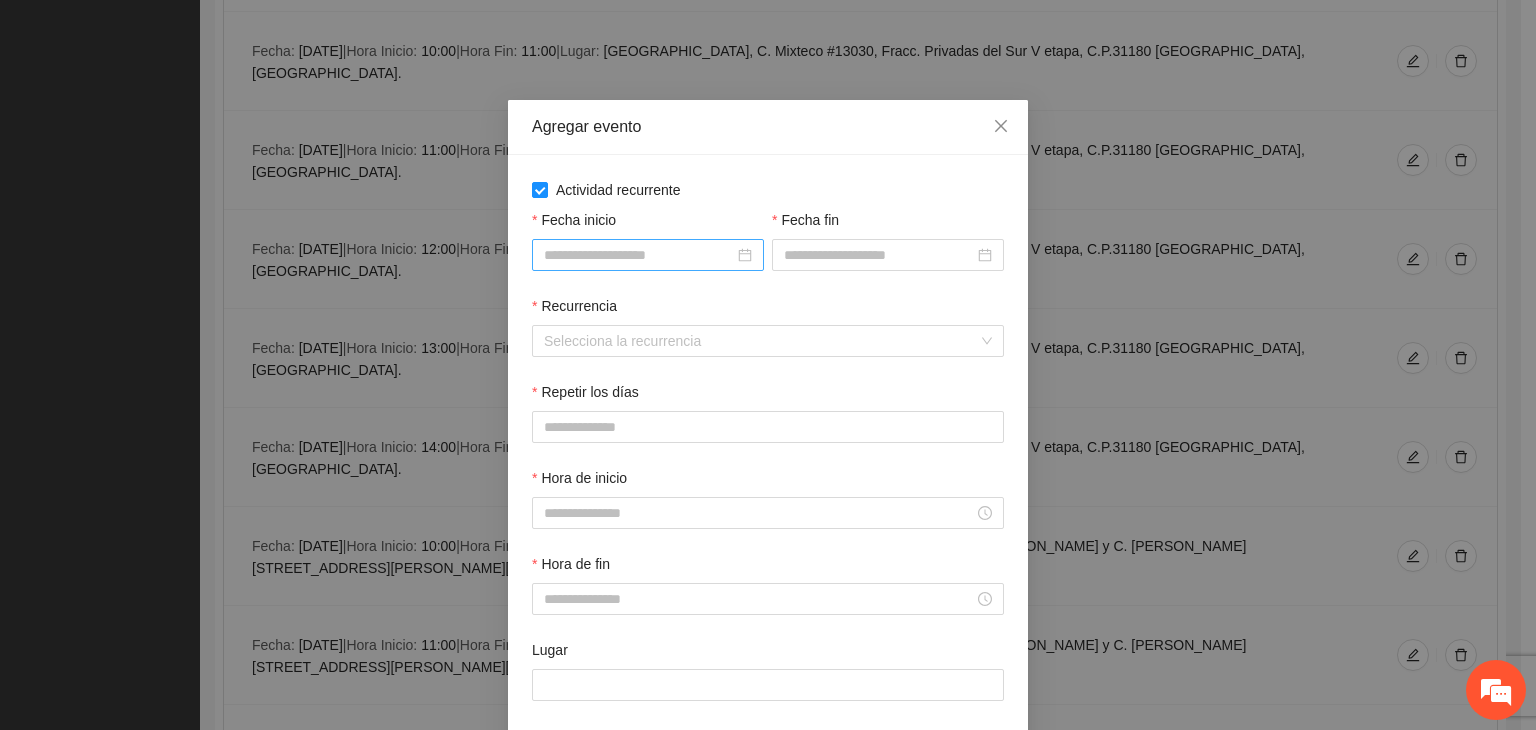 click on "Fecha inicio" at bounding box center [639, 255] 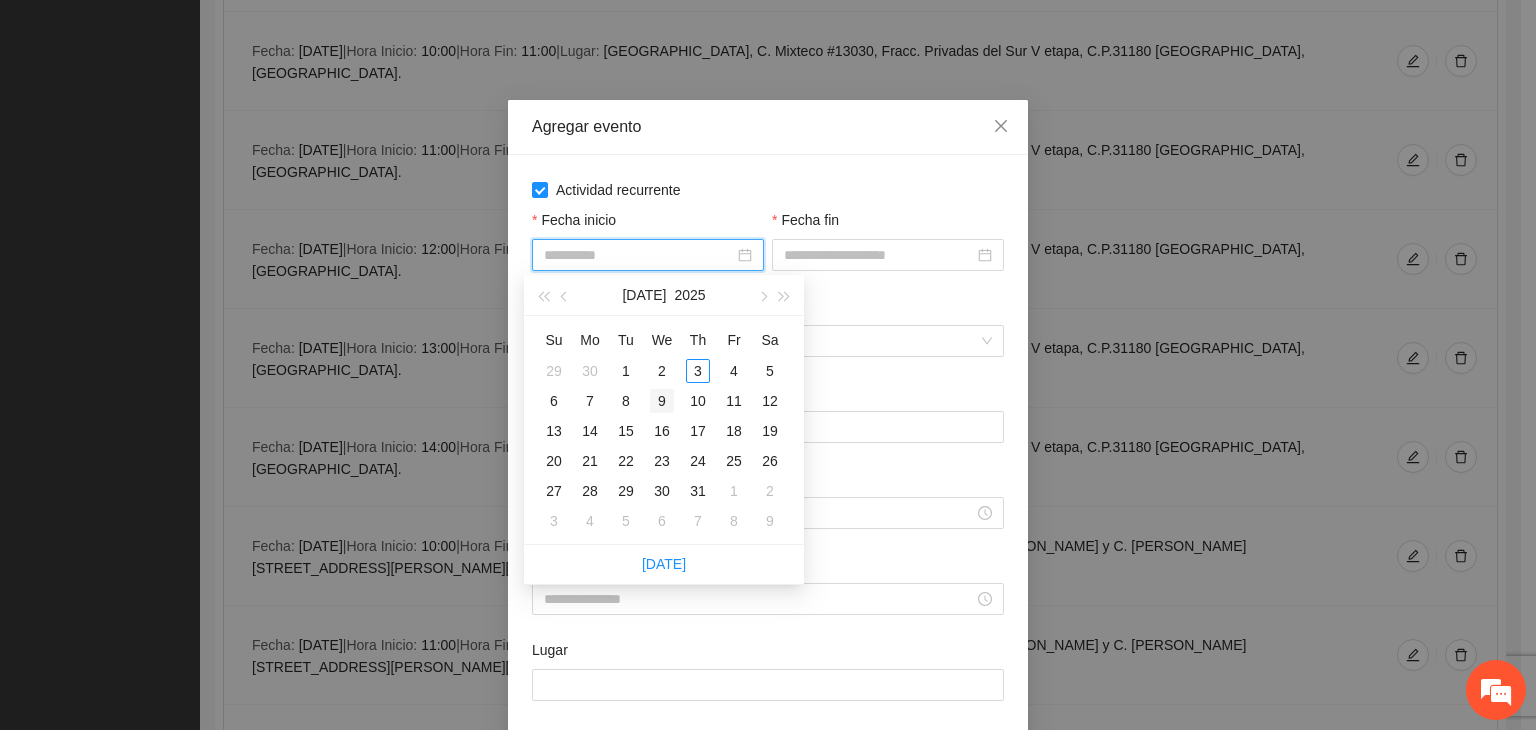 type on "**********" 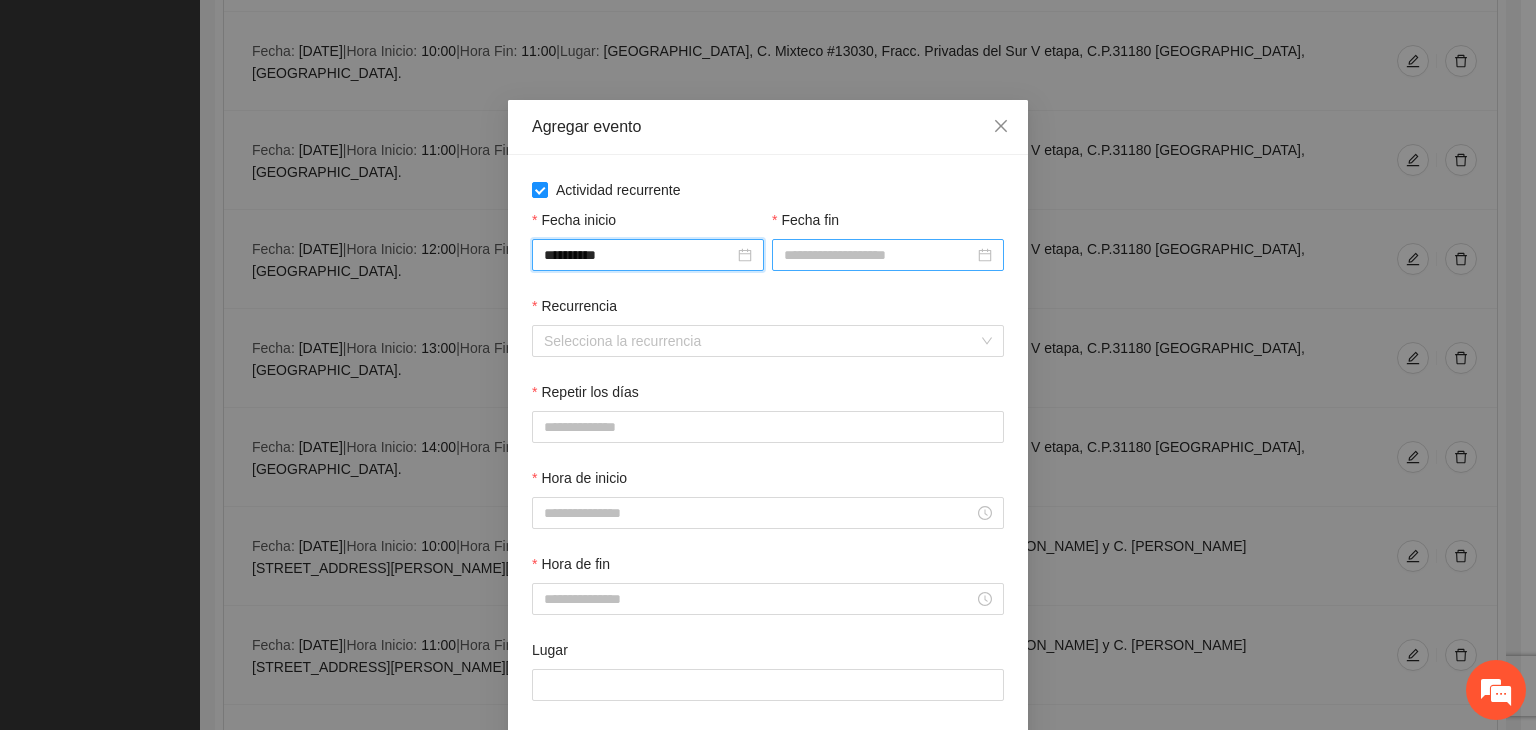 click on "Fecha fin" at bounding box center (879, 255) 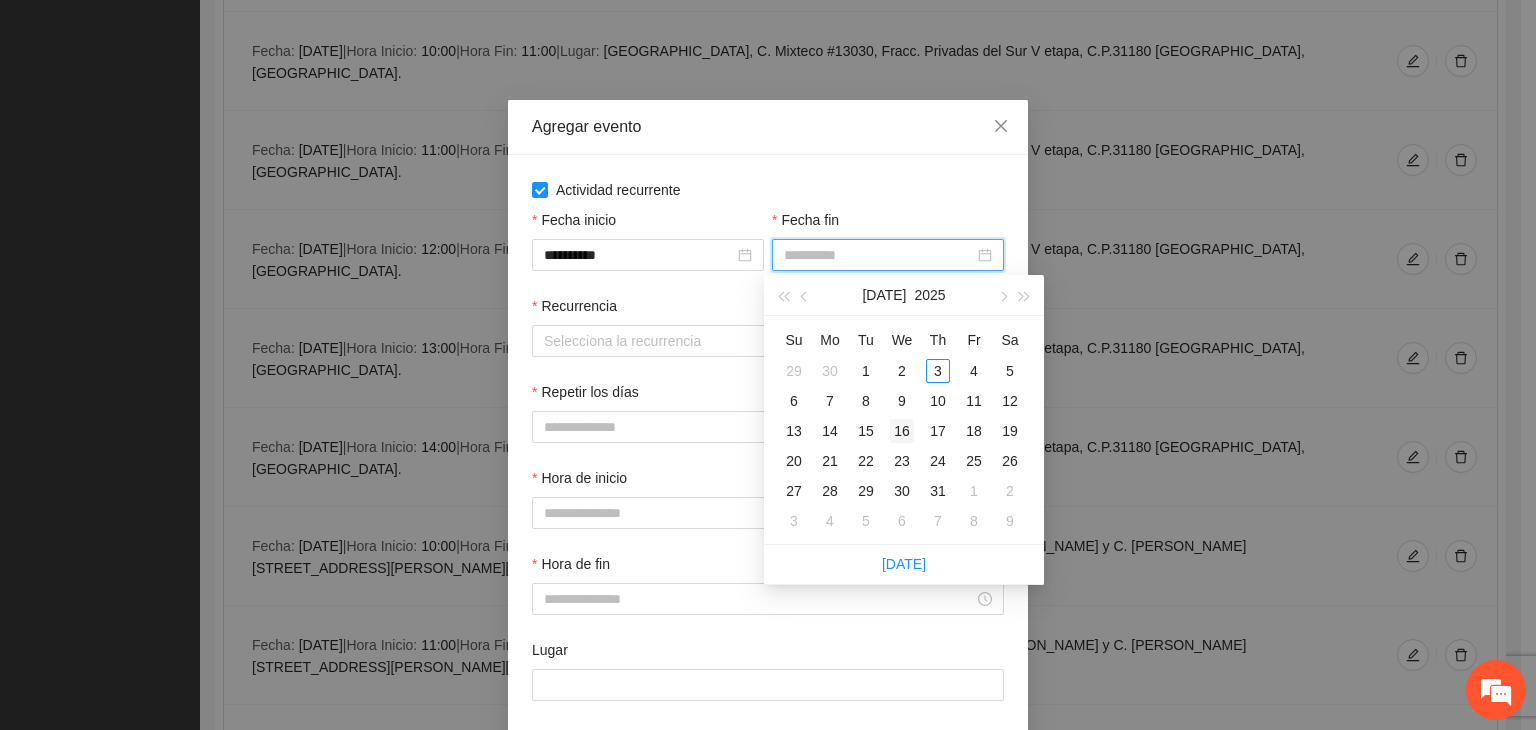 type on "**********" 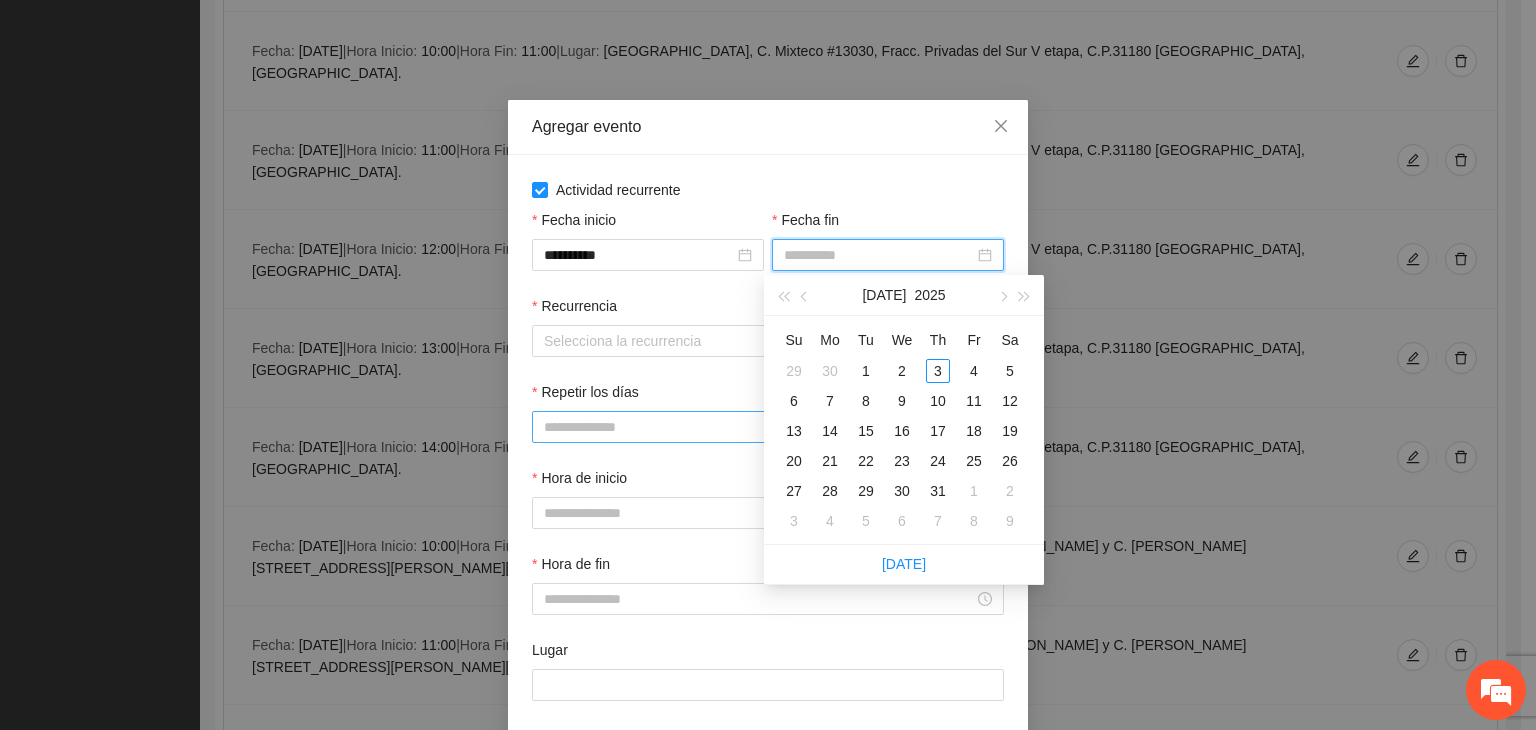 click on "16" at bounding box center [902, 431] 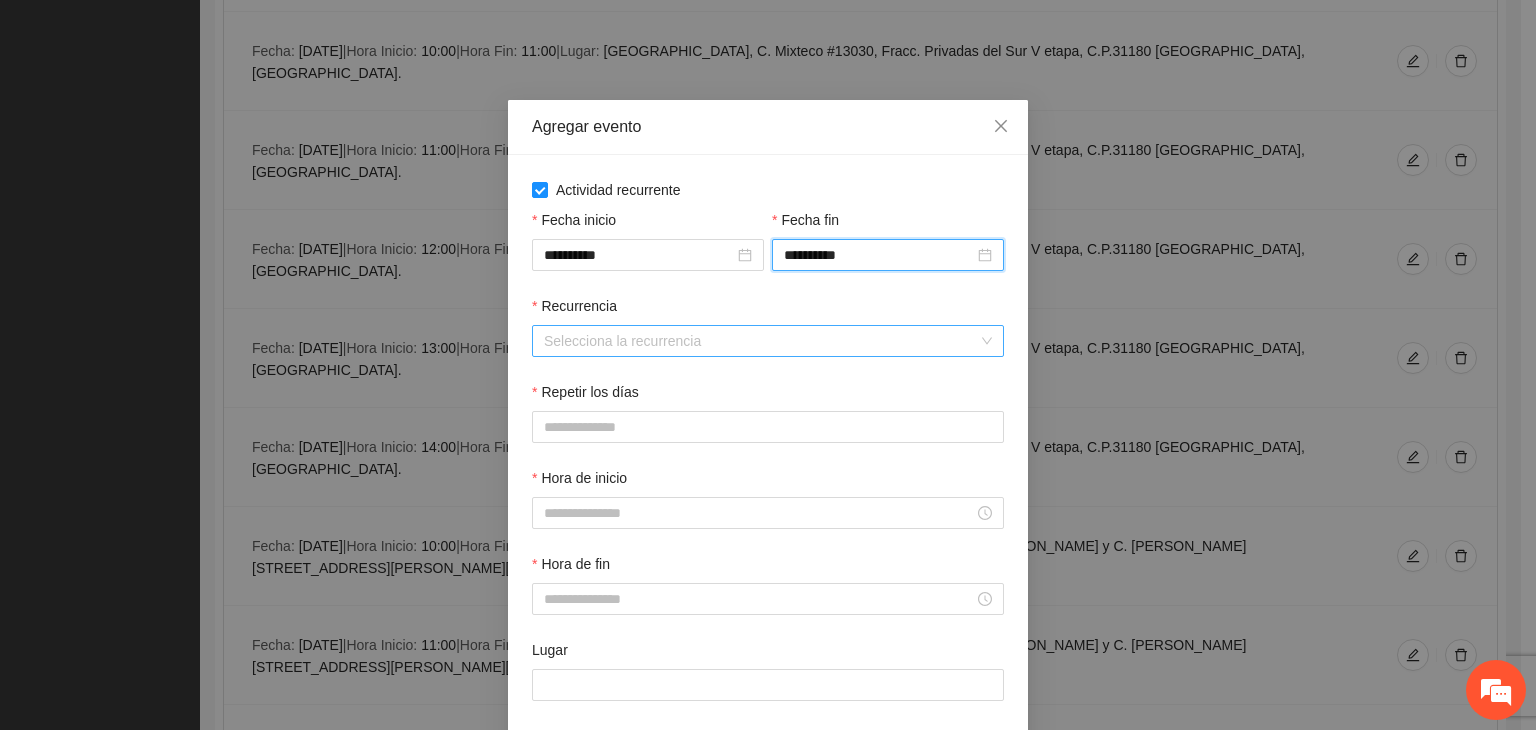 click on "Recurrencia" at bounding box center (761, 341) 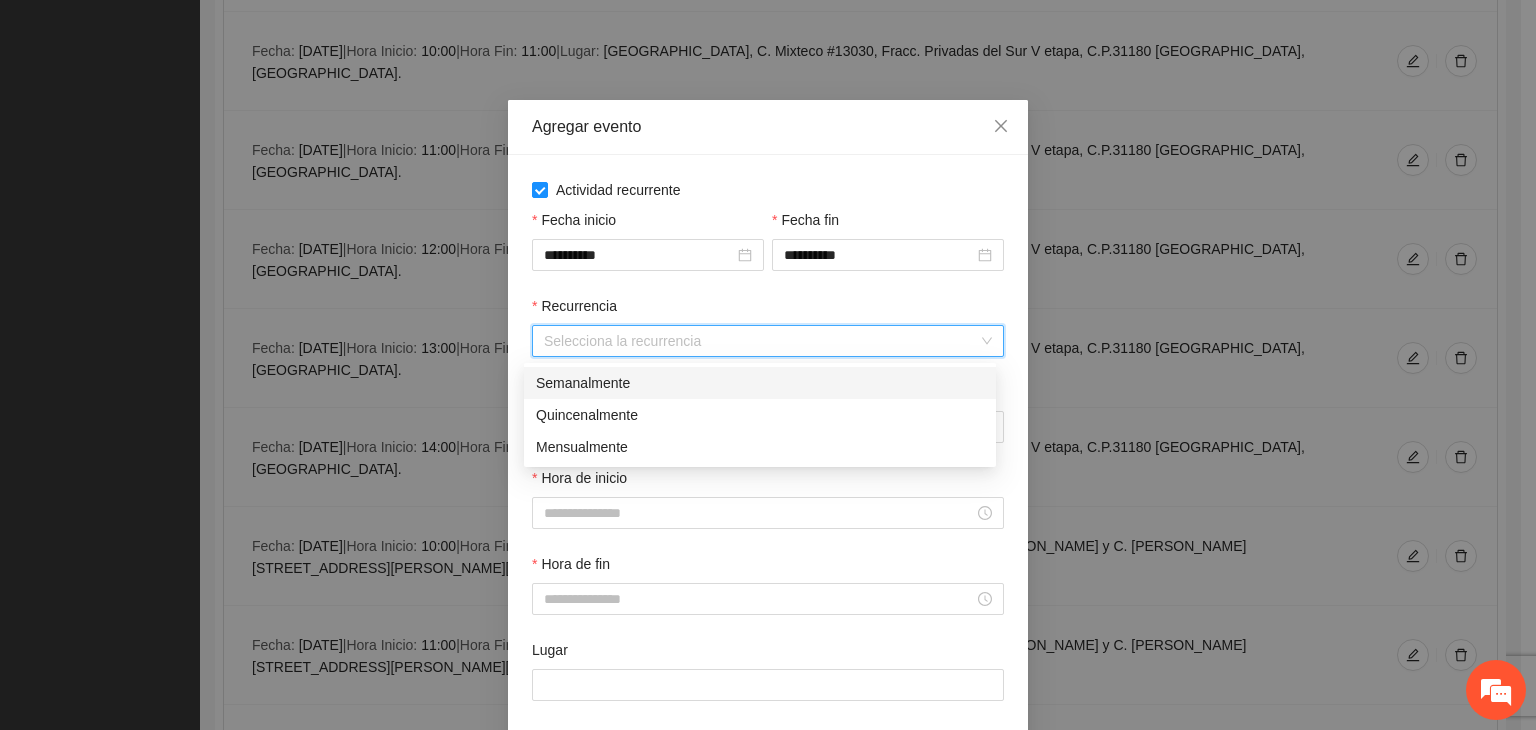 click on "Semanalmente" at bounding box center [760, 383] 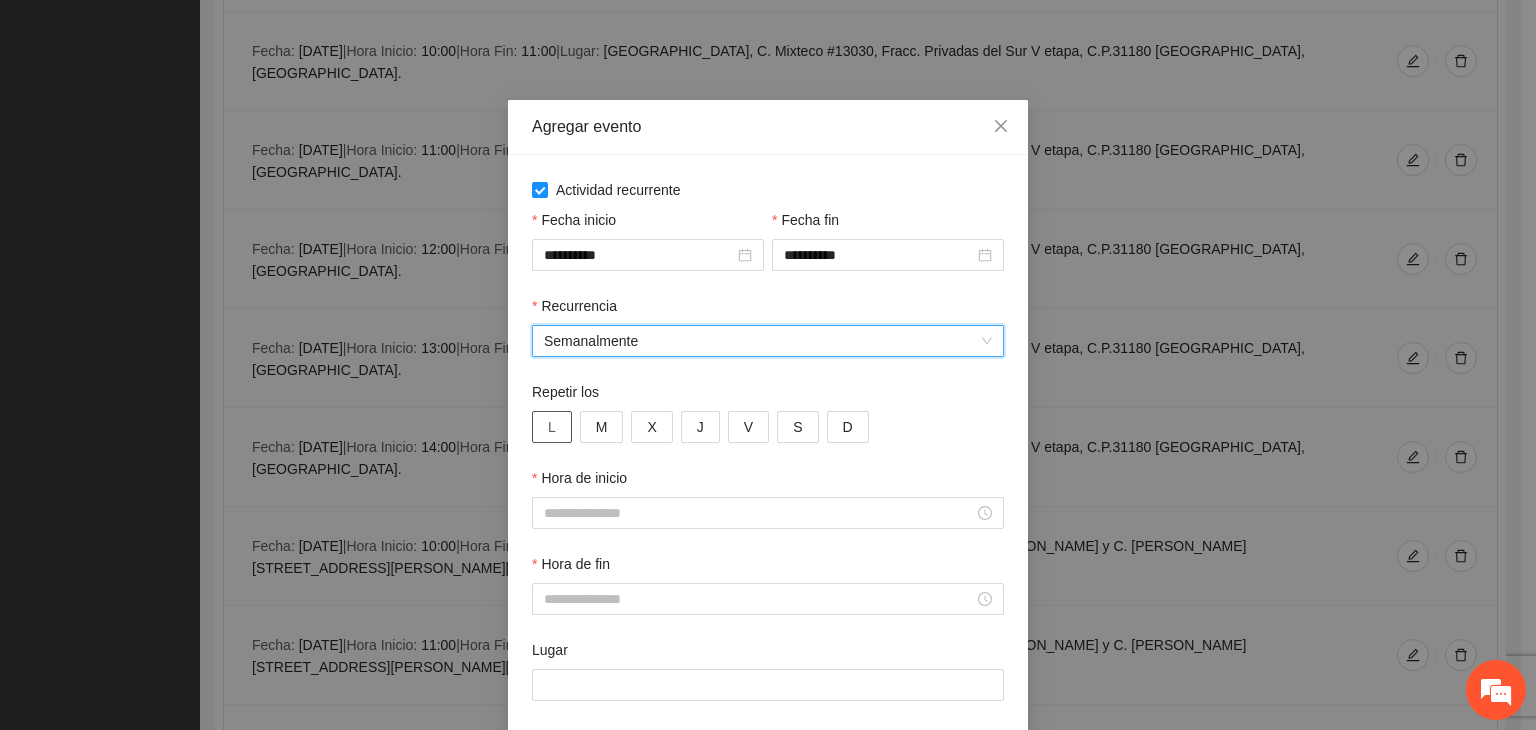 click on "L" at bounding box center (552, 427) 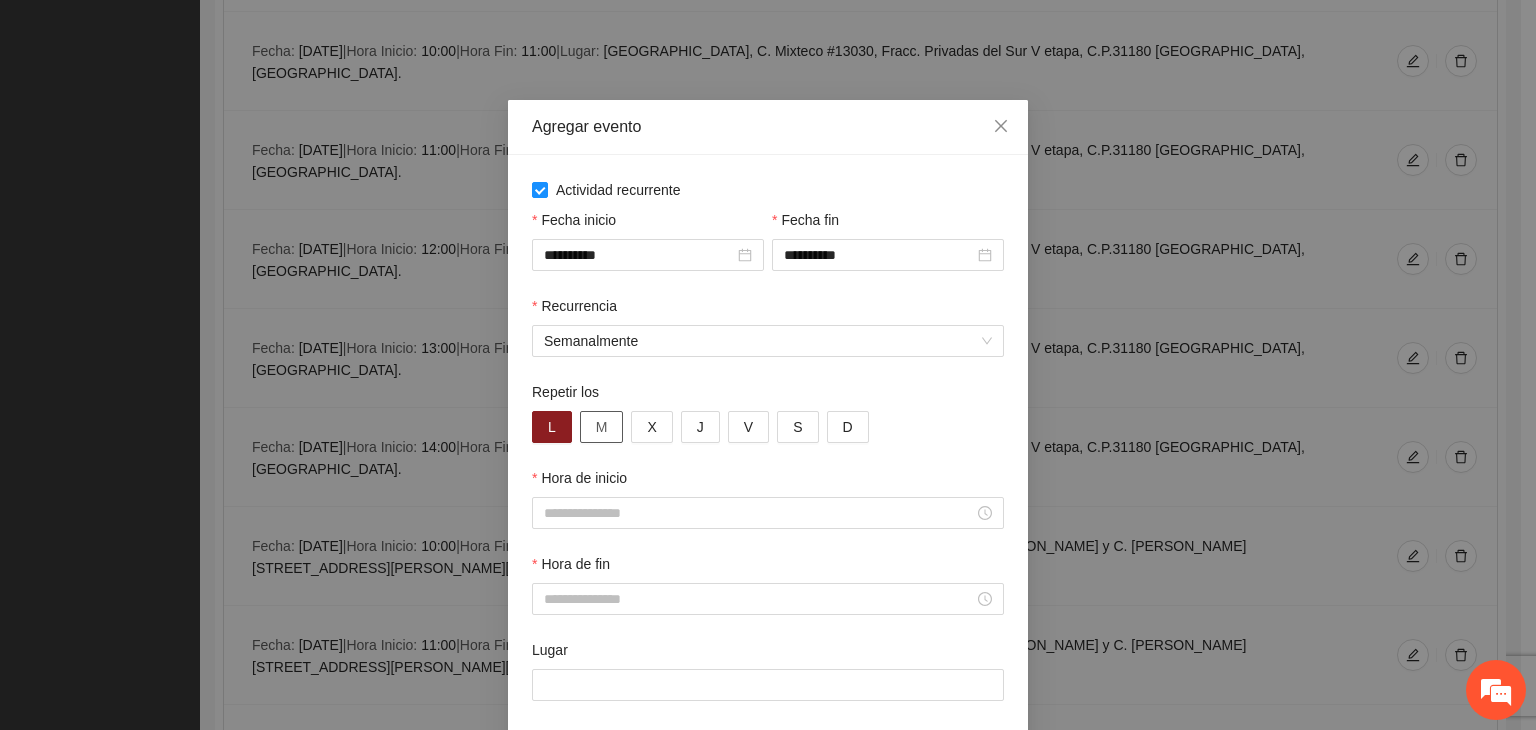 drag, startPoint x: 588, startPoint y: 427, endPoint x: 600, endPoint y: 421, distance: 13.416408 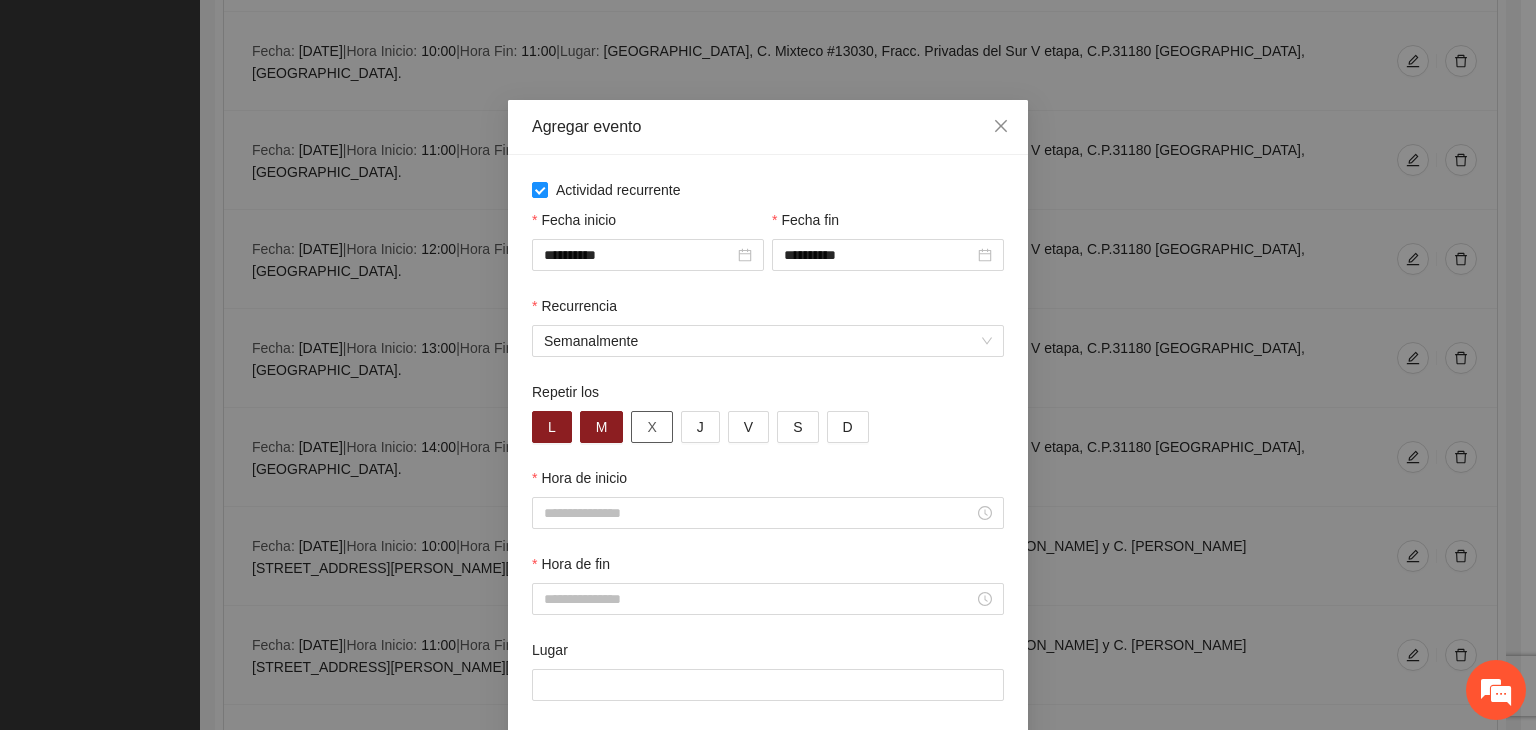 click on "X" at bounding box center [651, 427] 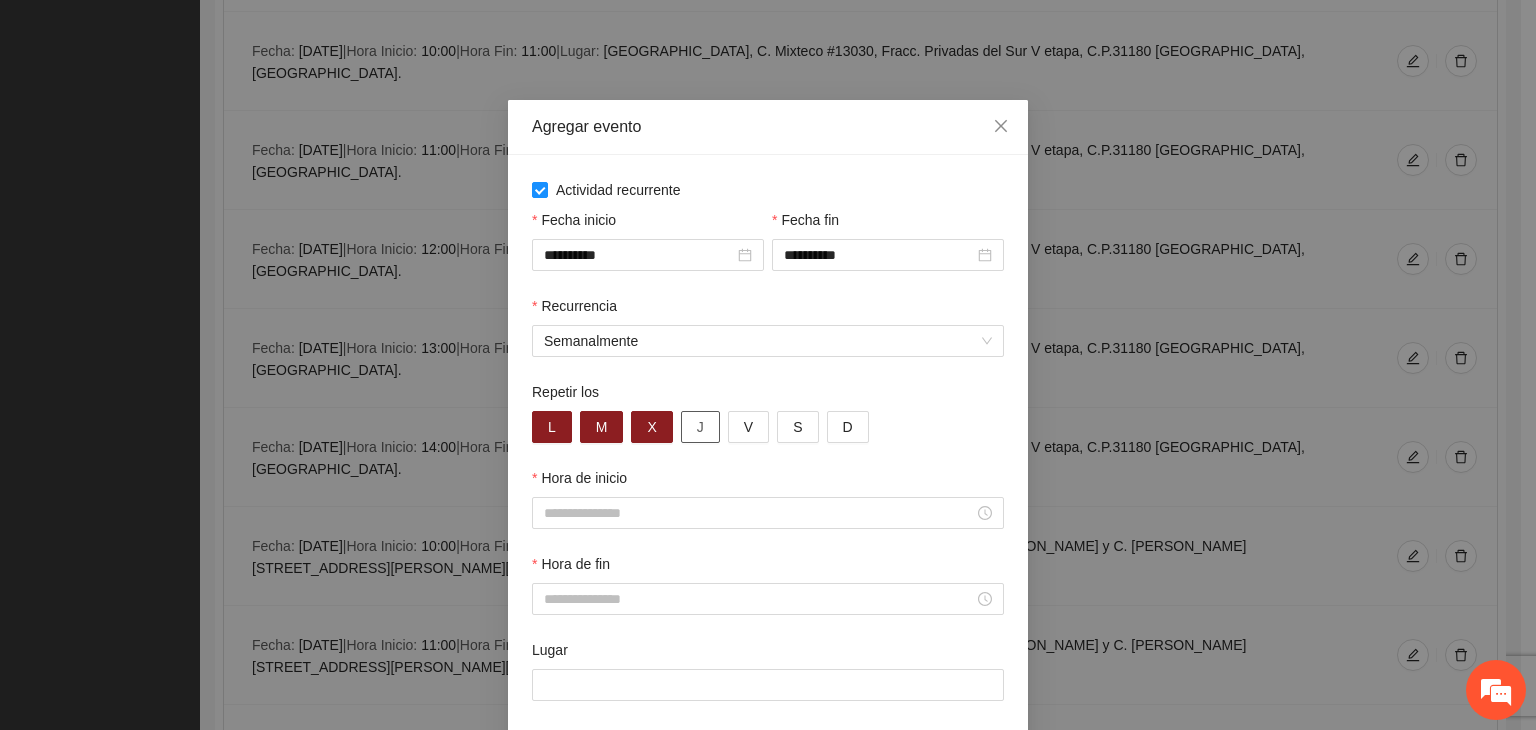 drag, startPoint x: 695, startPoint y: 437, endPoint x: 685, endPoint y: 433, distance: 10.770329 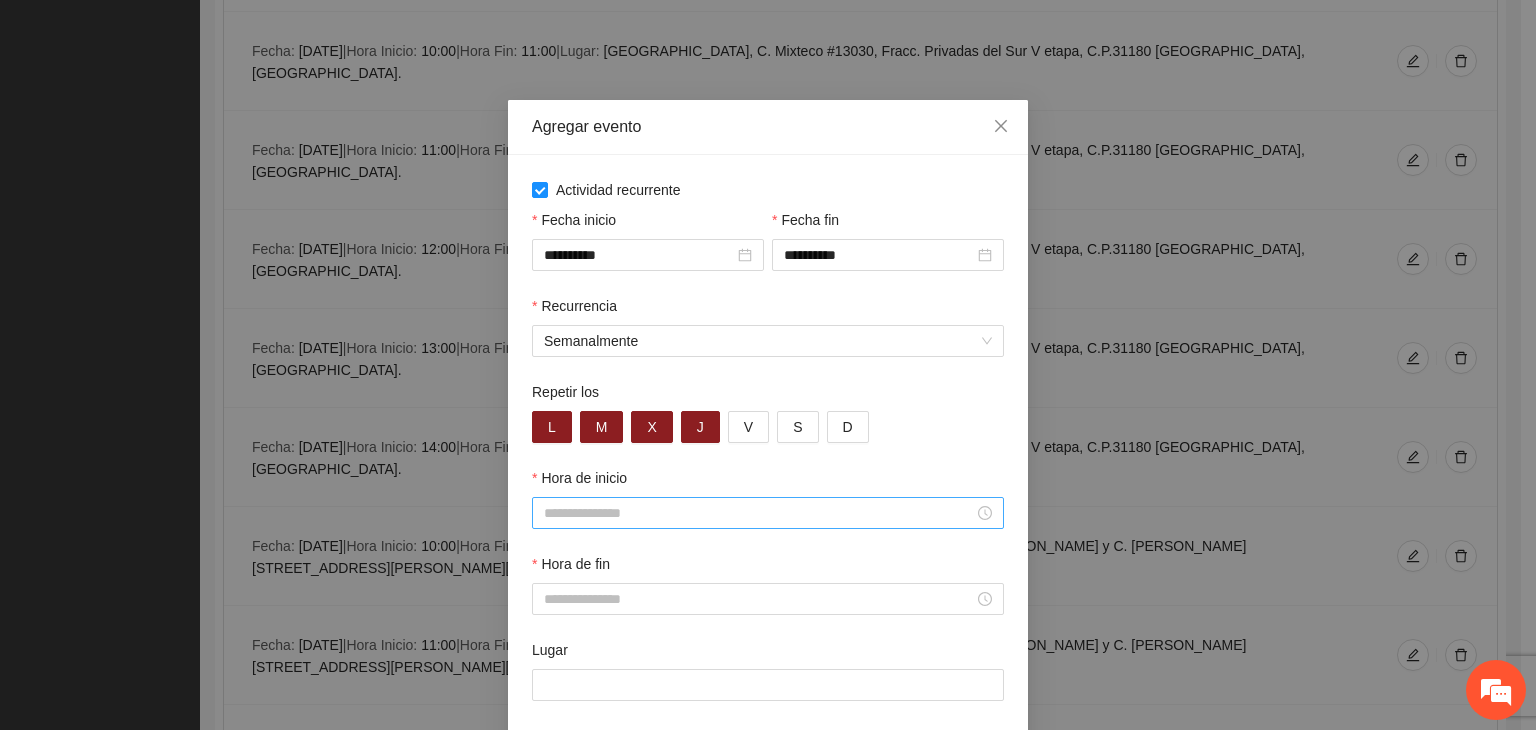click at bounding box center (768, 513) 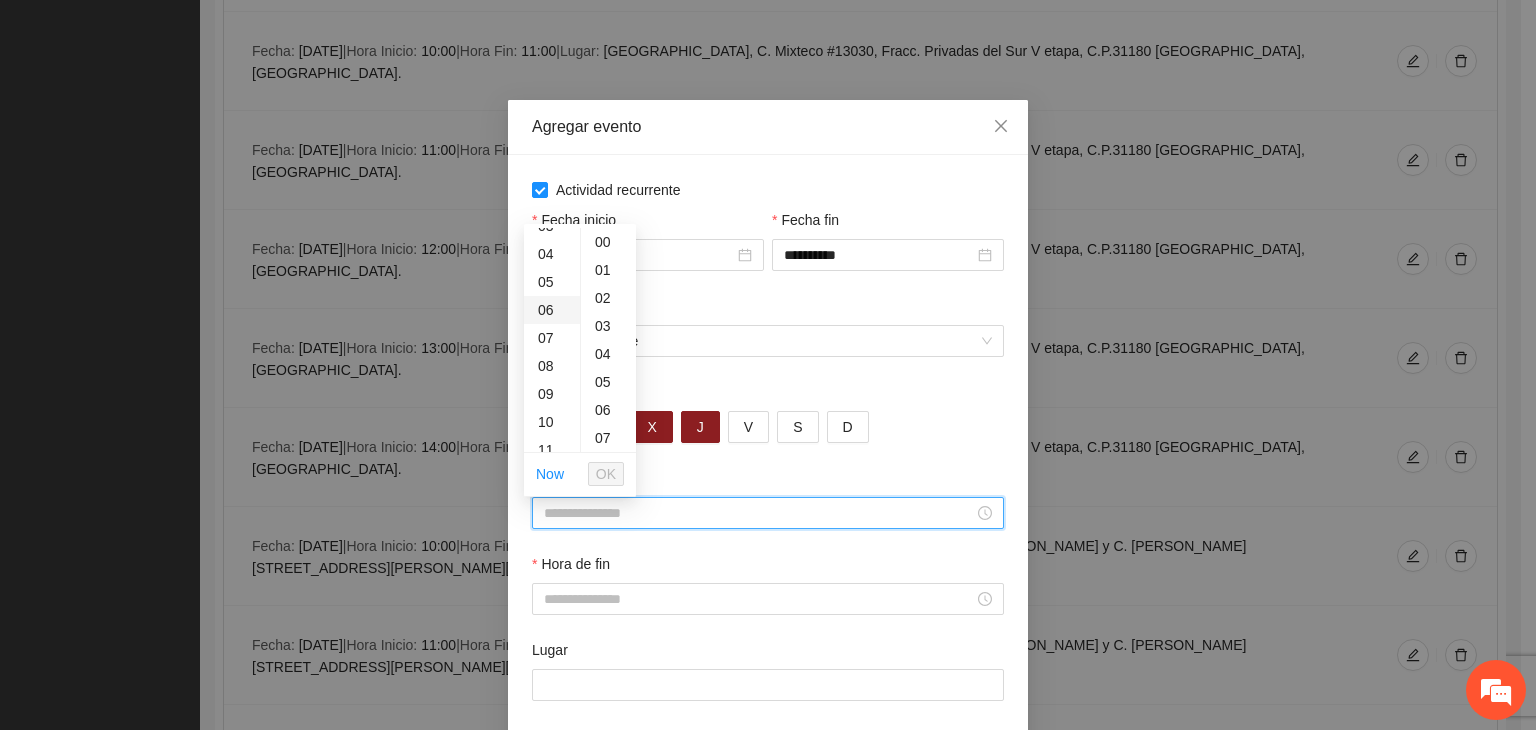 scroll, scrollTop: 200, scrollLeft: 0, axis: vertical 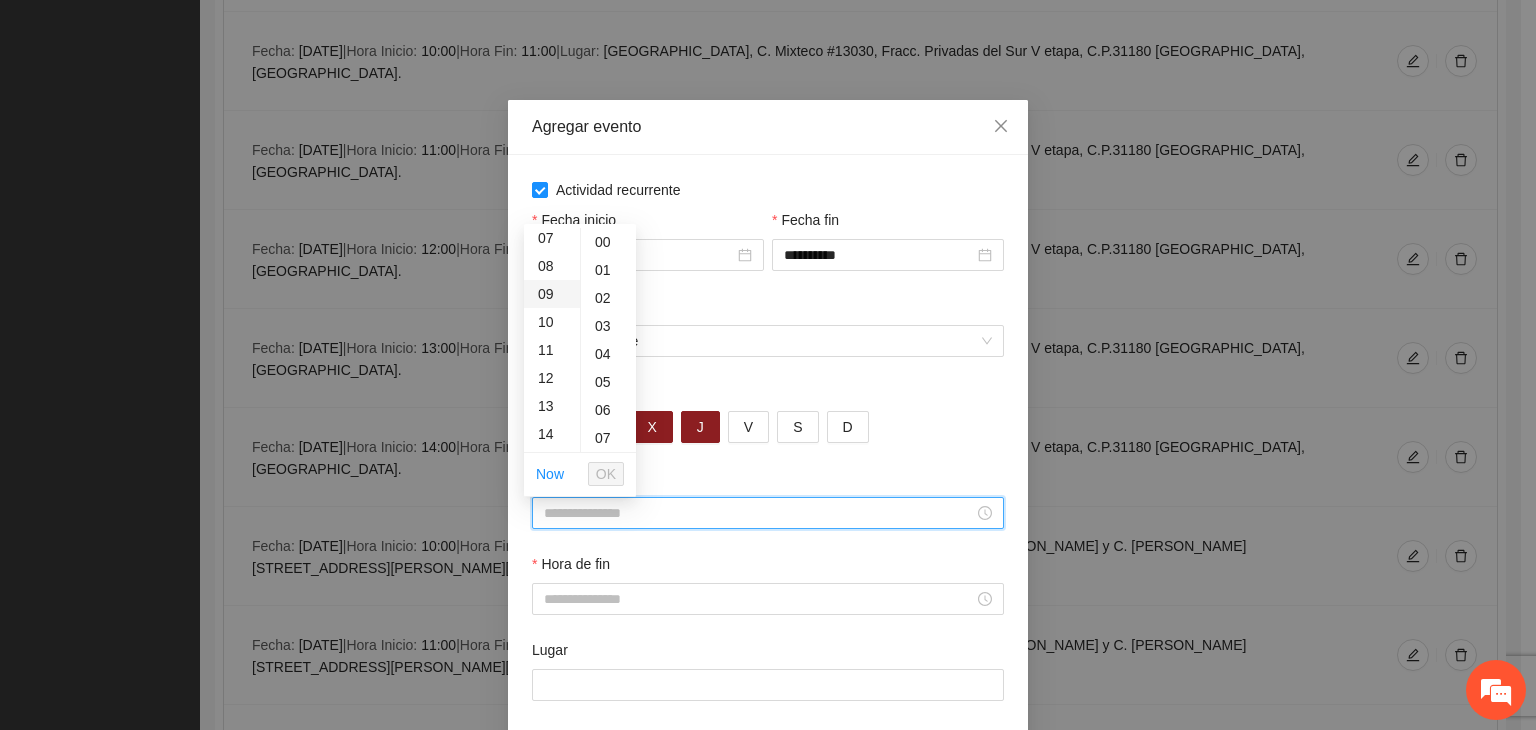 click on "09" at bounding box center [552, 294] 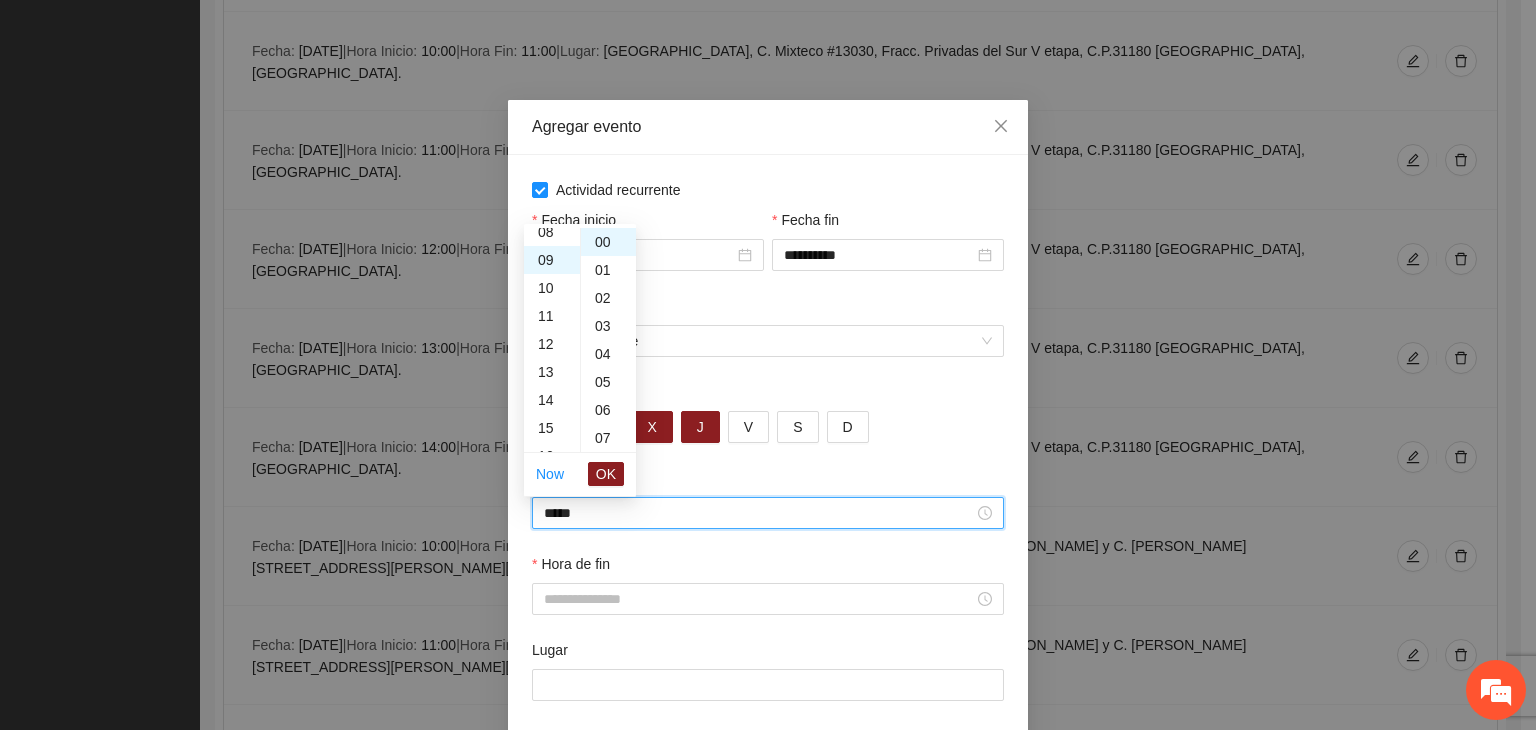 scroll, scrollTop: 252, scrollLeft: 0, axis: vertical 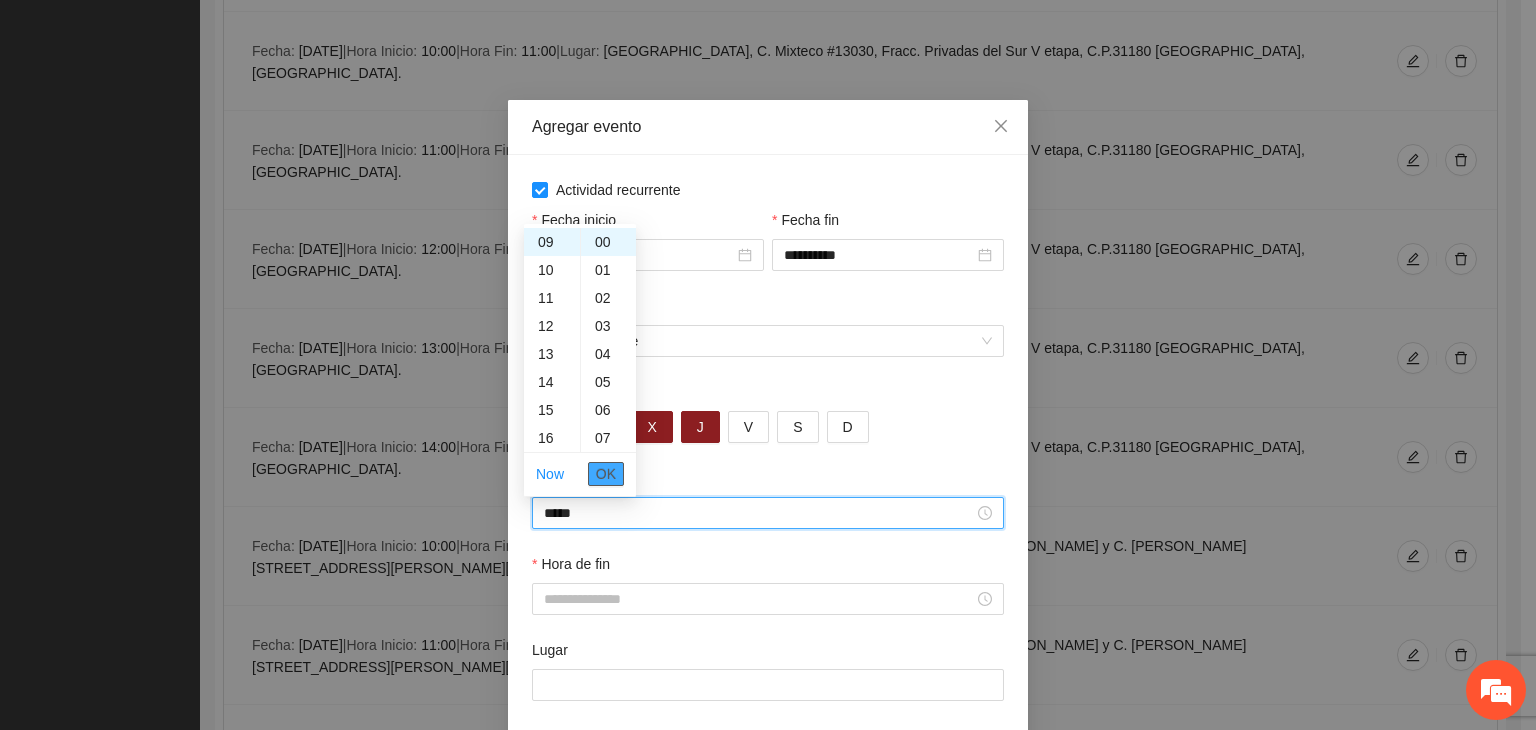 click on "OK" at bounding box center (606, 474) 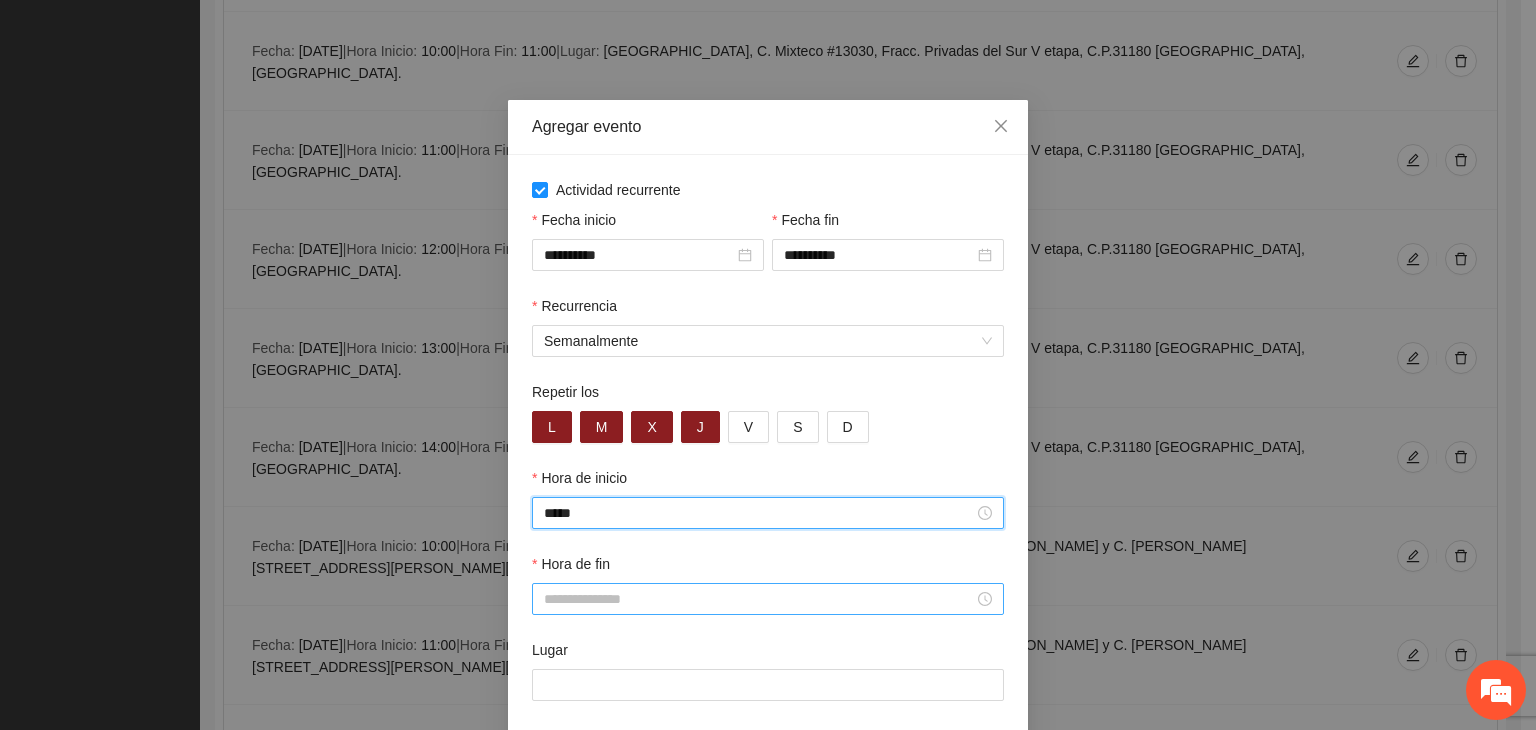 click on "Hora de fin" at bounding box center (759, 599) 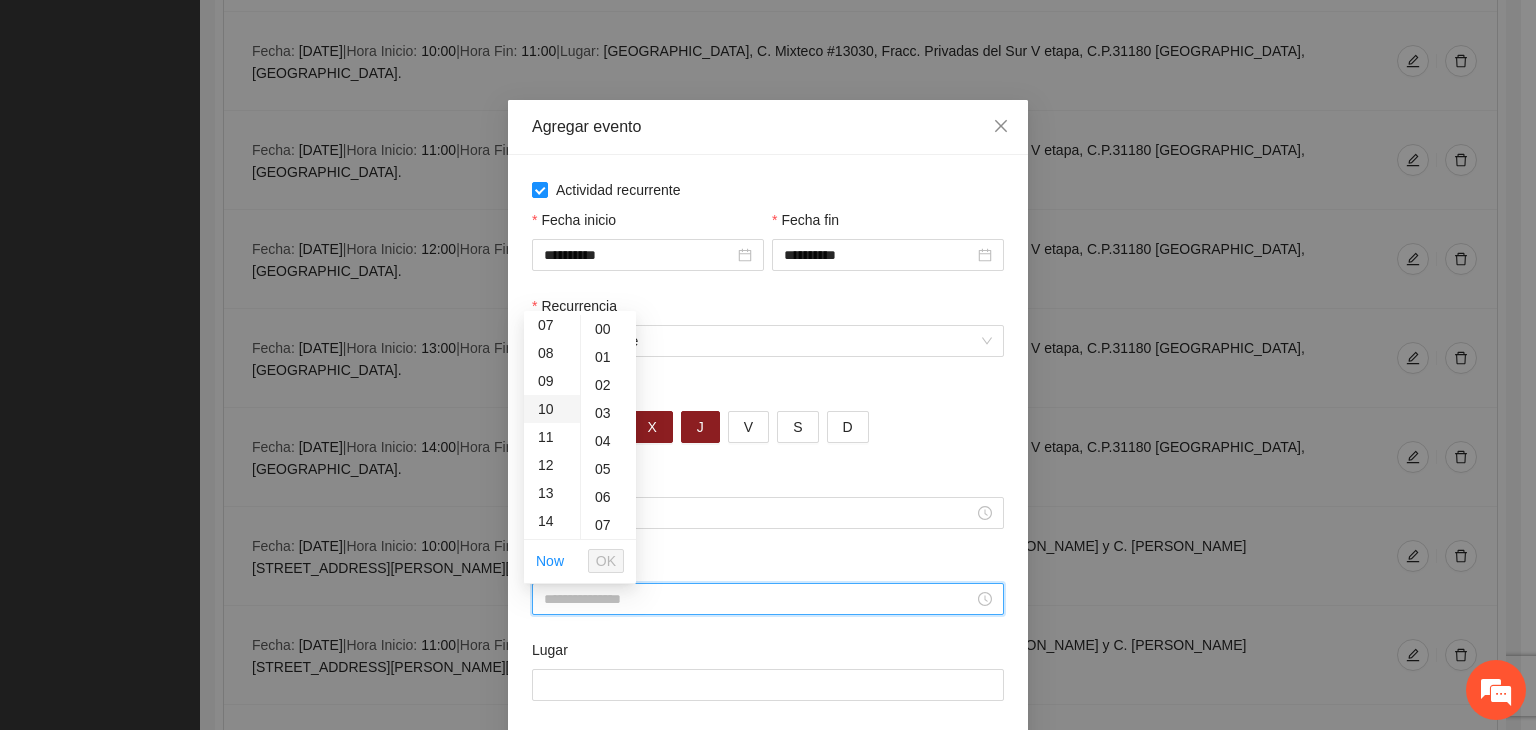 click on "10" at bounding box center [552, 409] 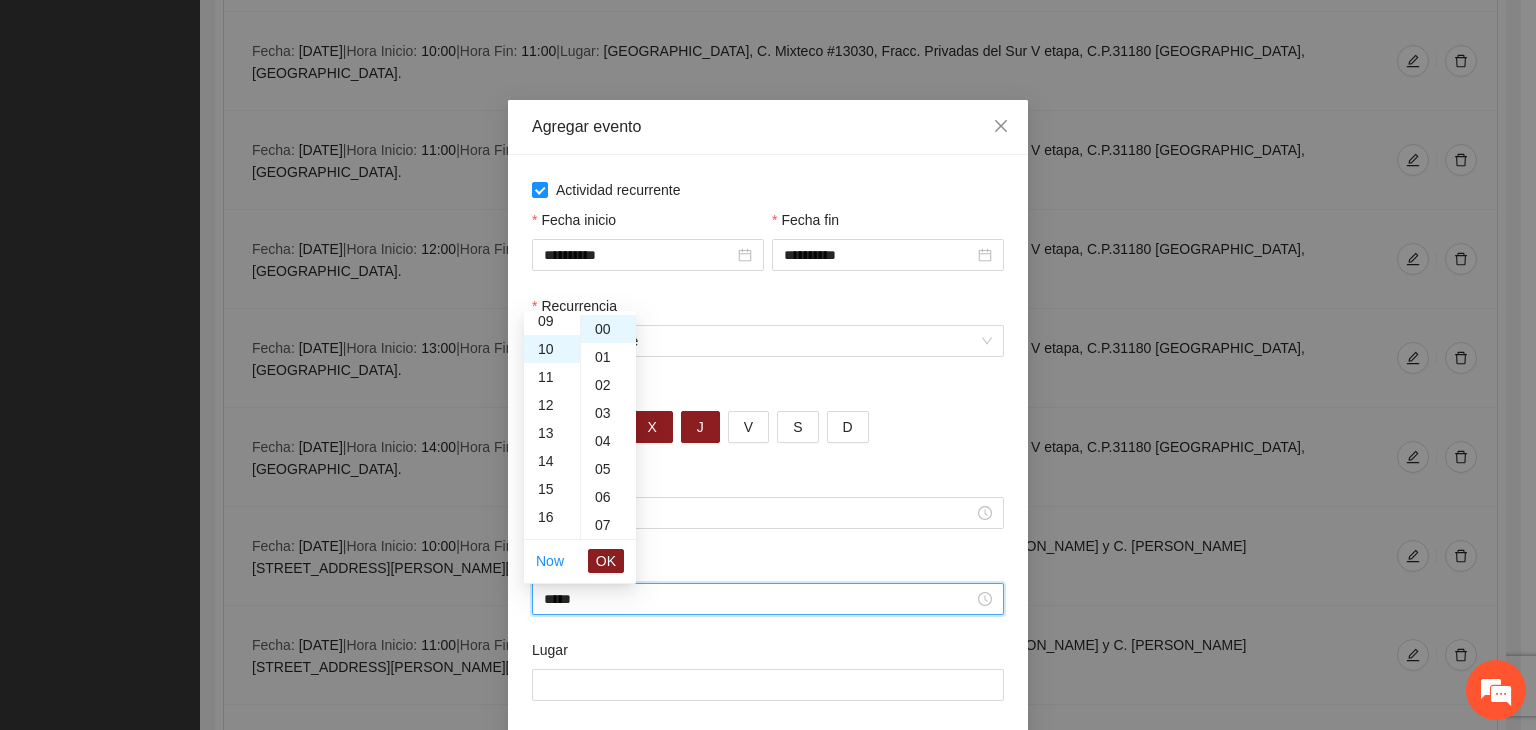 scroll, scrollTop: 280, scrollLeft: 0, axis: vertical 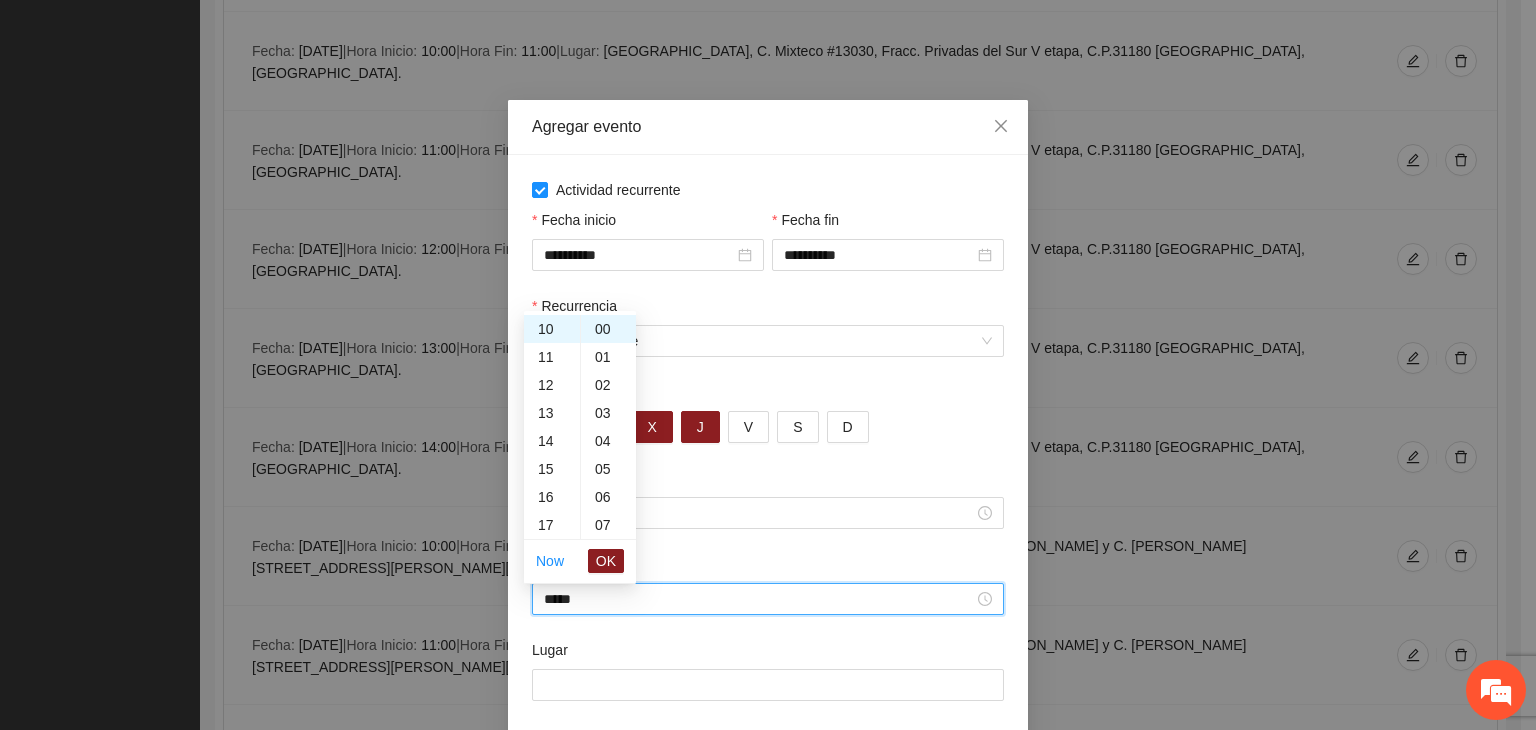 drag, startPoint x: 597, startPoint y: 549, endPoint x: 604, endPoint y: 565, distance: 17.464249 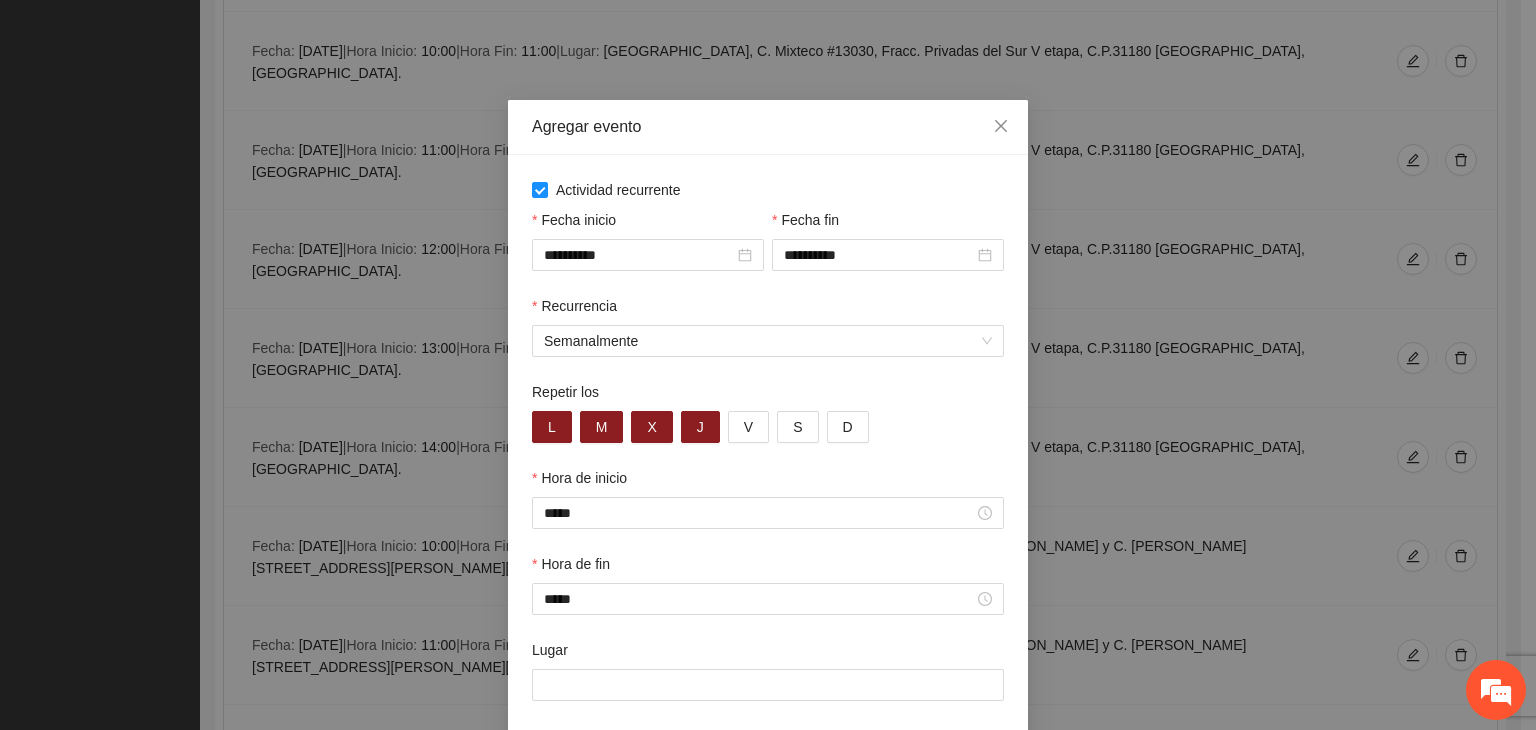 click on "Lugar" at bounding box center [768, 654] 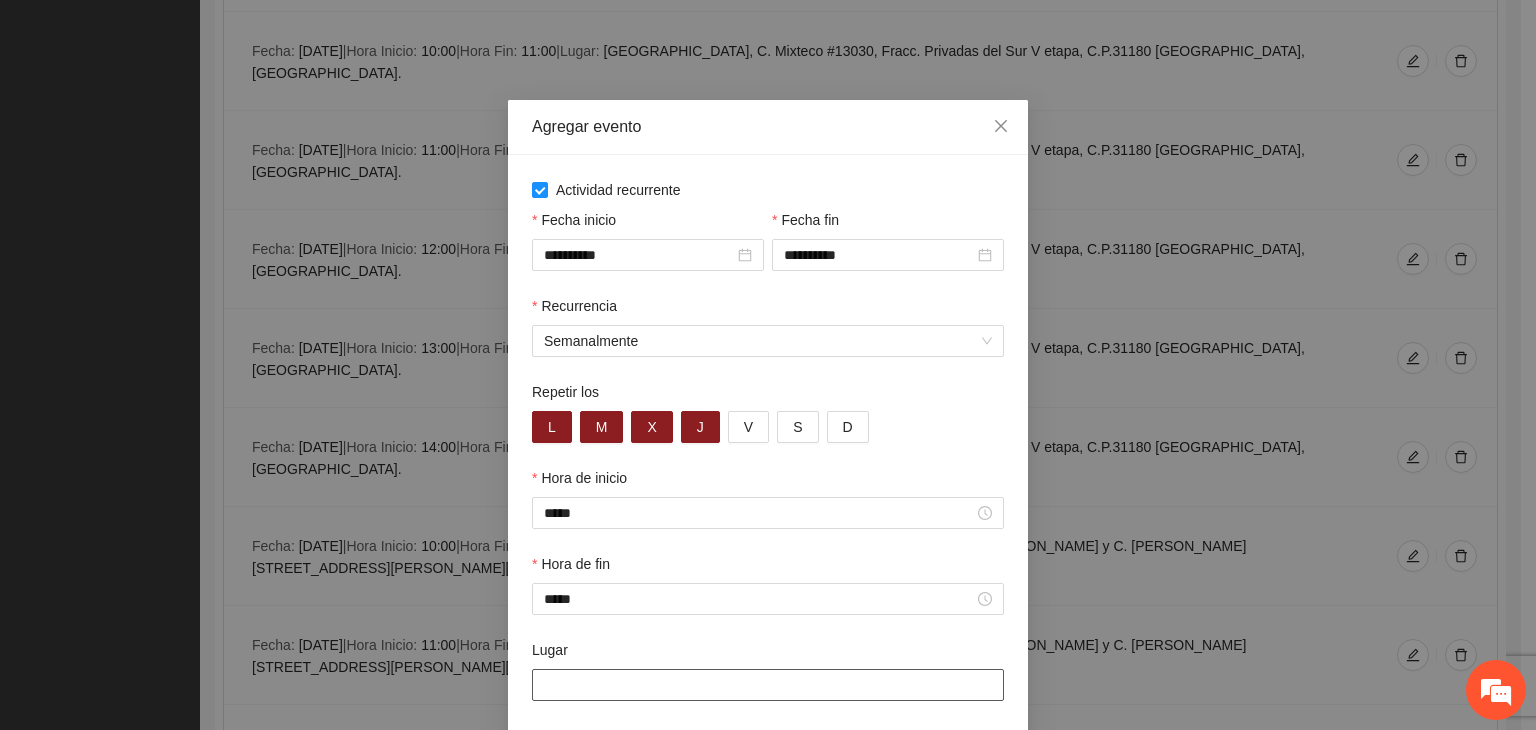 click on "Lugar" at bounding box center (768, 685) 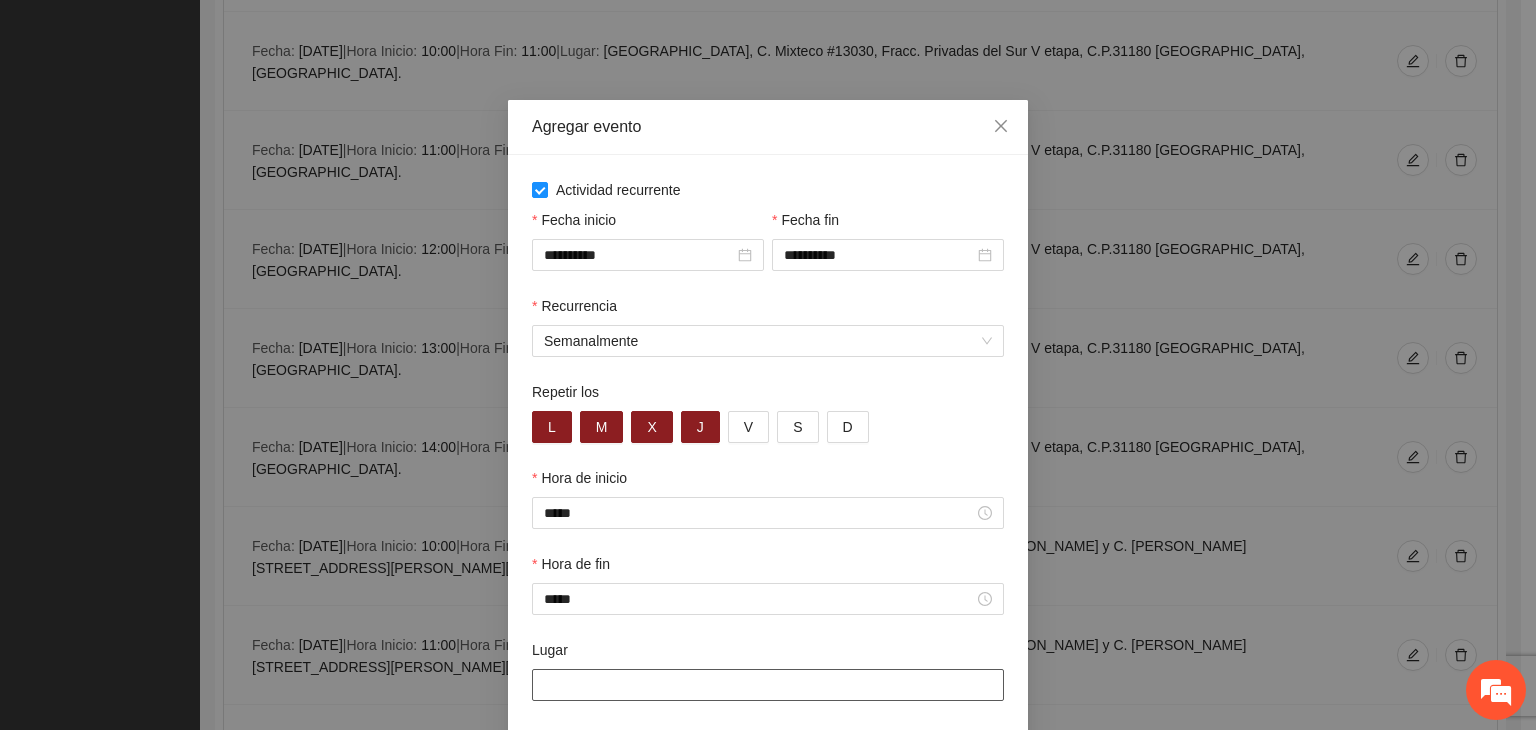 type on "**********" 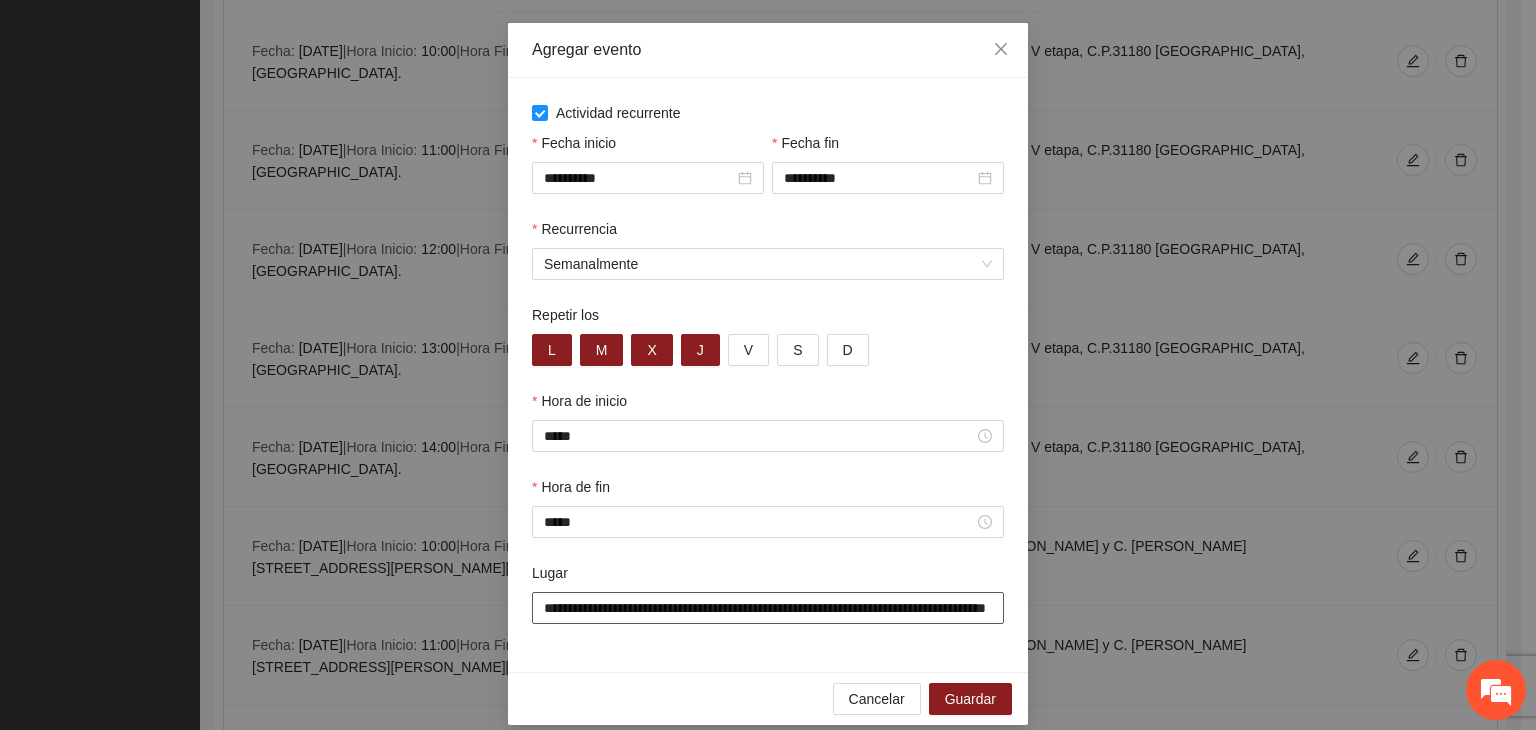 scroll, scrollTop: 99, scrollLeft: 0, axis: vertical 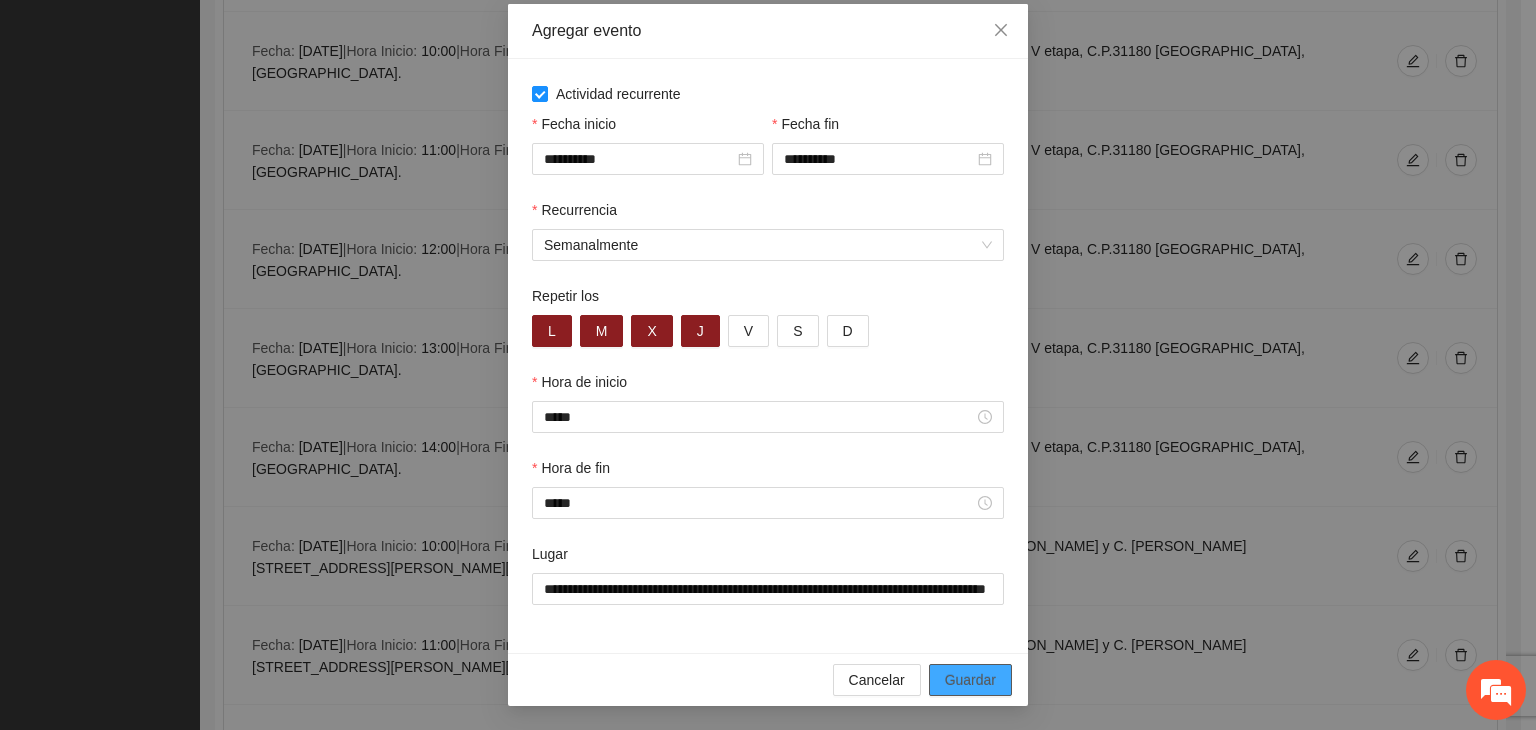 click on "Guardar" at bounding box center (970, 680) 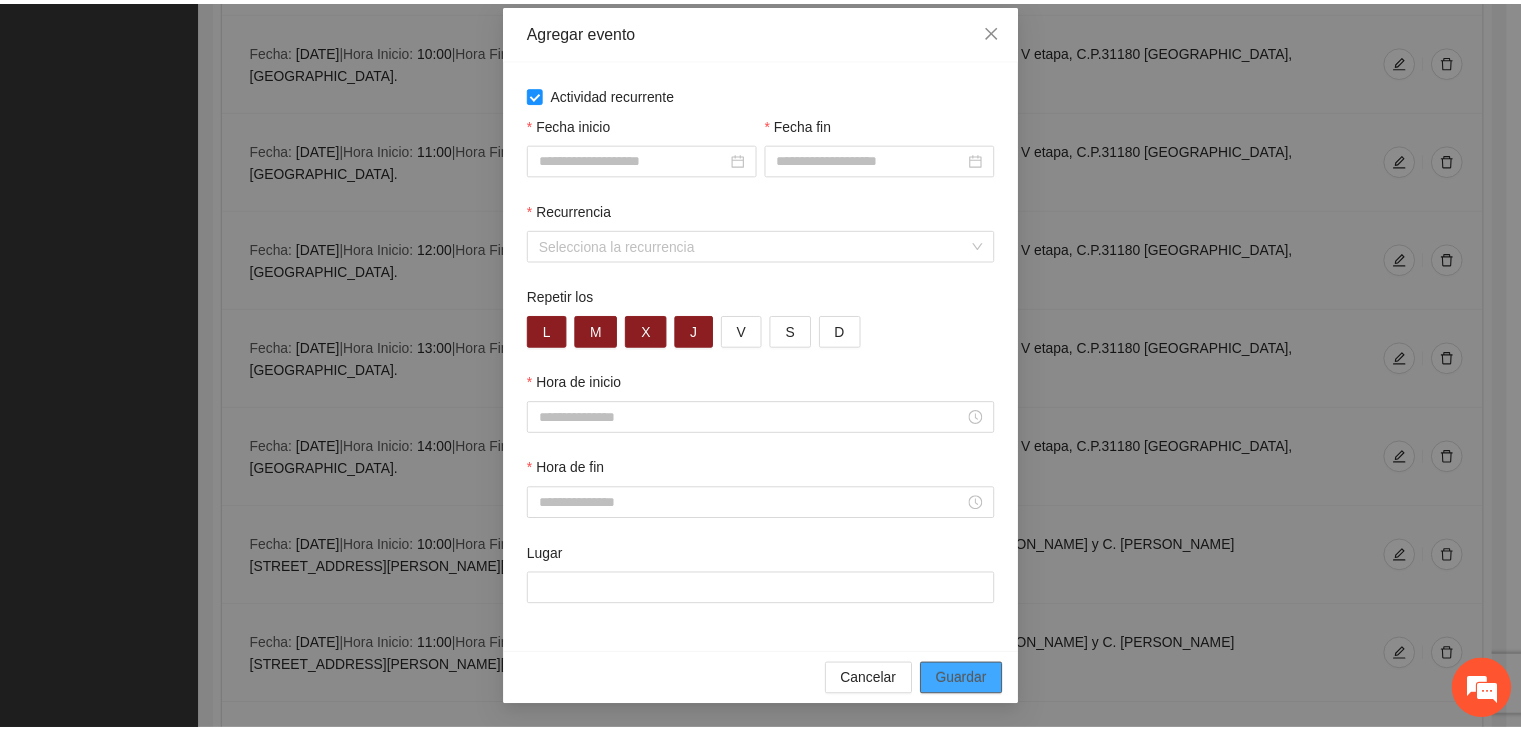 scroll, scrollTop: 0, scrollLeft: 0, axis: both 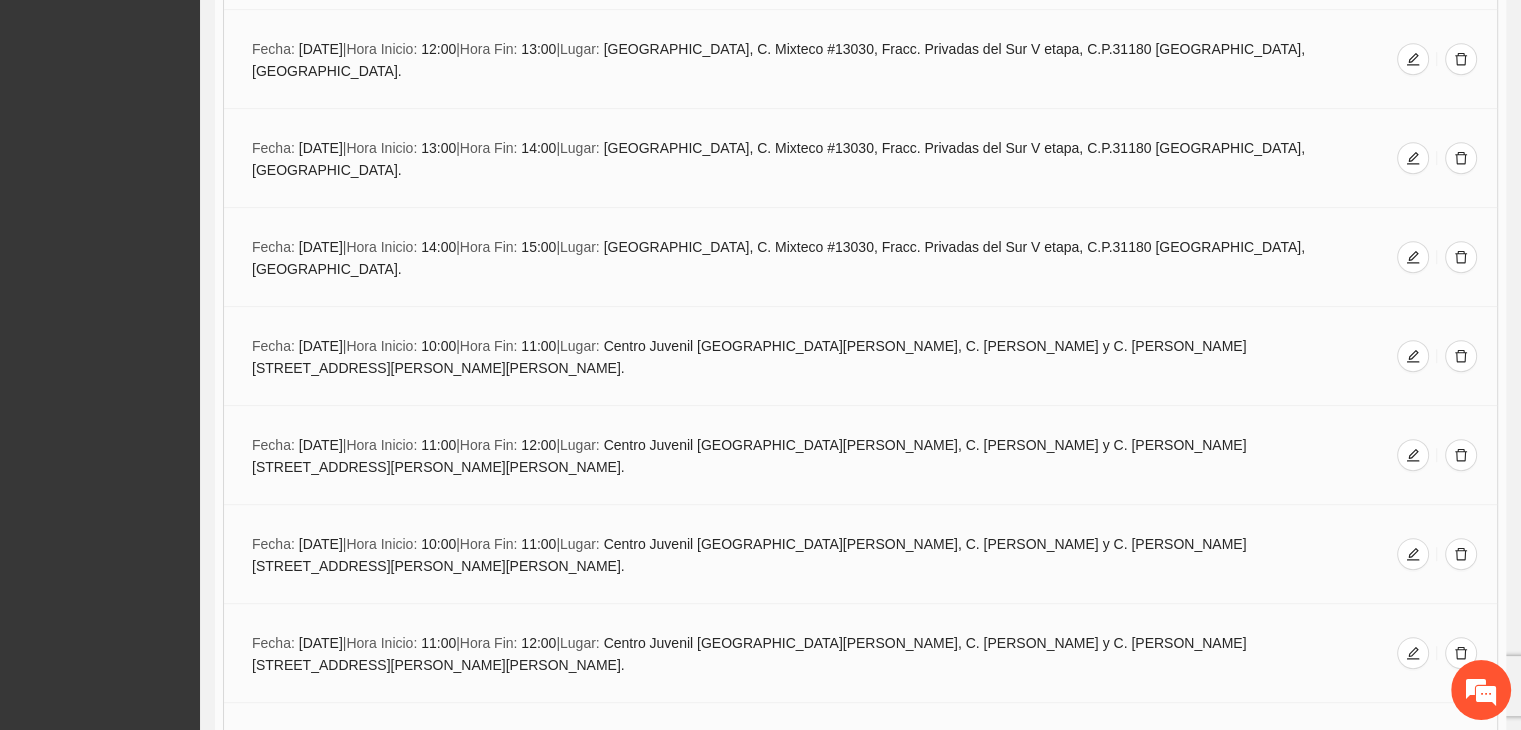 click on "Agregar evento" at bounding box center [860, 2612] 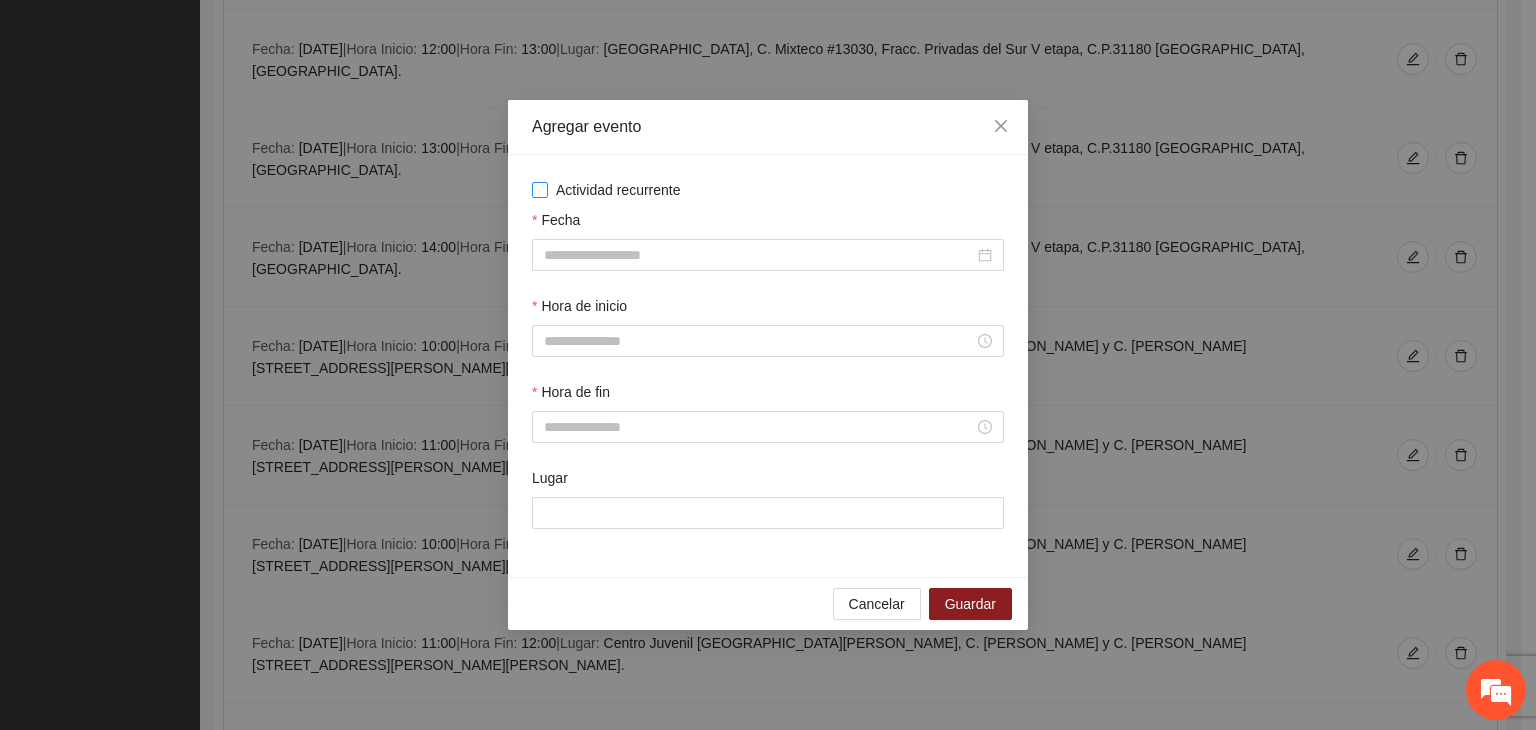 click on "Actividad recurrente" at bounding box center [618, 190] 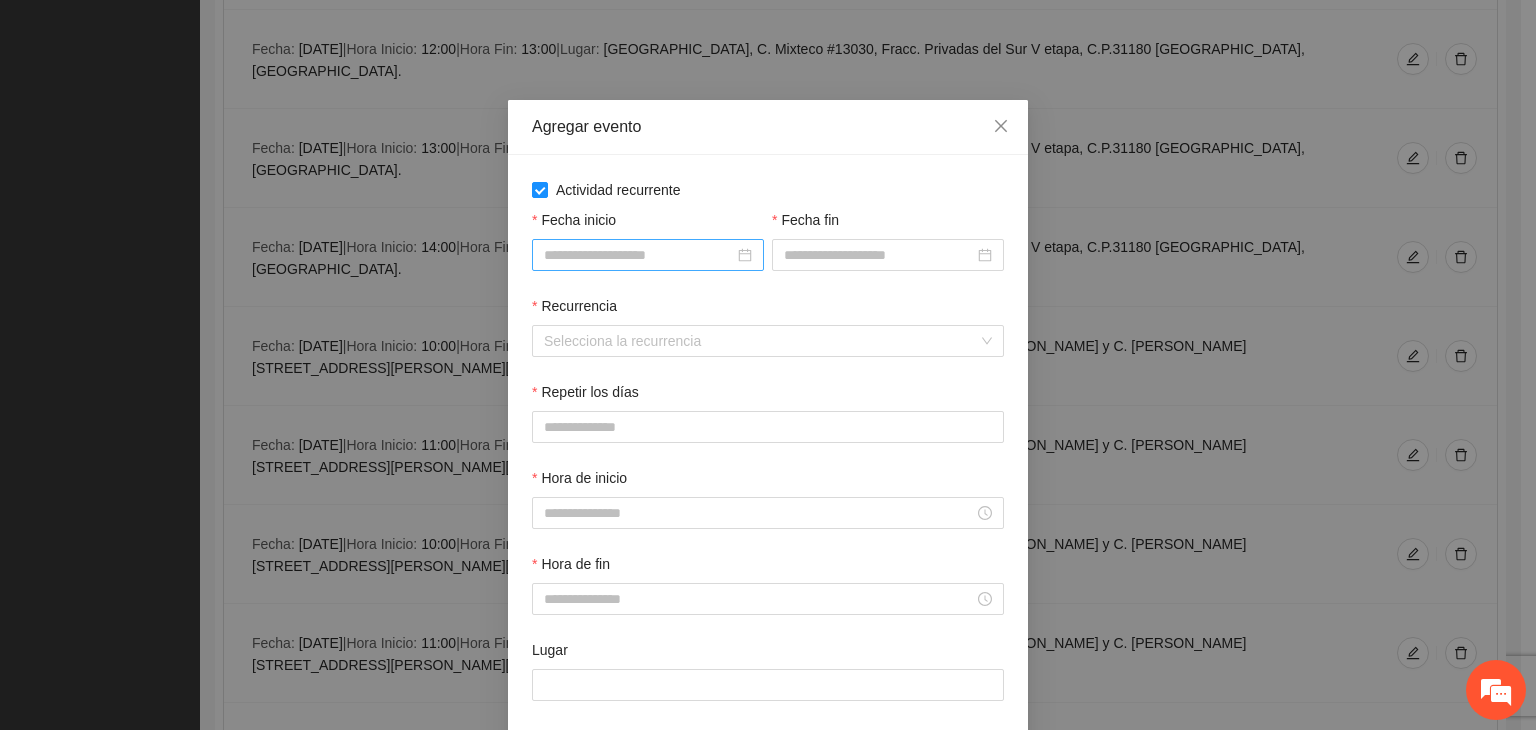 drag, startPoint x: 648, startPoint y: 242, endPoint x: 639, endPoint y: 256, distance: 16.643316 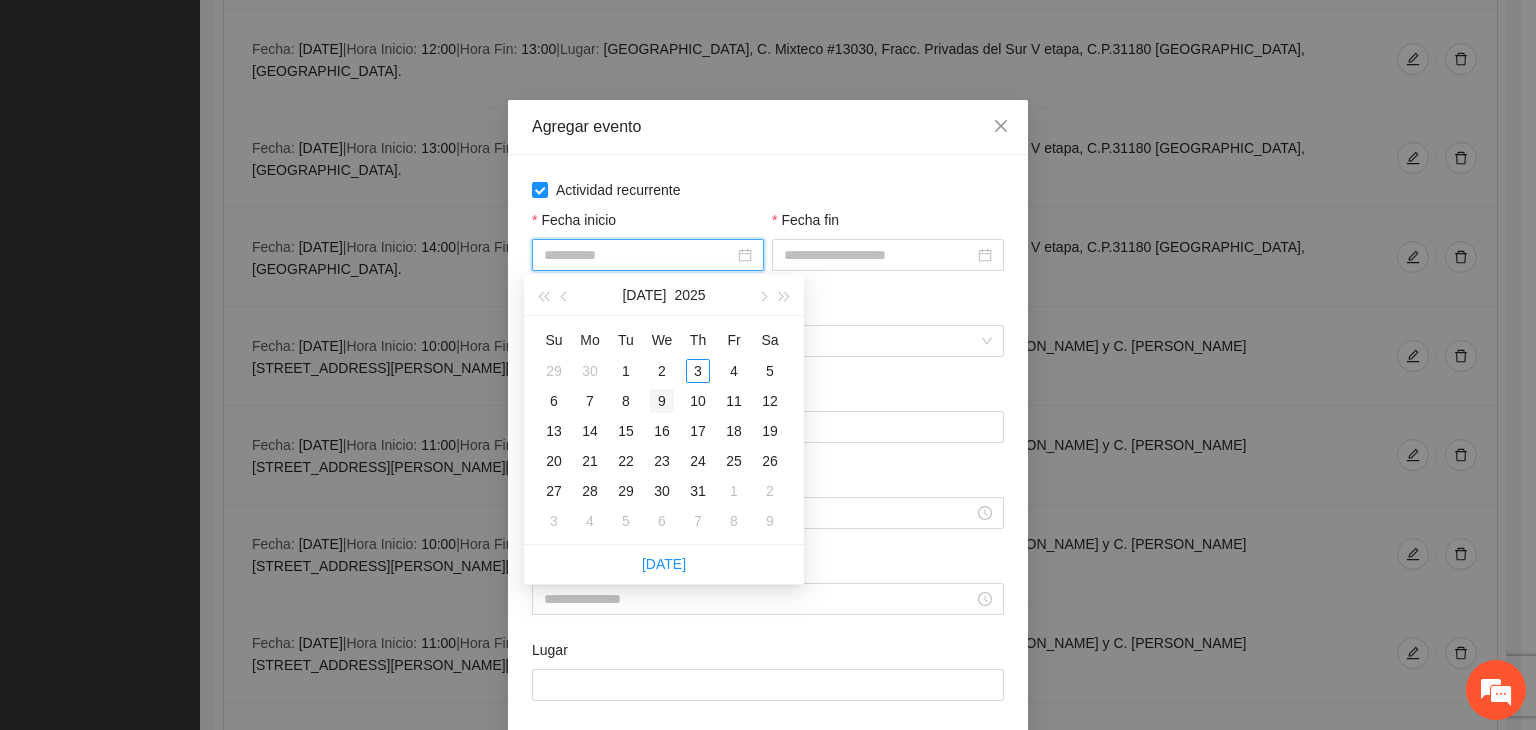 type on "**********" 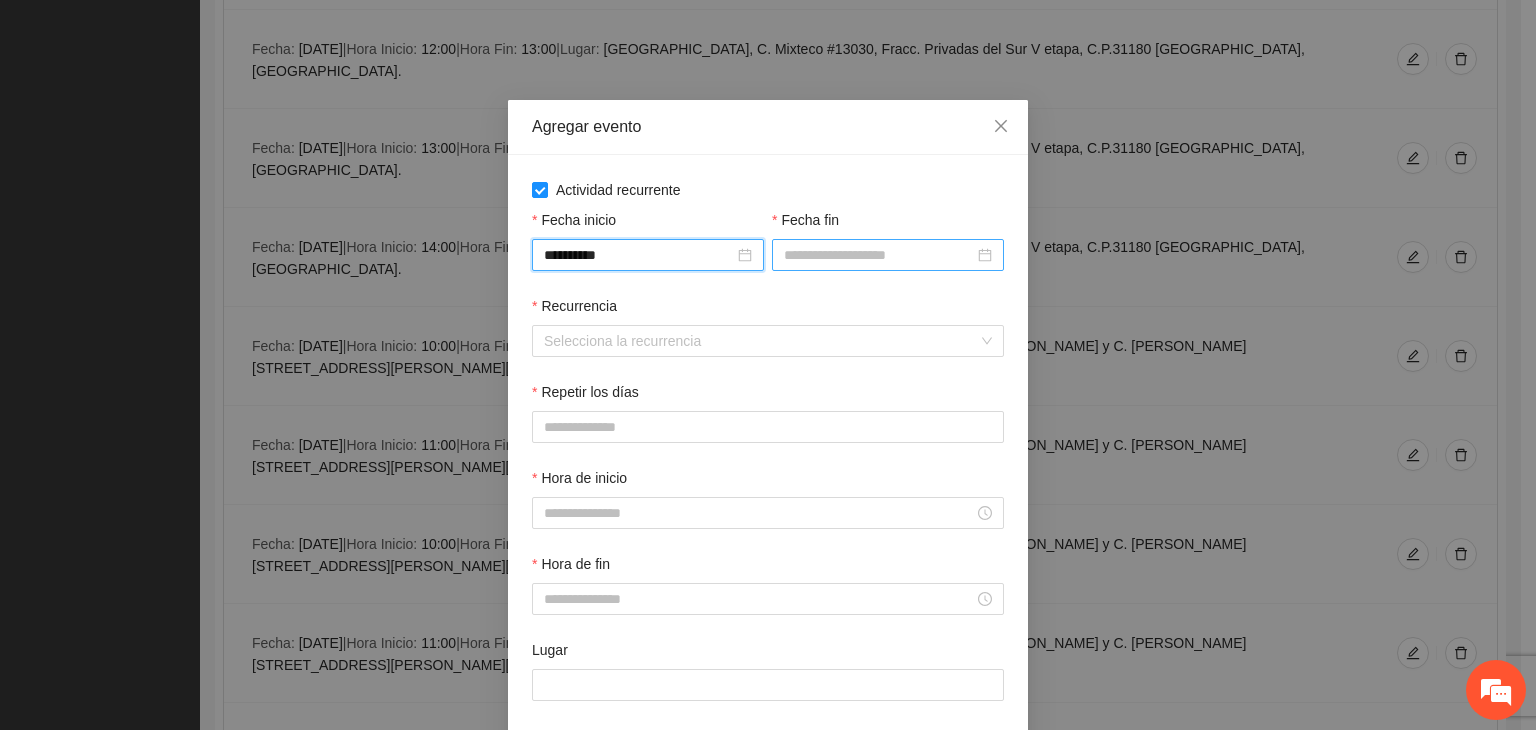 click on "Fecha fin" at bounding box center [879, 255] 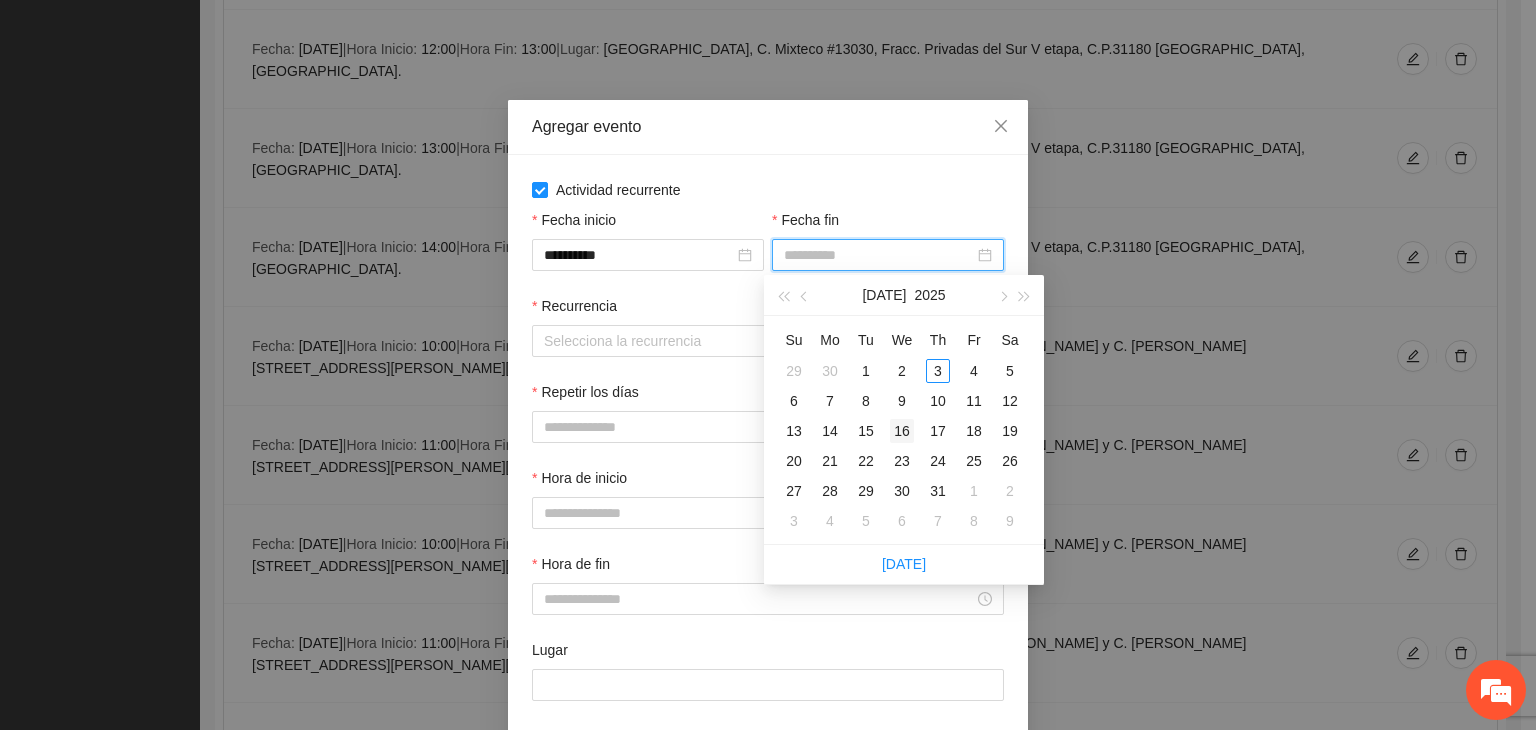type on "**********" 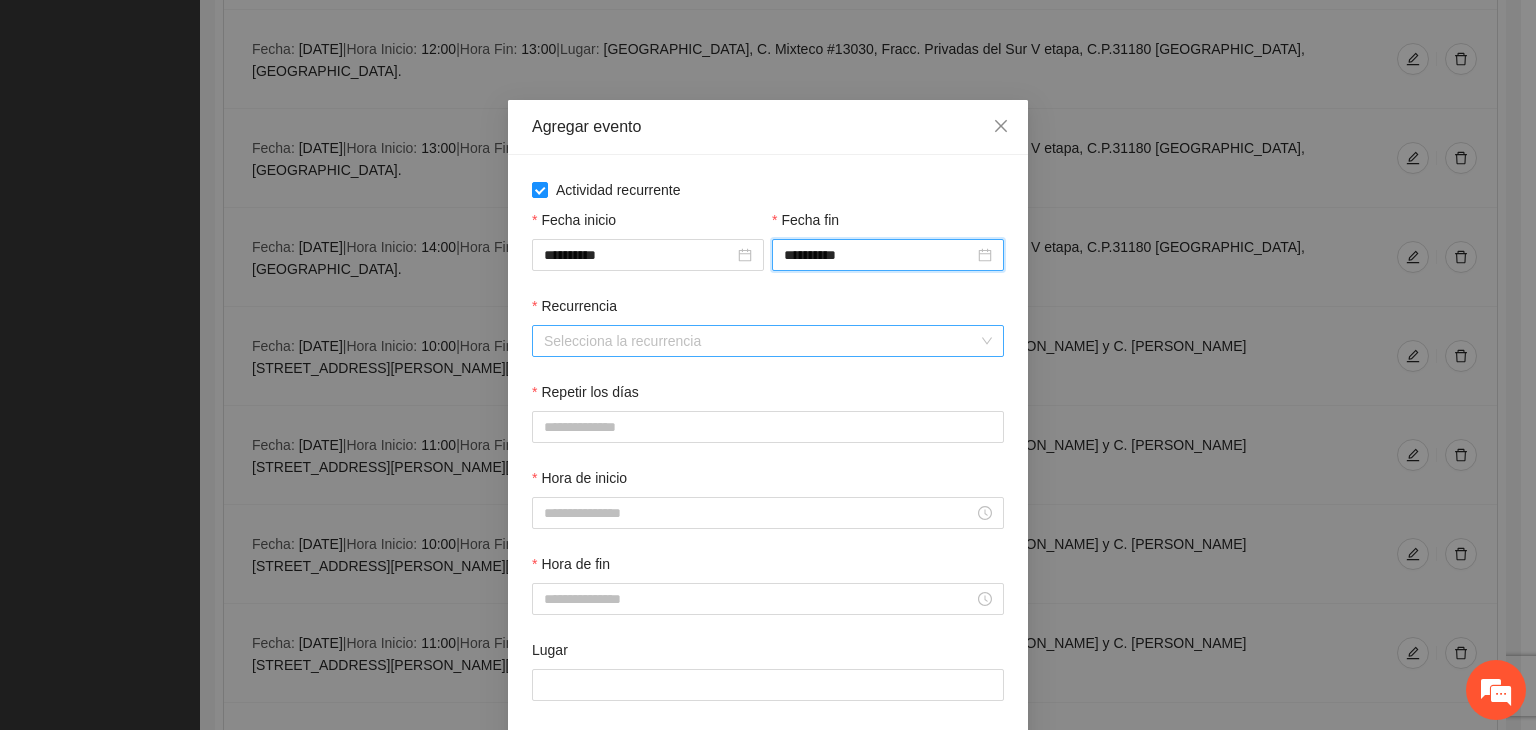 click on "Recurrencia" at bounding box center (761, 341) 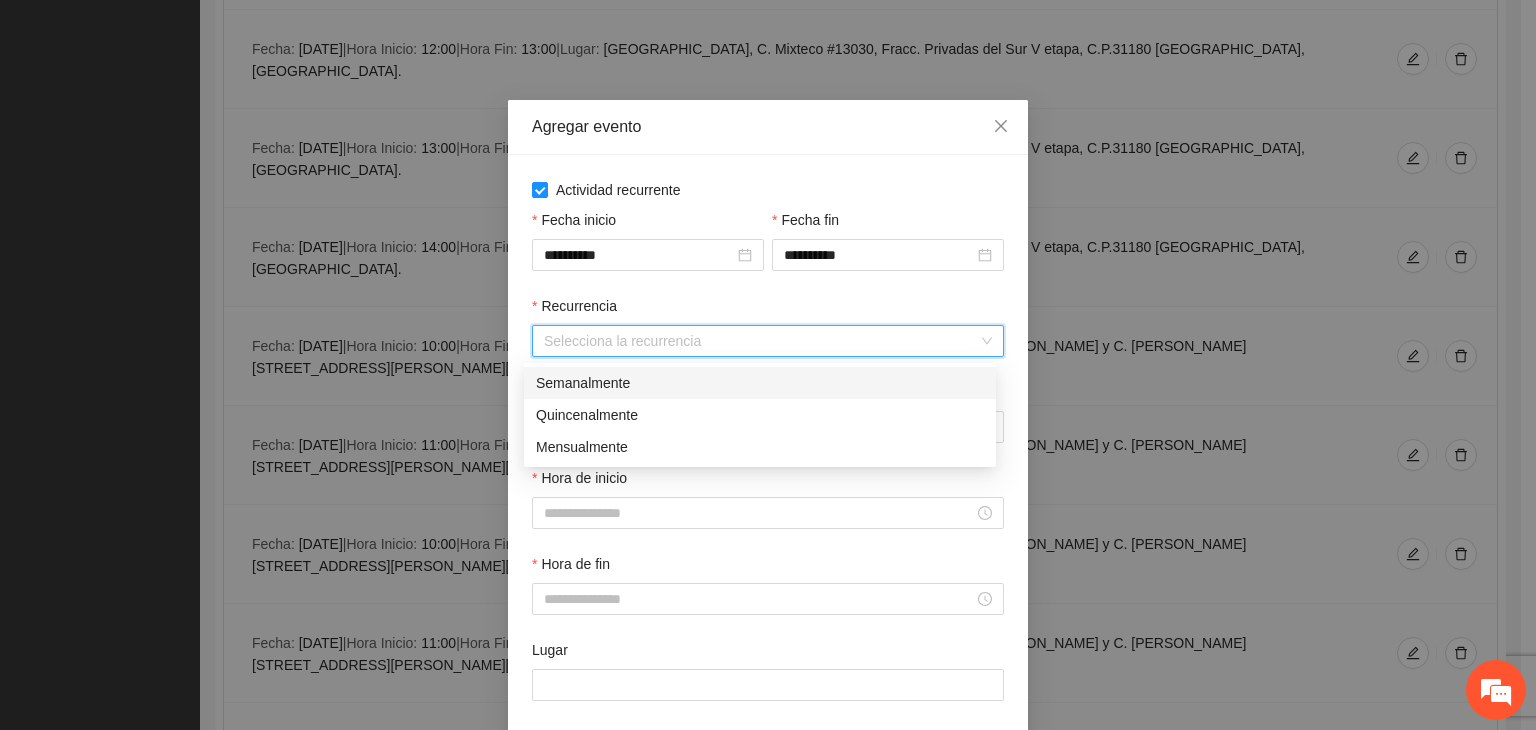click on "Semanalmente" at bounding box center [760, 383] 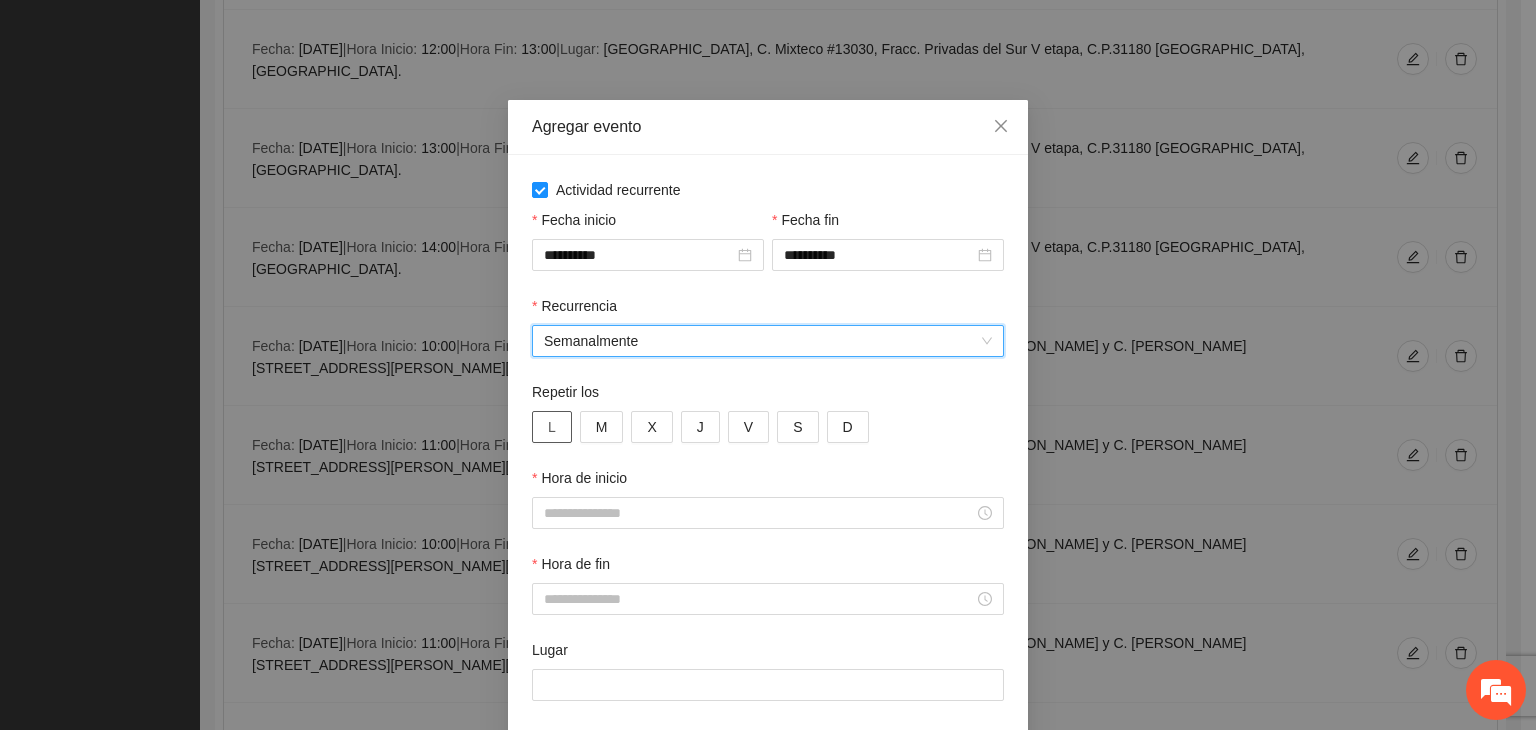 drag, startPoint x: 547, startPoint y: 436, endPoint x: 557, endPoint y: 429, distance: 12.206555 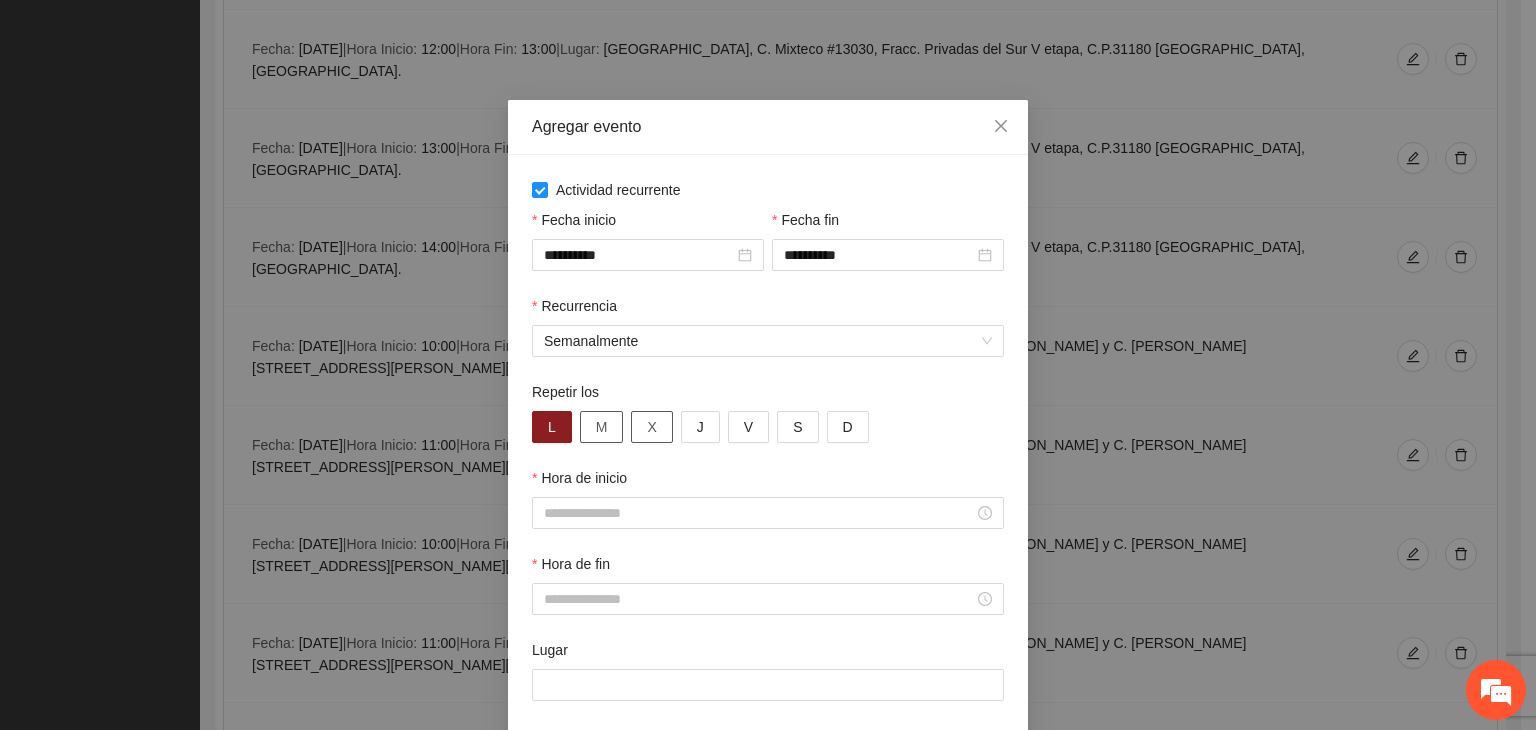 drag, startPoint x: 600, startPoint y: 426, endPoint x: 629, endPoint y: 432, distance: 29.614185 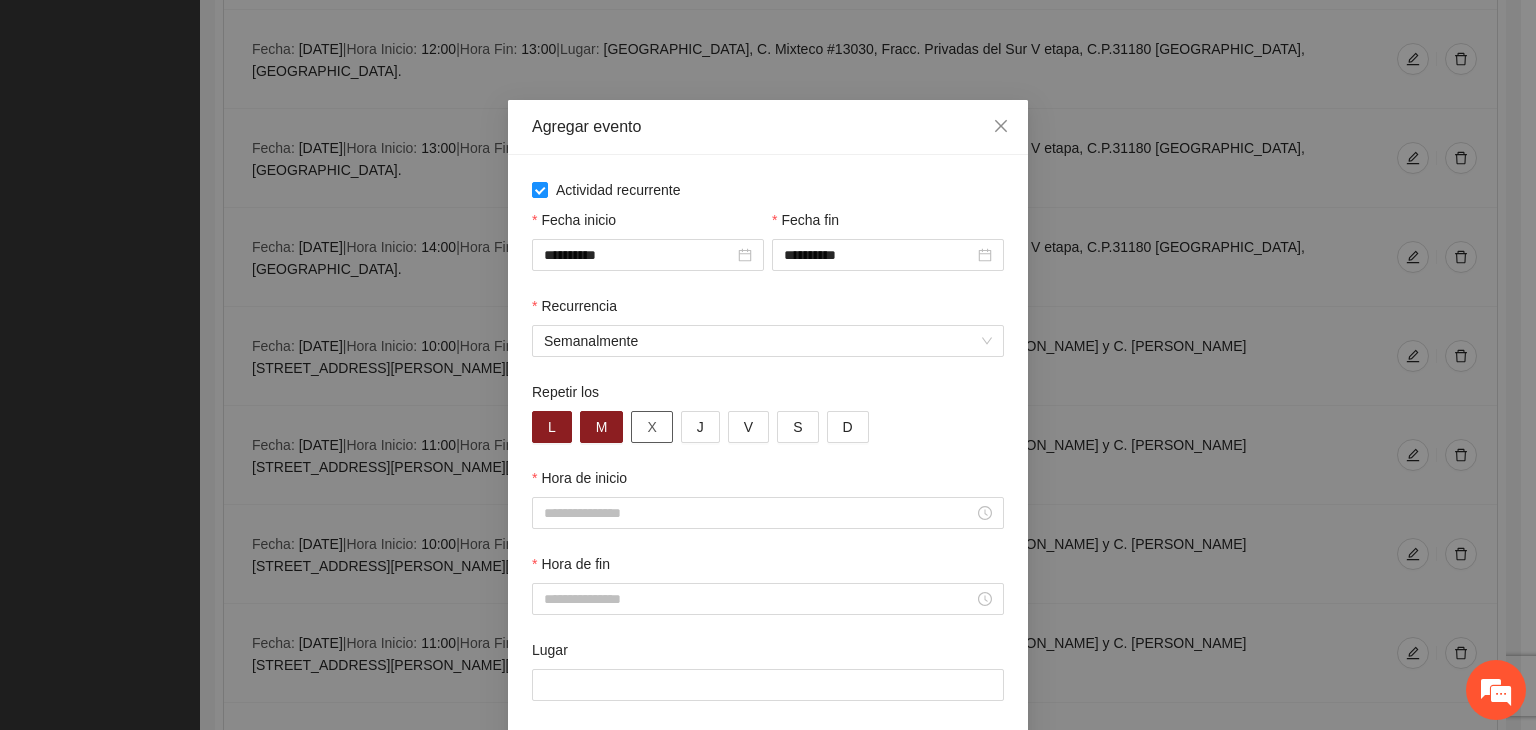 click on "X" at bounding box center (651, 427) 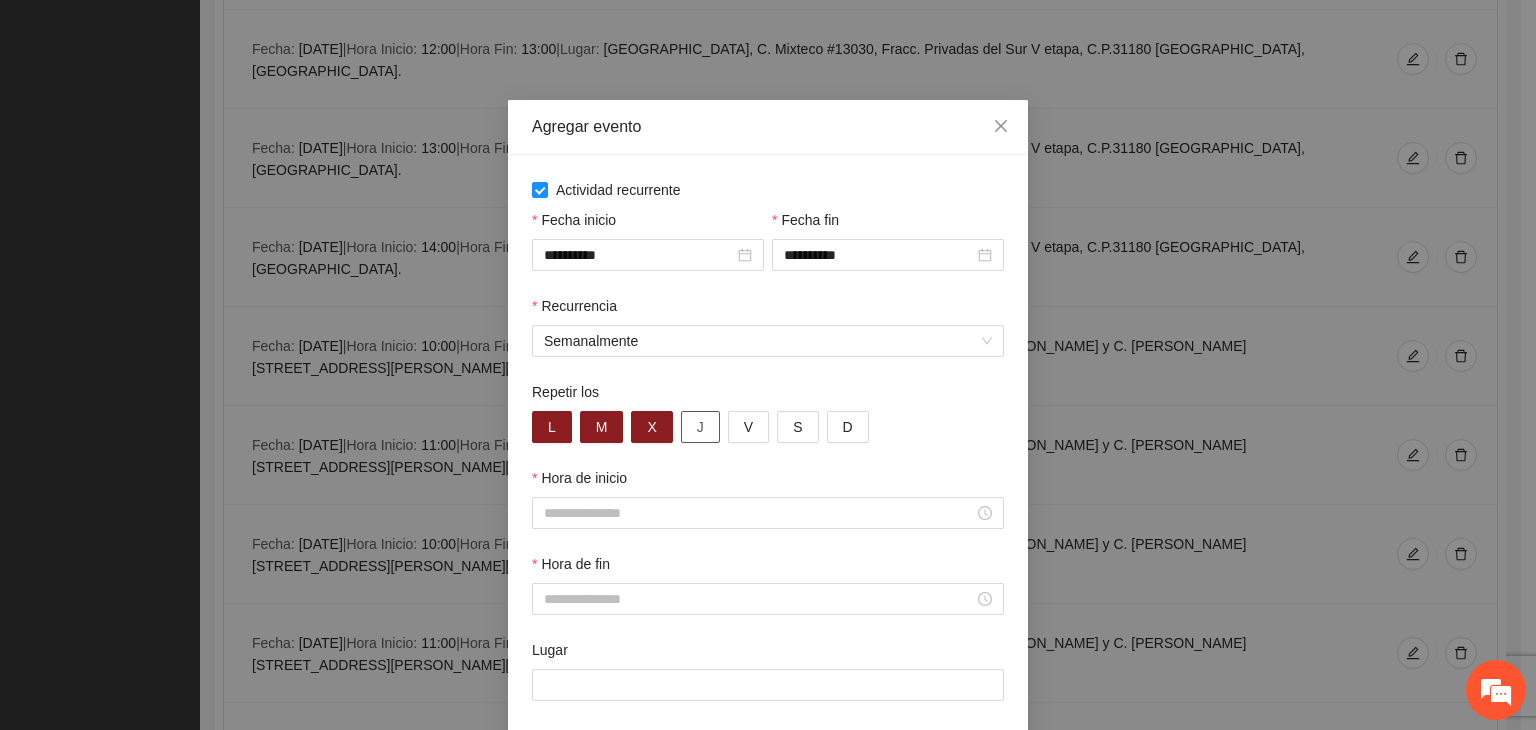 click on "J" at bounding box center (700, 427) 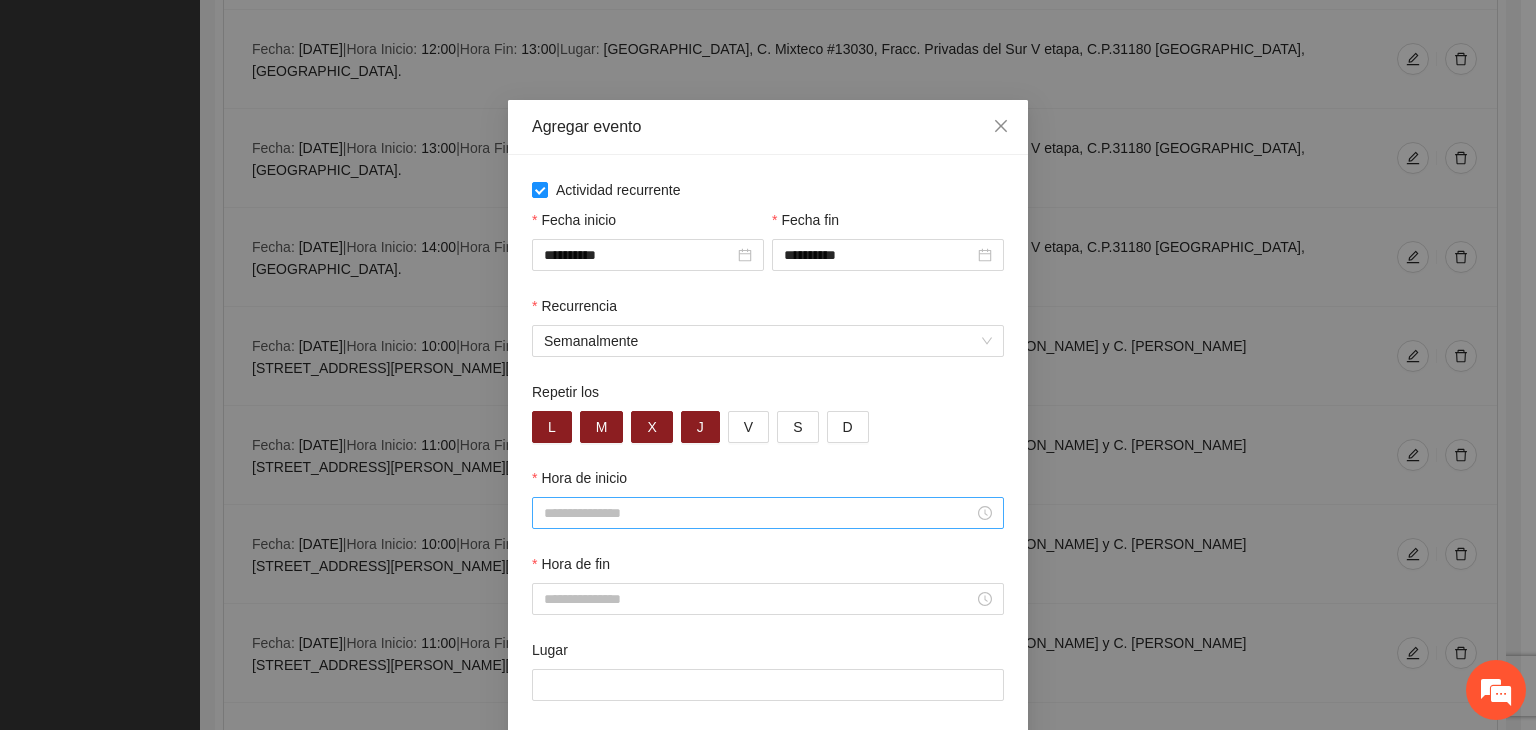click on "Hora de inicio" at bounding box center [759, 513] 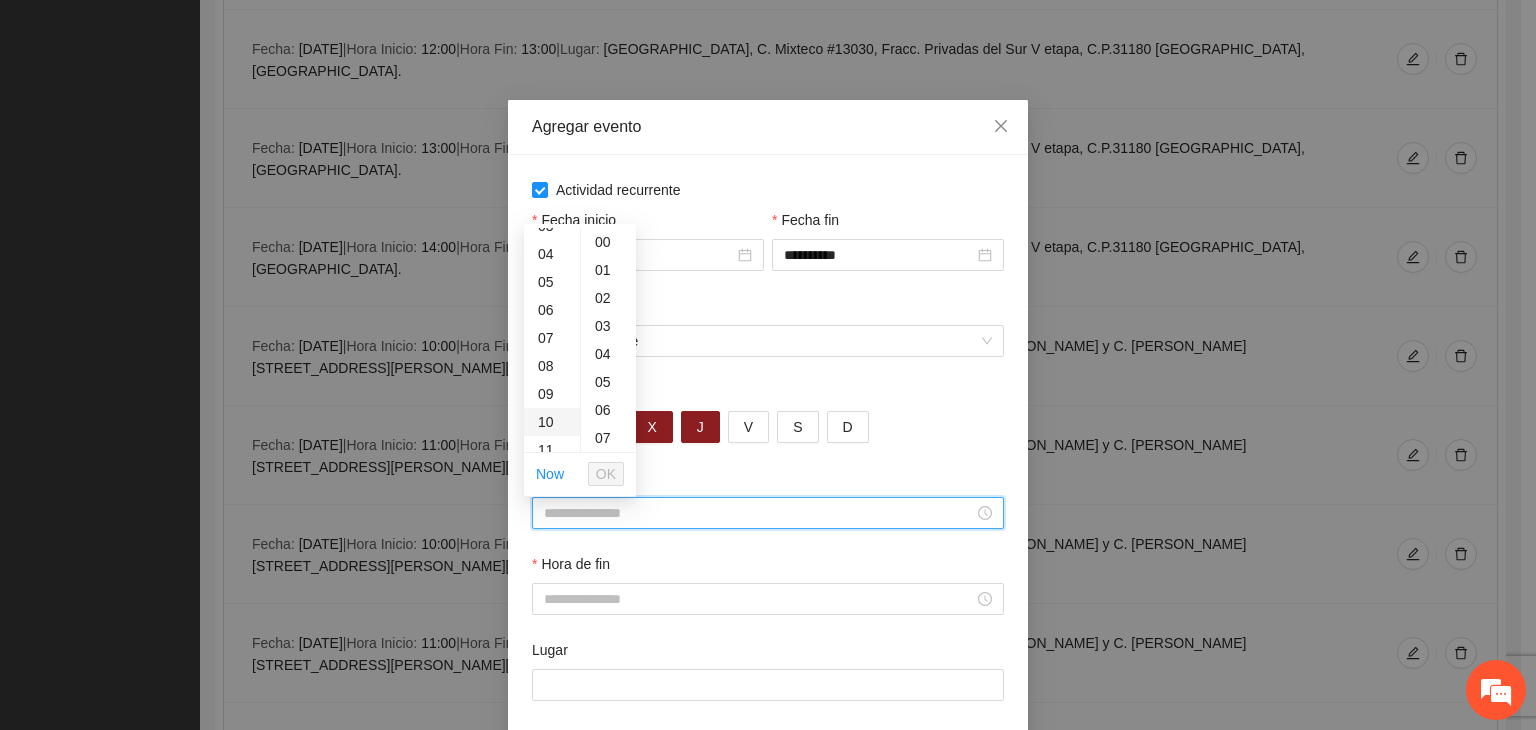 click on "10" at bounding box center (552, 422) 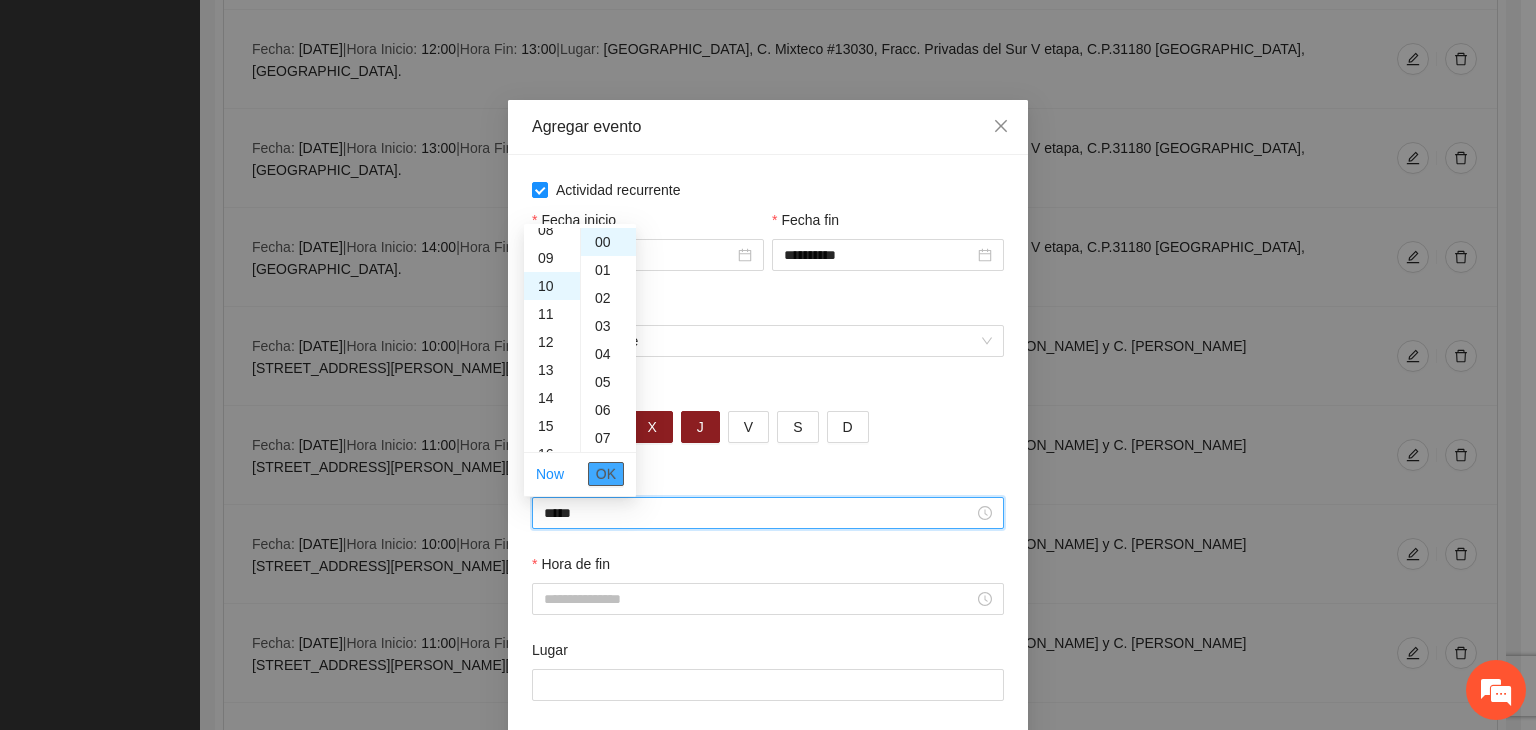 scroll, scrollTop: 280, scrollLeft: 0, axis: vertical 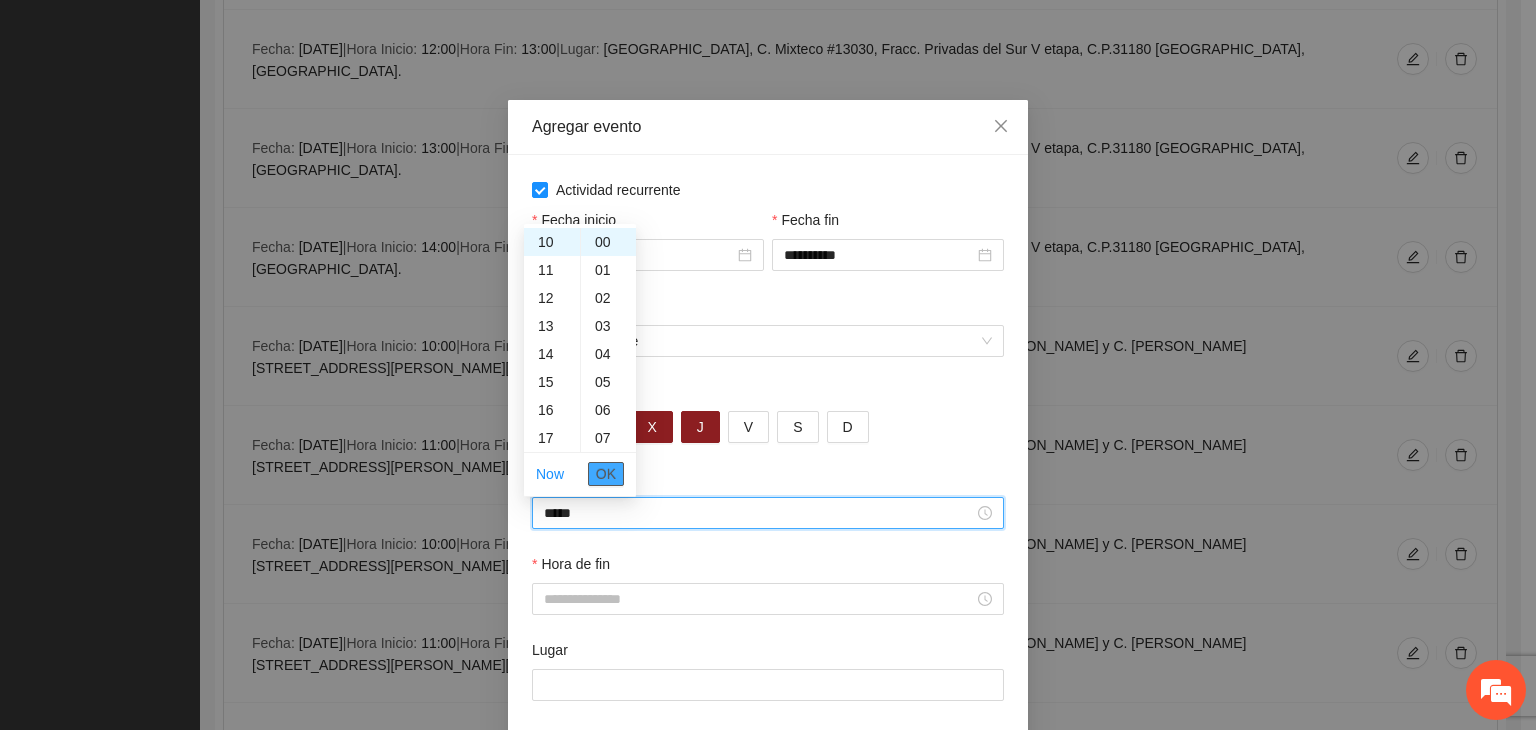 click on "OK" at bounding box center (606, 474) 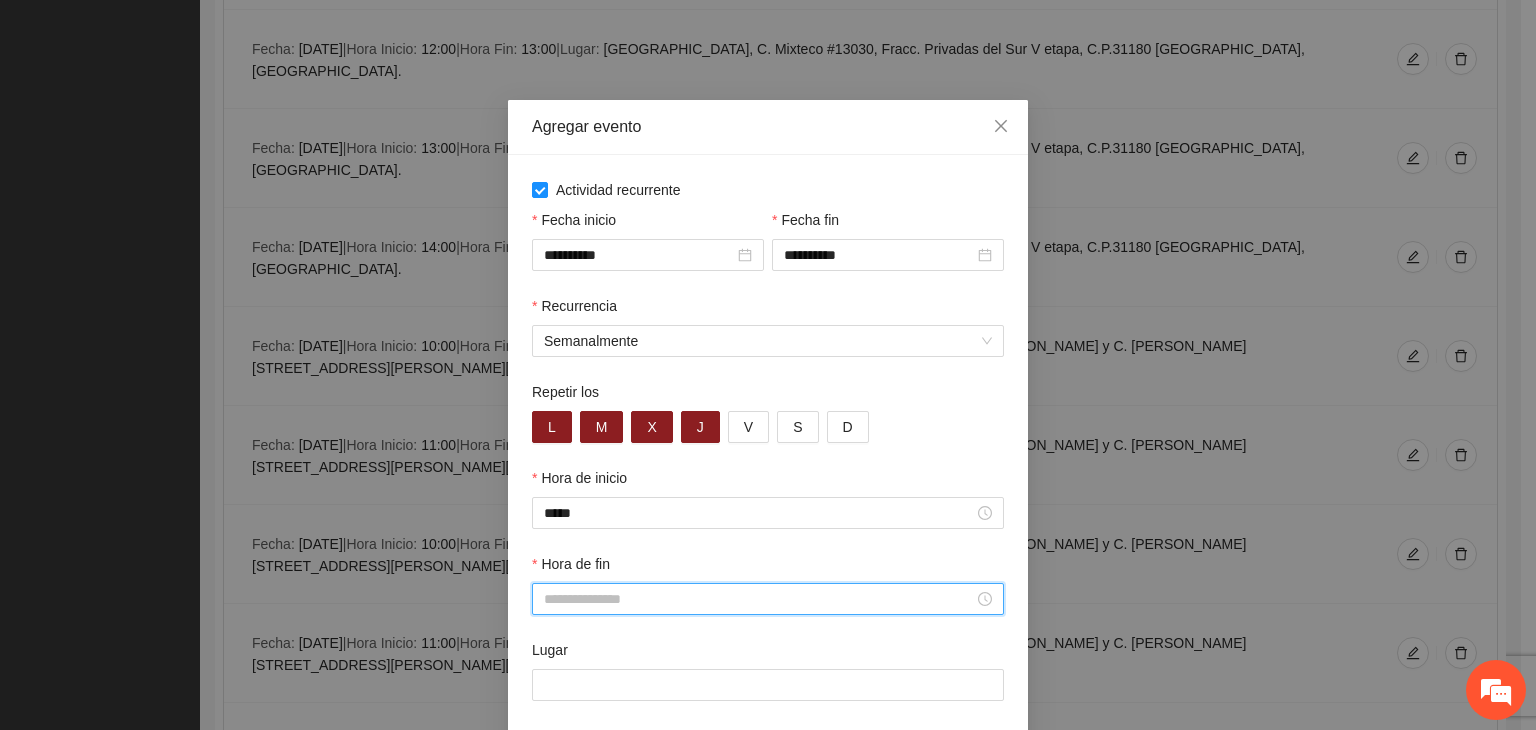 click on "Hora de fin" at bounding box center (759, 599) 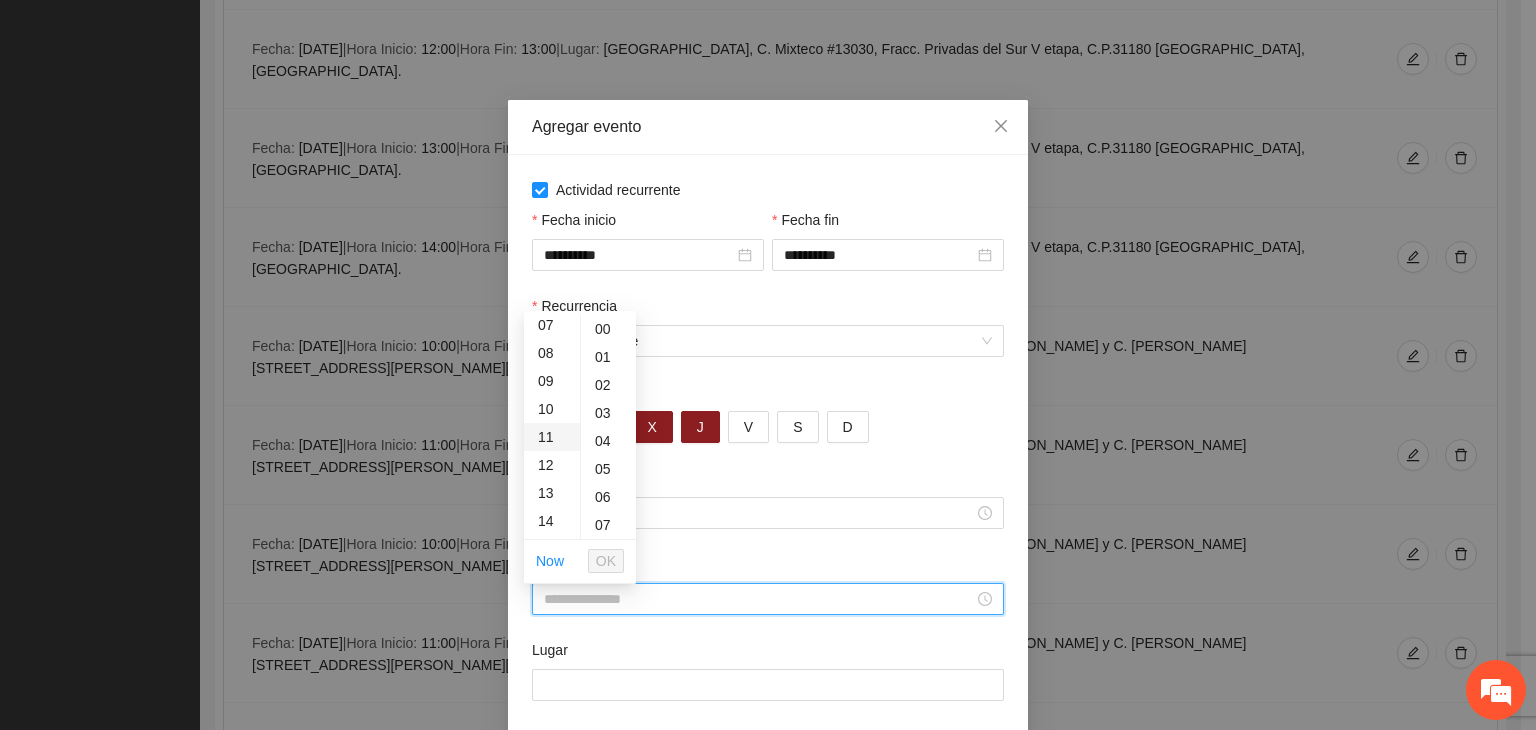 click on "11" at bounding box center [552, 437] 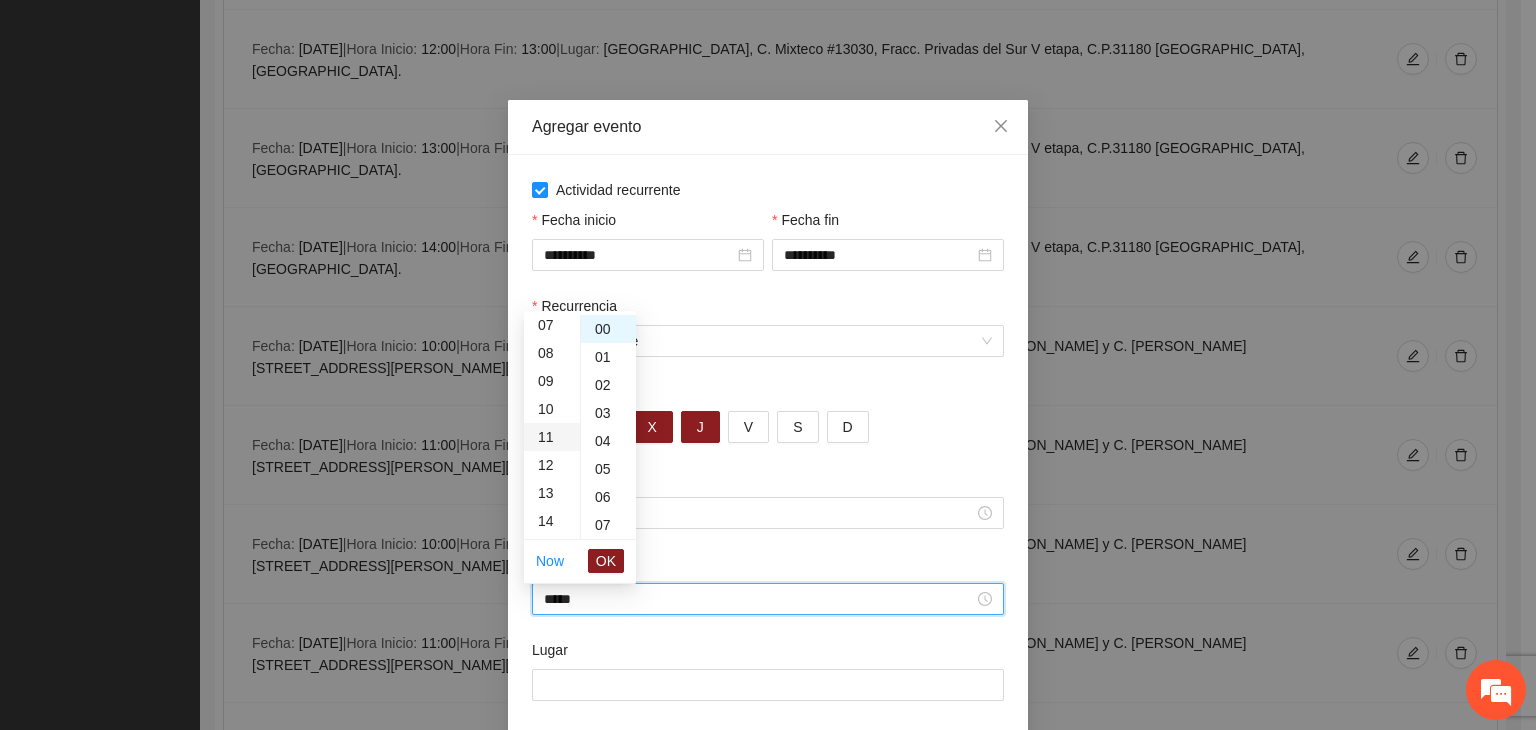 type on "*****" 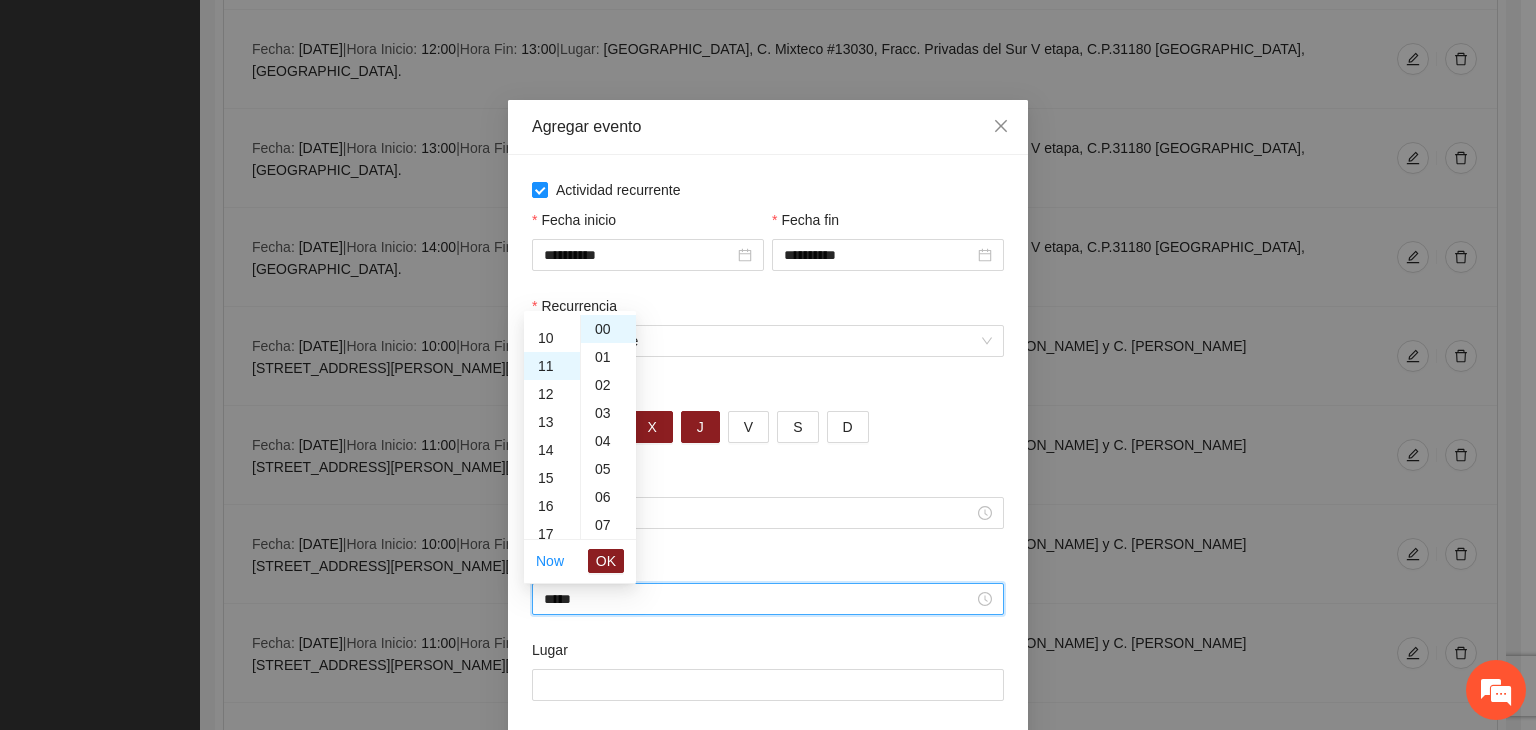 scroll, scrollTop: 308, scrollLeft: 0, axis: vertical 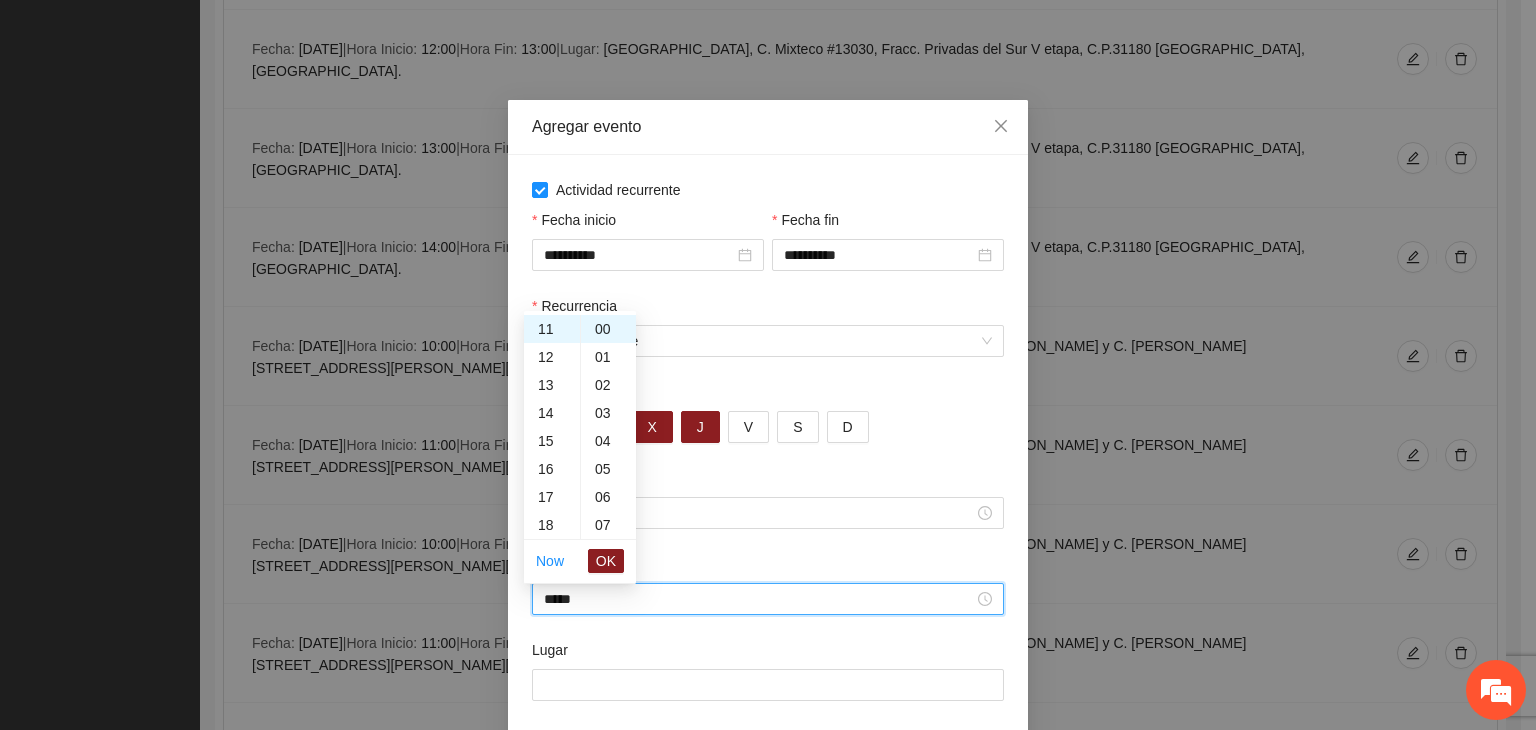 drag, startPoint x: 614, startPoint y: 556, endPoint x: 605, endPoint y: 601, distance: 45.891174 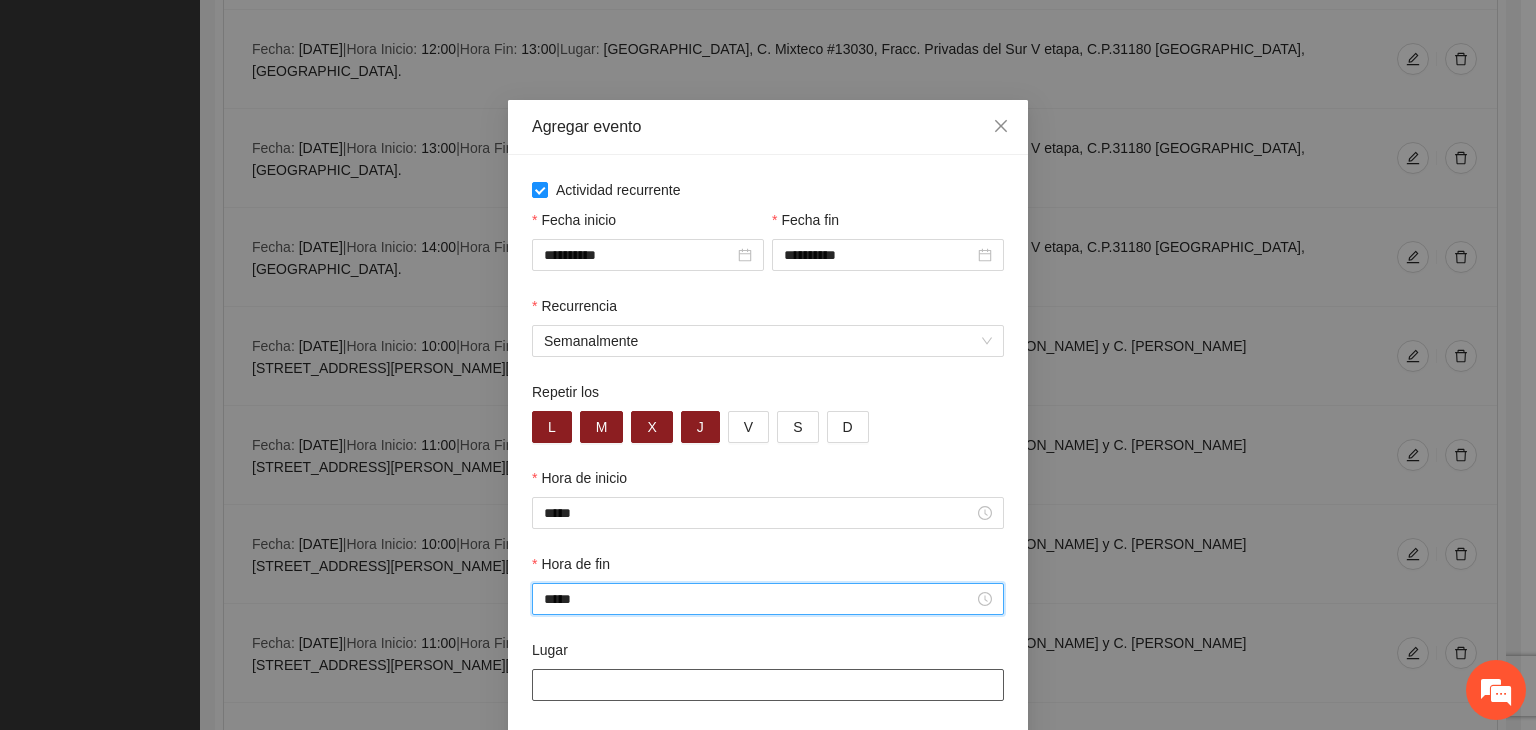 click on "Lugar" at bounding box center (768, 685) 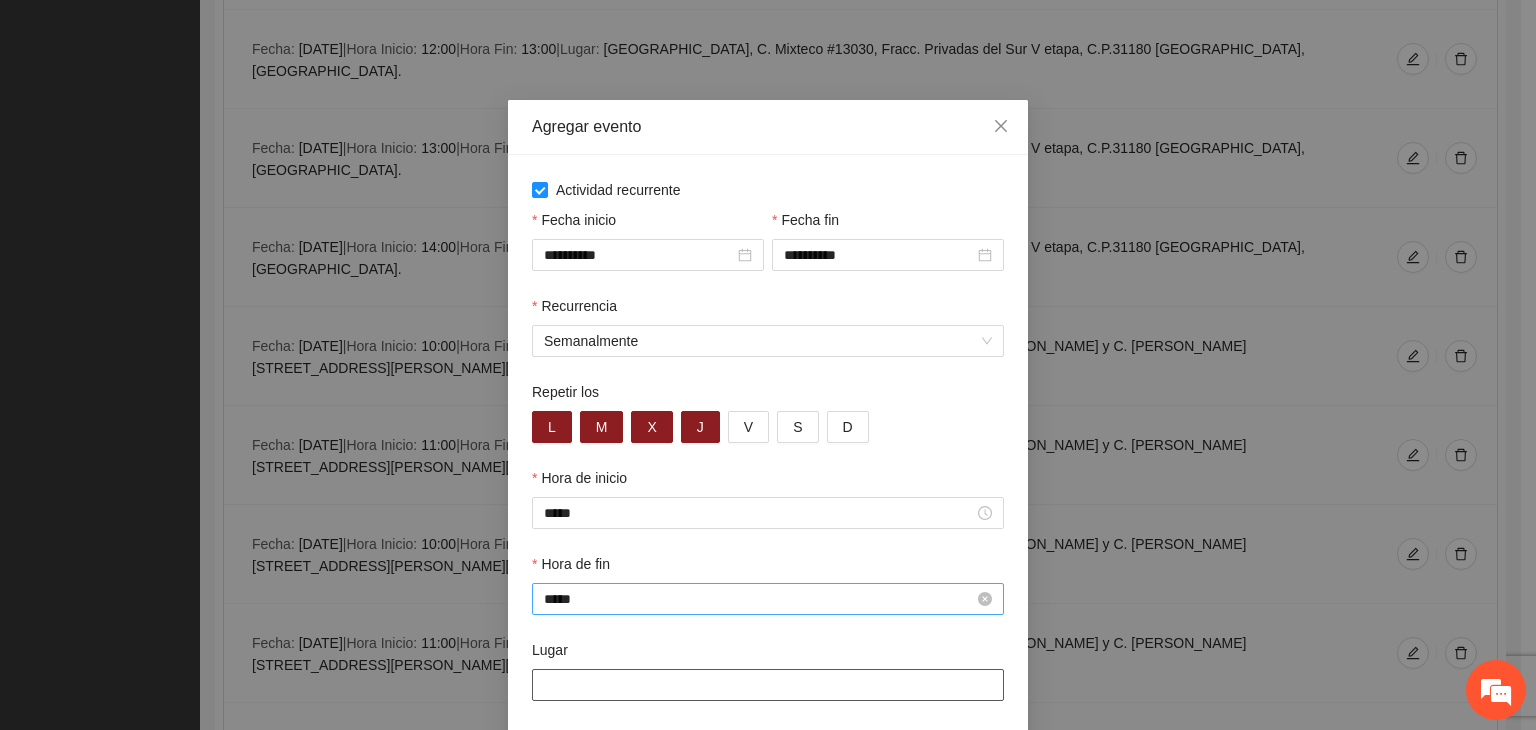 type on "**********" 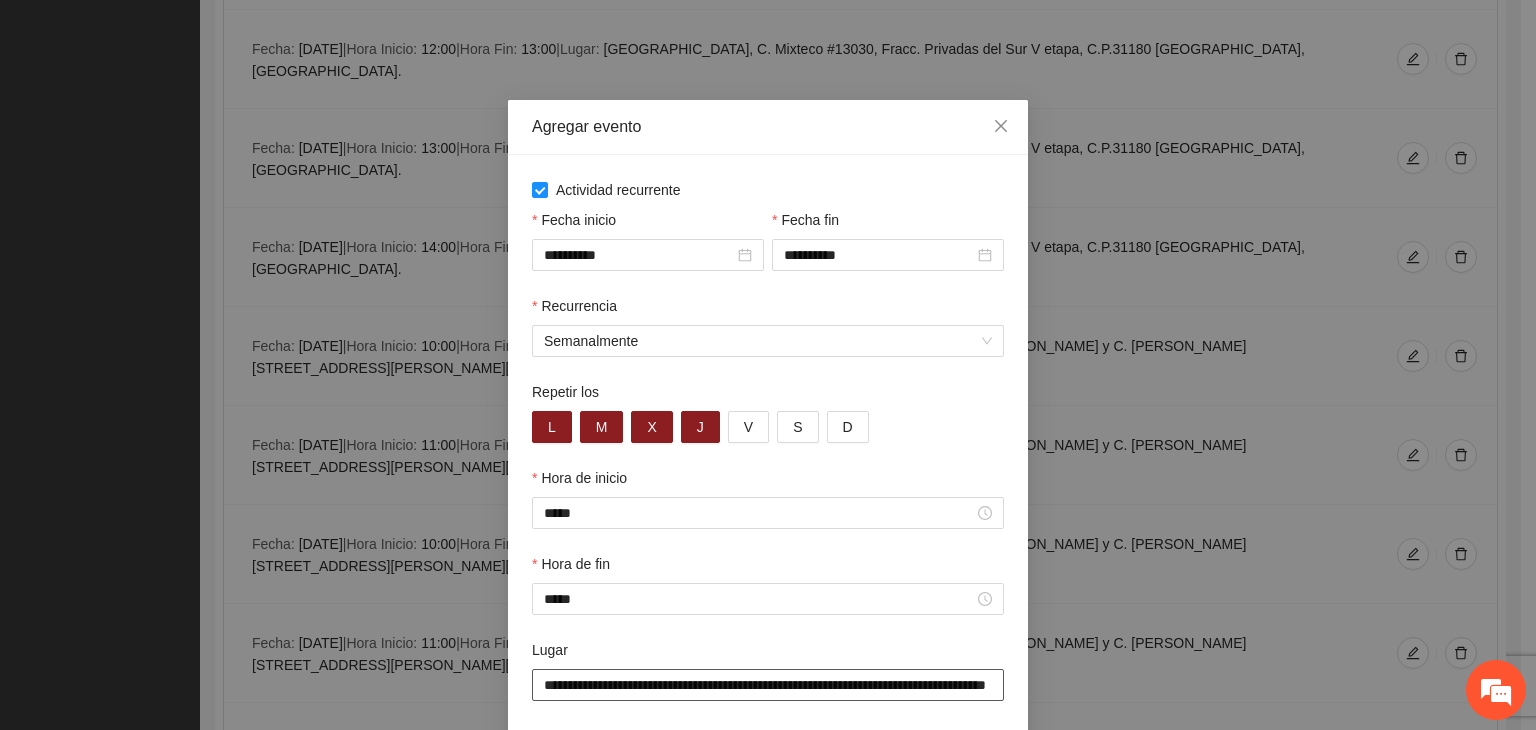 scroll, scrollTop: 99, scrollLeft: 0, axis: vertical 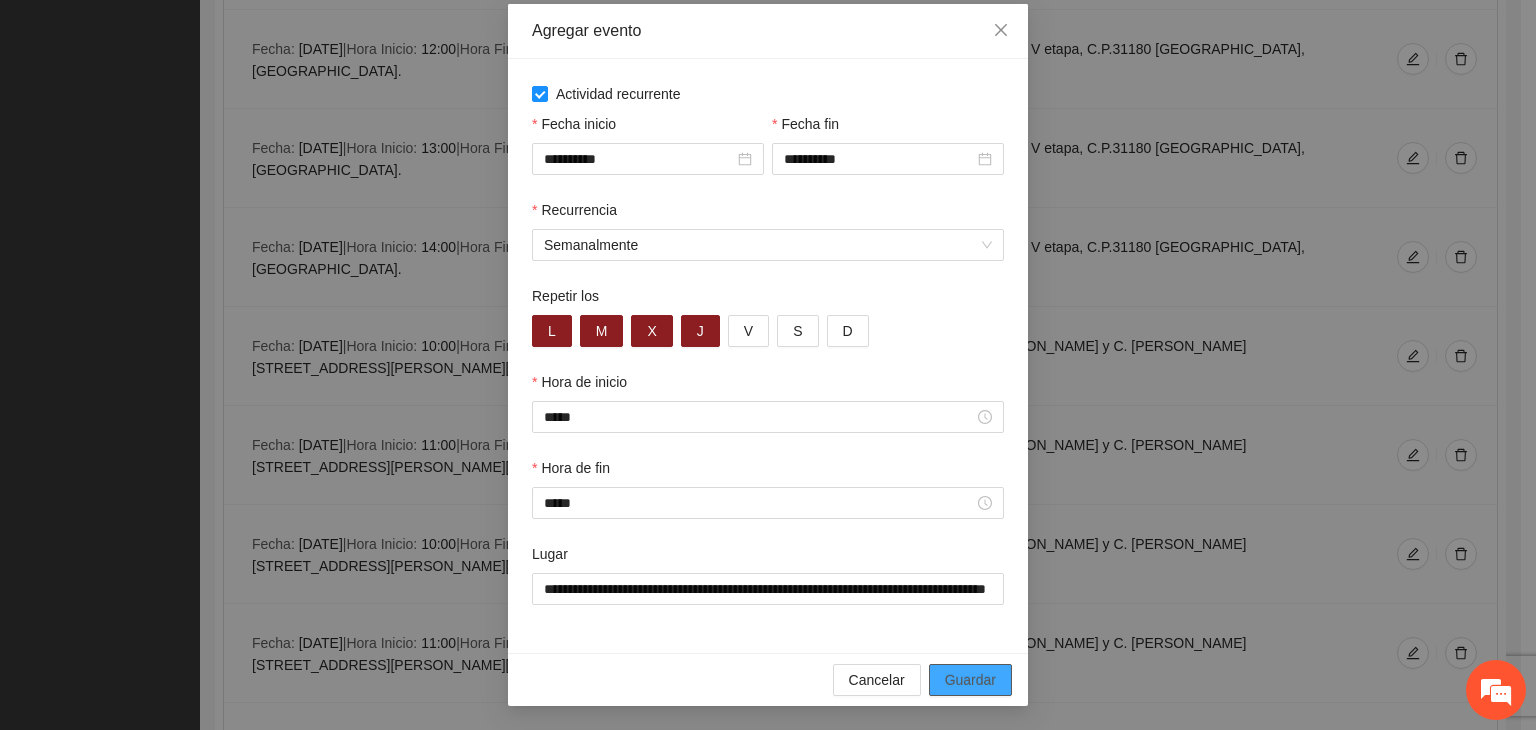 click on "Guardar" at bounding box center [970, 680] 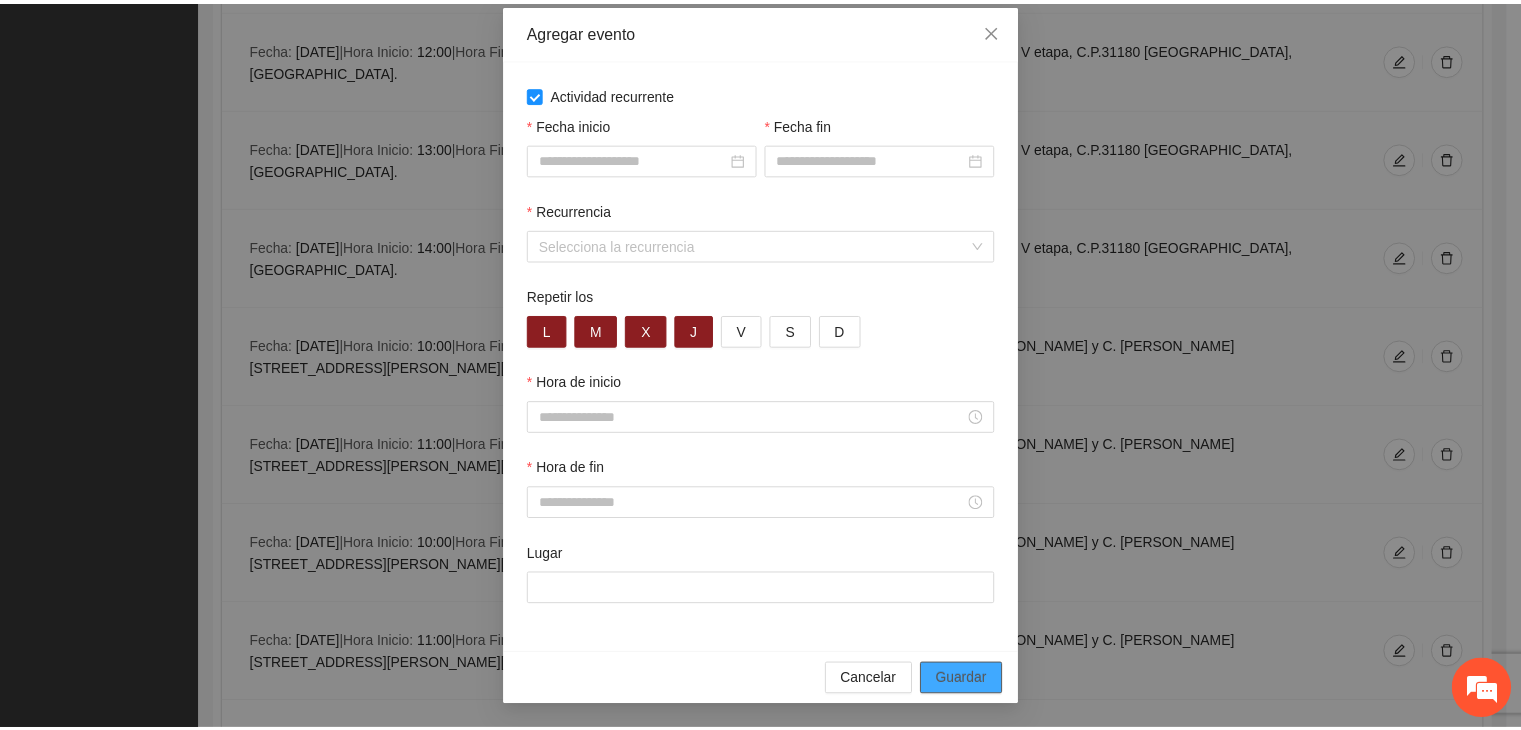 scroll, scrollTop: 0, scrollLeft: 0, axis: both 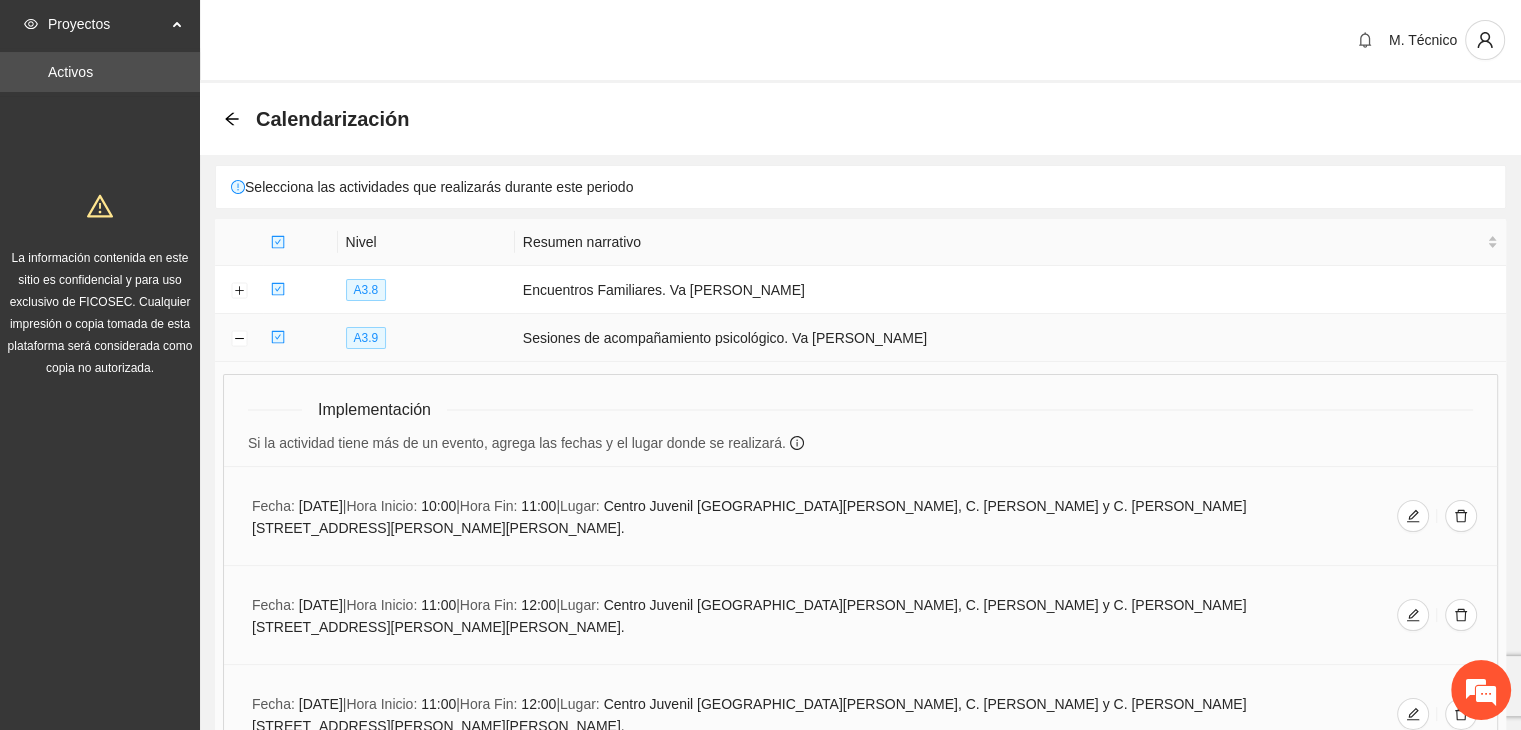 click at bounding box center [239, 338] 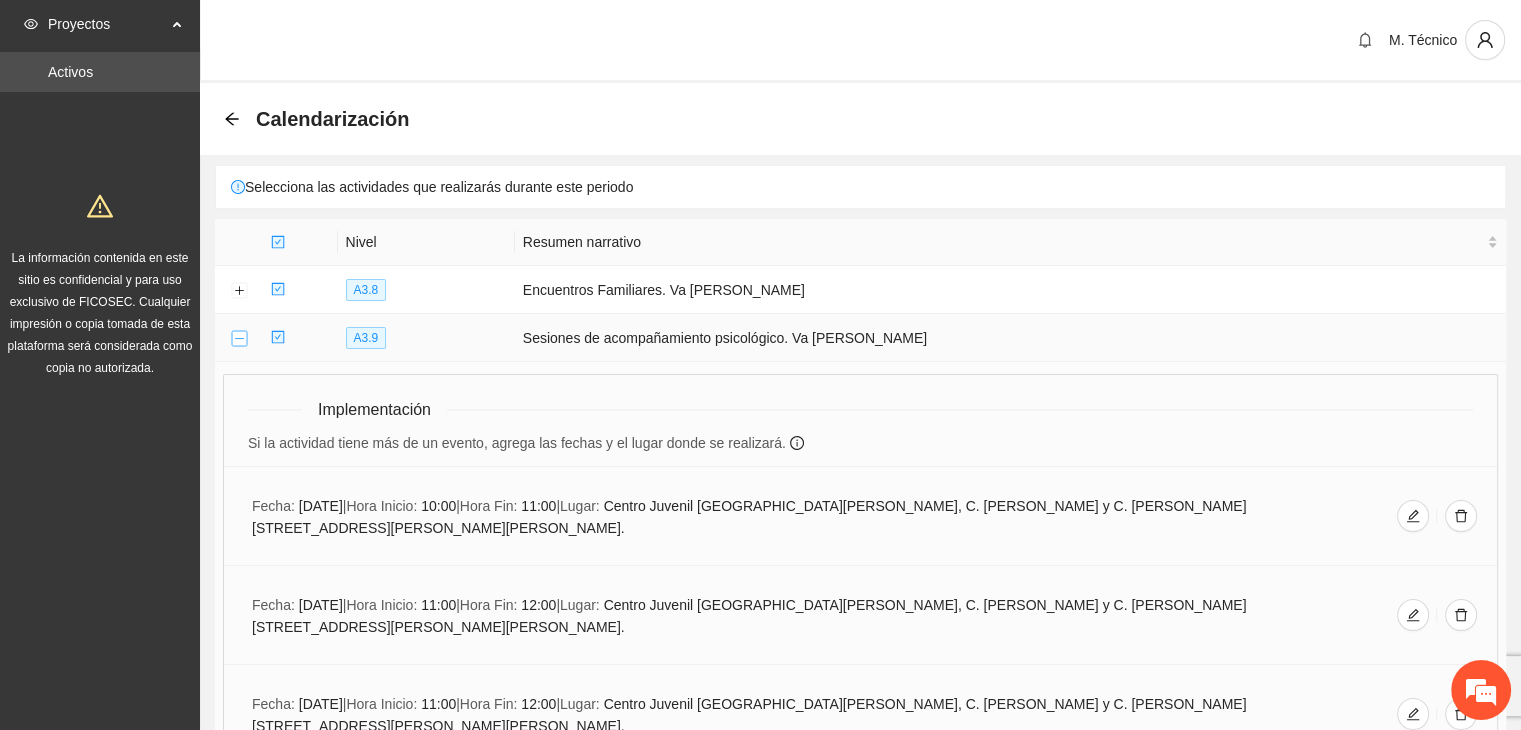 click at bounding box center (239, 339) 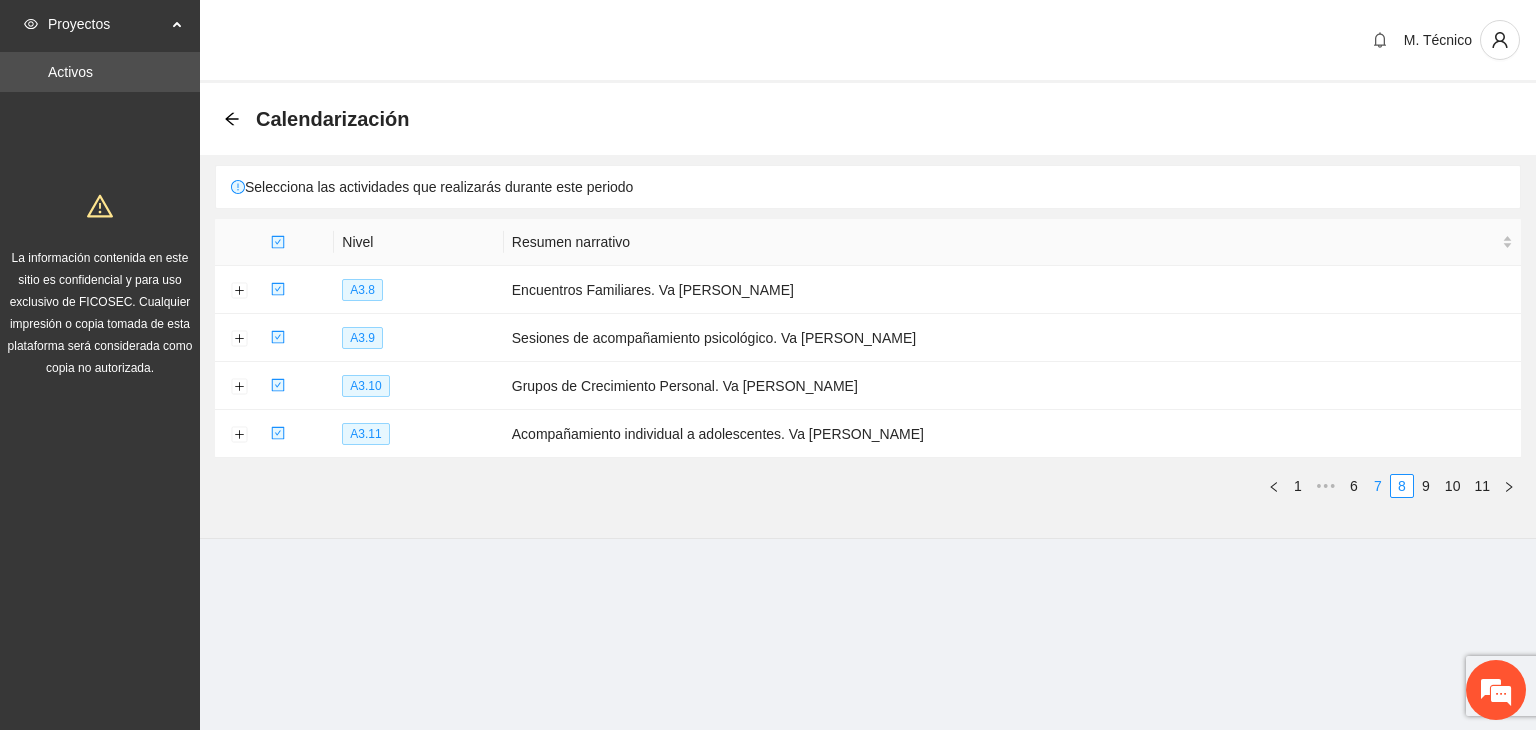 click on "7" at bounding box center (1378, 486) 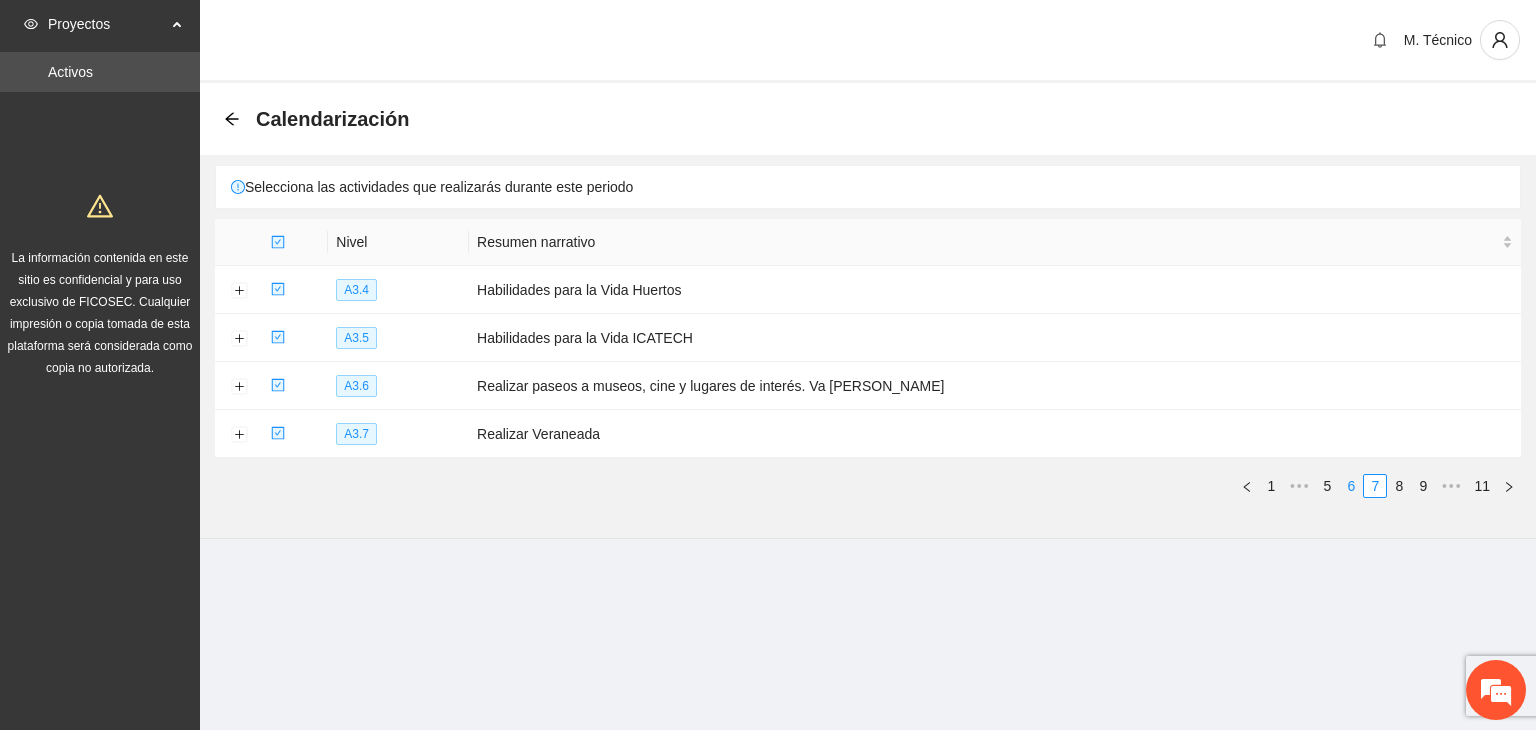 click on "6" at bounding box center [1351, 486] 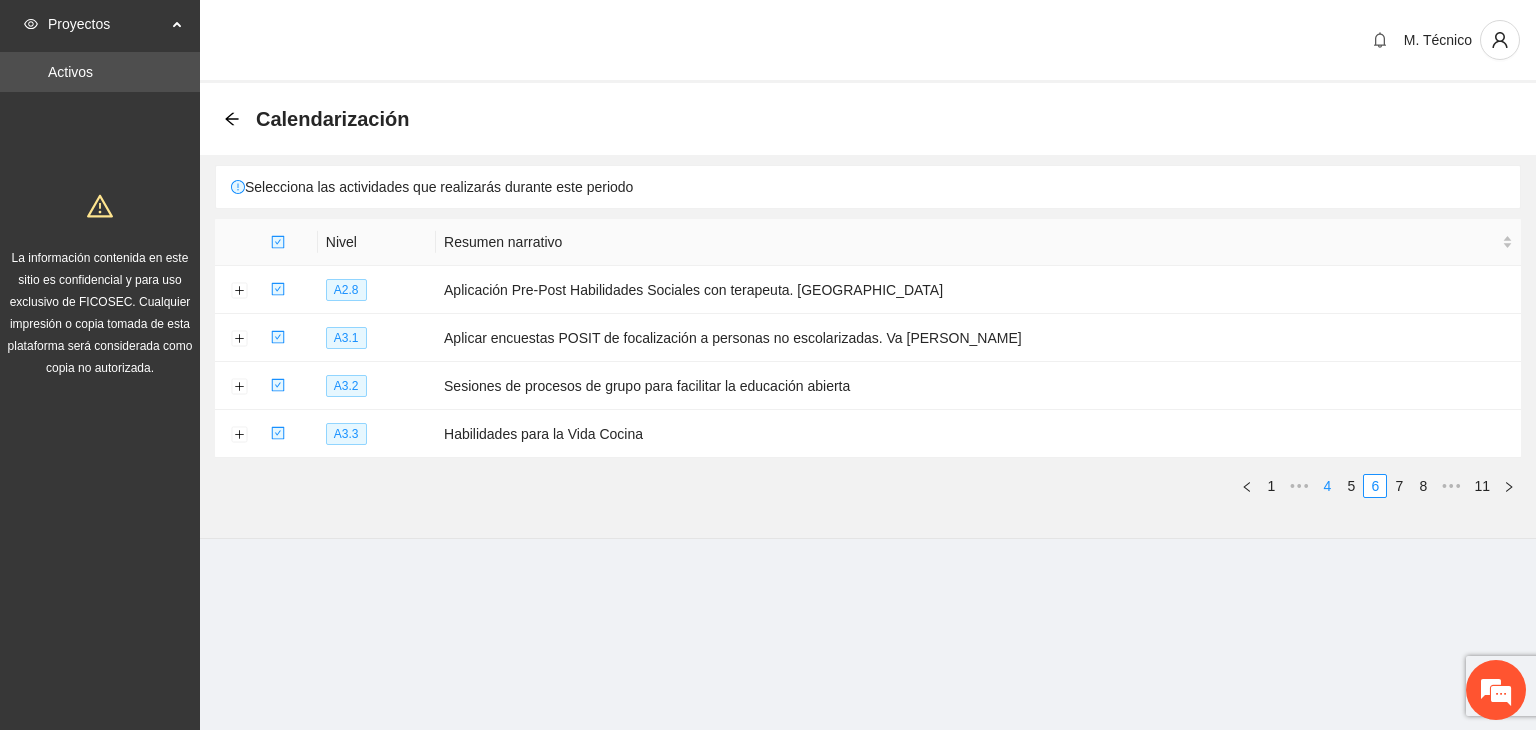 click on "4" at bounding box center (1327, 486) 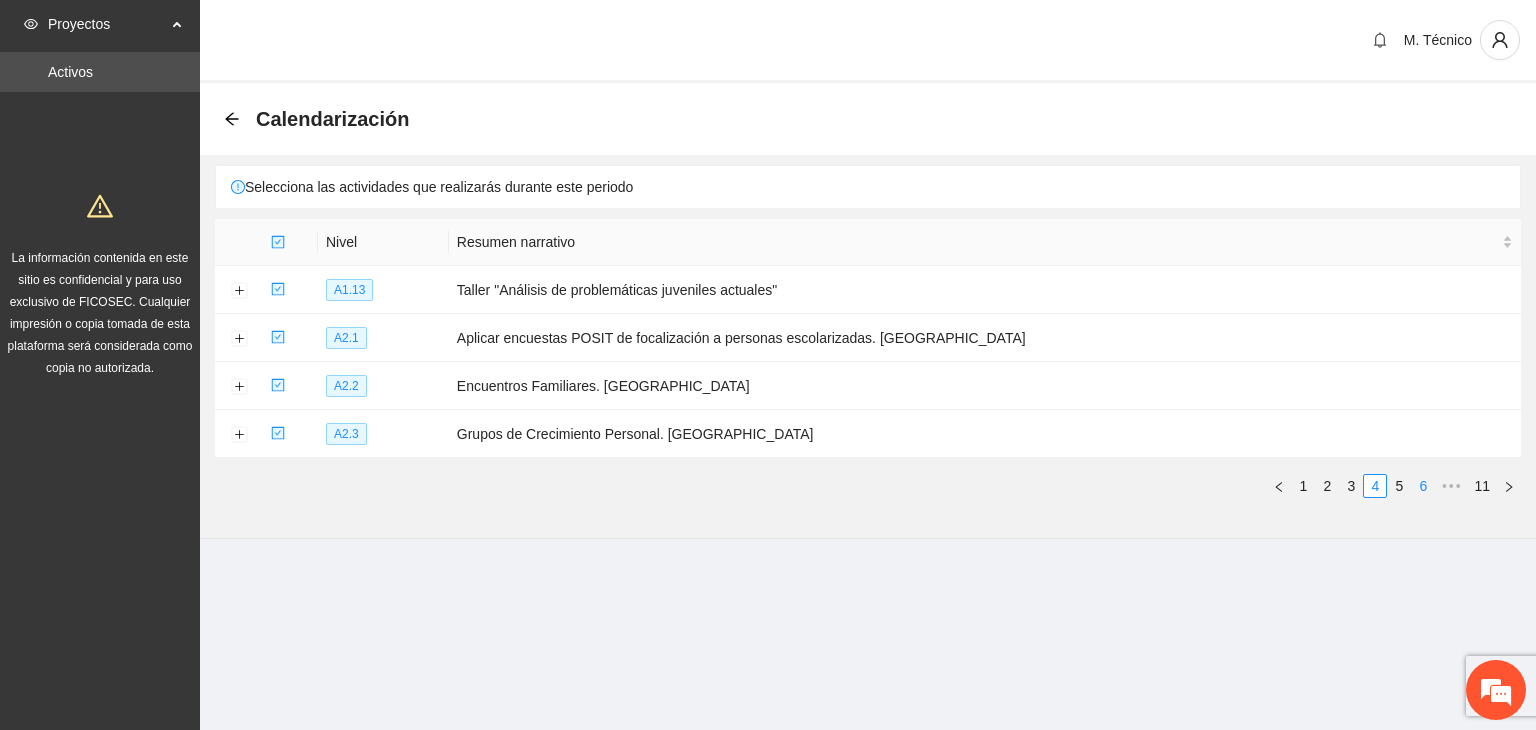 click on "5" at bounding box center [1399, 486] 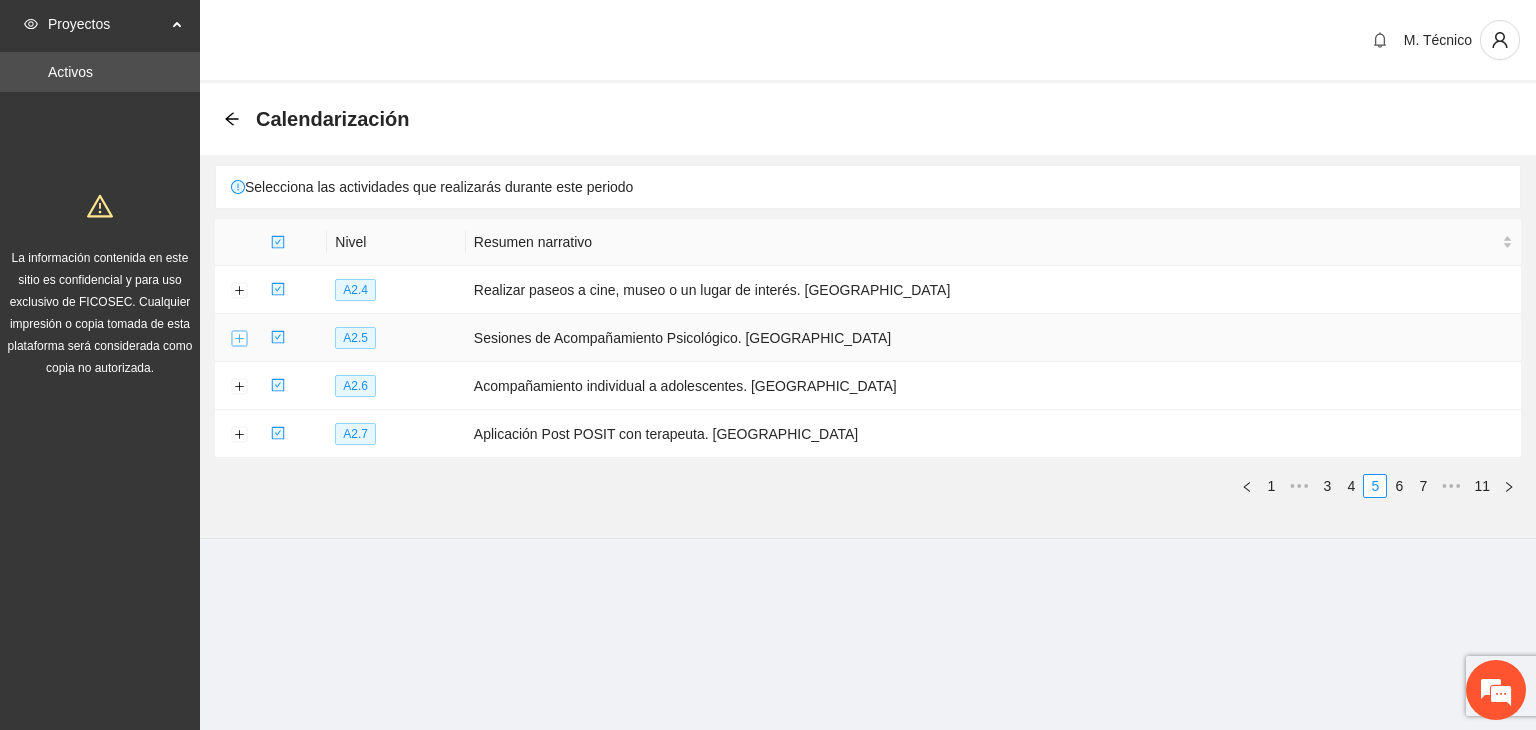 click at bounding box center [239, 339] 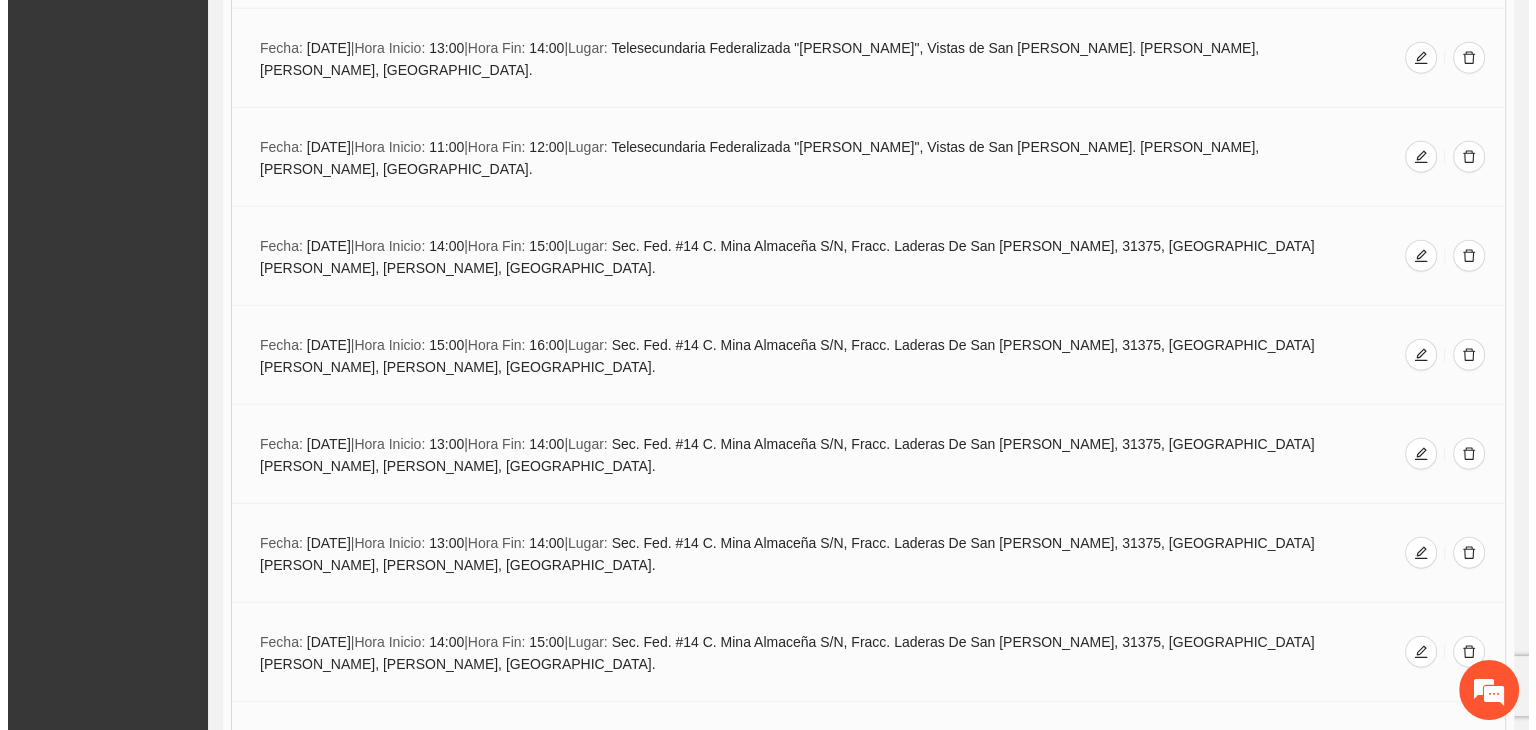 scroll, scrollTop: 12697, scrollLeft: 0, axis: vertical 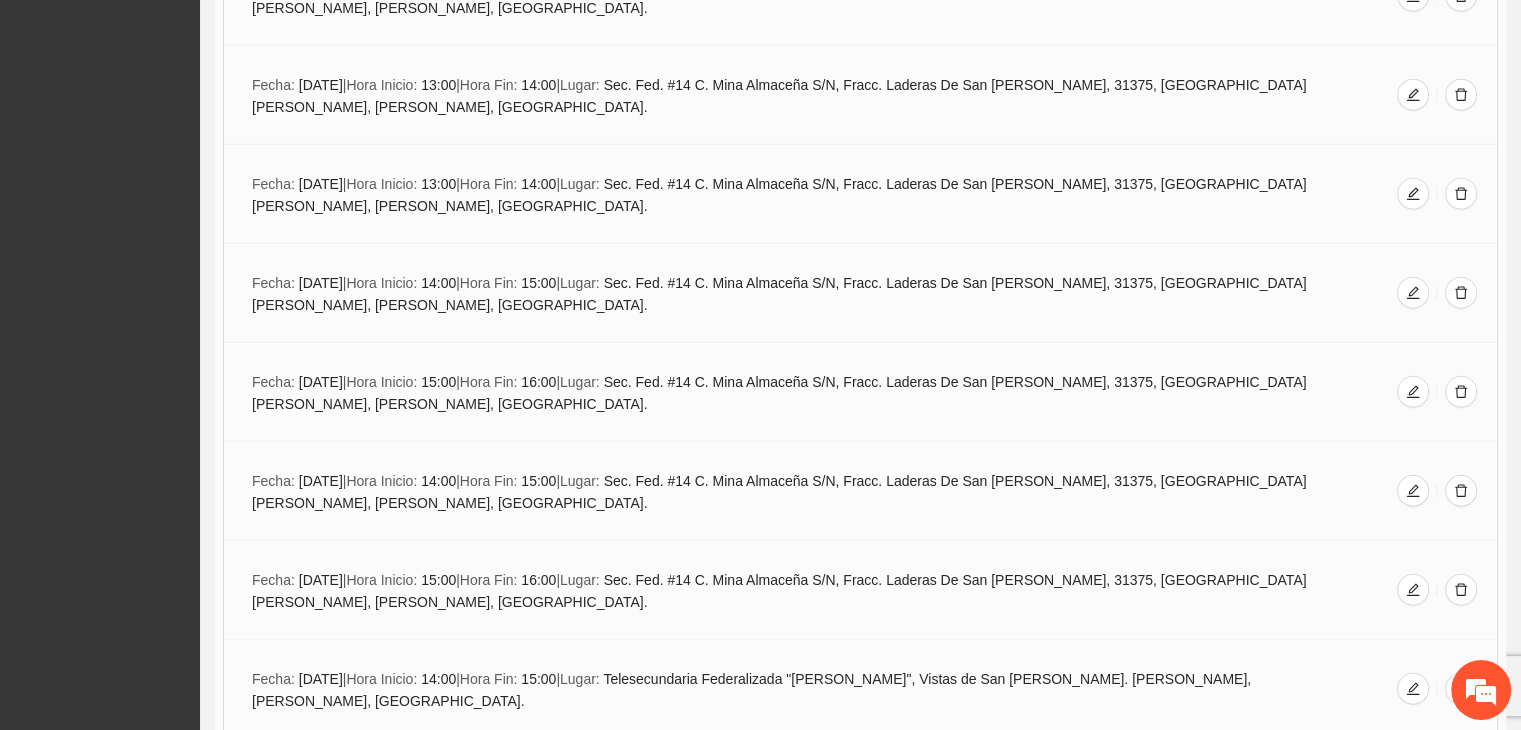 click on "Agregar evento" at bounding box center (860, 4232) 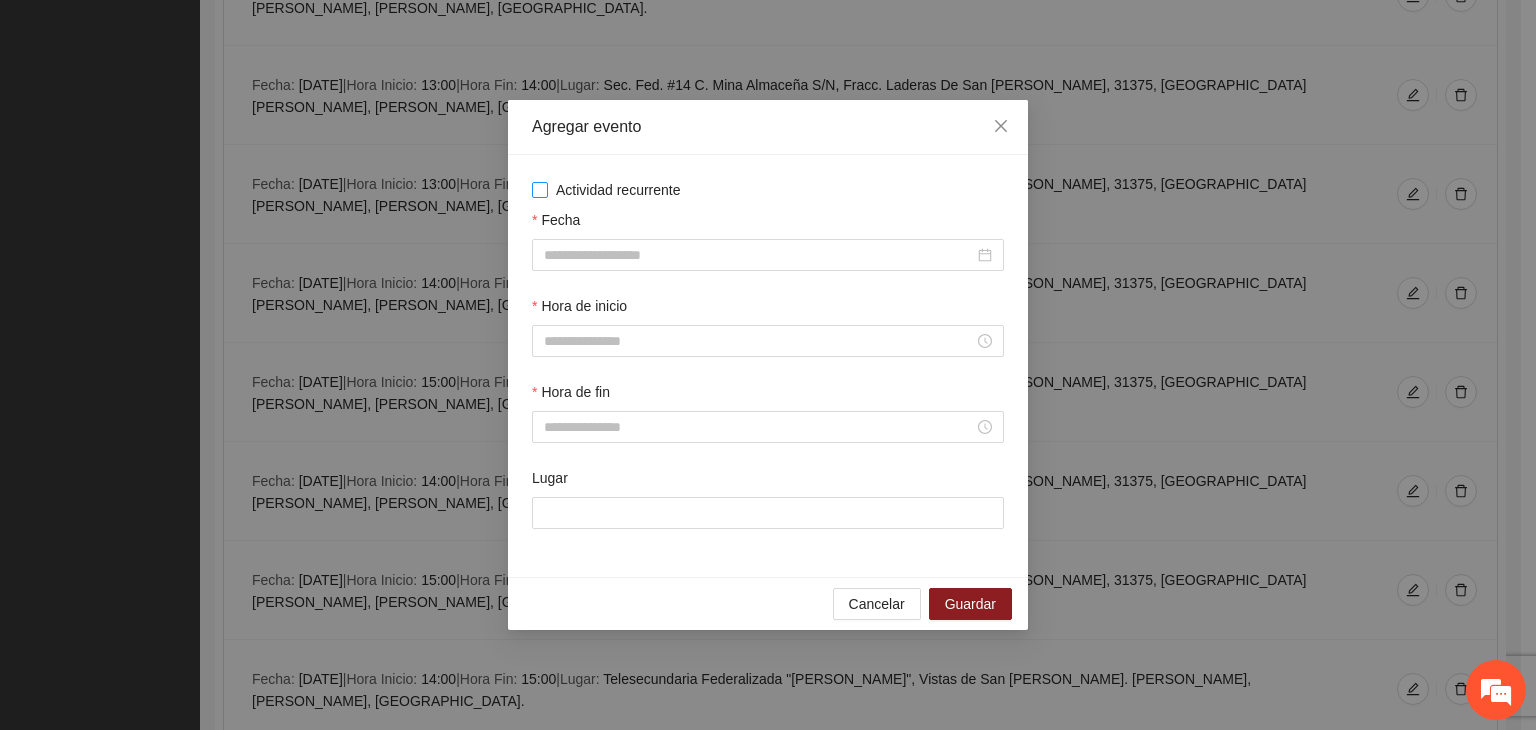 click on "Actividad recurrente" at bounding box center [618, 190] 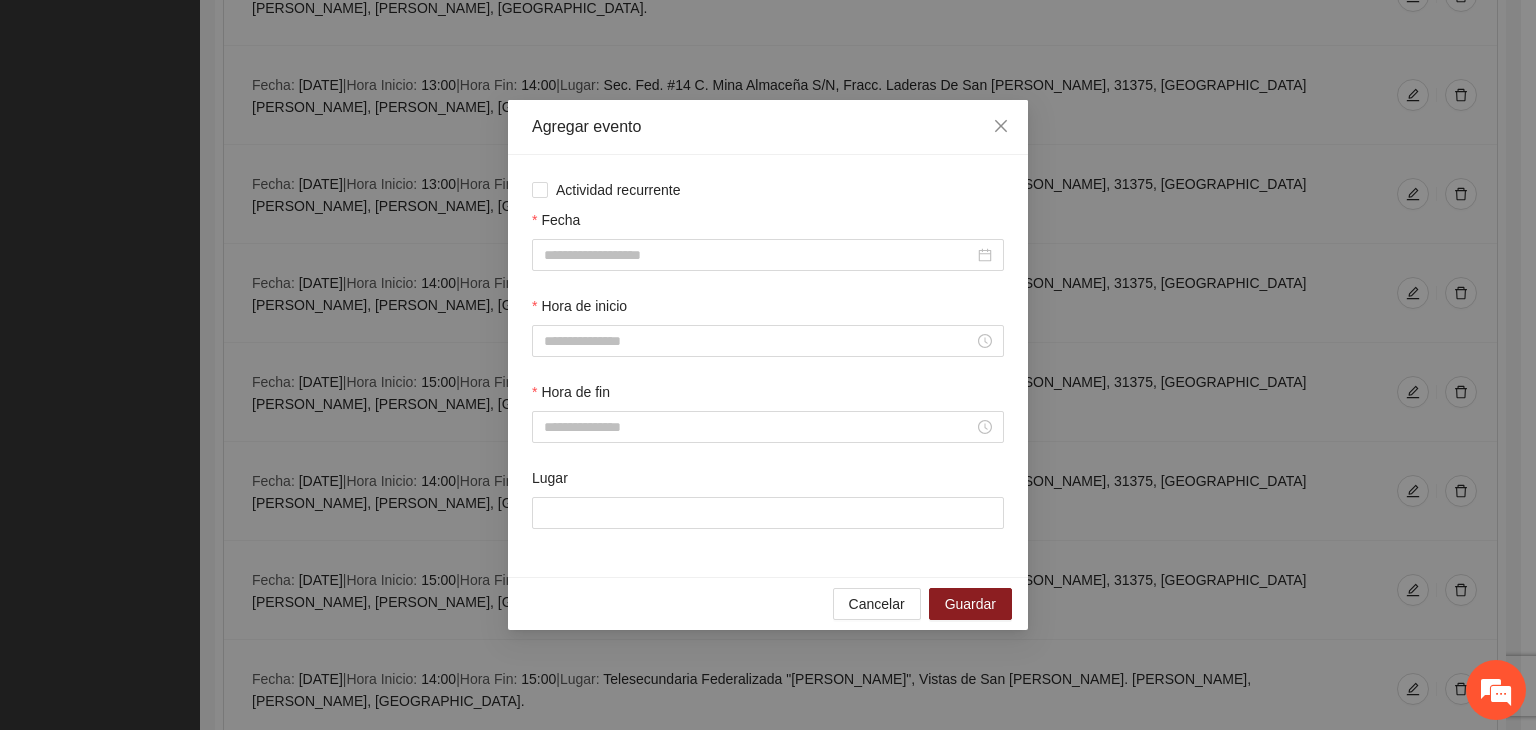 click on "Actividad recurrente Fecha Hora de inicio Hora de fin Lugar" at bounding box center [768, 366] 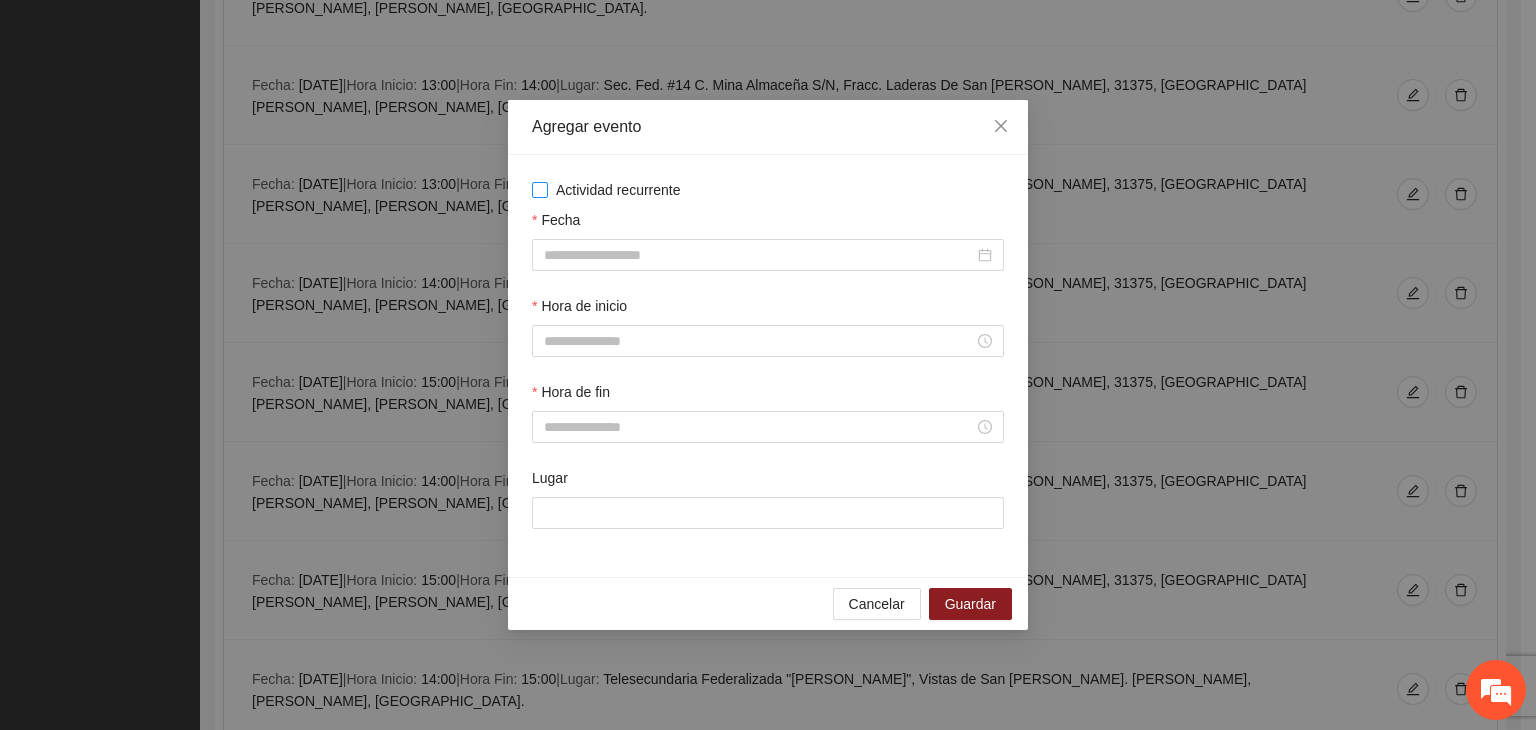 click on "Actividad recurrente" at bounding box center (618, 190) 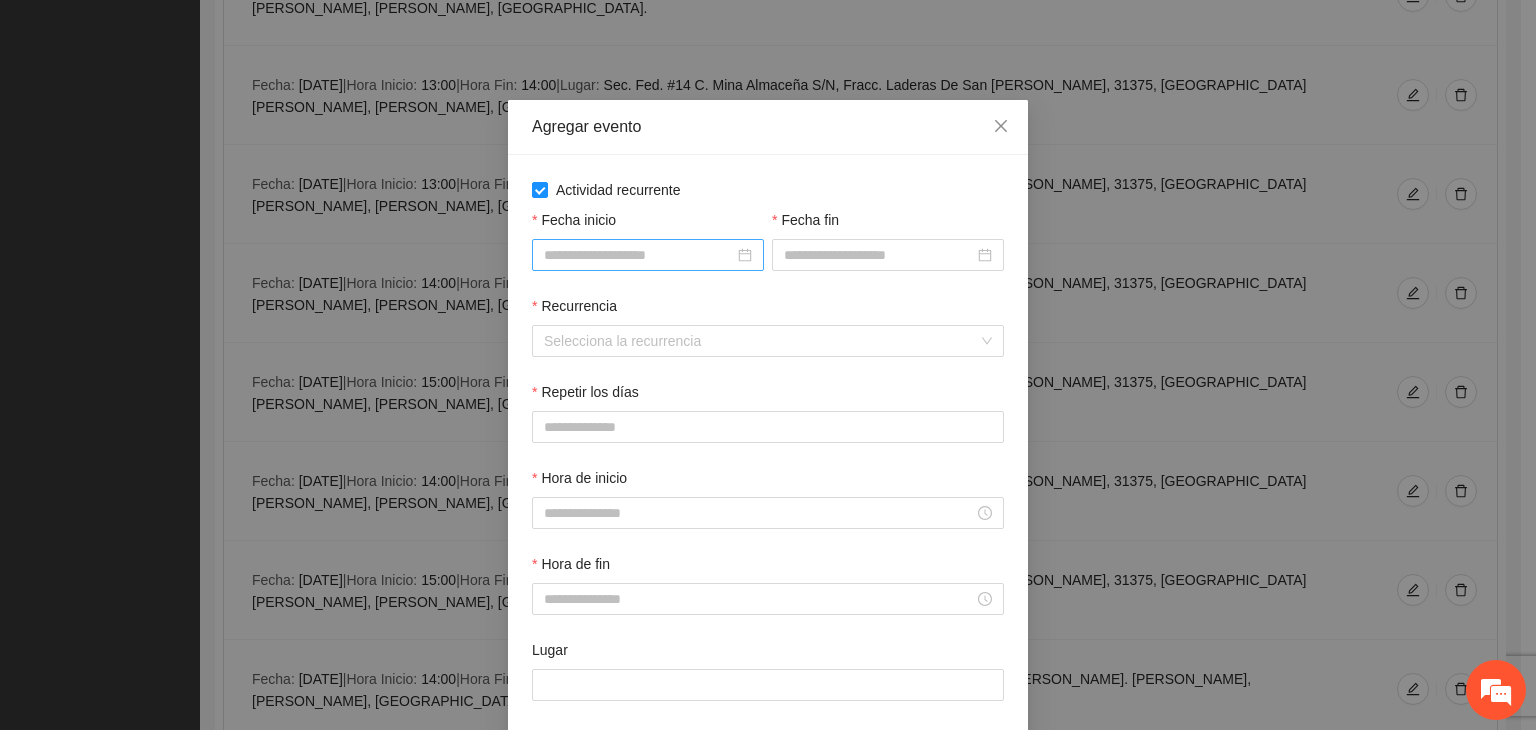 click on "Fecha inicio" at bounding box center (639, 255) 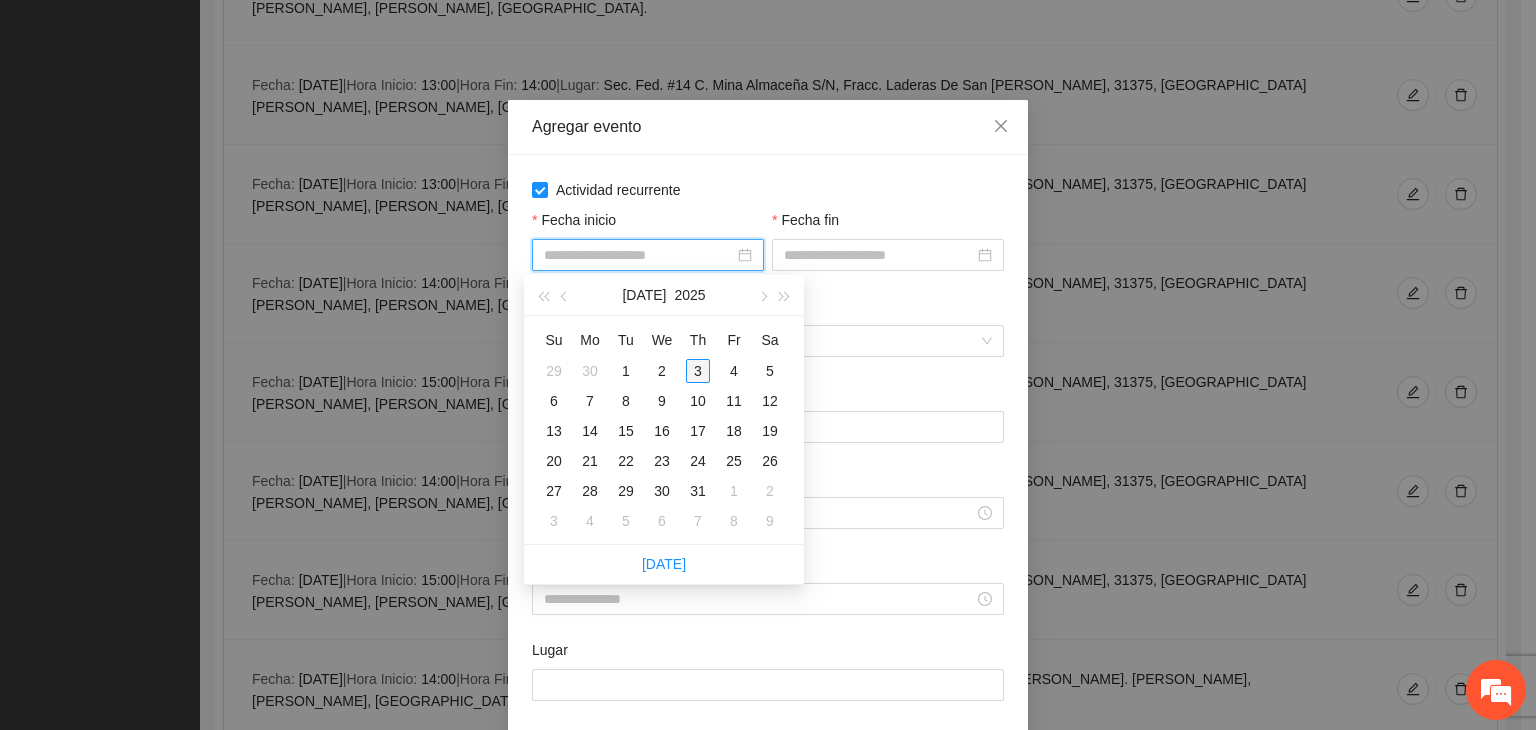 type on "**********" 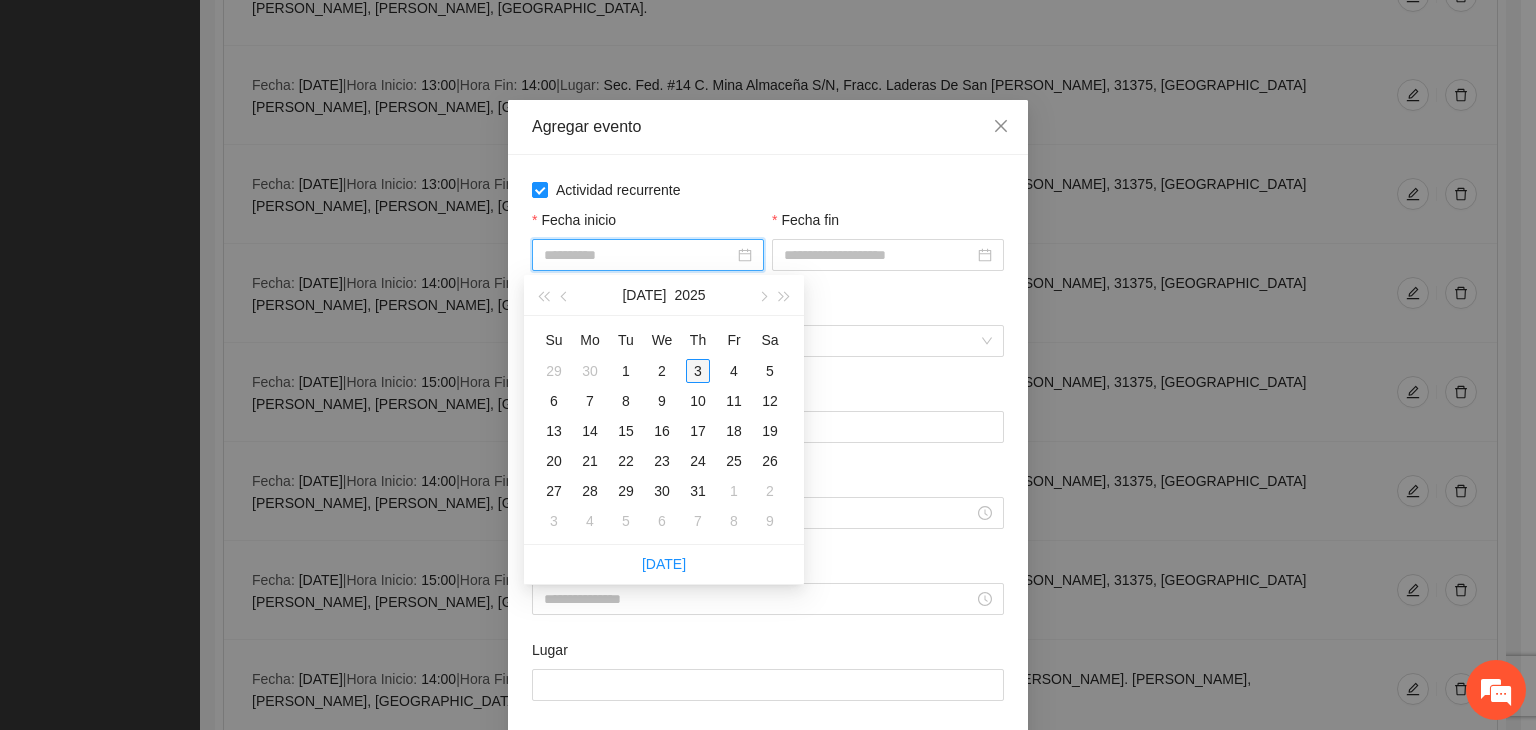 click on "3" at bounding box center [698, 371] 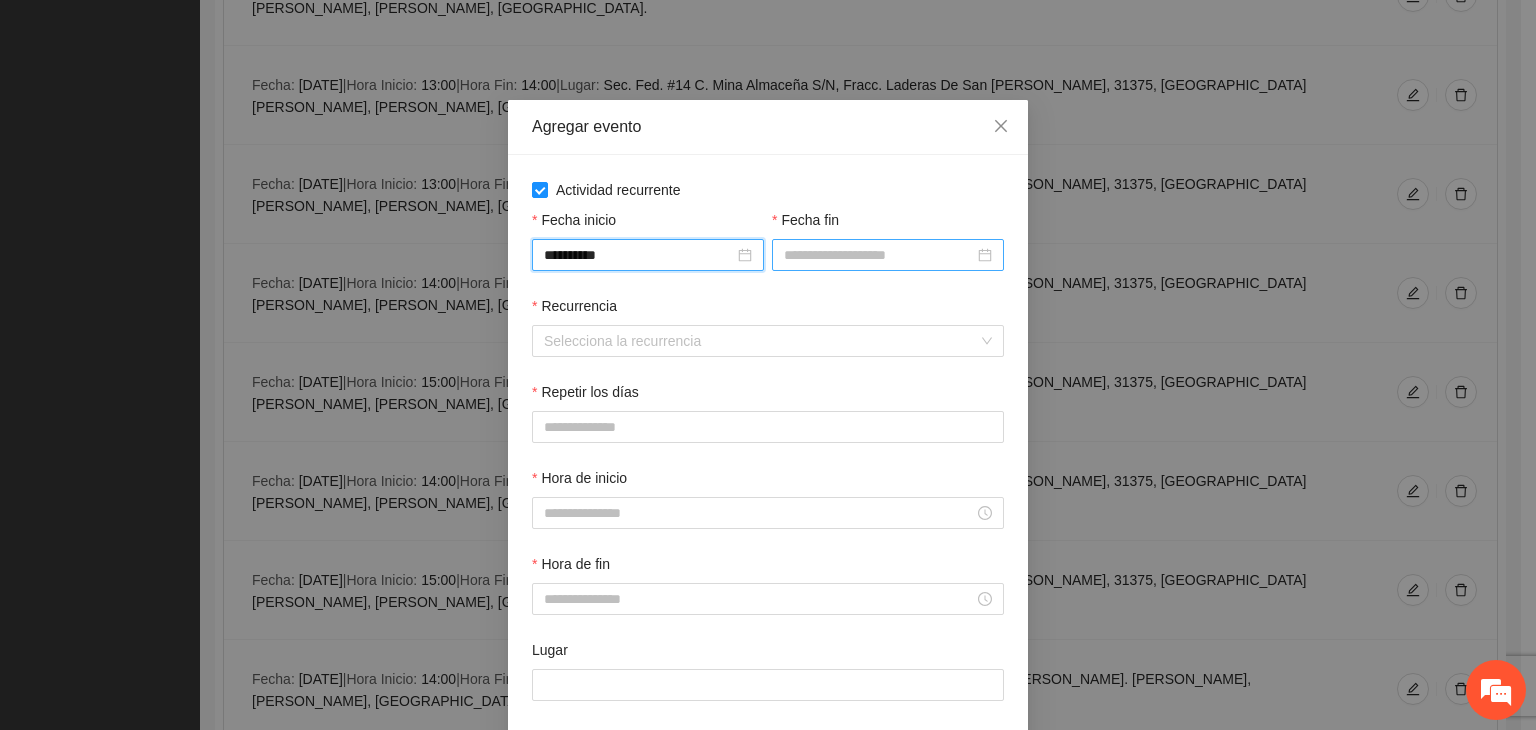 click at bounding box center [888, 255] 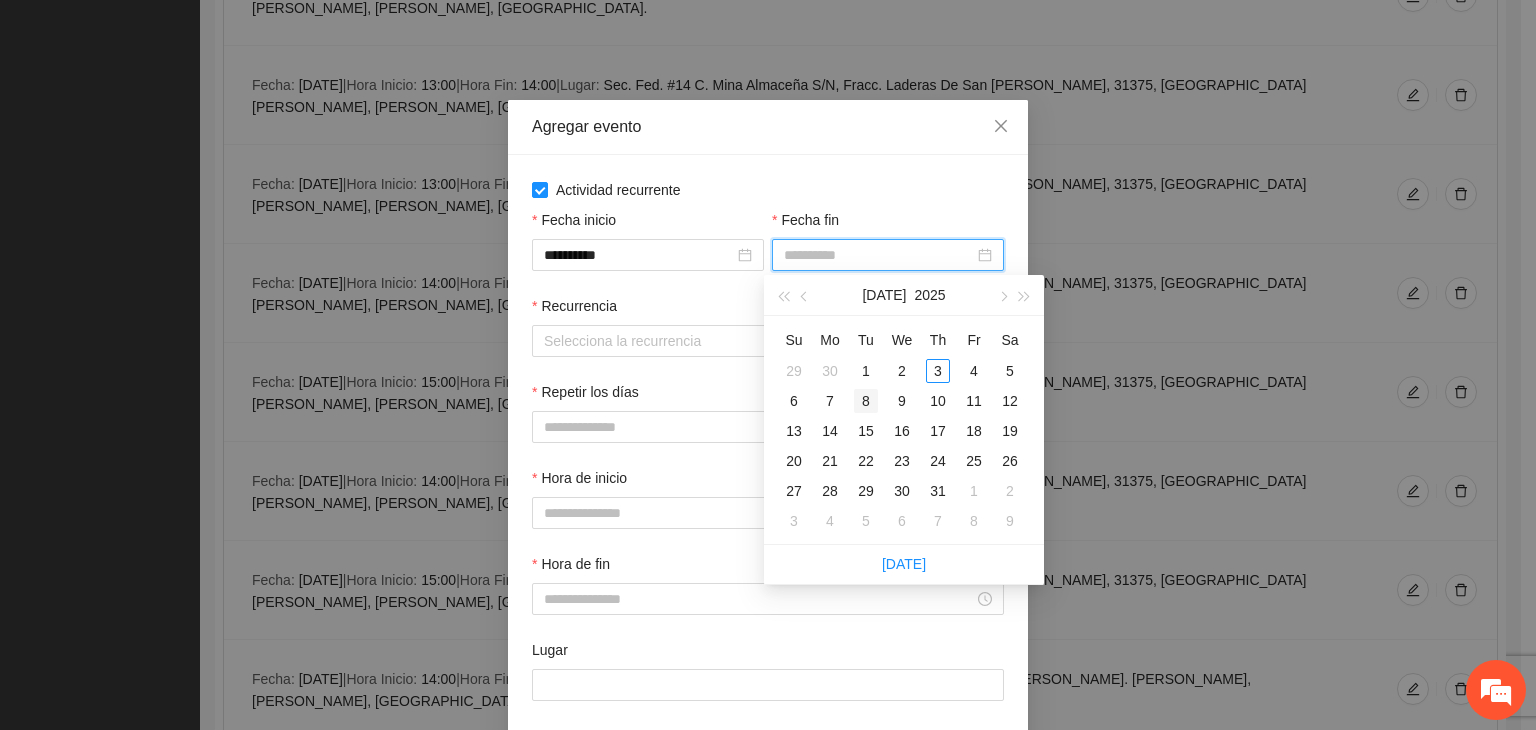type on "**********" 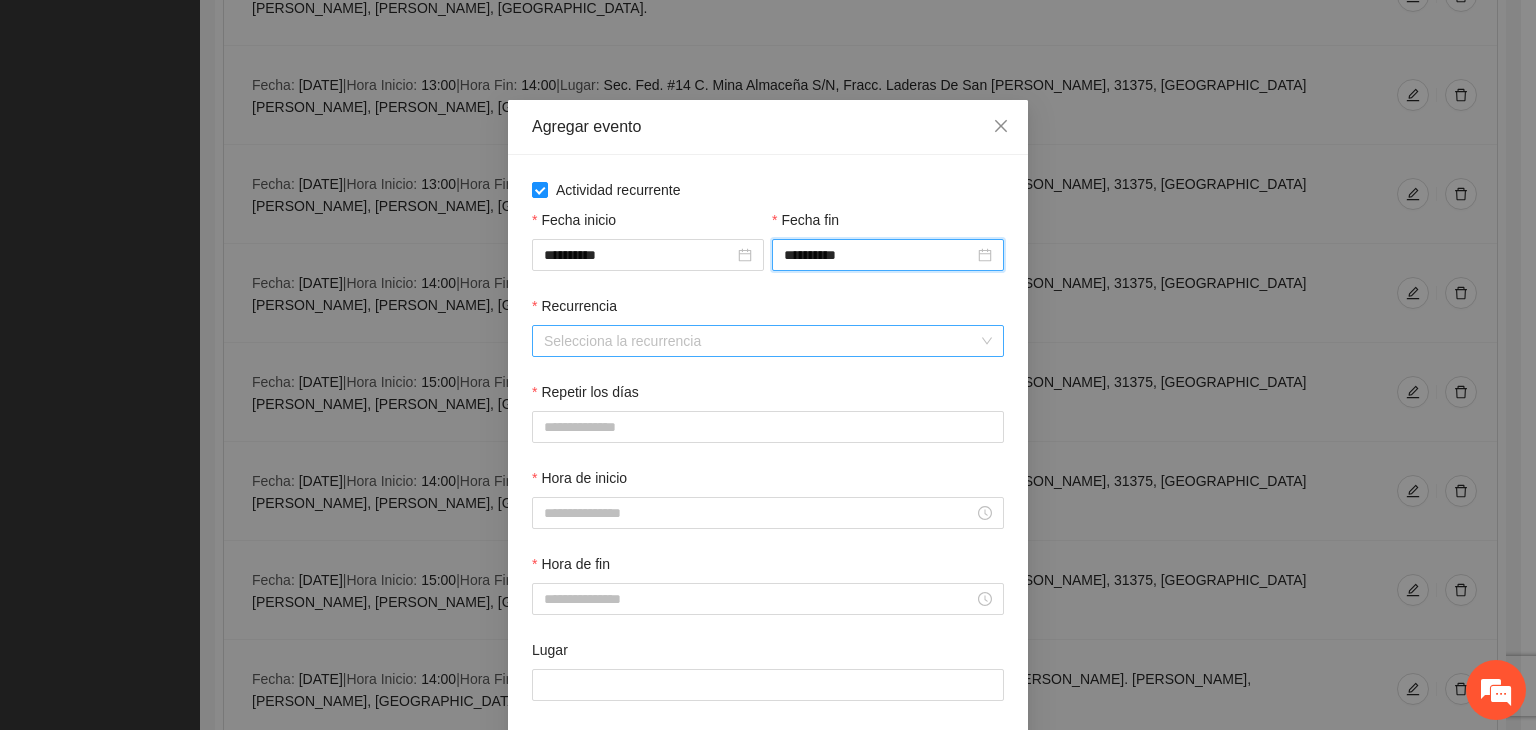click on "Recurrencia" at bounding box center (761, 341) 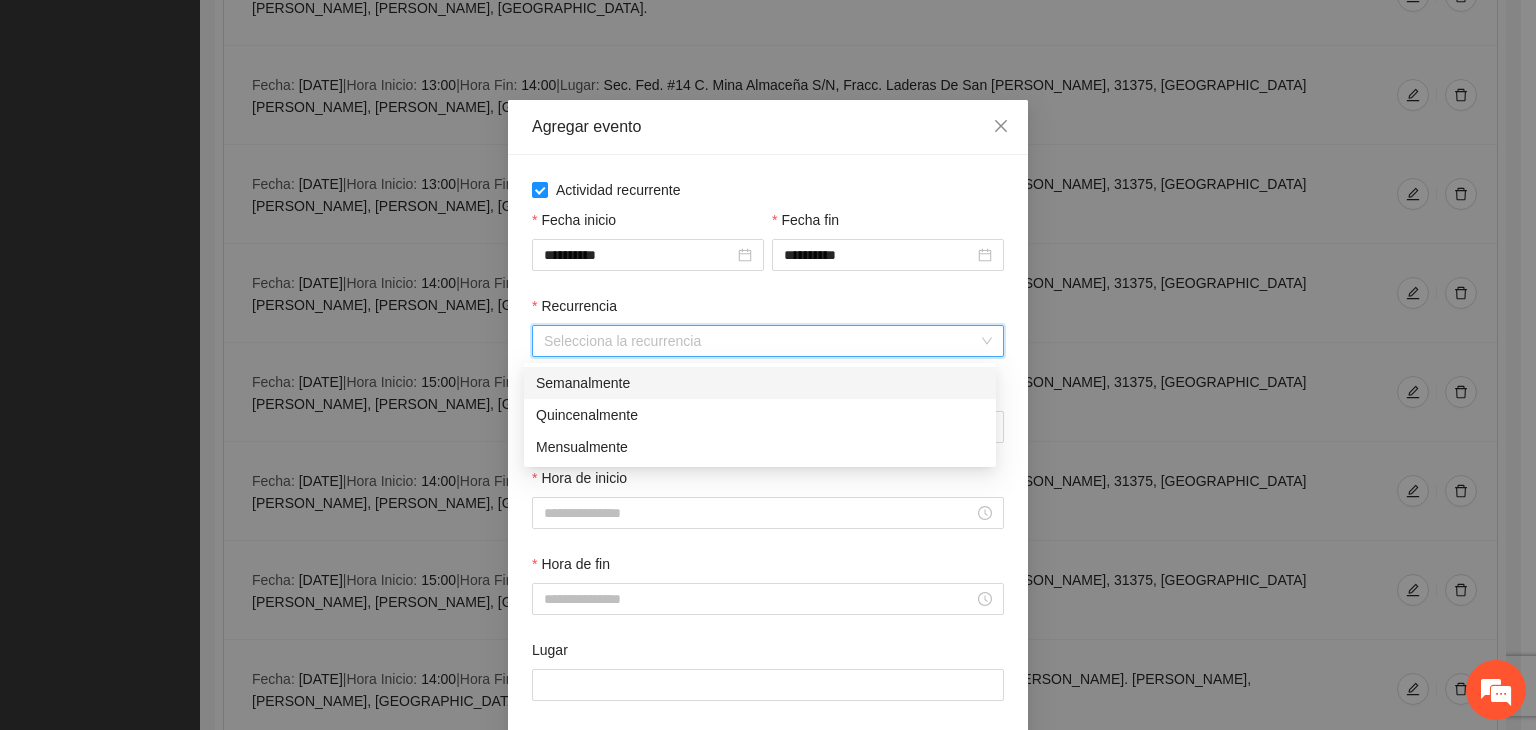 click on "Semanalmente" at bounding box center [760, 383] 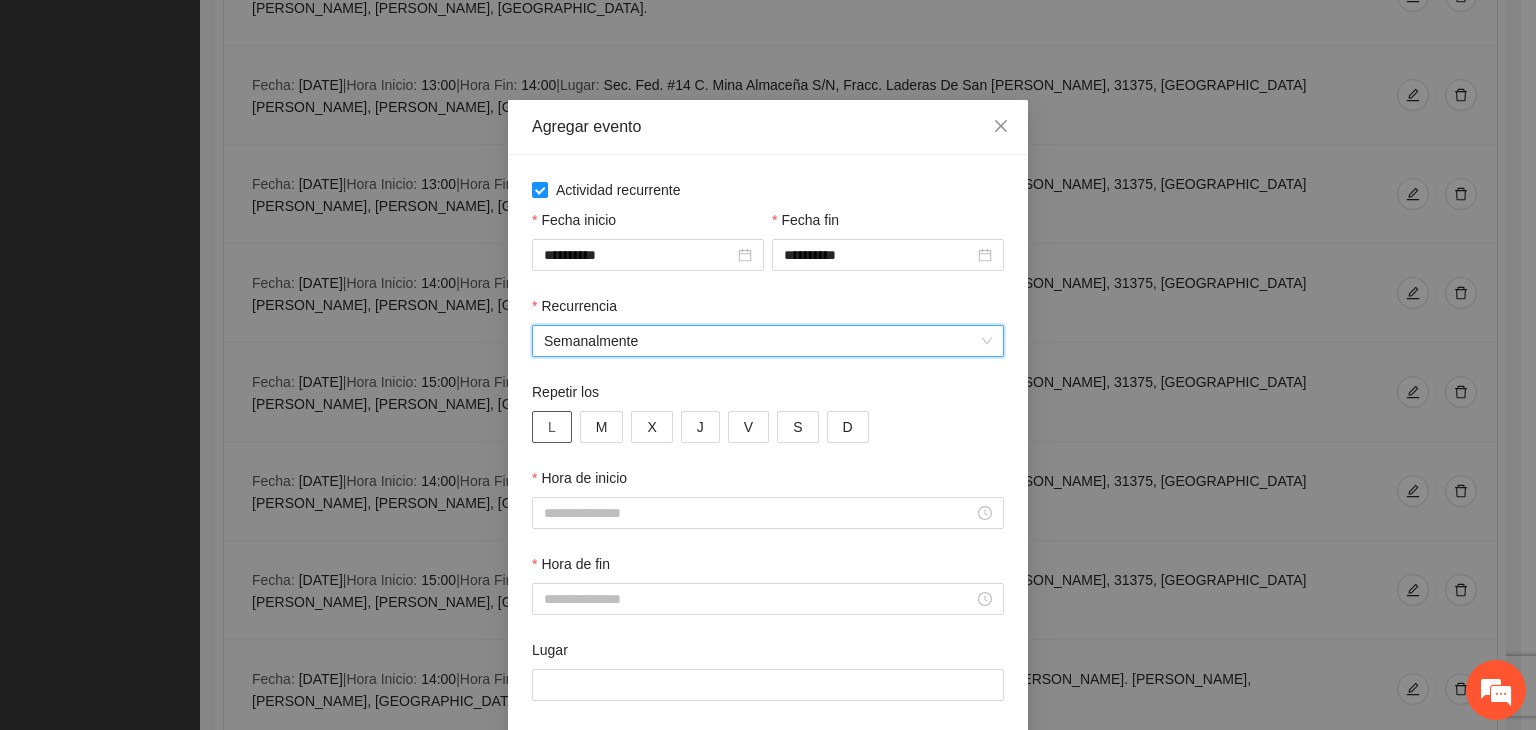 click on "L" at bounding box center (552, 427) 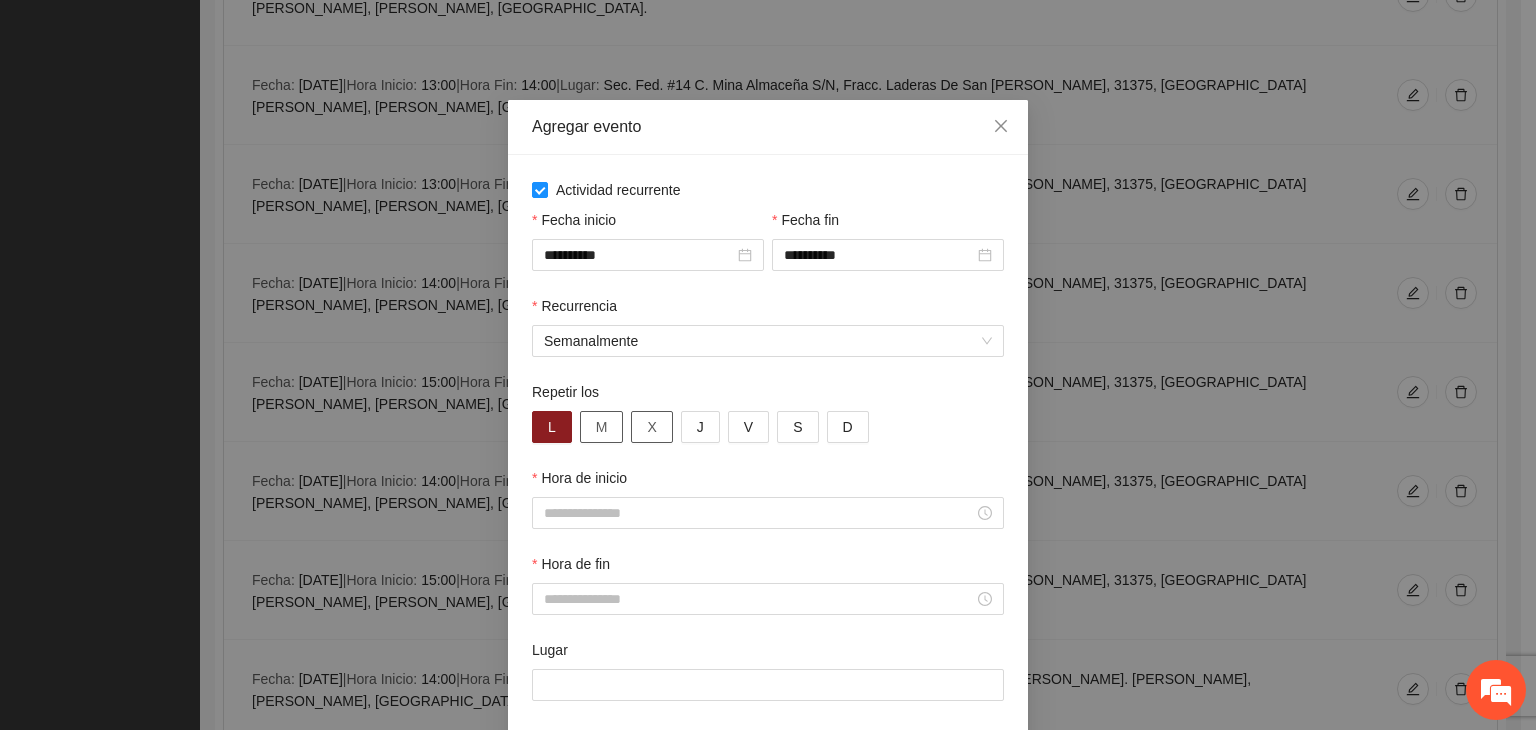 drag, startPoint x: 631, startPoint y: 433, endPoint x: 605, endPoint y: 433, distance: 26 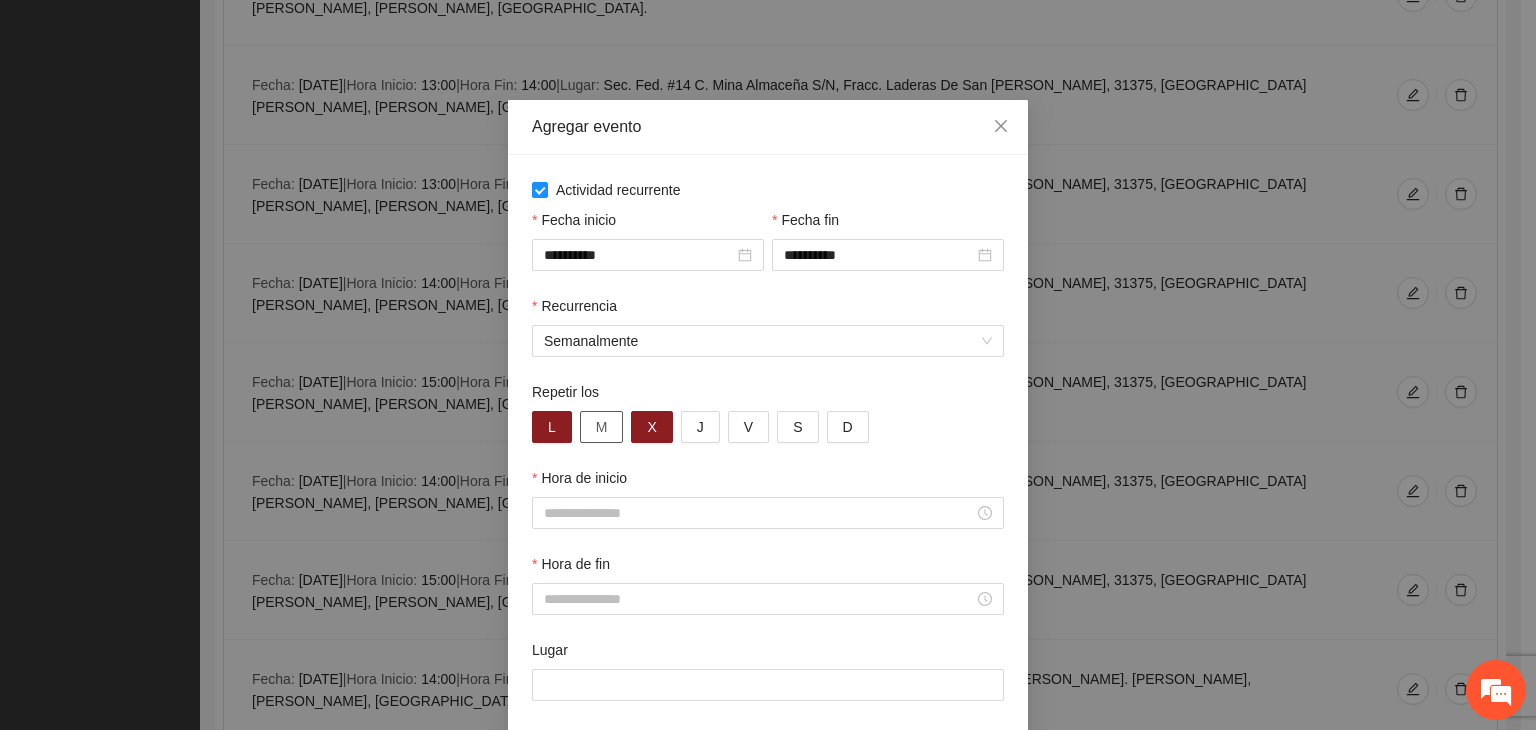 click on "M" at bounding box center [602, 427] 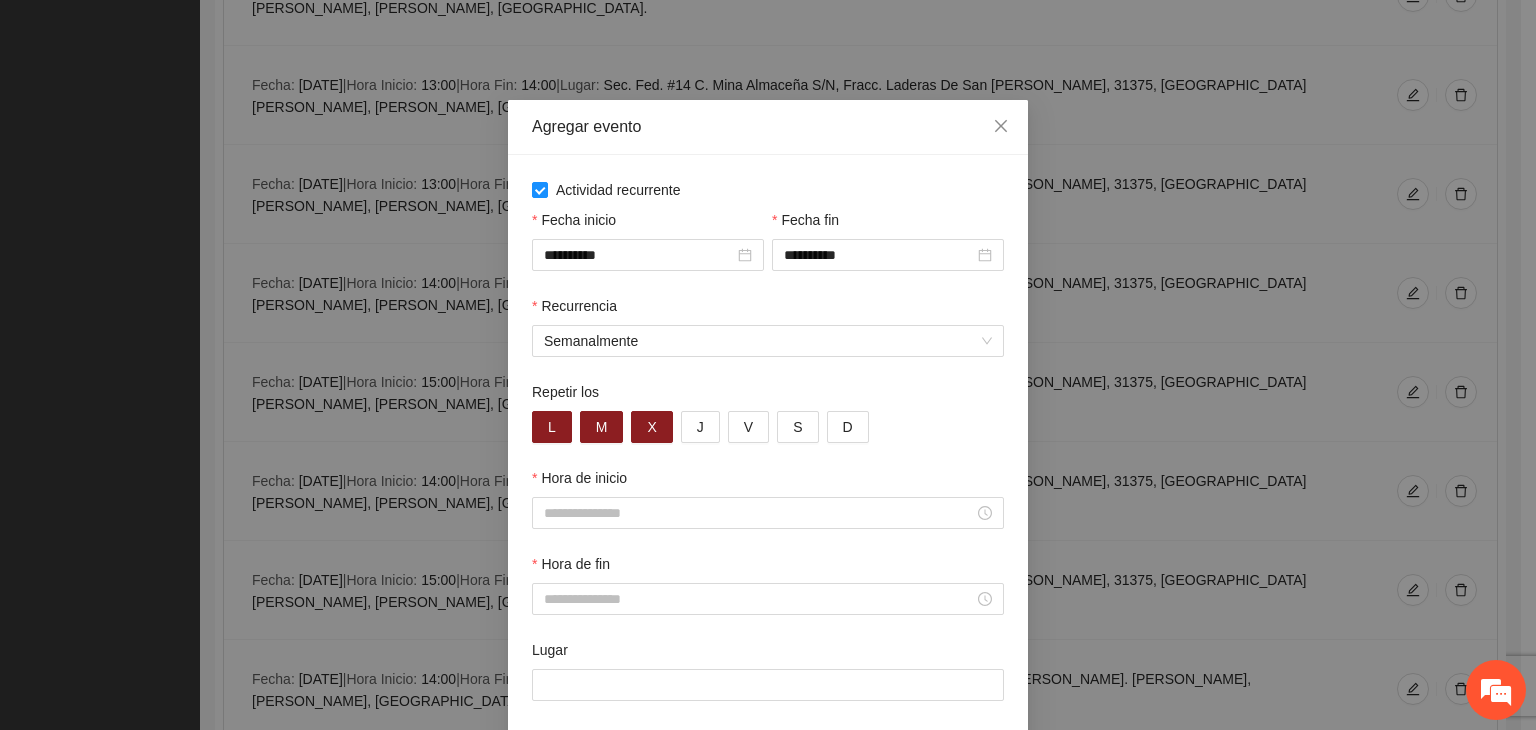 click on "Repetir los L M X J V S D" at bounding box center (768, 424) 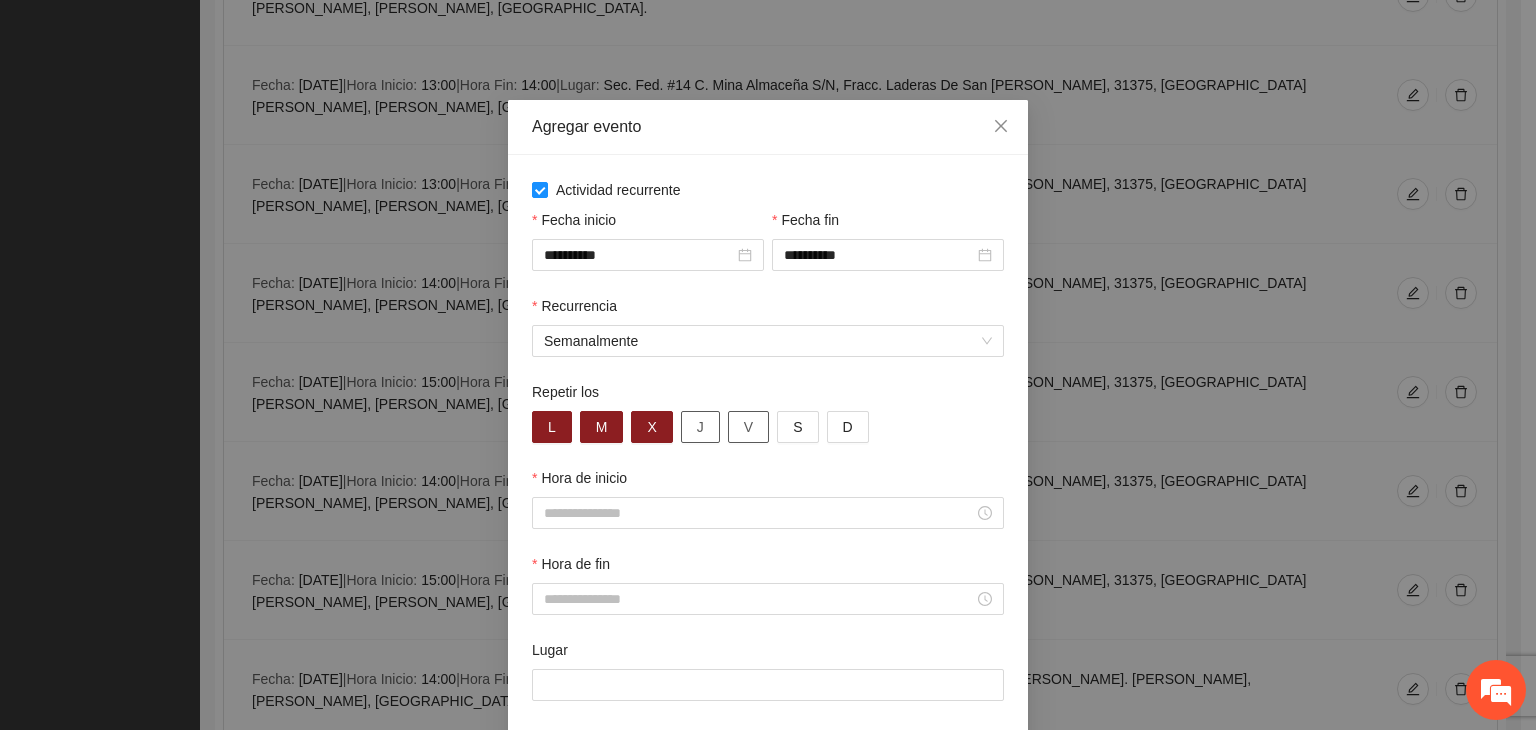 drag, startPoint x: 695, startPoint y: 429, endPoint x: 721, endPoint y: 429, distance: 26 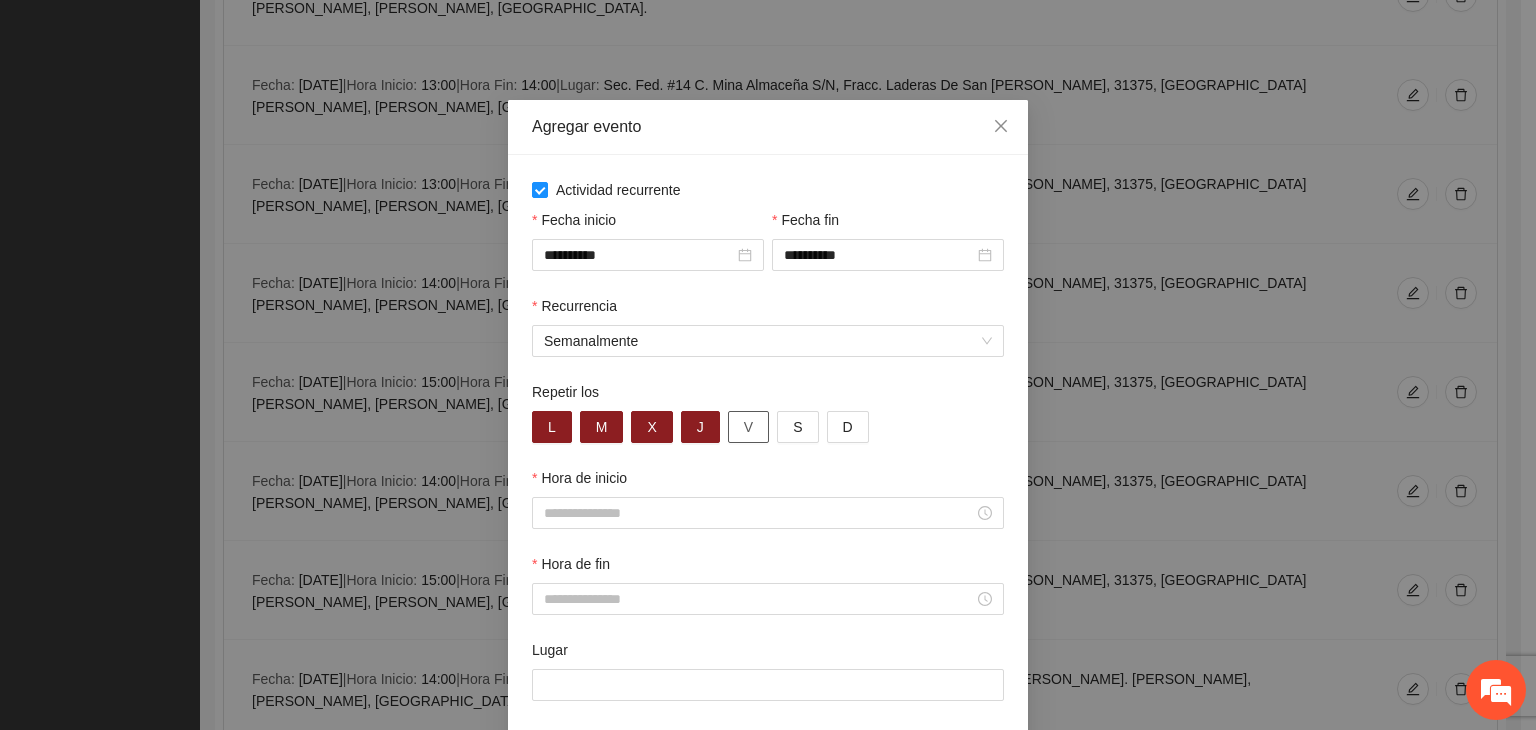 click on "V" at bounding box center [748, 427] 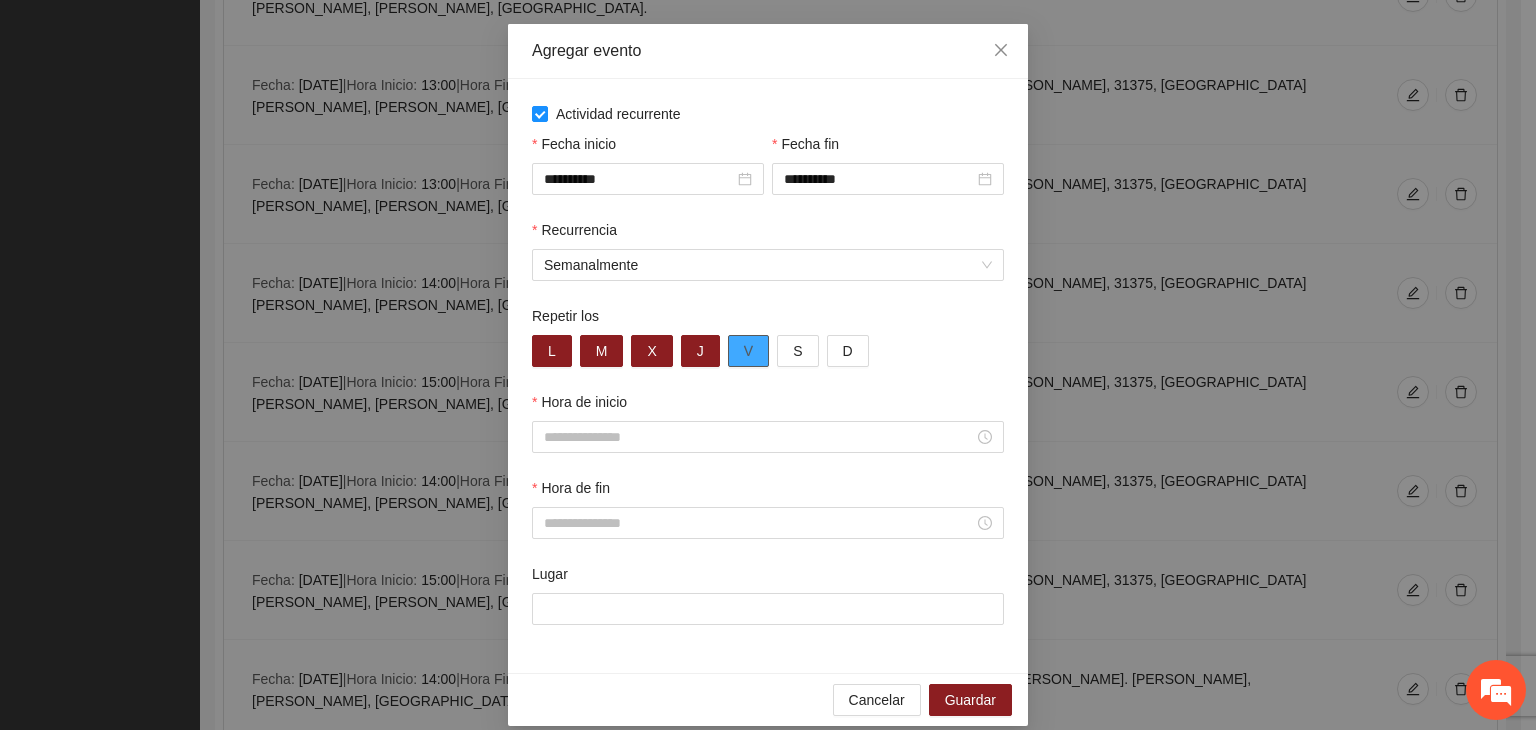 scroll, scrollTop: 99, scrollLeft: 0, axis: vertical 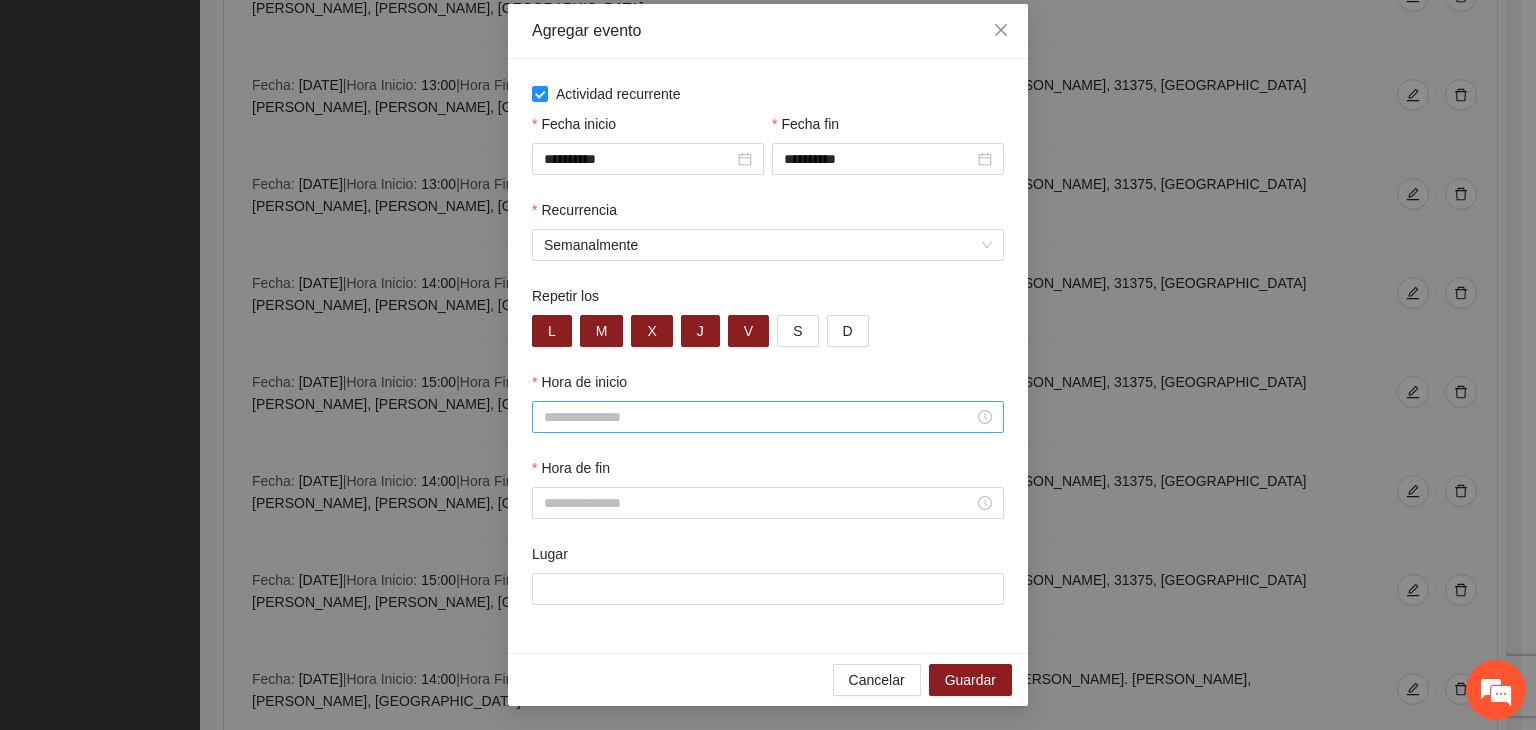click on "Hora de inicio" at bounding box center [759, 417] 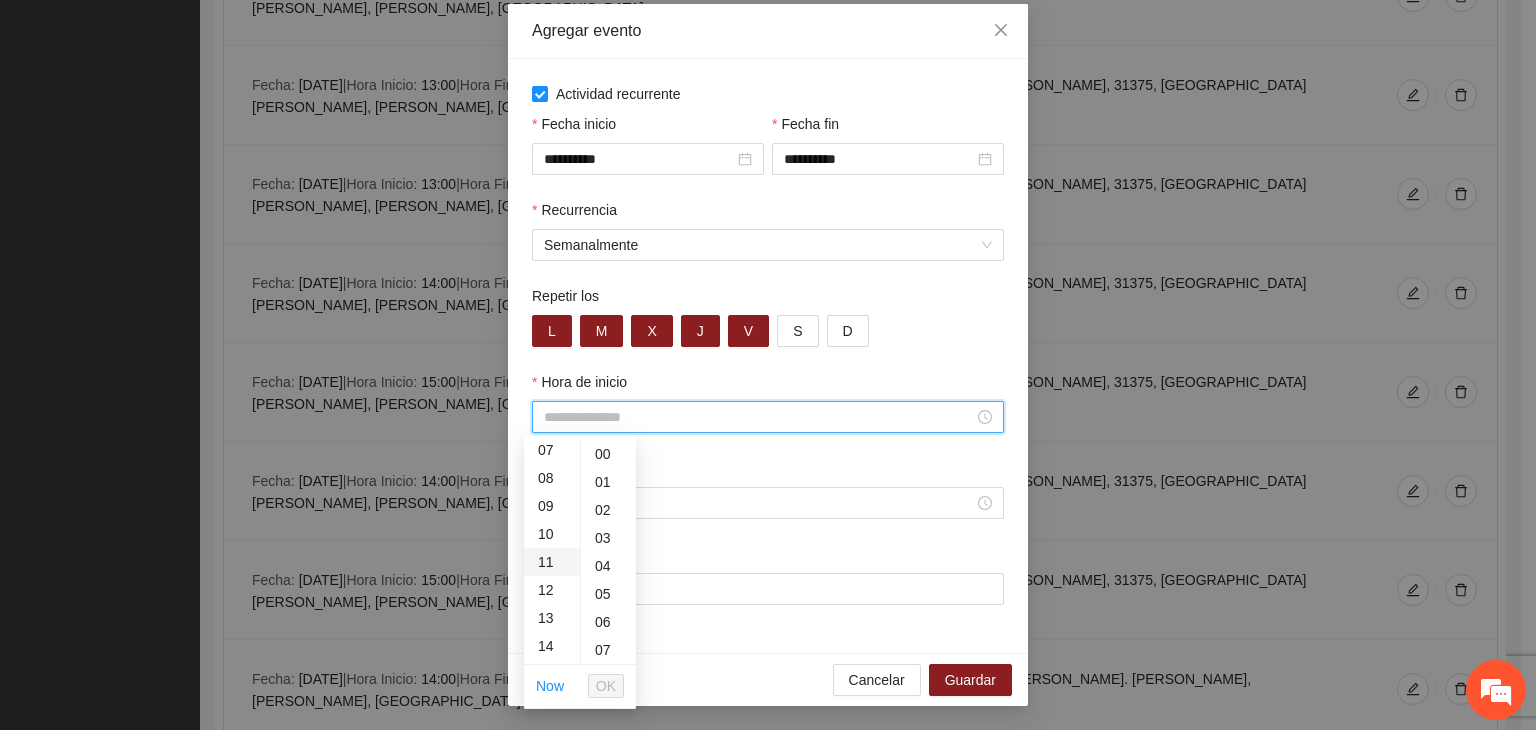 click on "11" at bounding box center [552, 562] 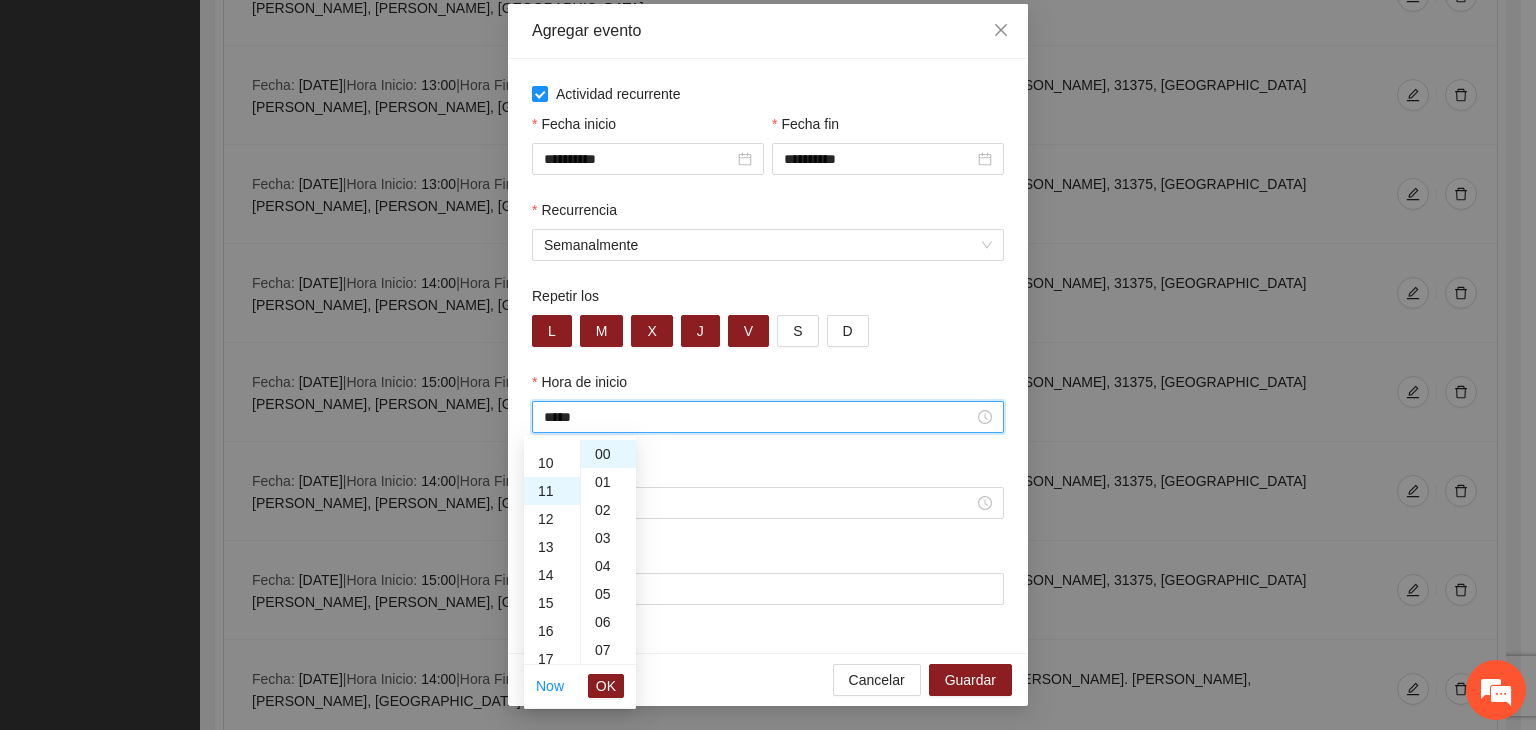 scroll, scrollTop: 308, scrollLeft: 0, axis: vertical 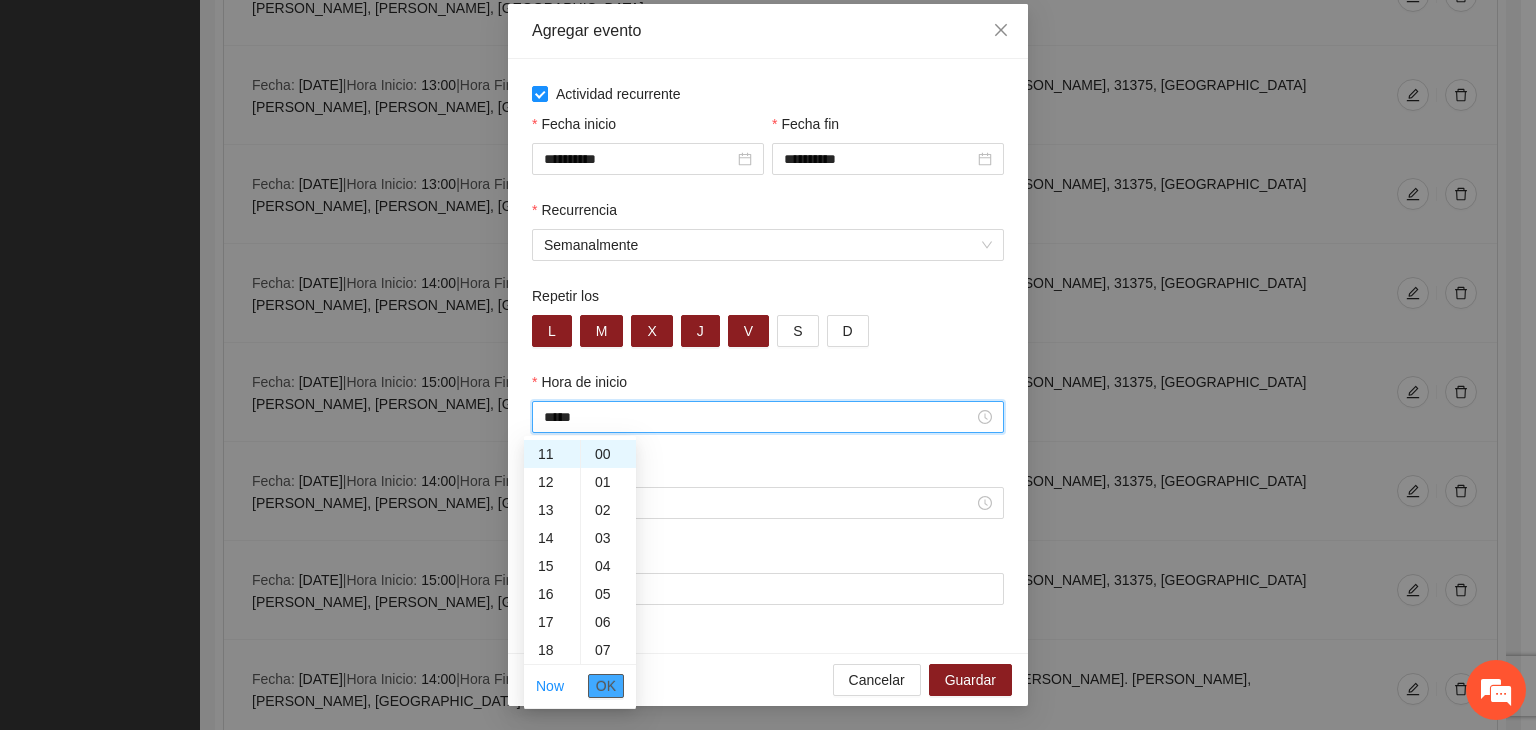 click on "OK" at bounding box center (606, 686) 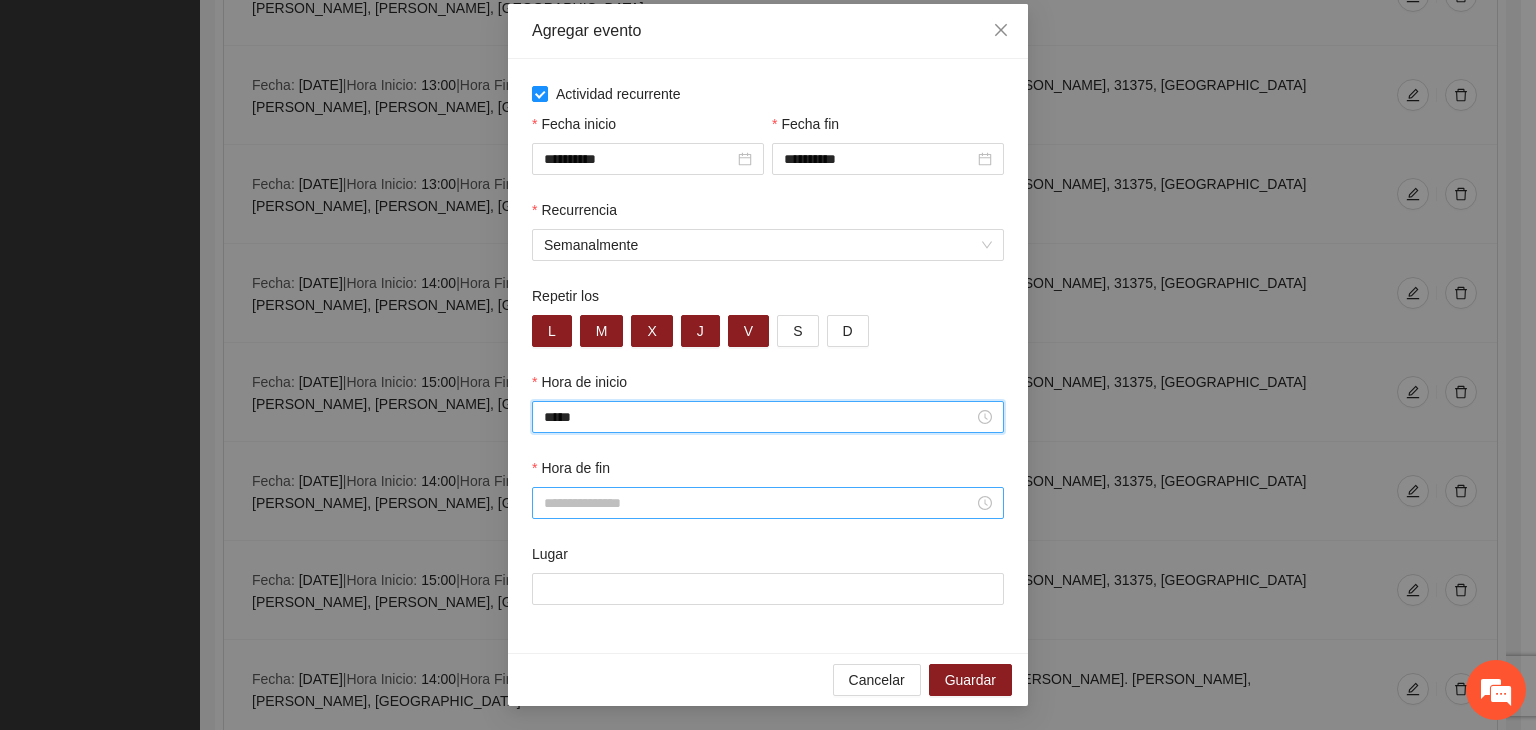 click on "Hora de fin" at bounding box center (759, 503) 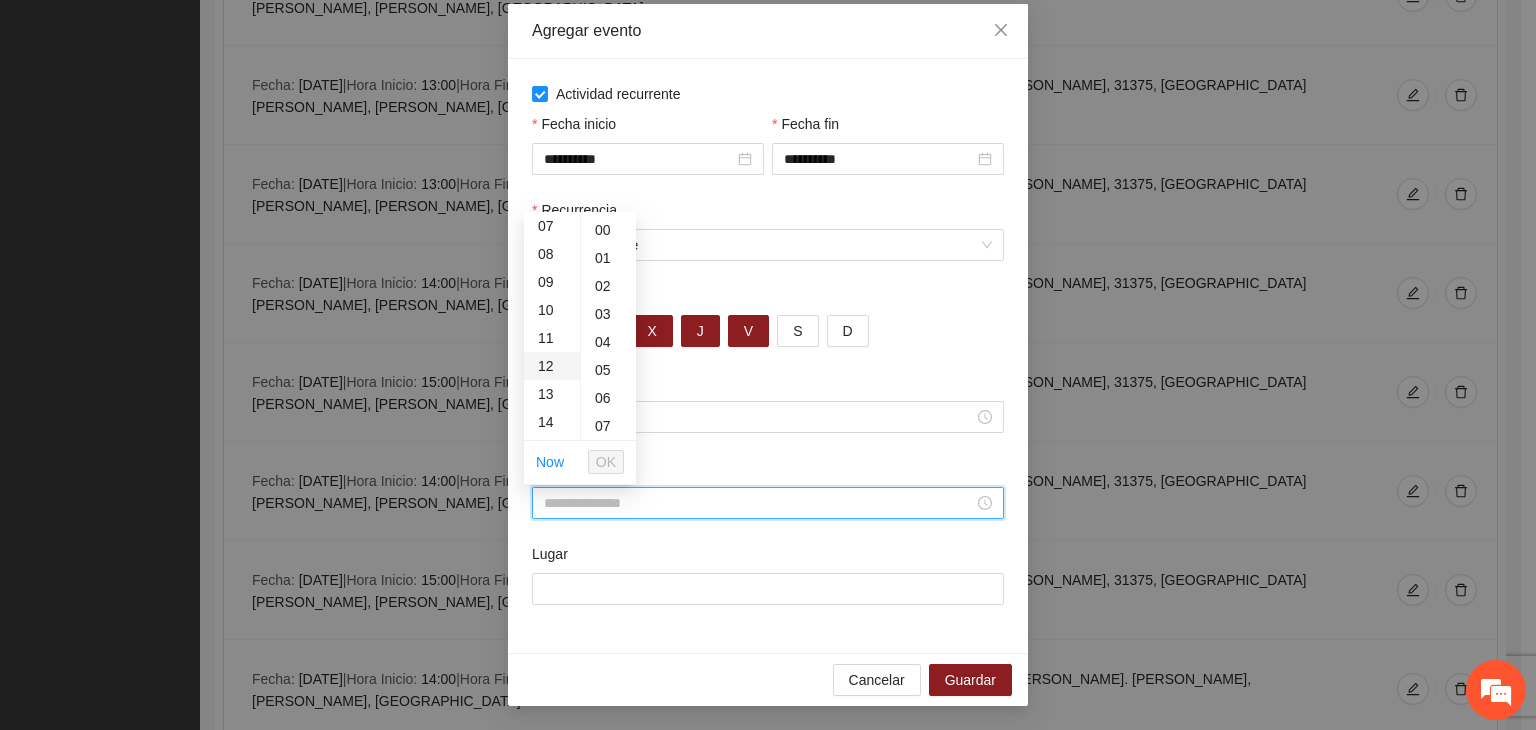 click on "12" at bounding box center [552, 366] 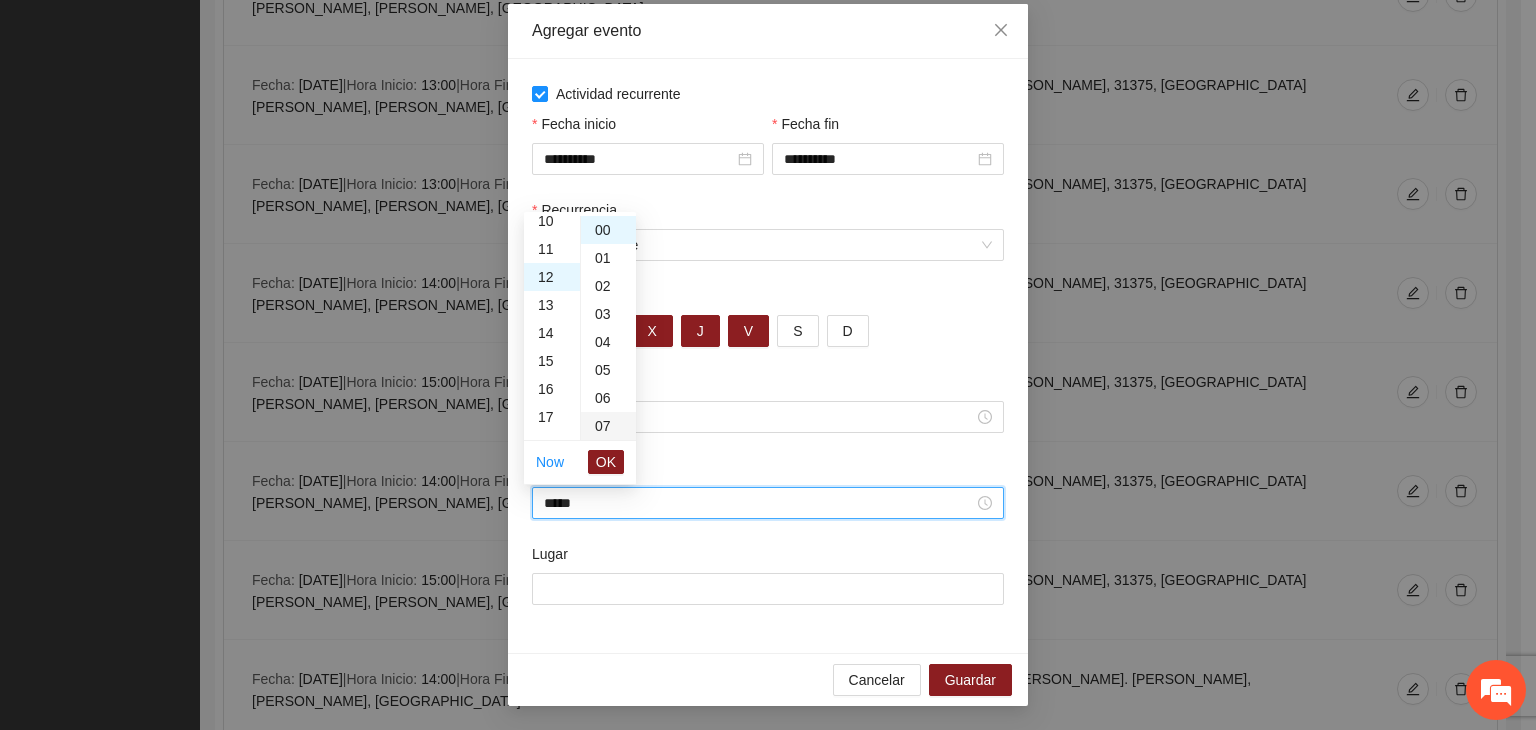 scroll, scrollTop: 336, scrollLeft: 0, axis: vertical 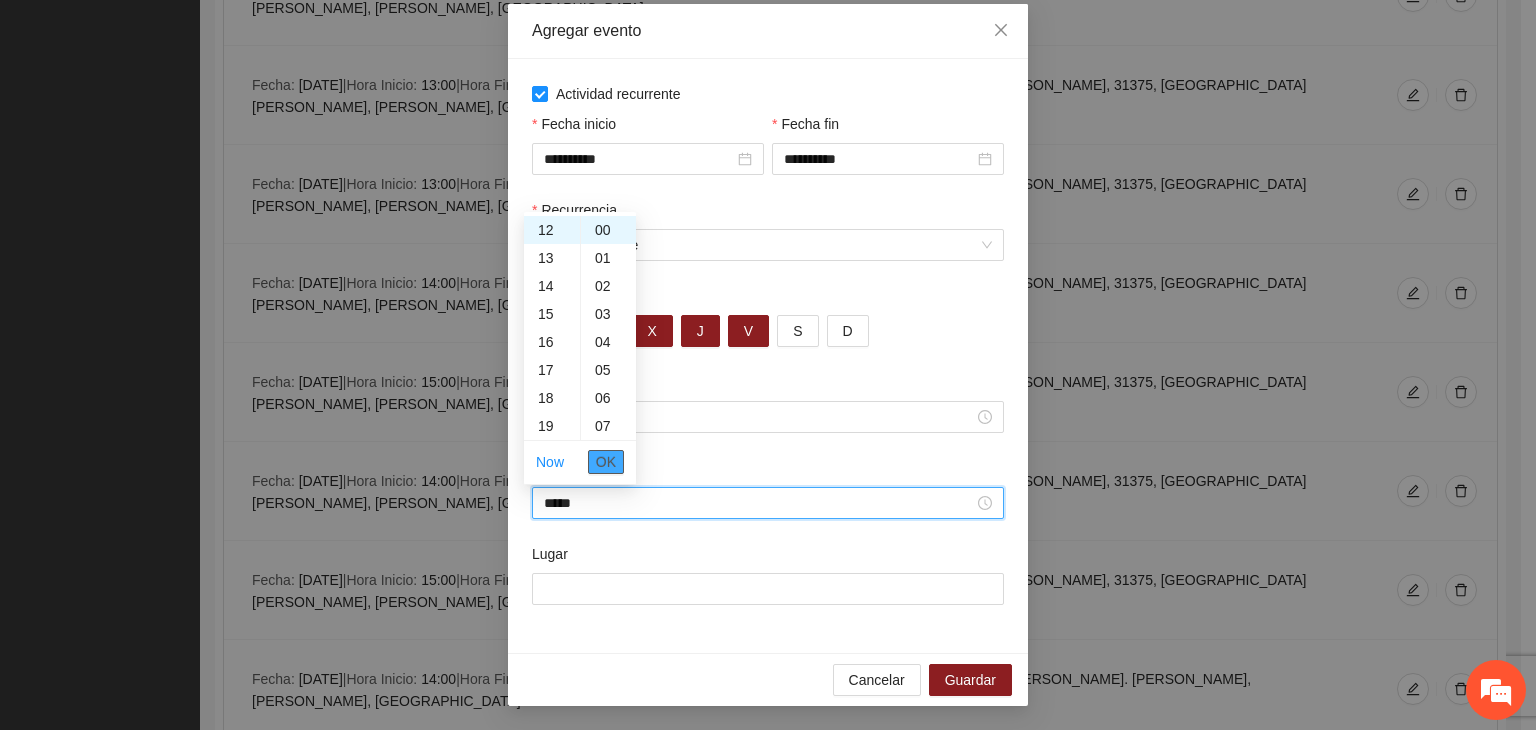 click on "OK" at bounding box center [606, 462] 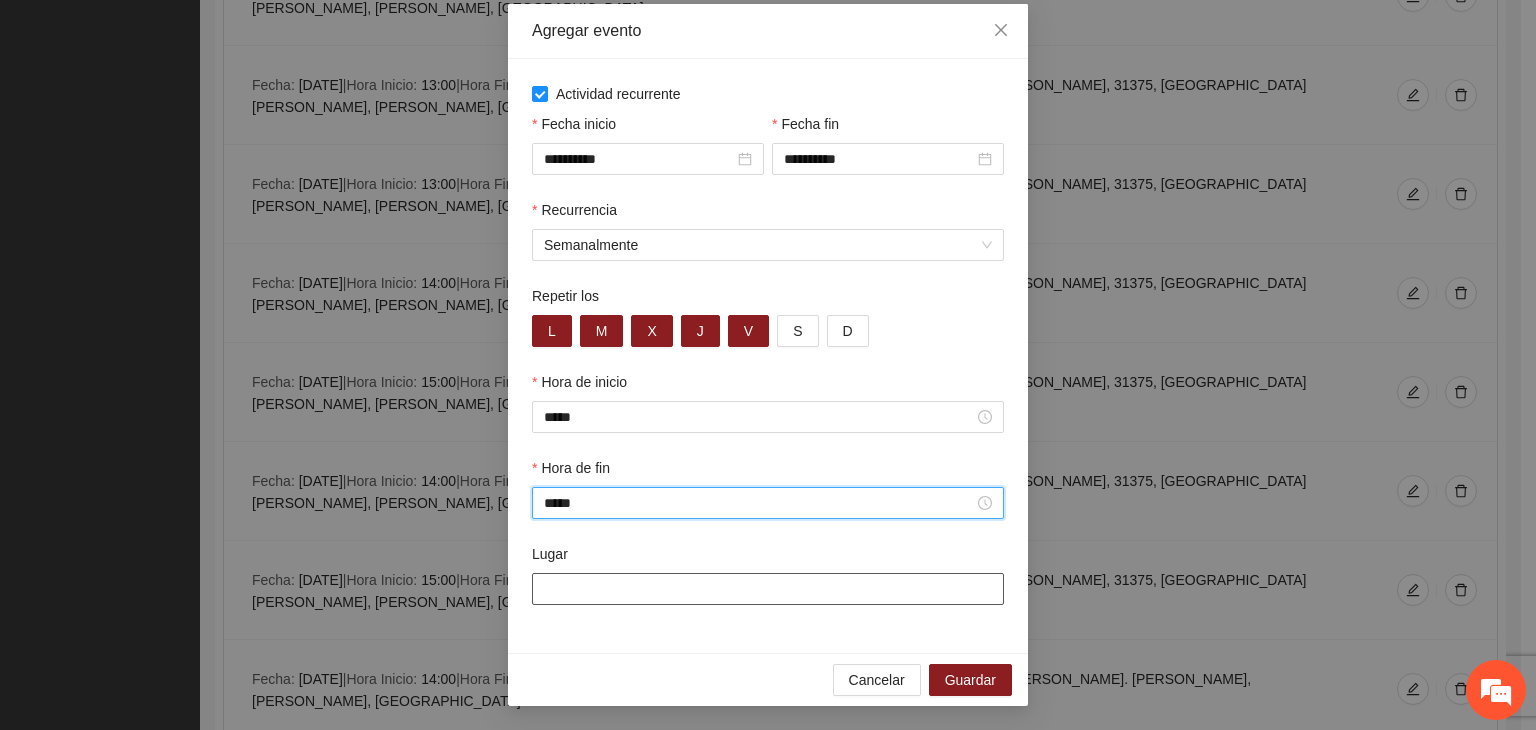 click on "Lugar" at bounding box center (768, 589) 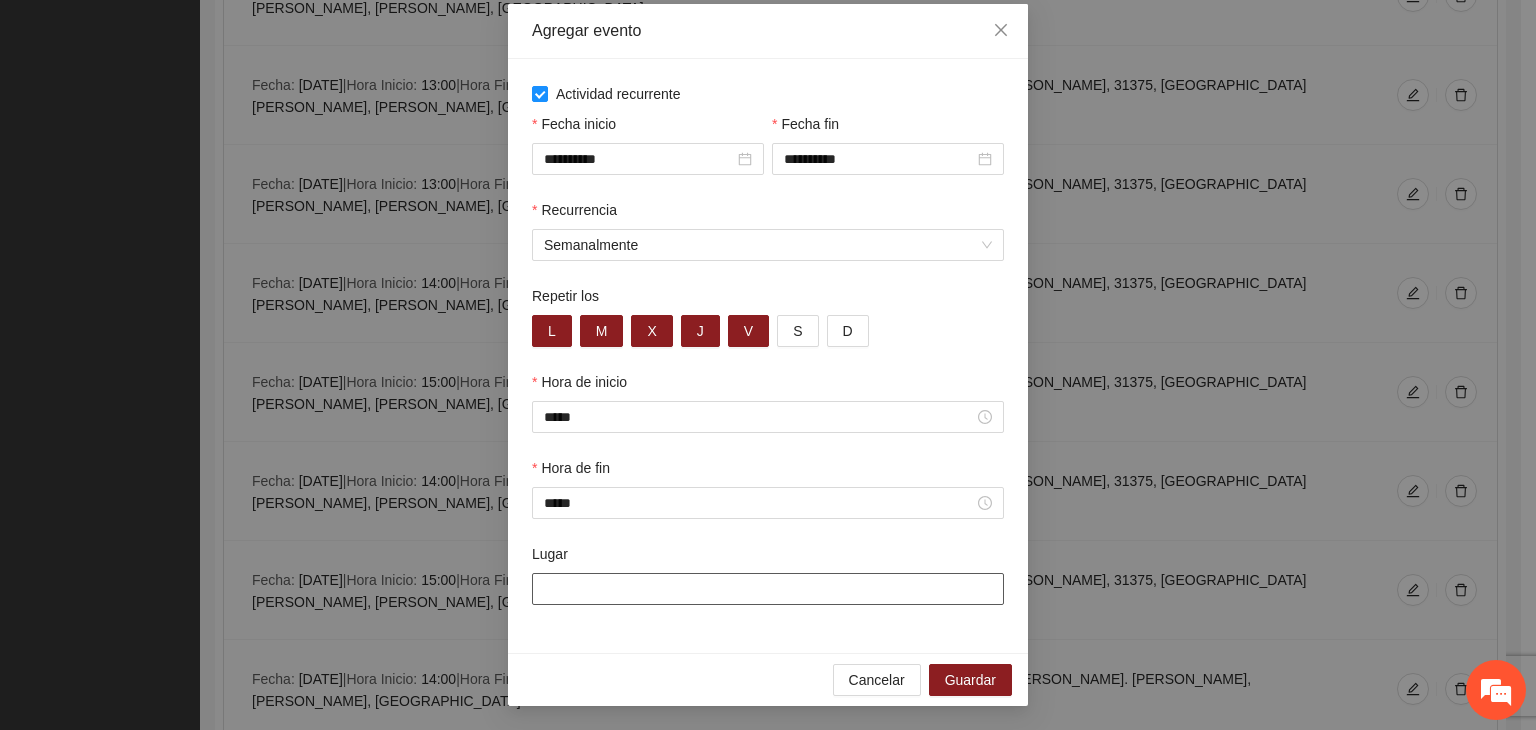 type on "**********" 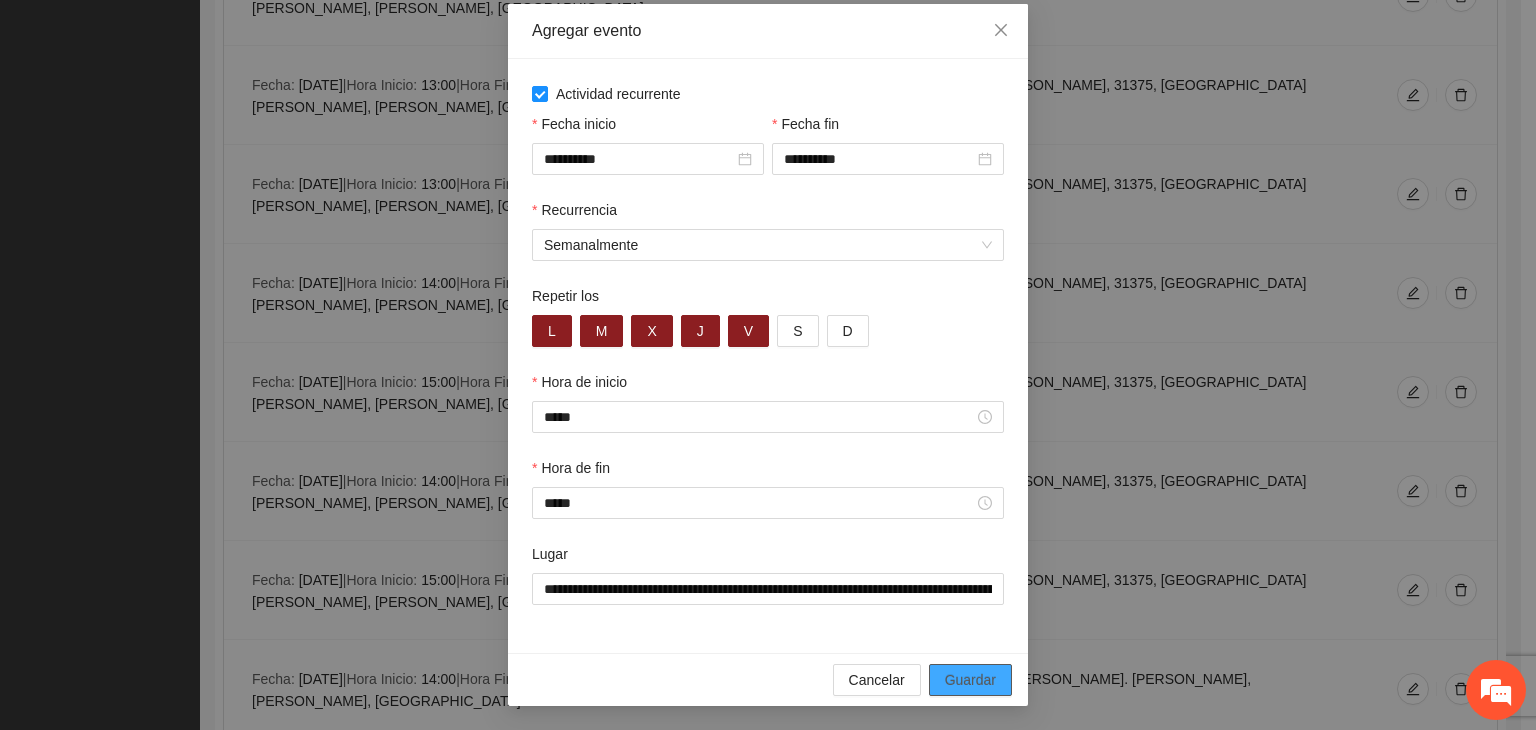 click on "Guardar" at bounding box center (970, 680) 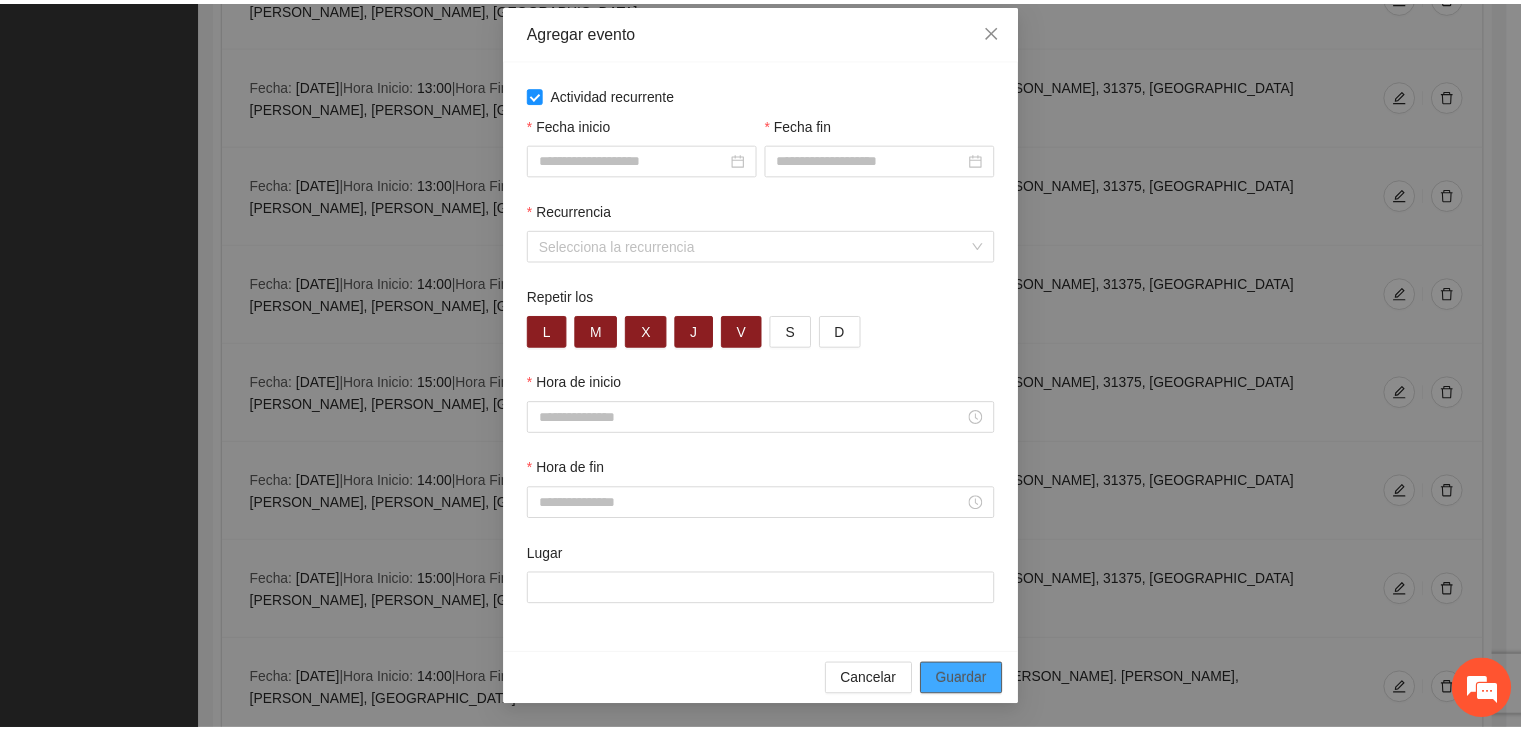 scroll, scrollTop: 0, scrollLeft: 0, axis: both 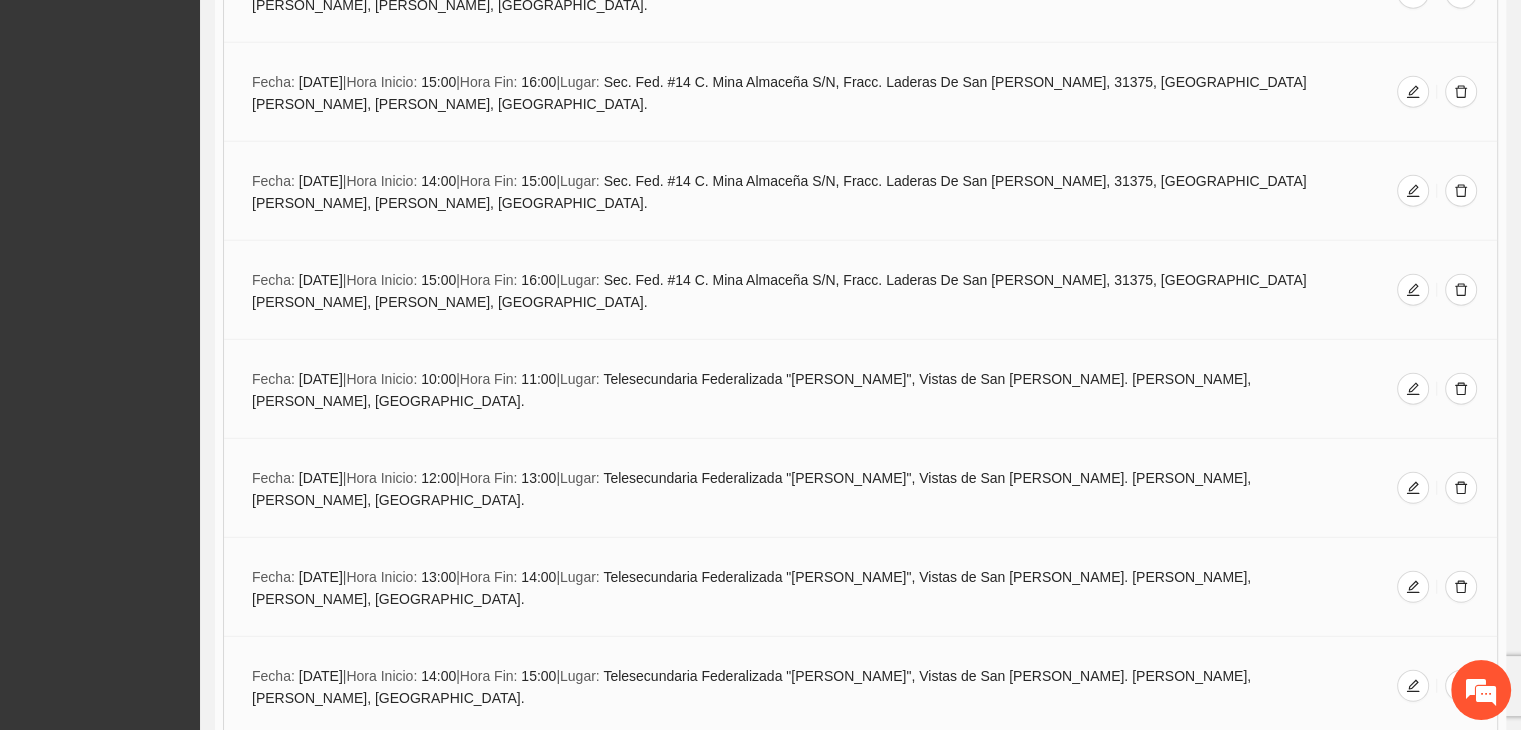 click on "Agregar evento" at bounding box center [860, 4328] 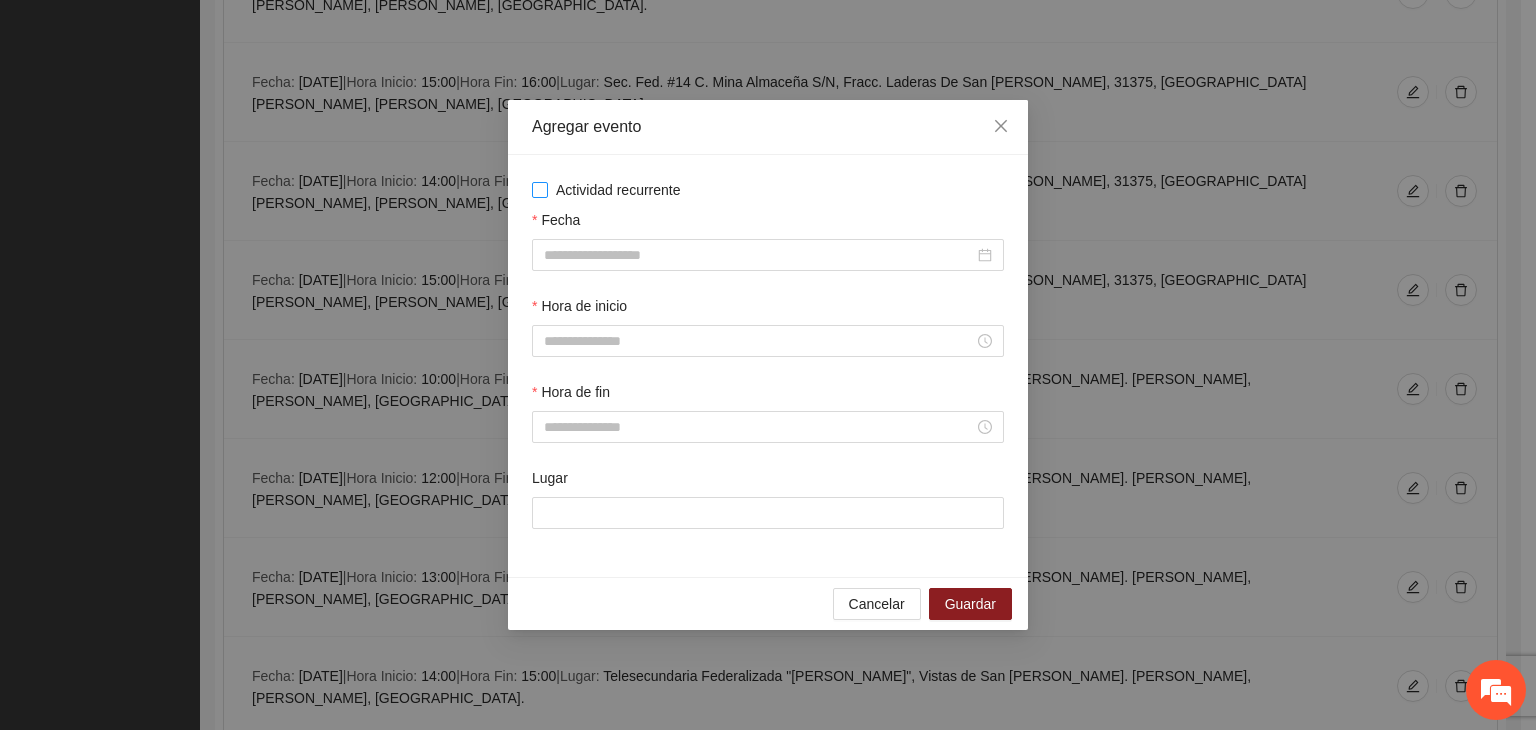click on "Actividad recurrente" at bounding box center (618, 190) 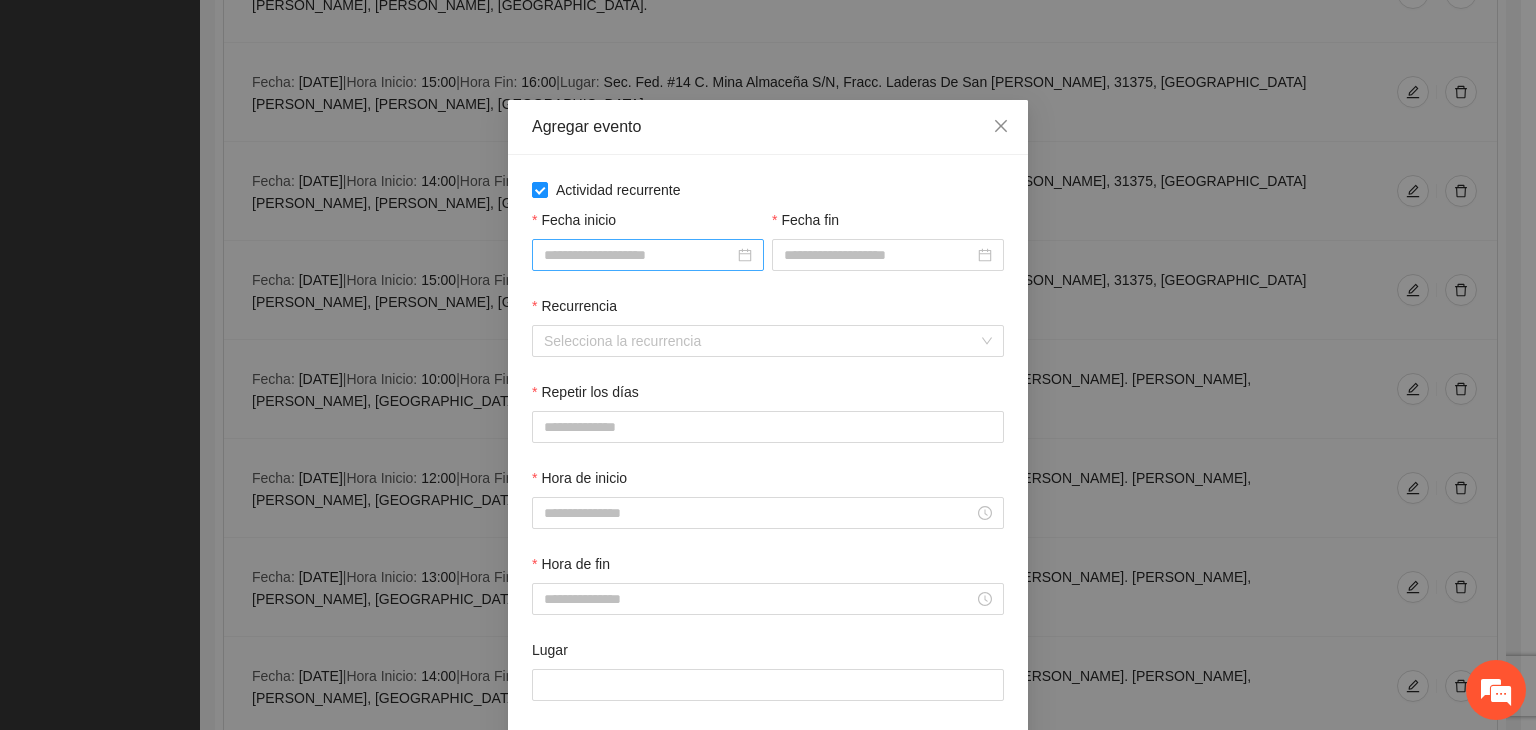 click on "Fecha inicio" at bounding box center (639, 255) 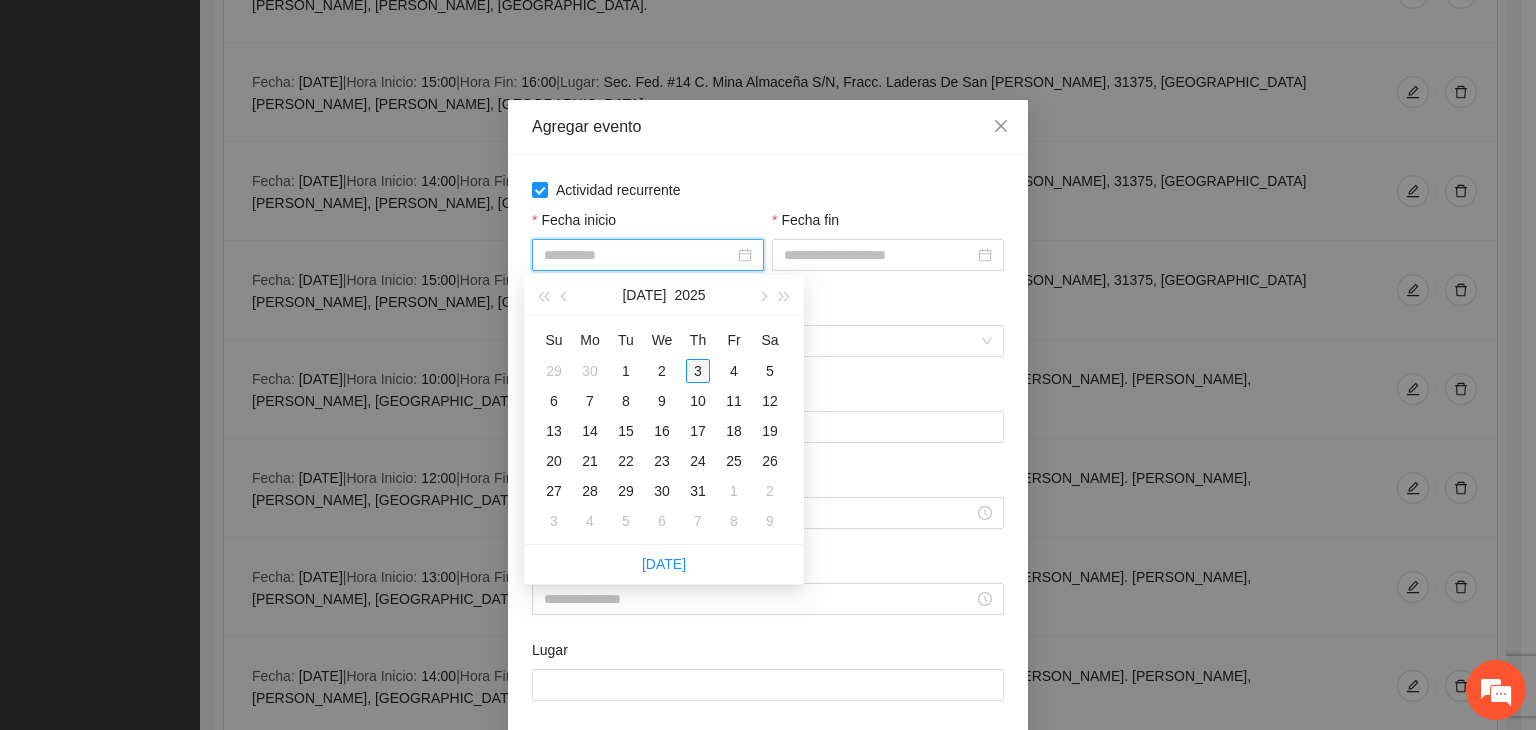 type on "**********" 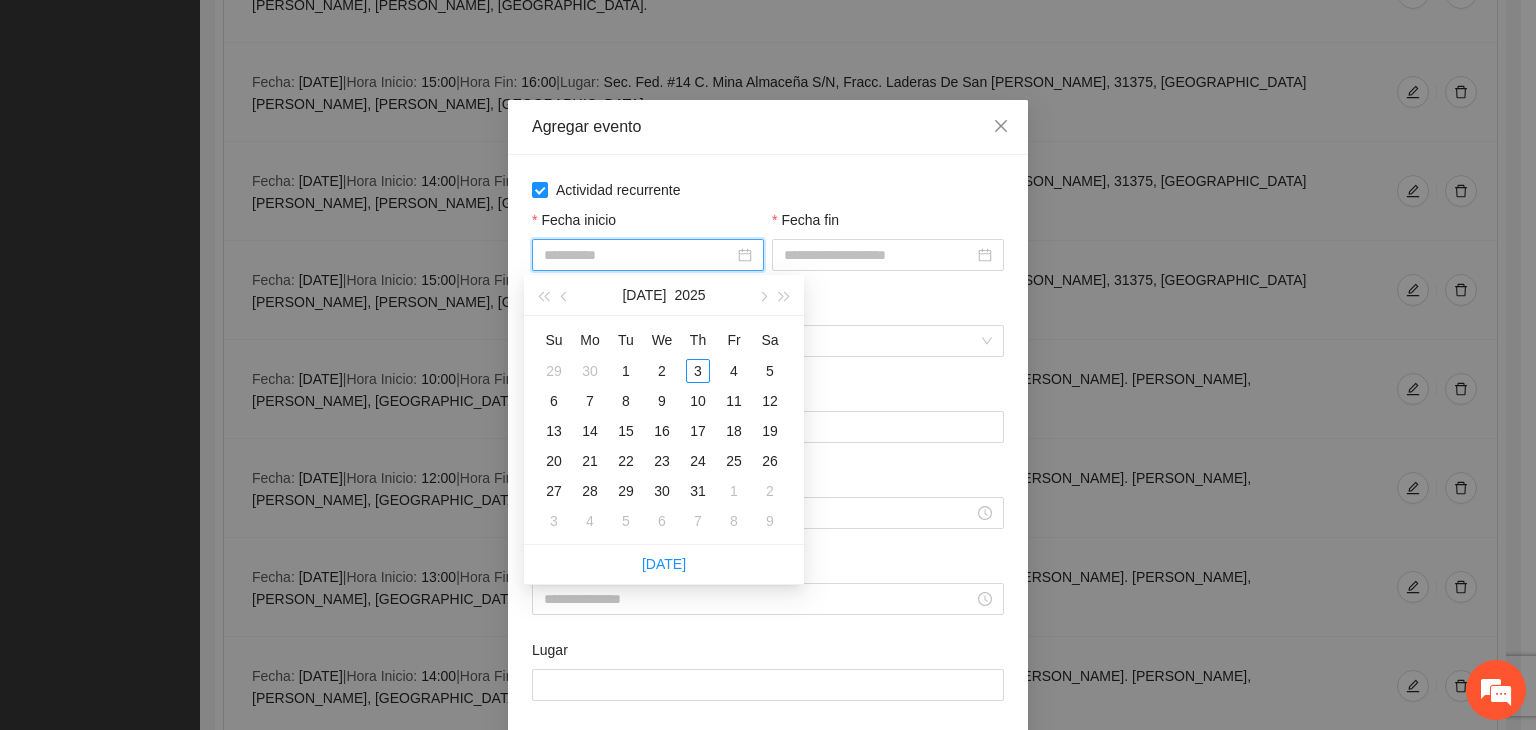 drag, startPoint x: 696, startPoint y: 370, endPoint x: 716, endPoint y: 361, distance: 21.931713 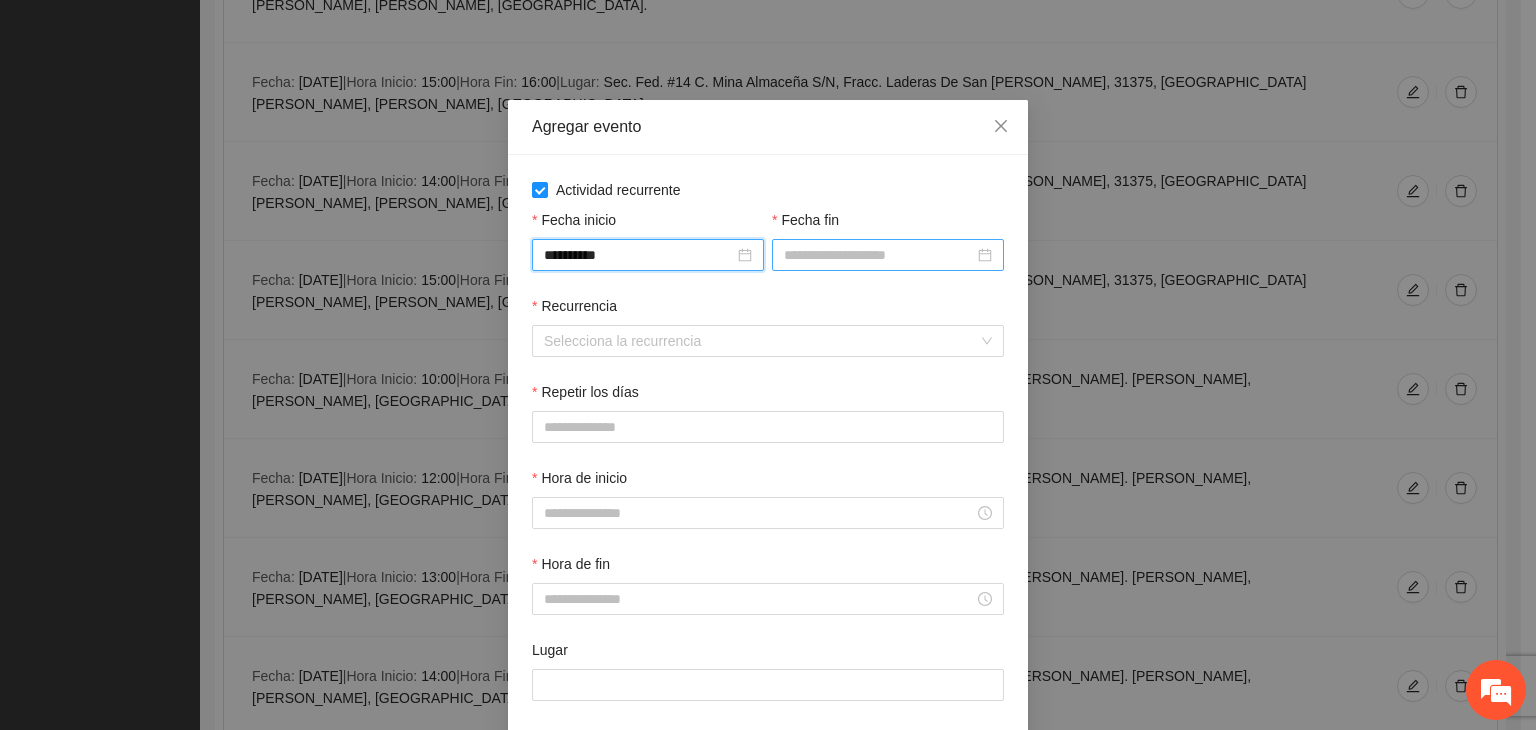 click on "Fecha fin" at bounding box center (879, 255) 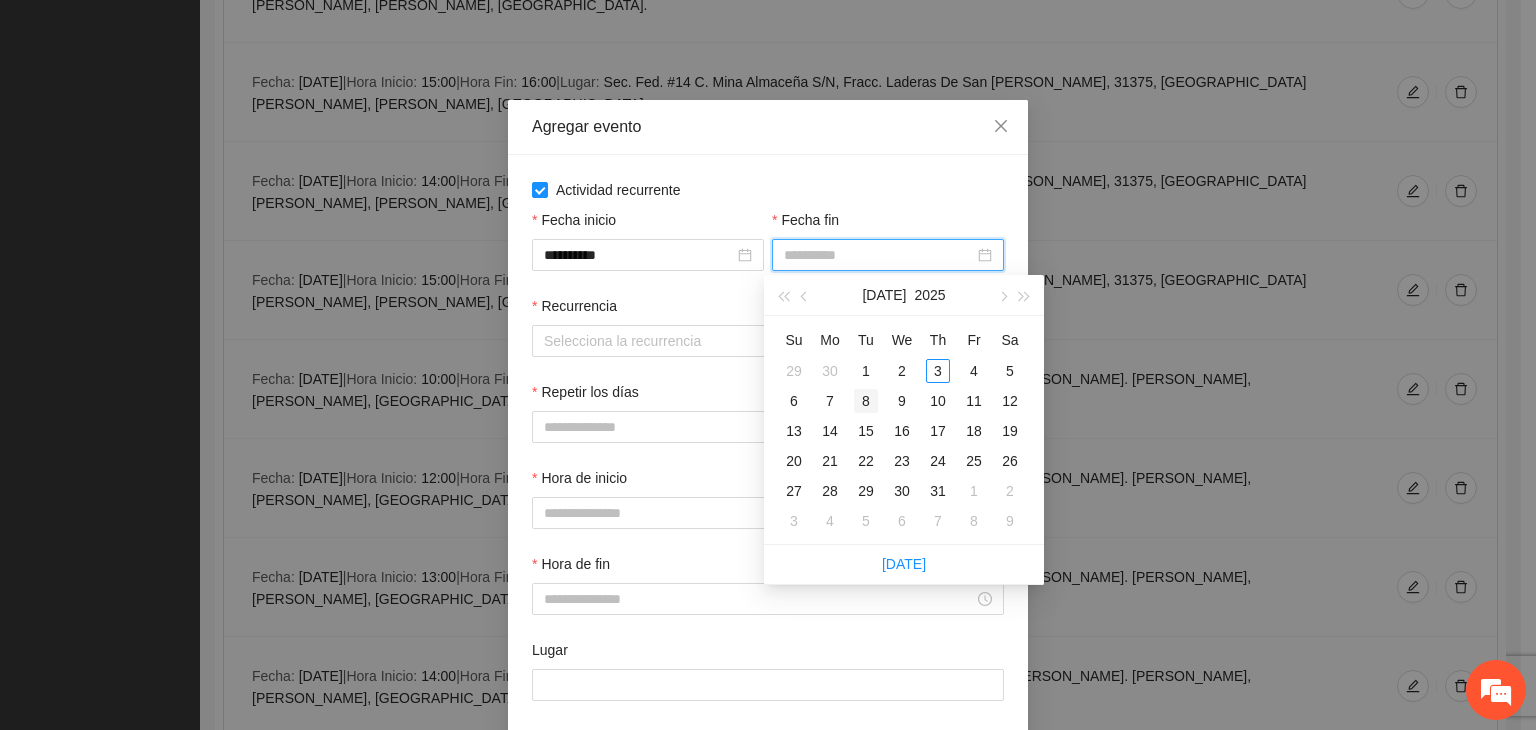 type on "**********" 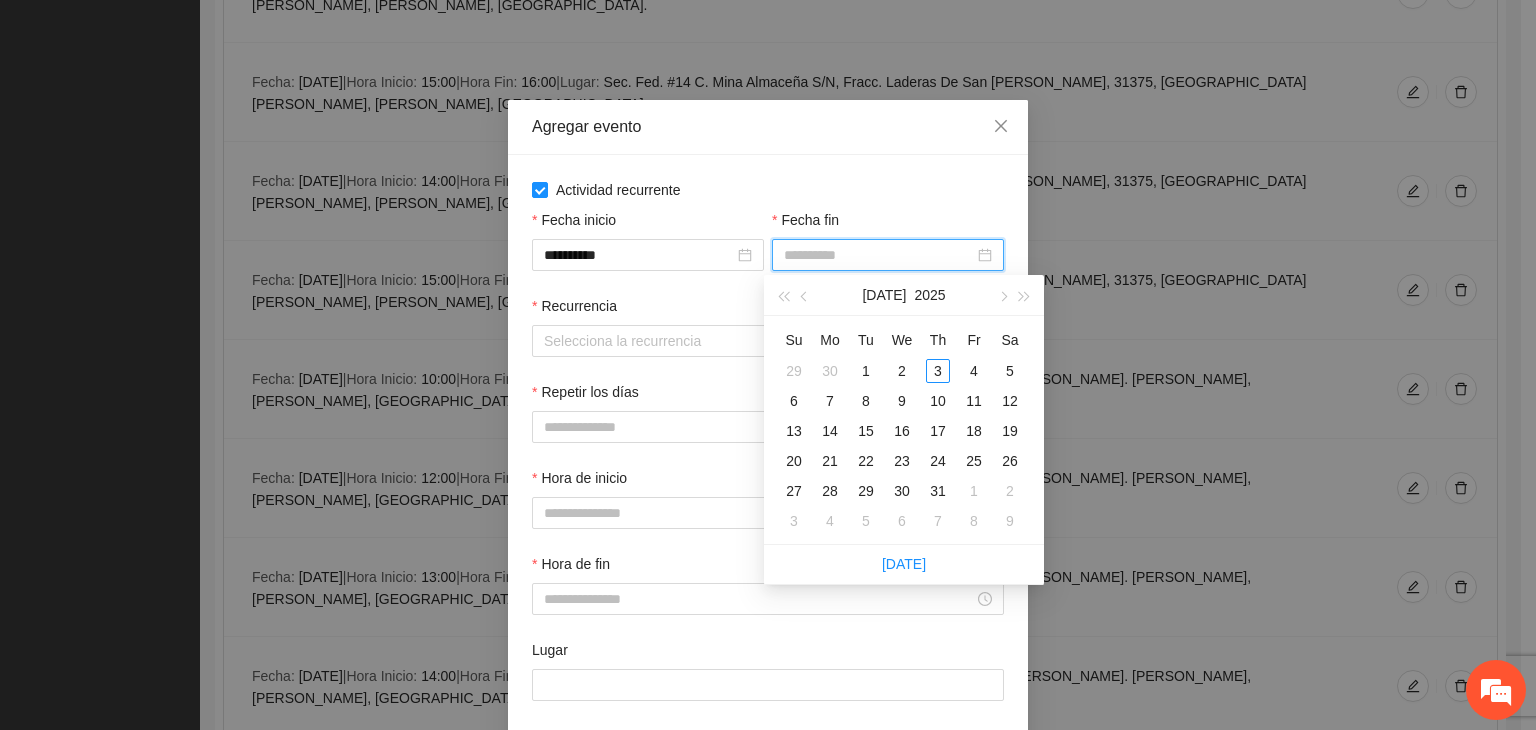 click on "8" at bounding box center [866, 401] 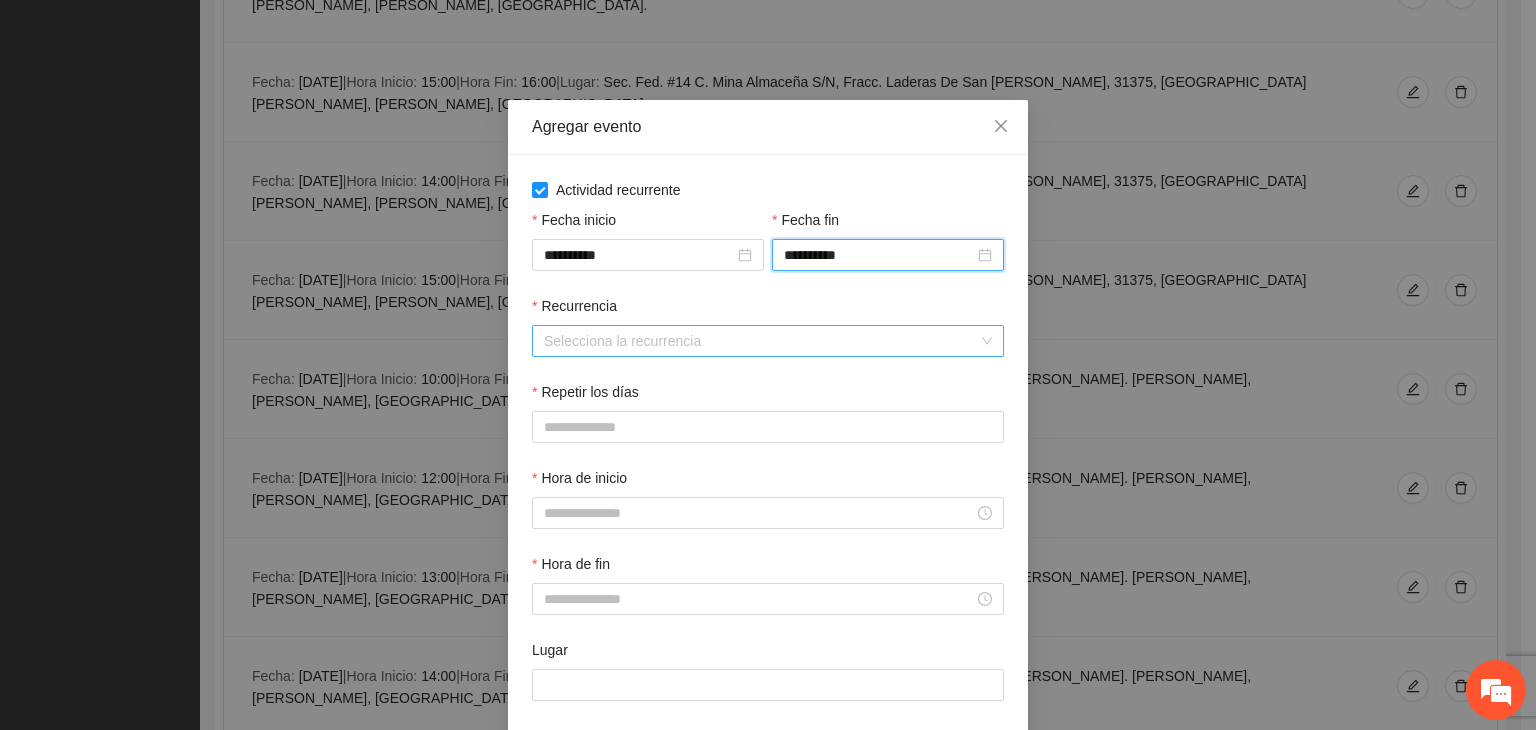 click on "Recurrencia" at bounding box center [761, 341] 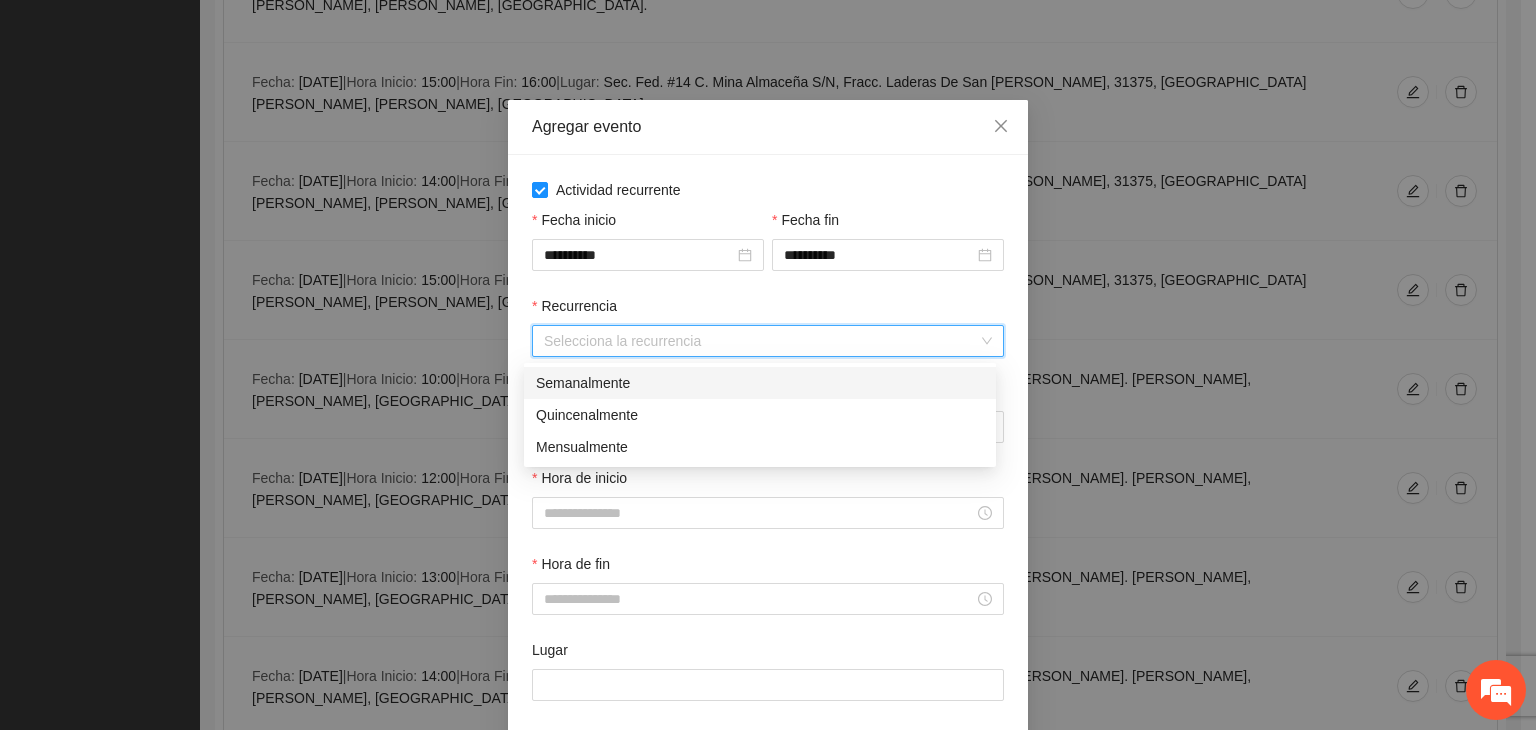 click on "Semanalmente" at bounding box center (760, 383) 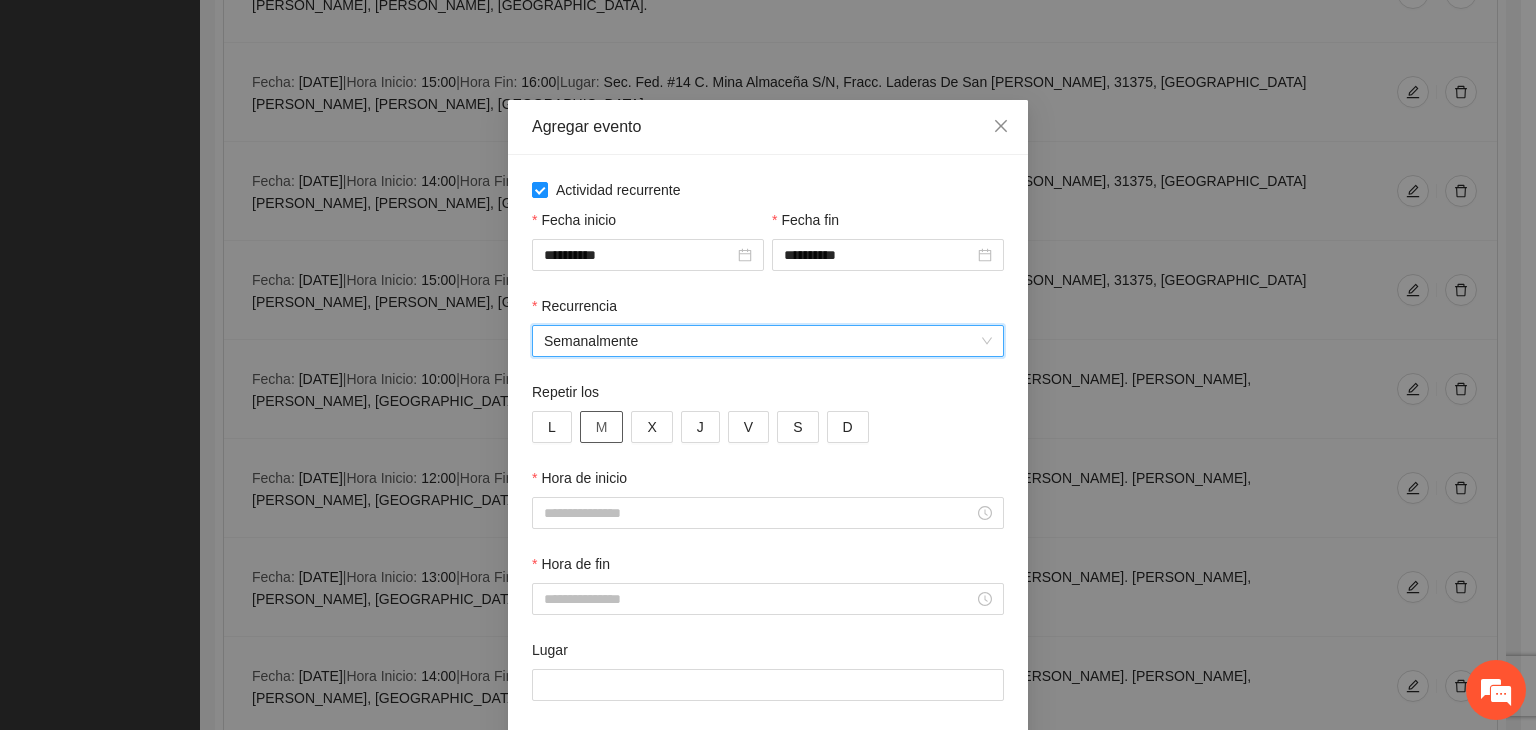 click on "Repetir los" at bounding box center (768, 396) 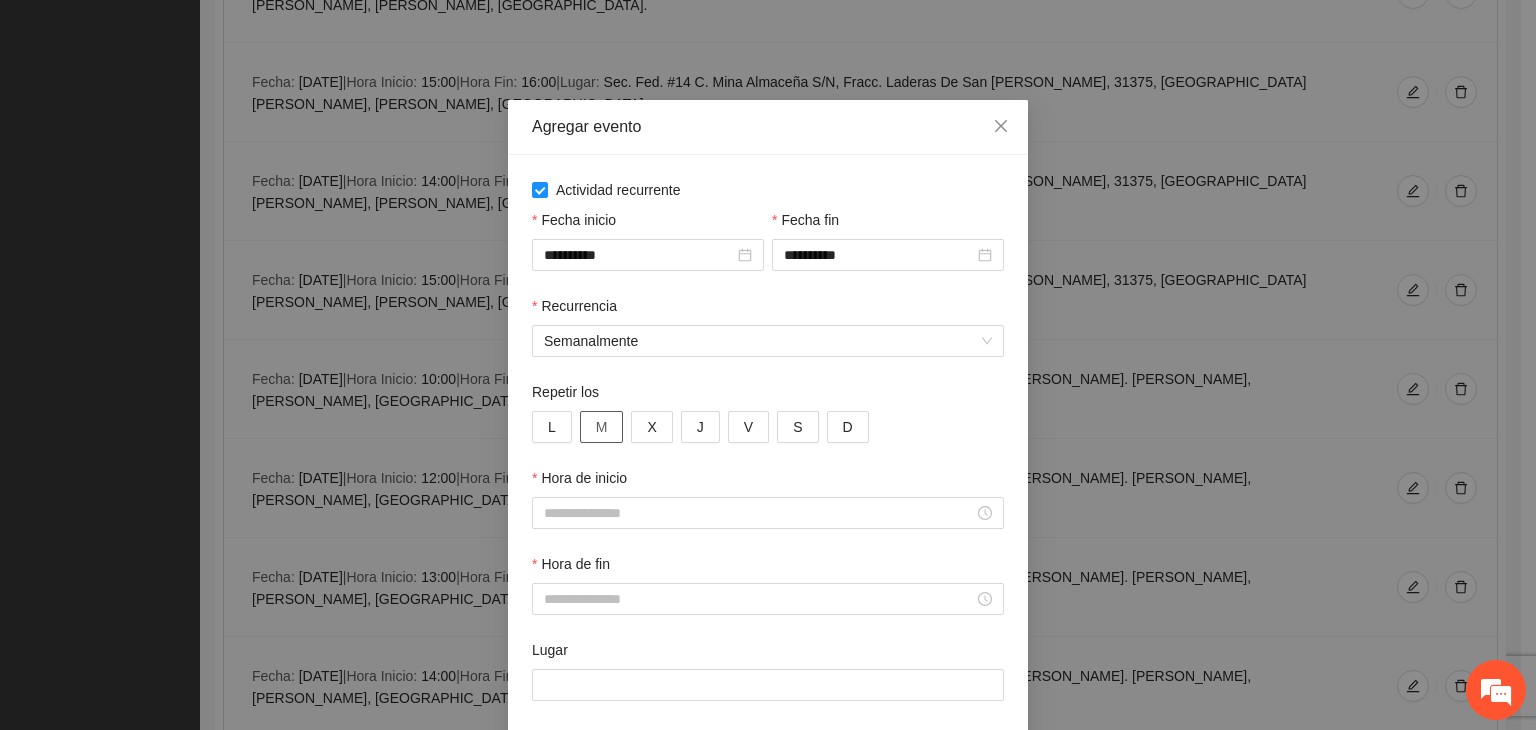 click on "M" at bounding box center [602, 427] 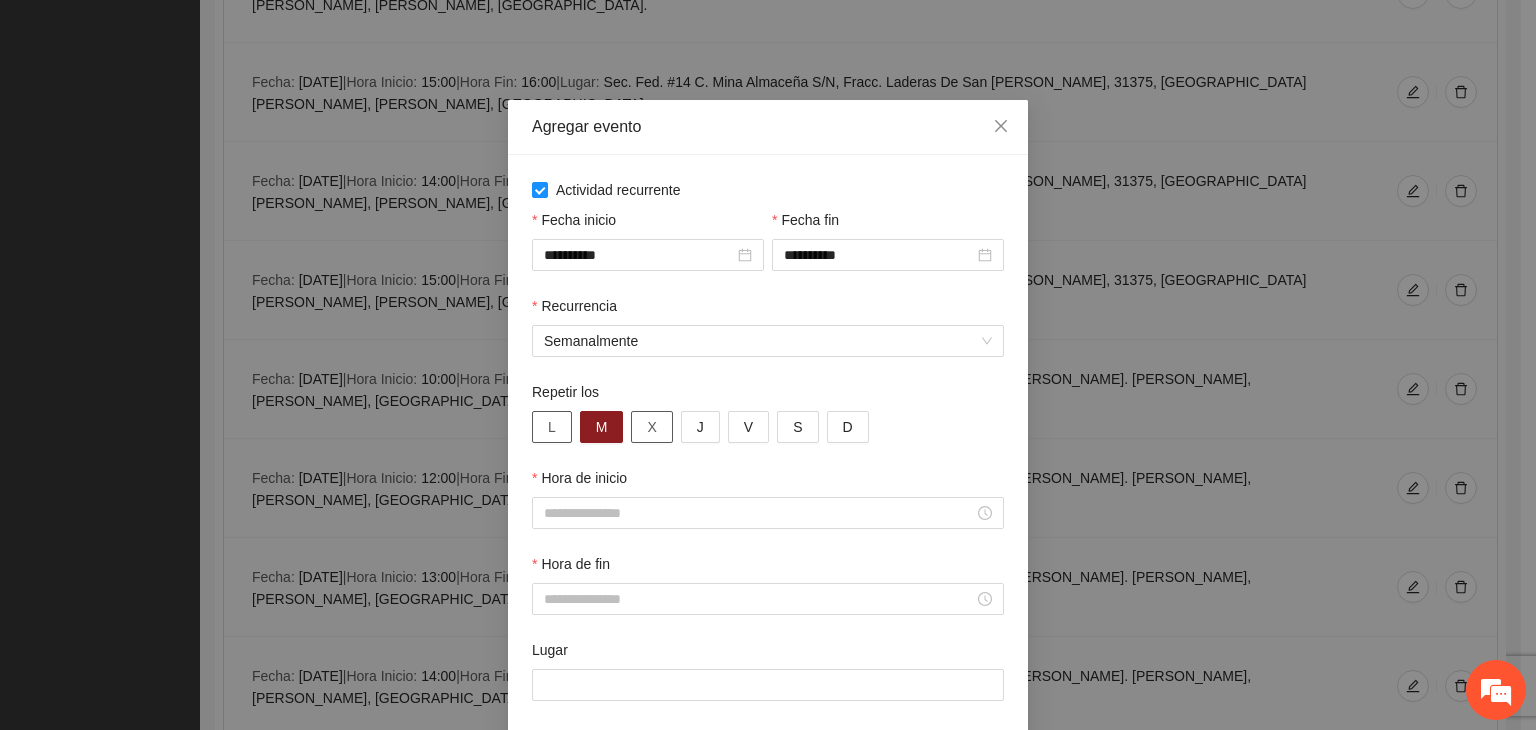 drag, startPoint x: 628, startPoint y: 426, endPoint x: 559, endPoint y: 434, distance: 69.46222 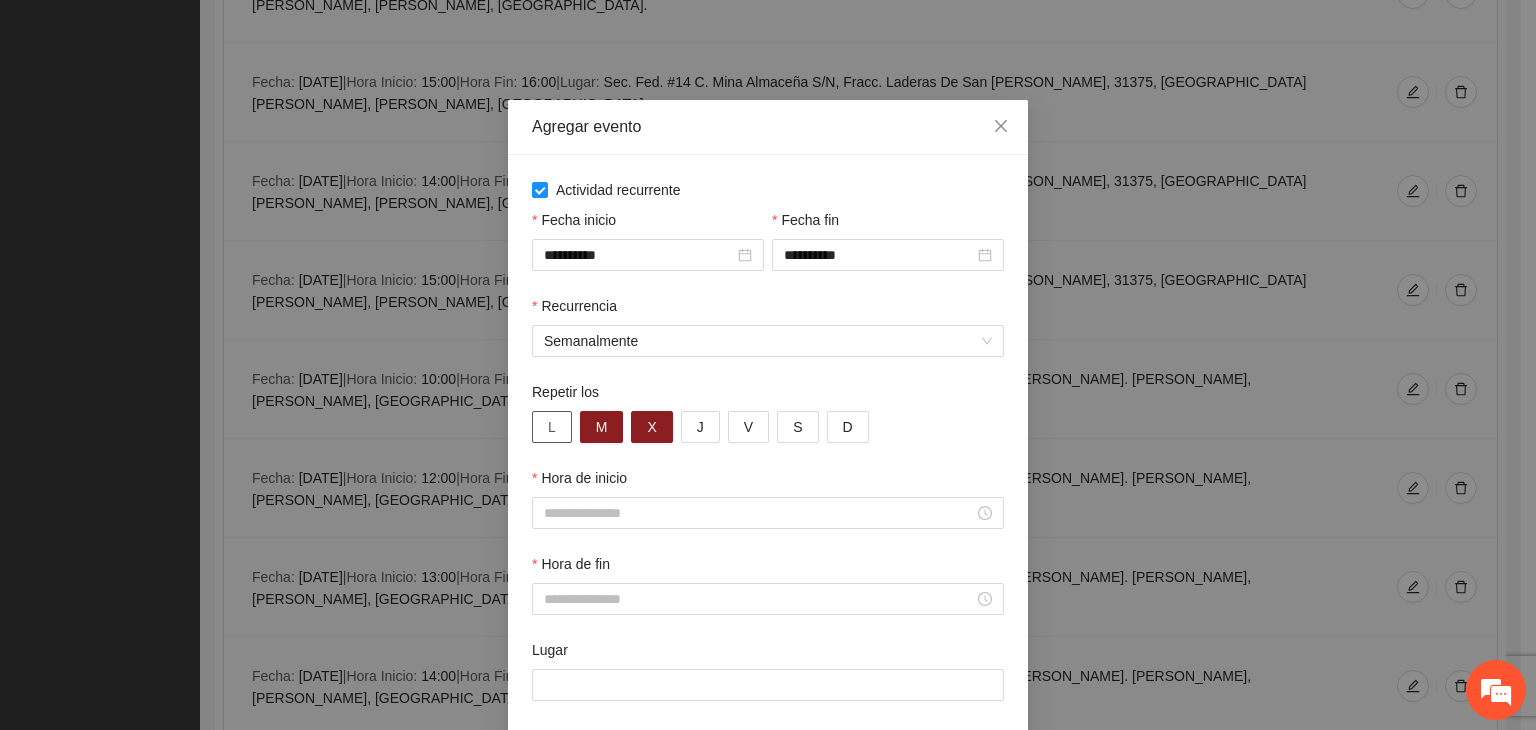 click on "L" at bounding box center [552, 427] 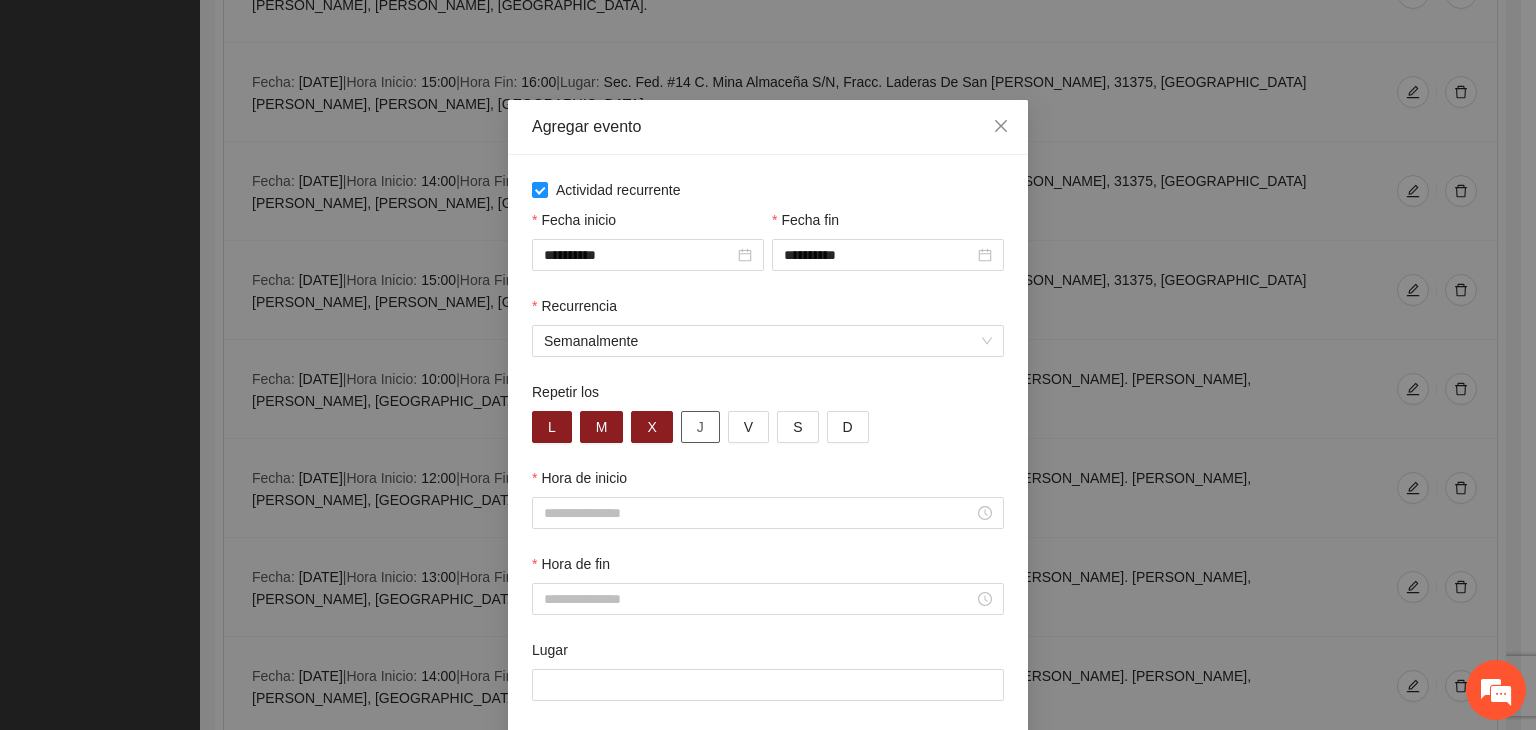 drag, startPoint x: 688, startPoint y: 441, endPoint x: 702, endPoint y: 423, distance: 22.803509 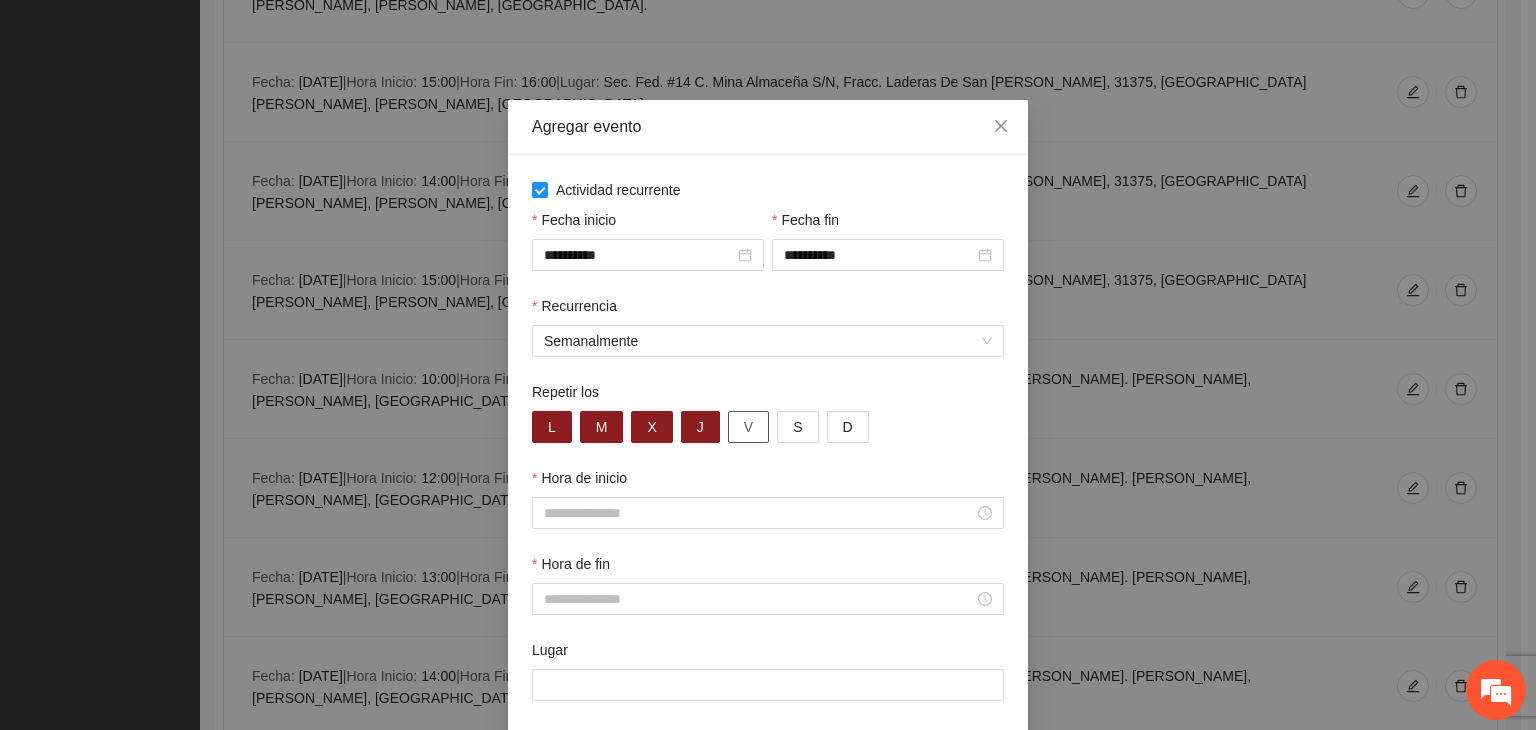 click on "V" at bounding box center (748, 427) 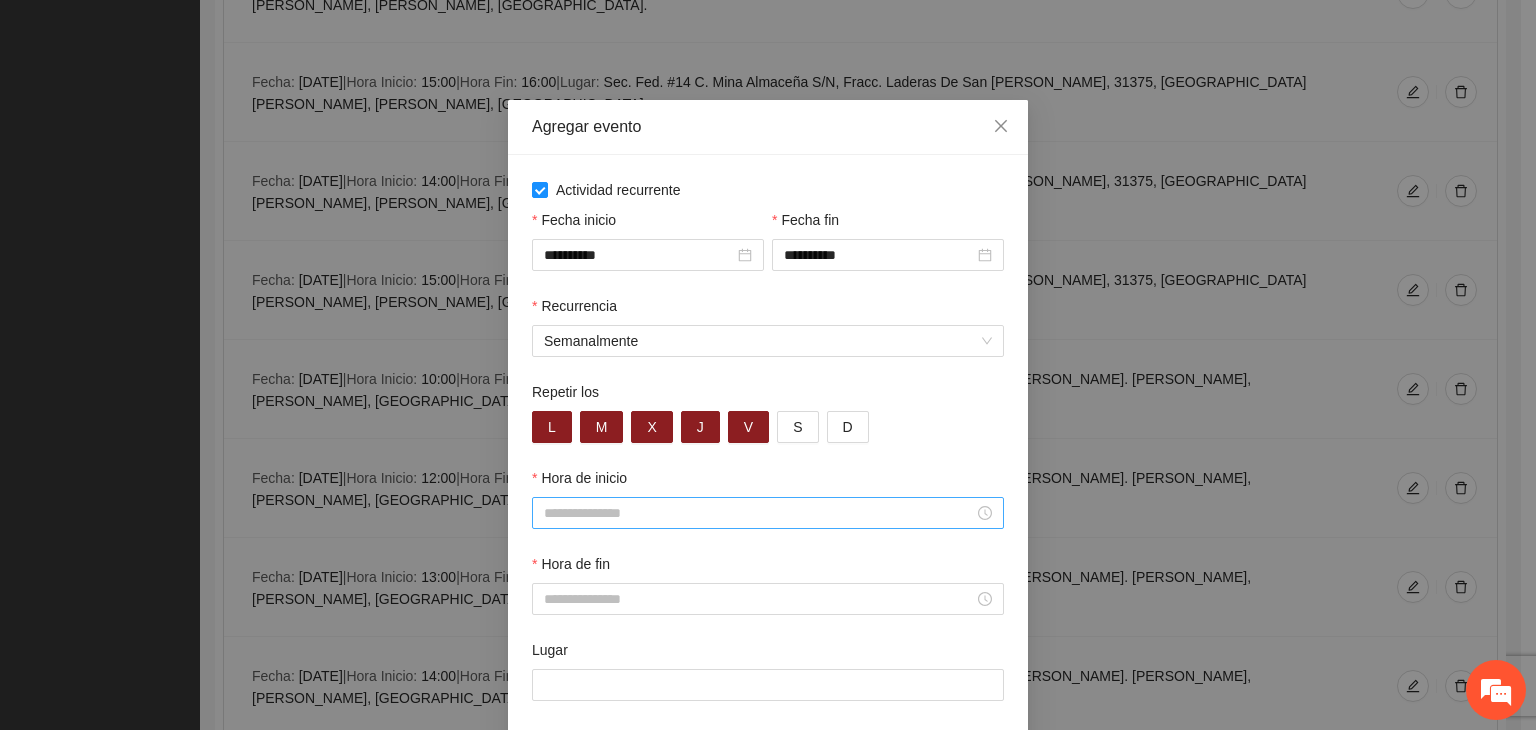 drag, startPoint x: 648, startPoint y: 510, endPoint x: 634, endPoint y: 506, distance: 14.56022 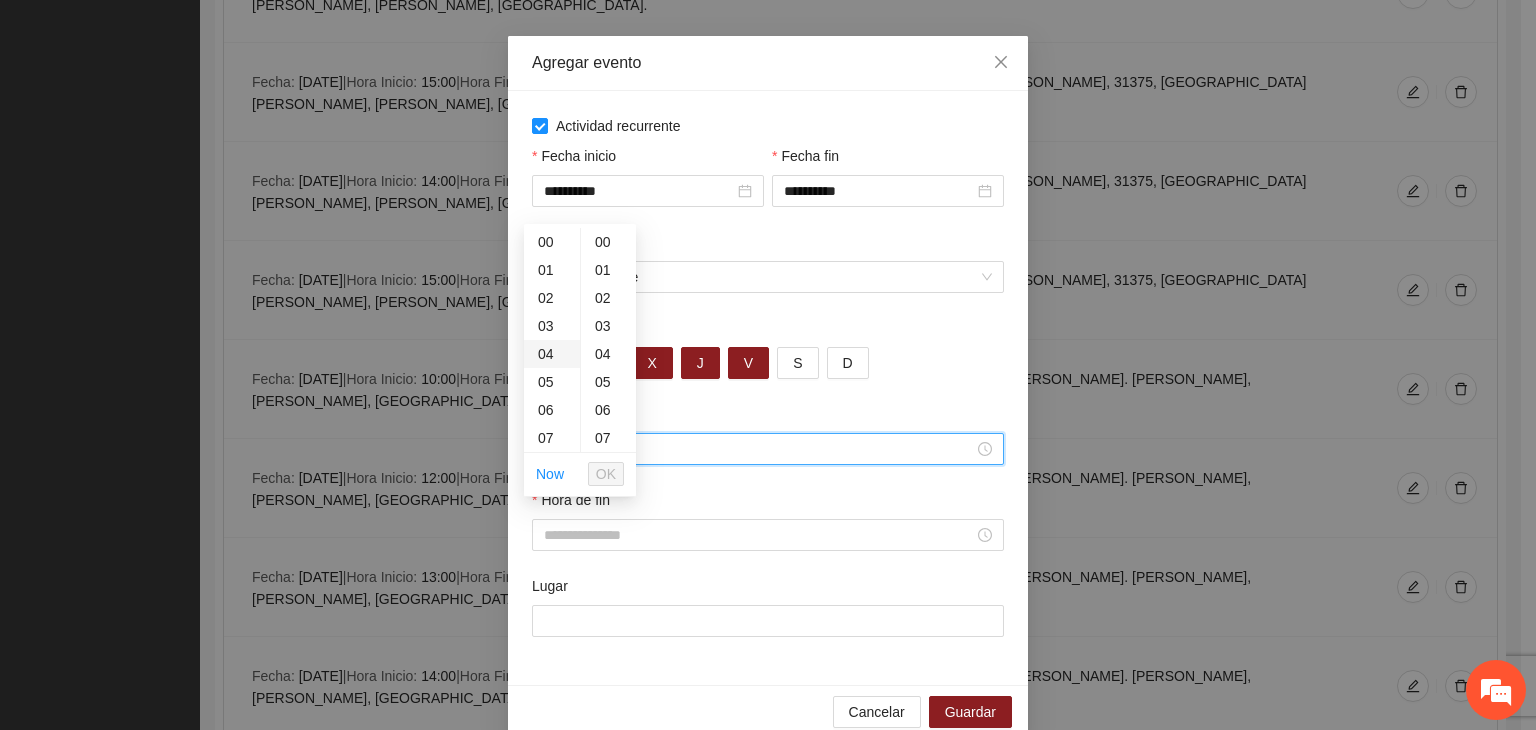 scroll, scrollTop: 99, scrollLeft: 0, axis: vertical 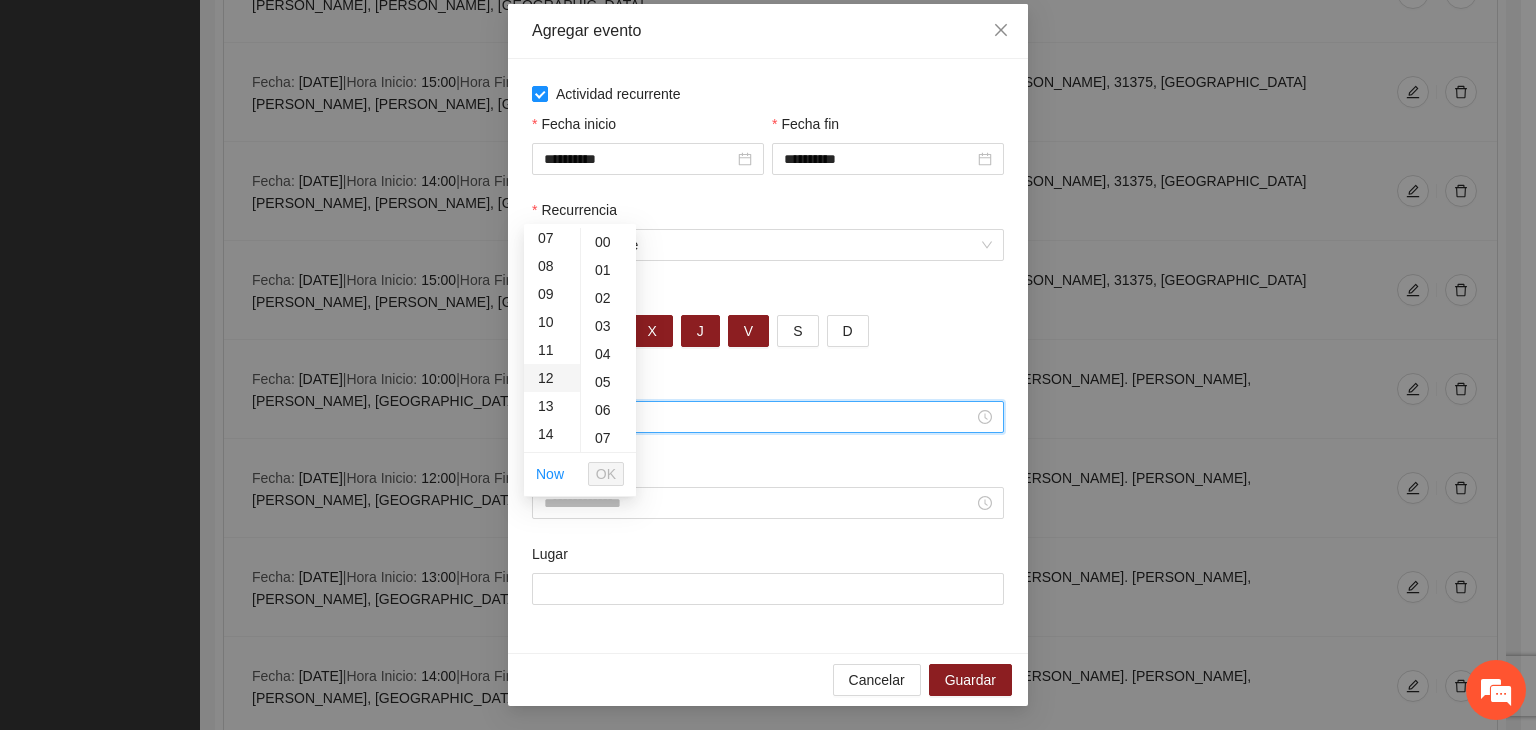 click on "12" at bounding box center [552, 378] 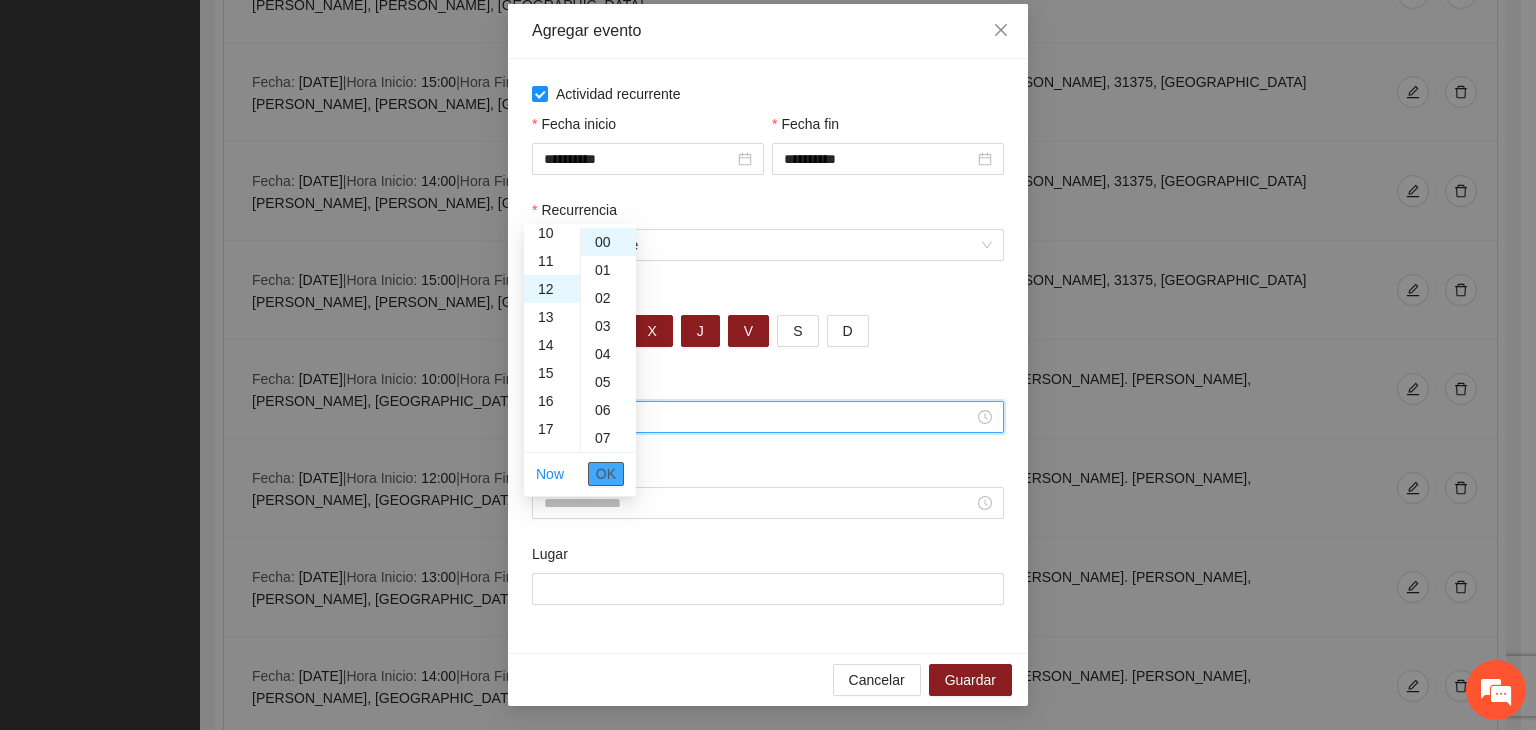 scroll, scrollTop: 336, scrollLeft: 0, axis: vertical 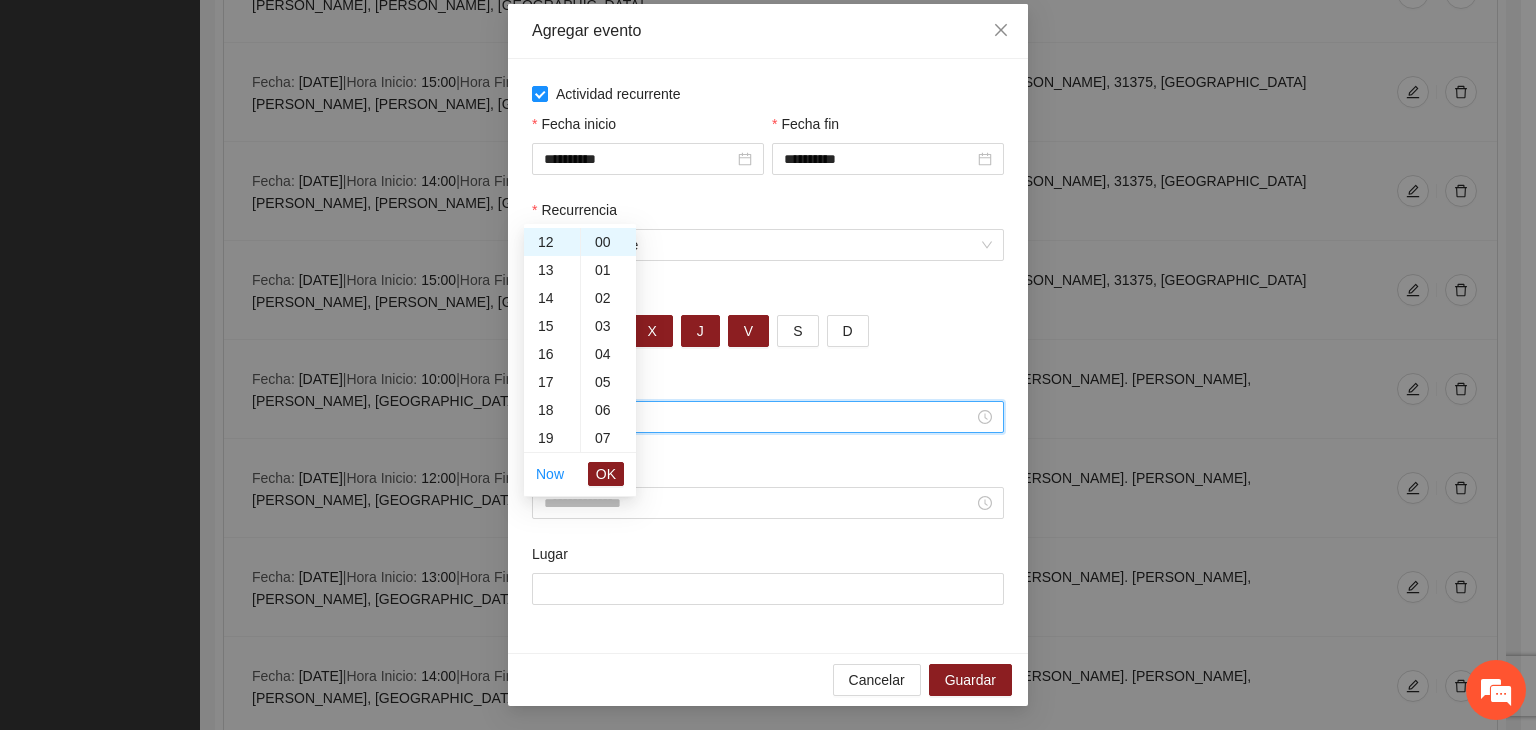 drag, startPoint x: 613, startPoint y: 473, endPoint x: 605, endPoint y: 481, distance: 11.313708 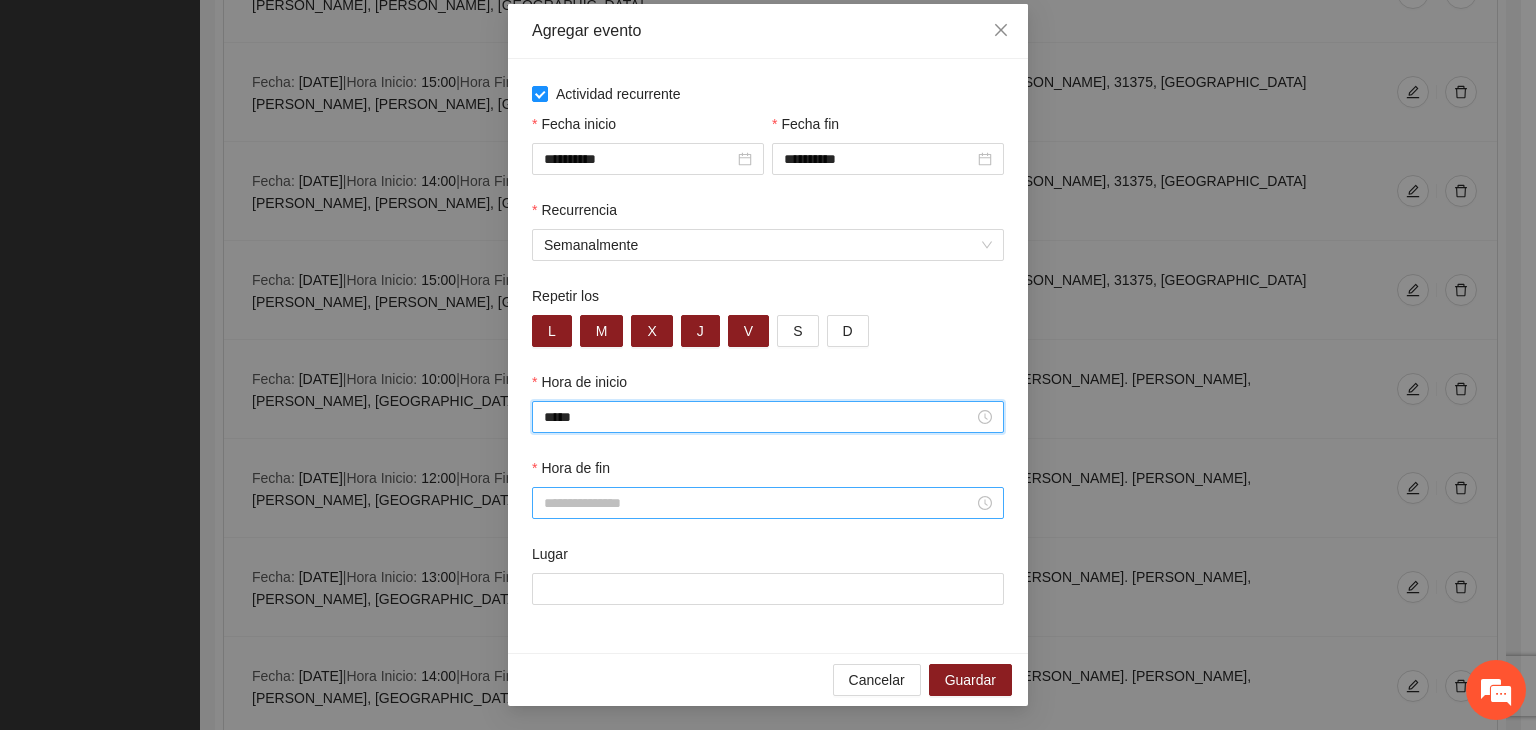 click on "Hora de fin" at bounding box center [759, 503] 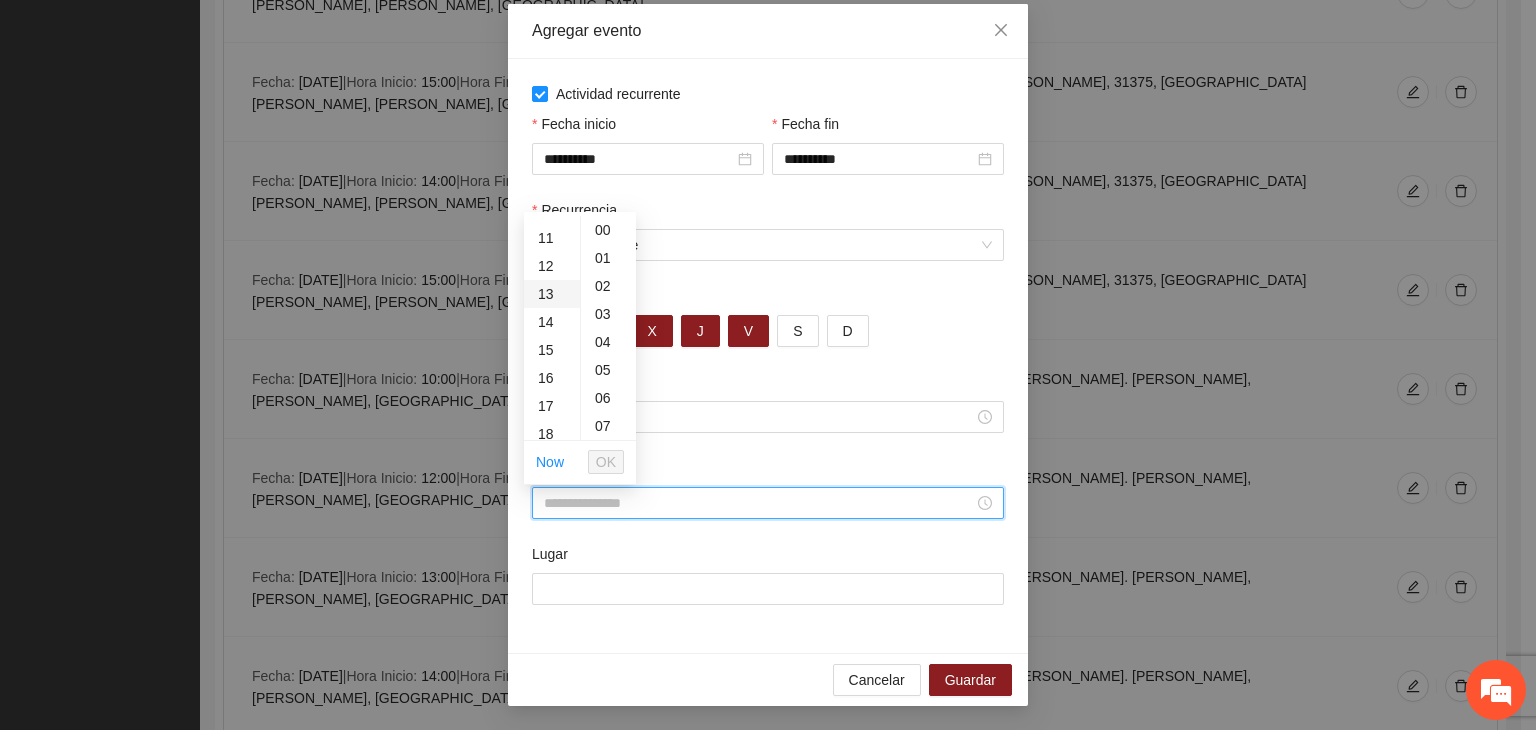 click on "13" at bounding box center (552, 294) 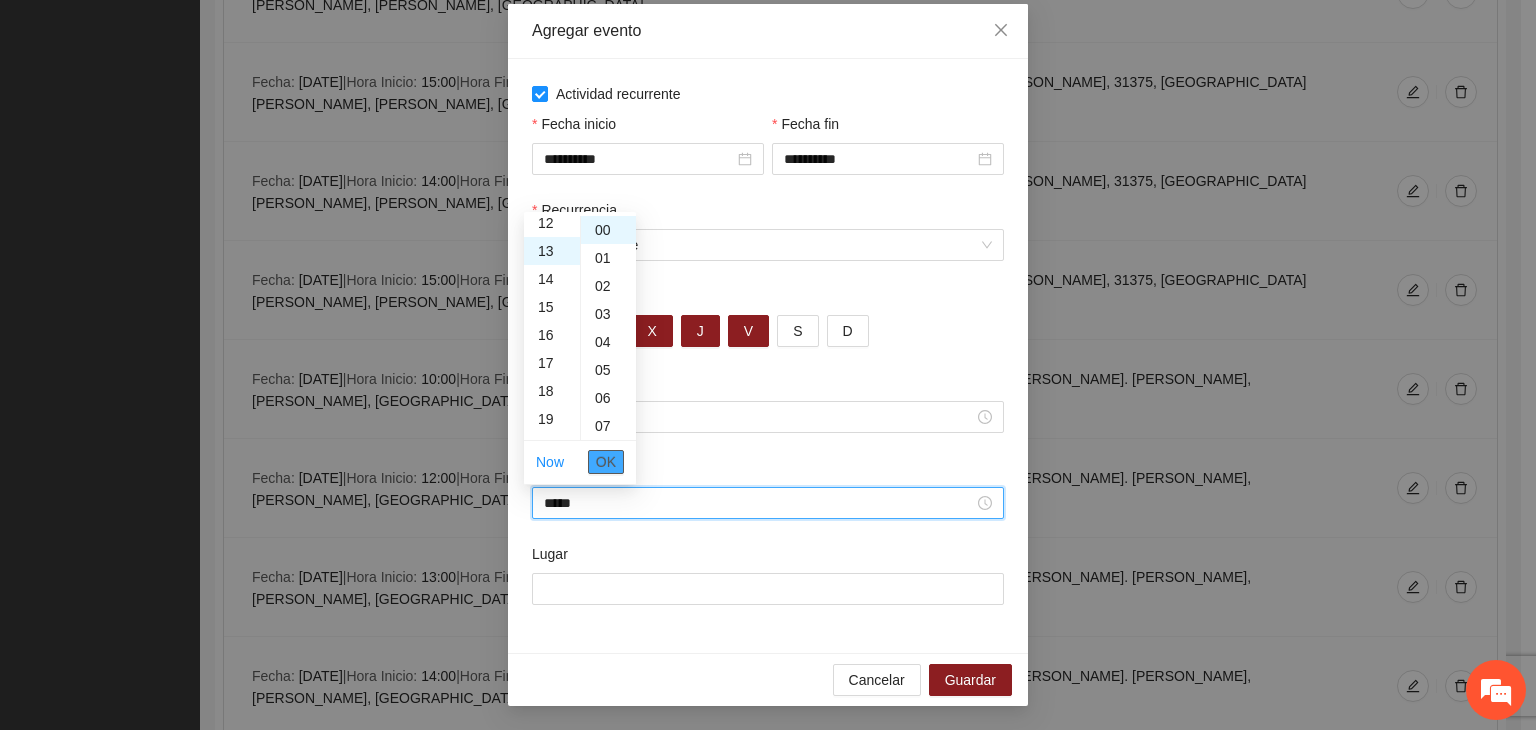 scroll, scrollTop: 364, scrollLeft: 0, axis: vertical 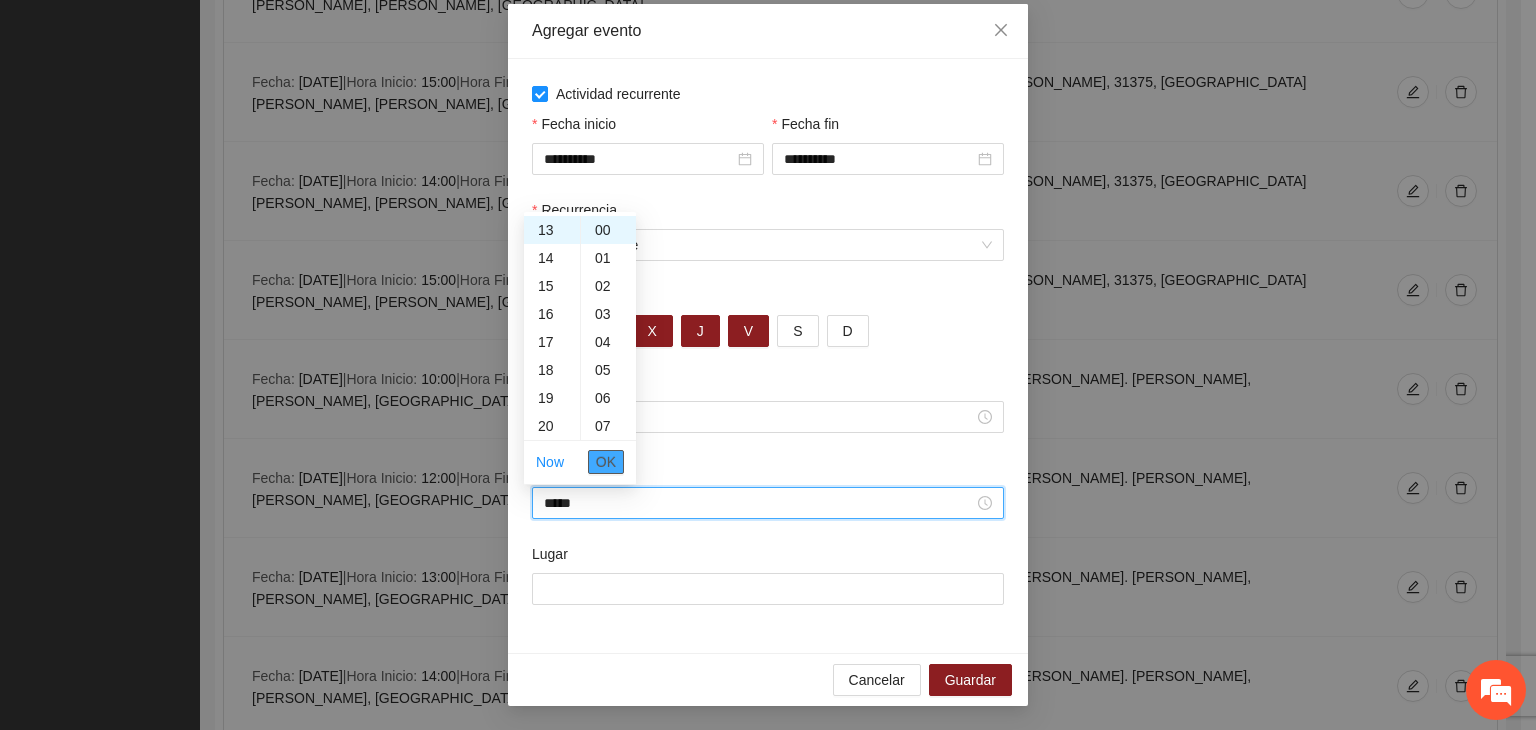 click on "OK" at bounding box center (606, 462) 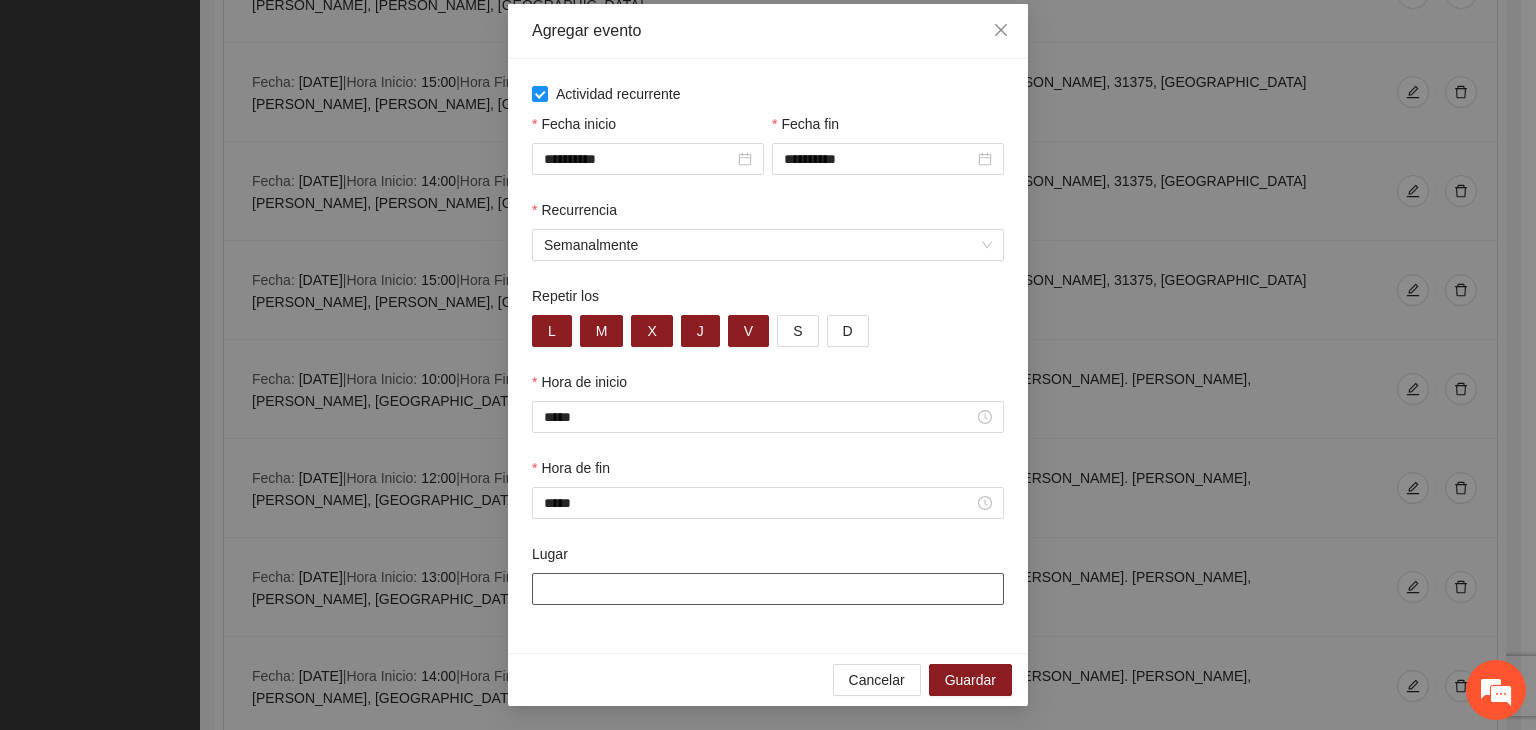 click on "Lugar" at bounding box center (768, 589) 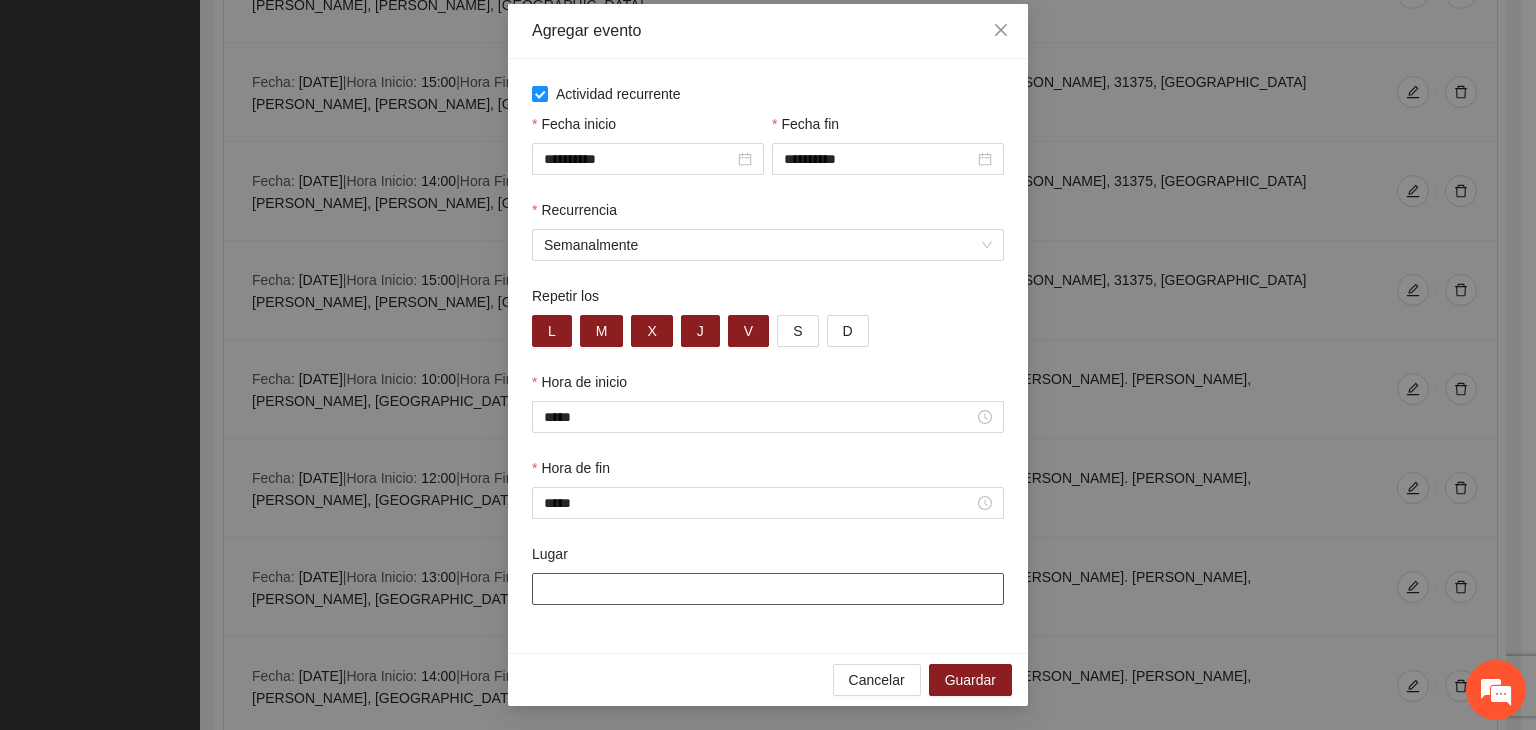 type on "**********" 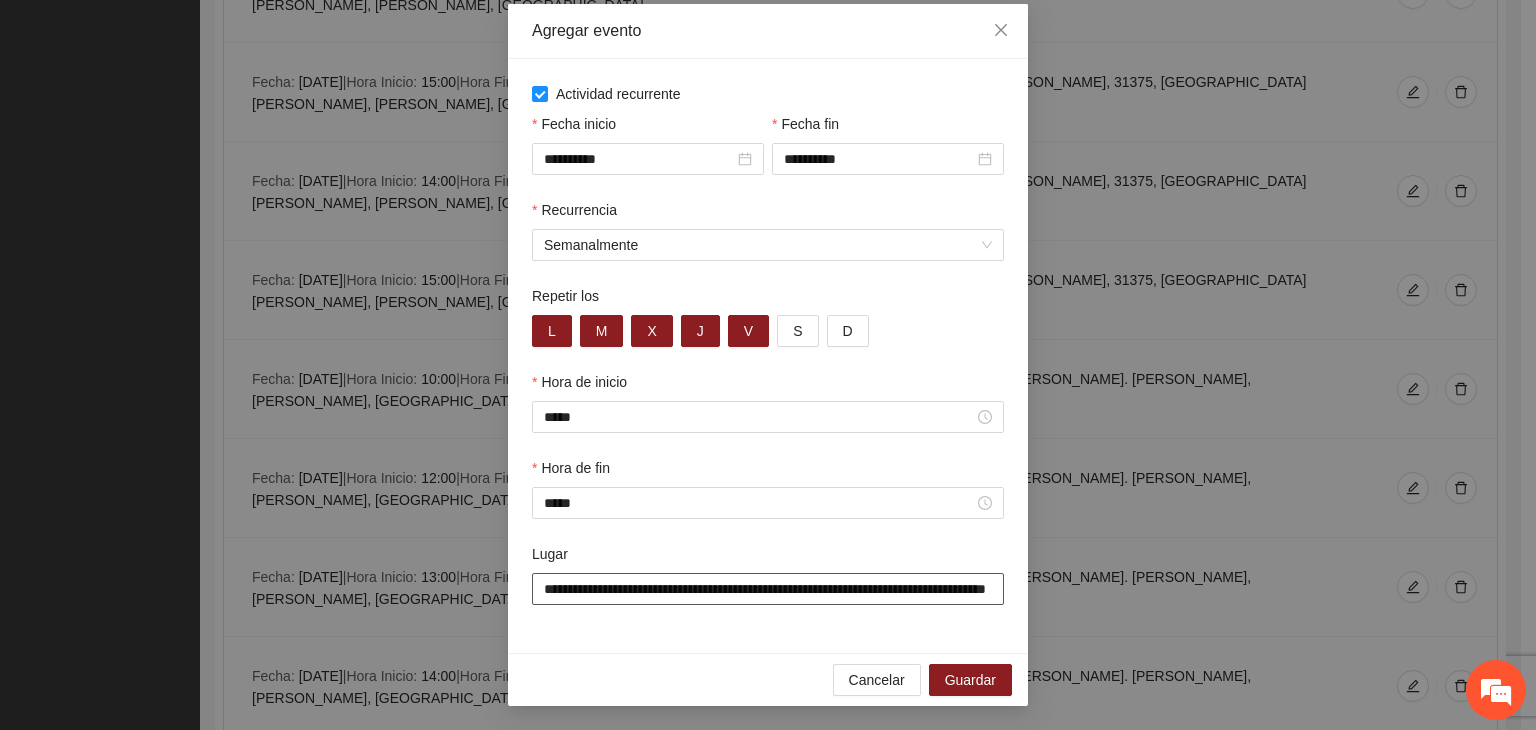click on "**********" at bounding box center (768, 589) 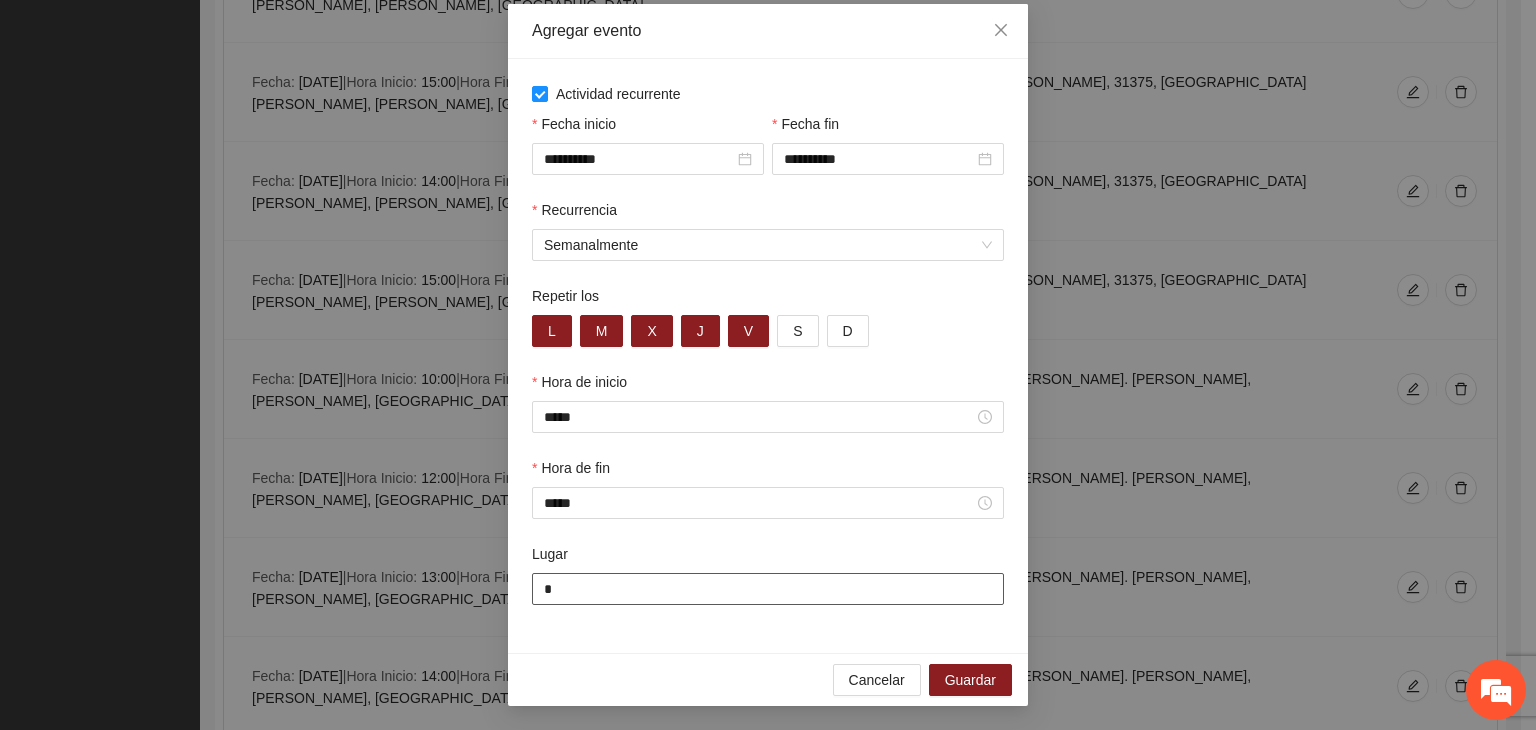 type on "**********" 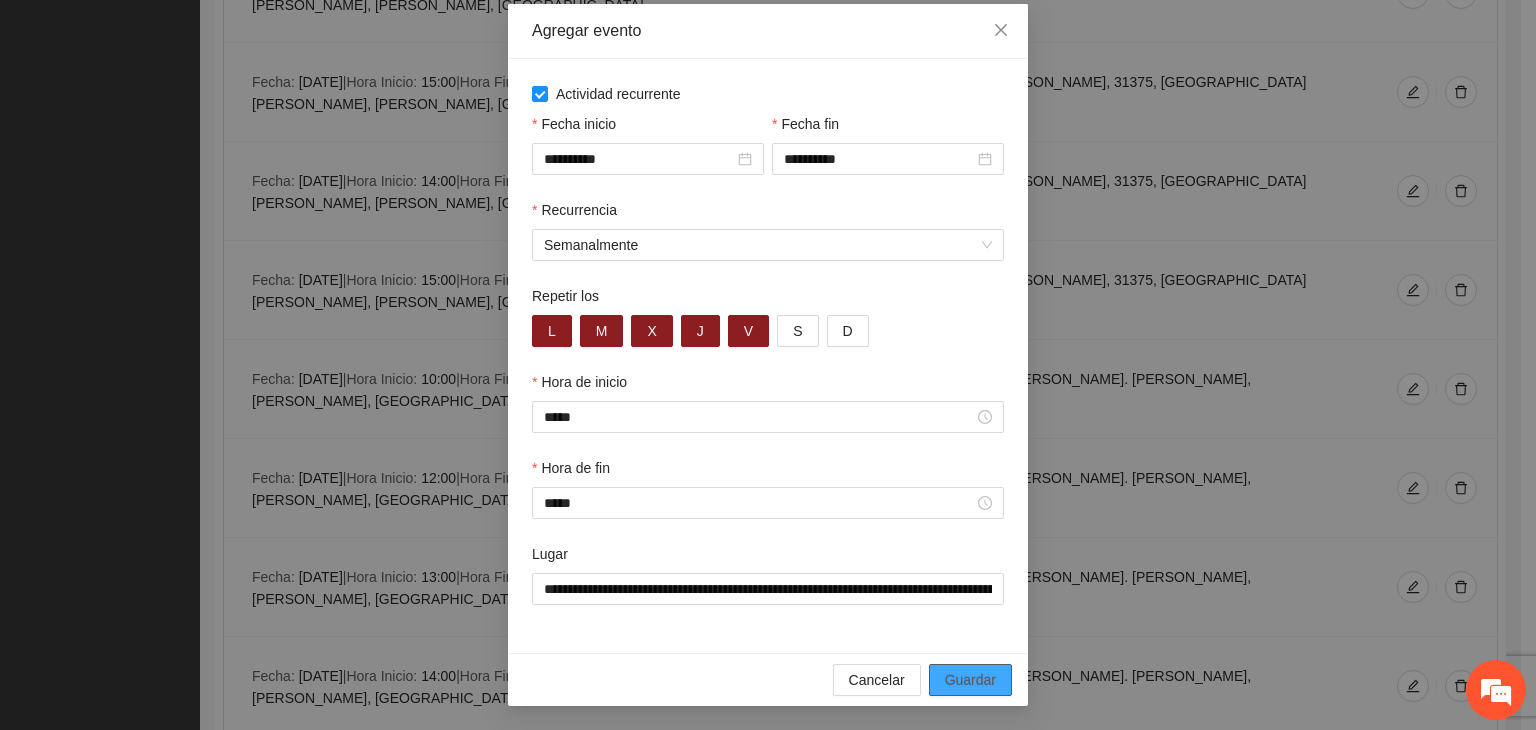 click on "Guardar" at bounding box center [970, 680] 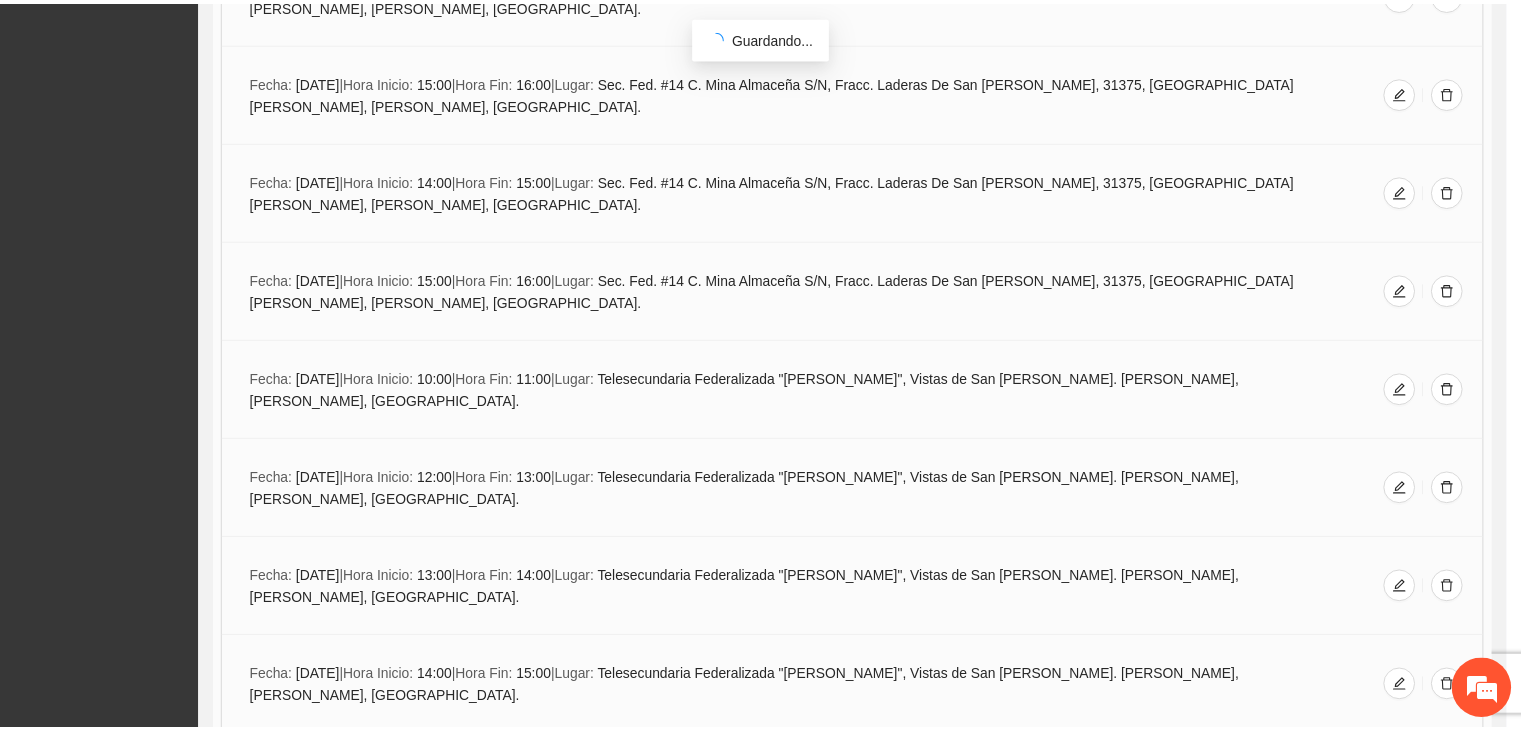scroll, scrollTop: 0, scrollLeft: 0, axis: both 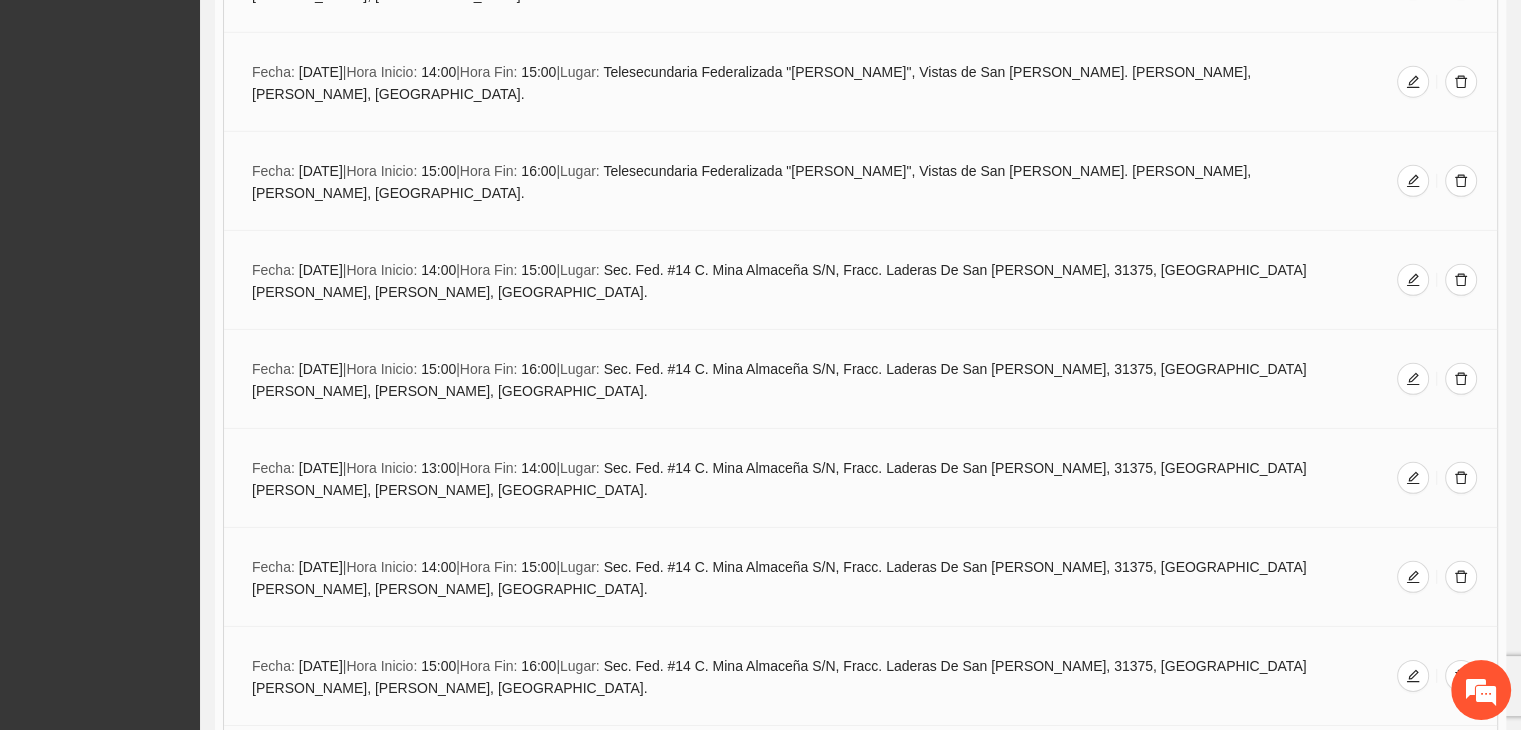 click on "Agregar evento" at bounding box center (860, 4120) 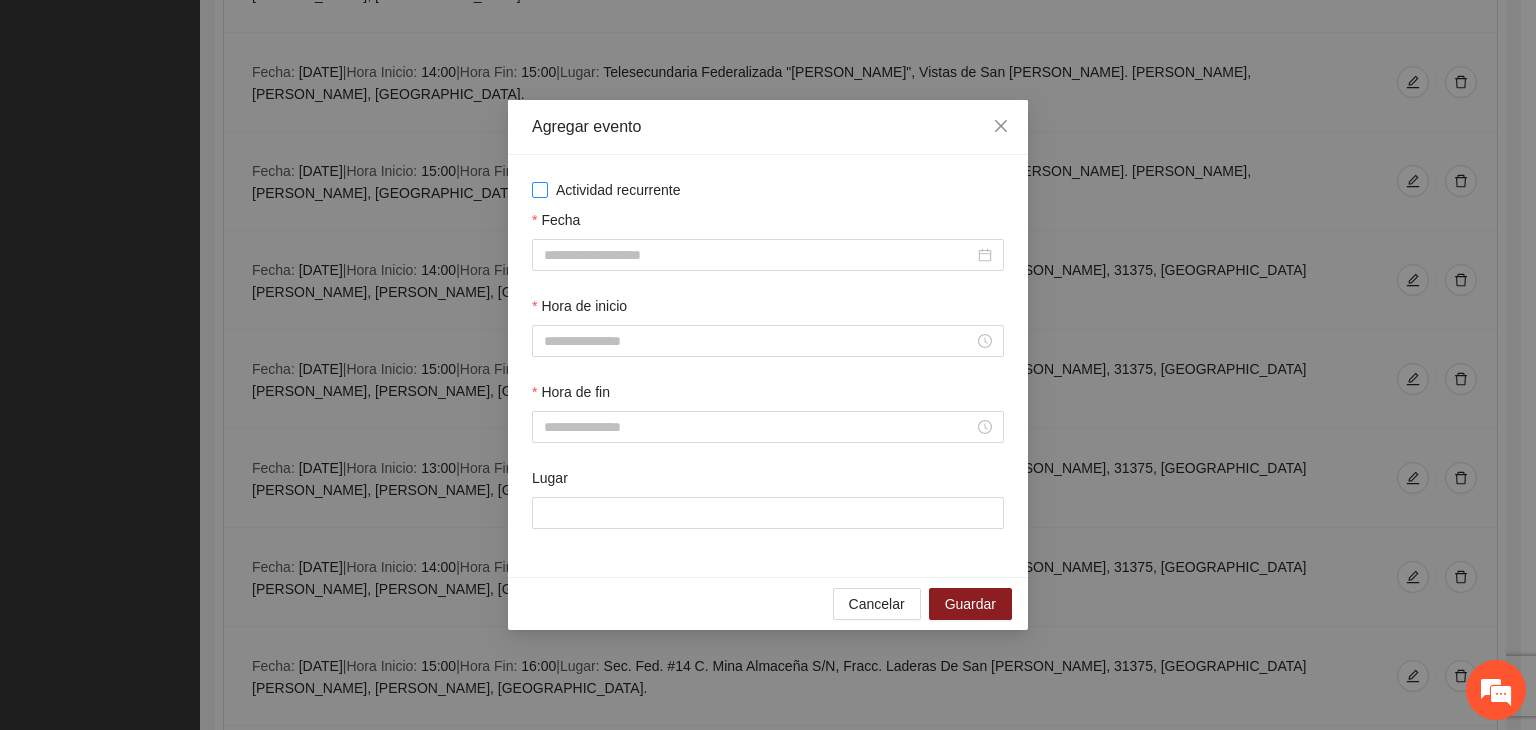 click on "Actividad recurrente" at bounding box center (618, 190) 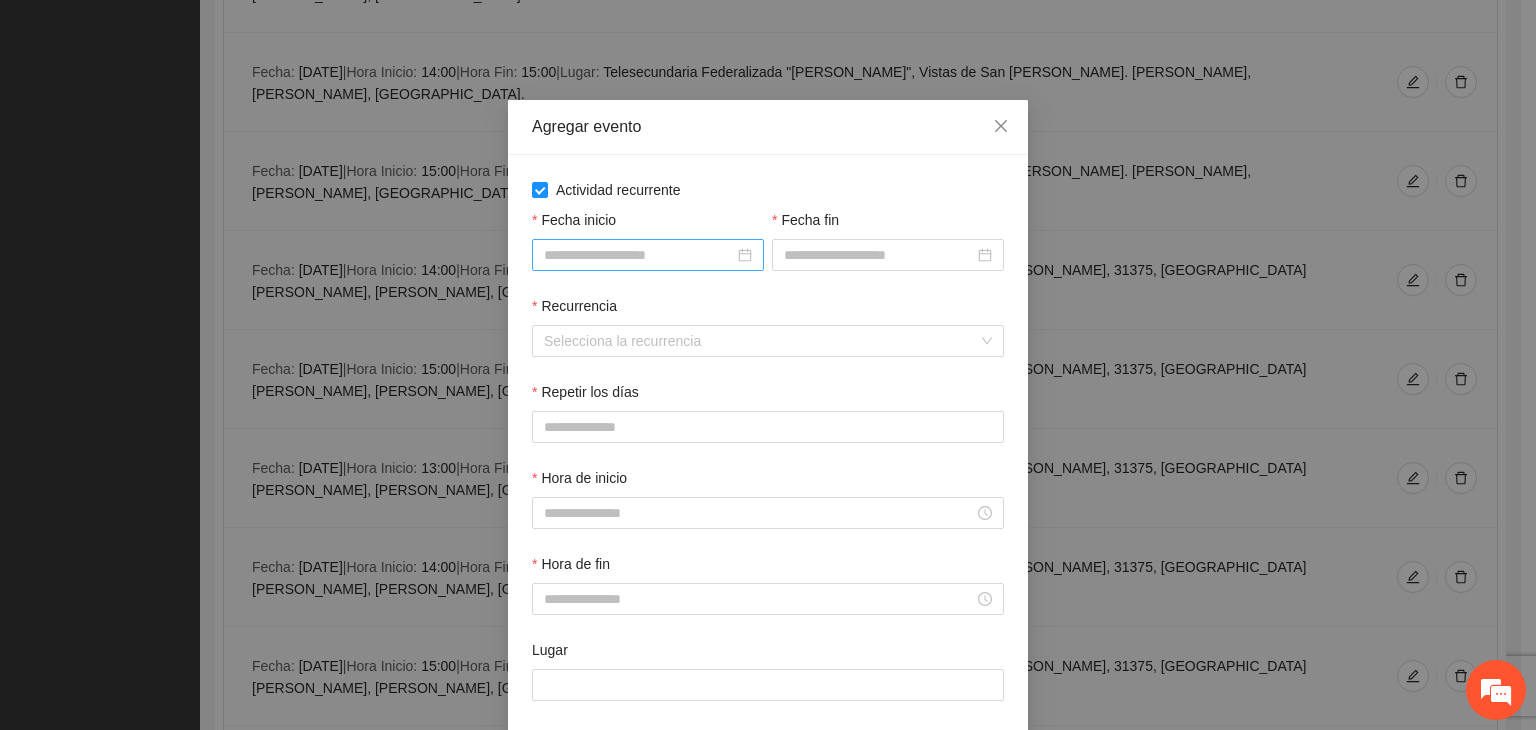 click on "Fecha inicio" at bounding box center (639, 255) 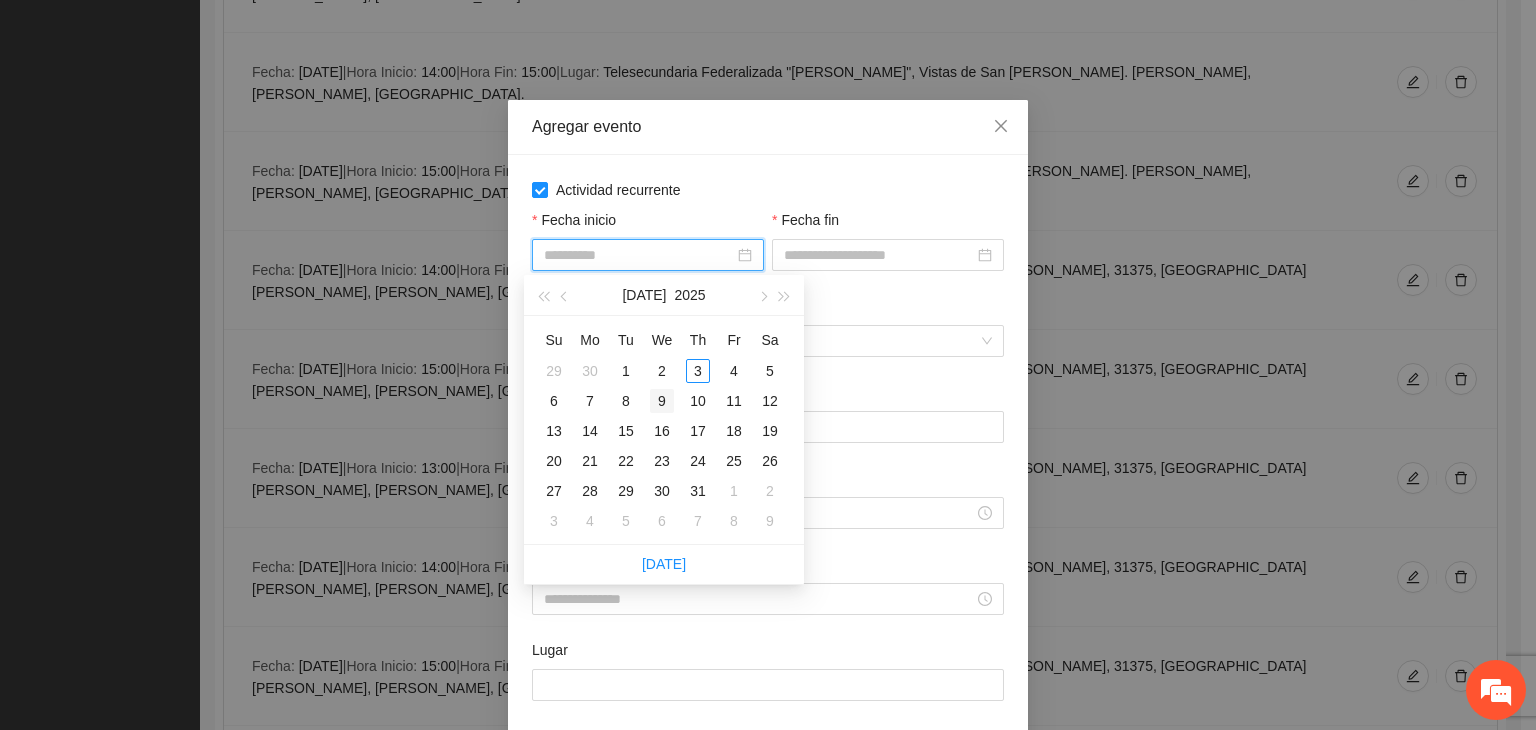 type on "**********" 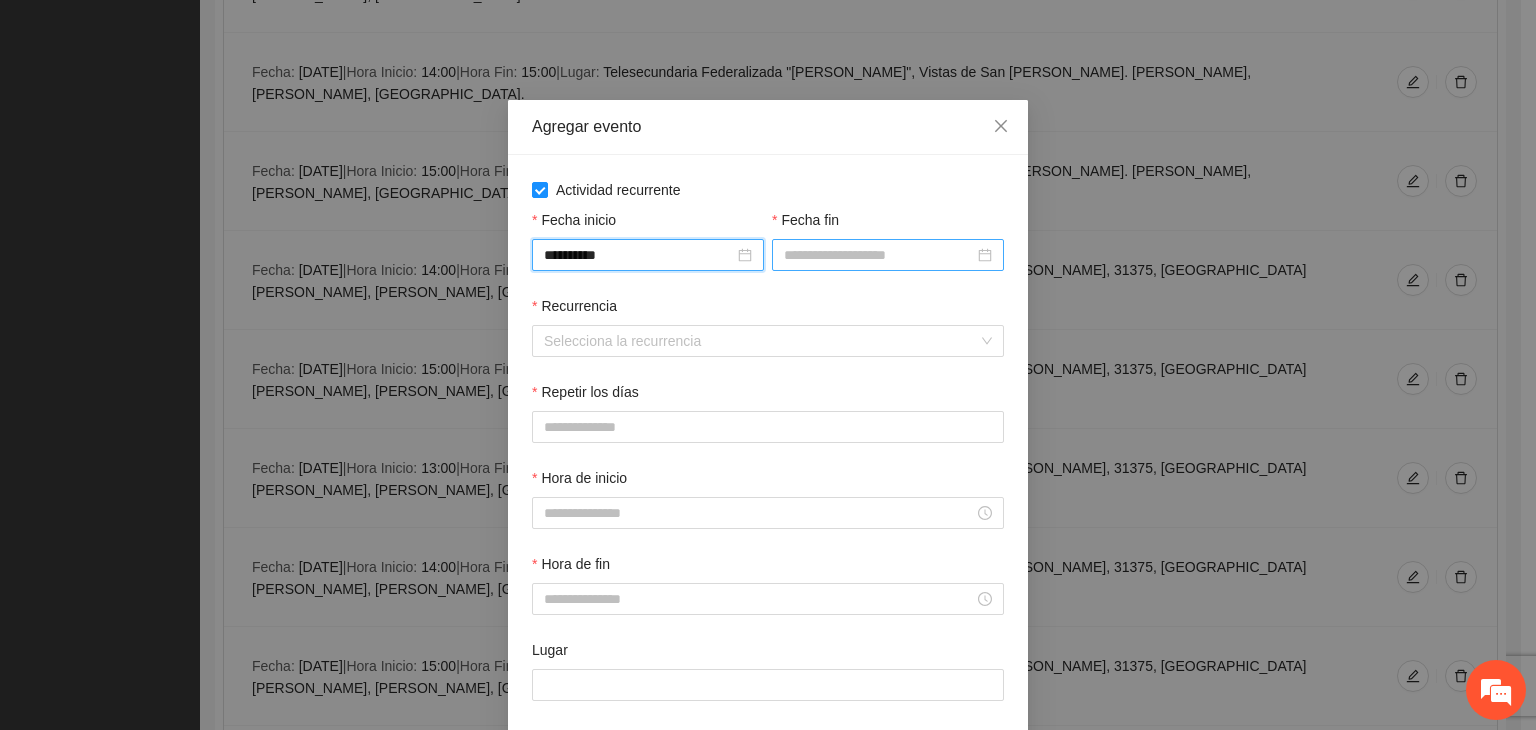 click on "Fecha fin" at bounding box center (879, 255) 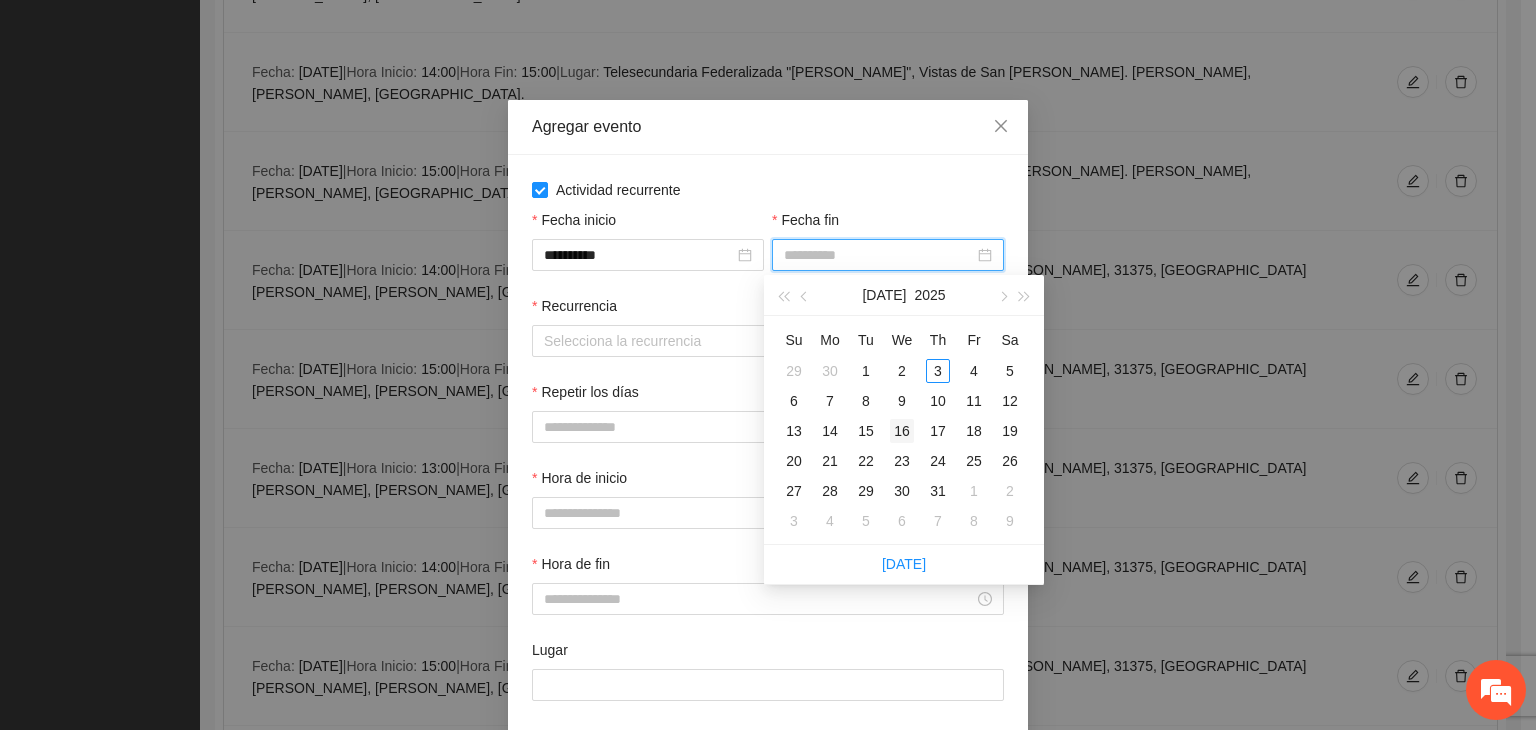 type on "**********" 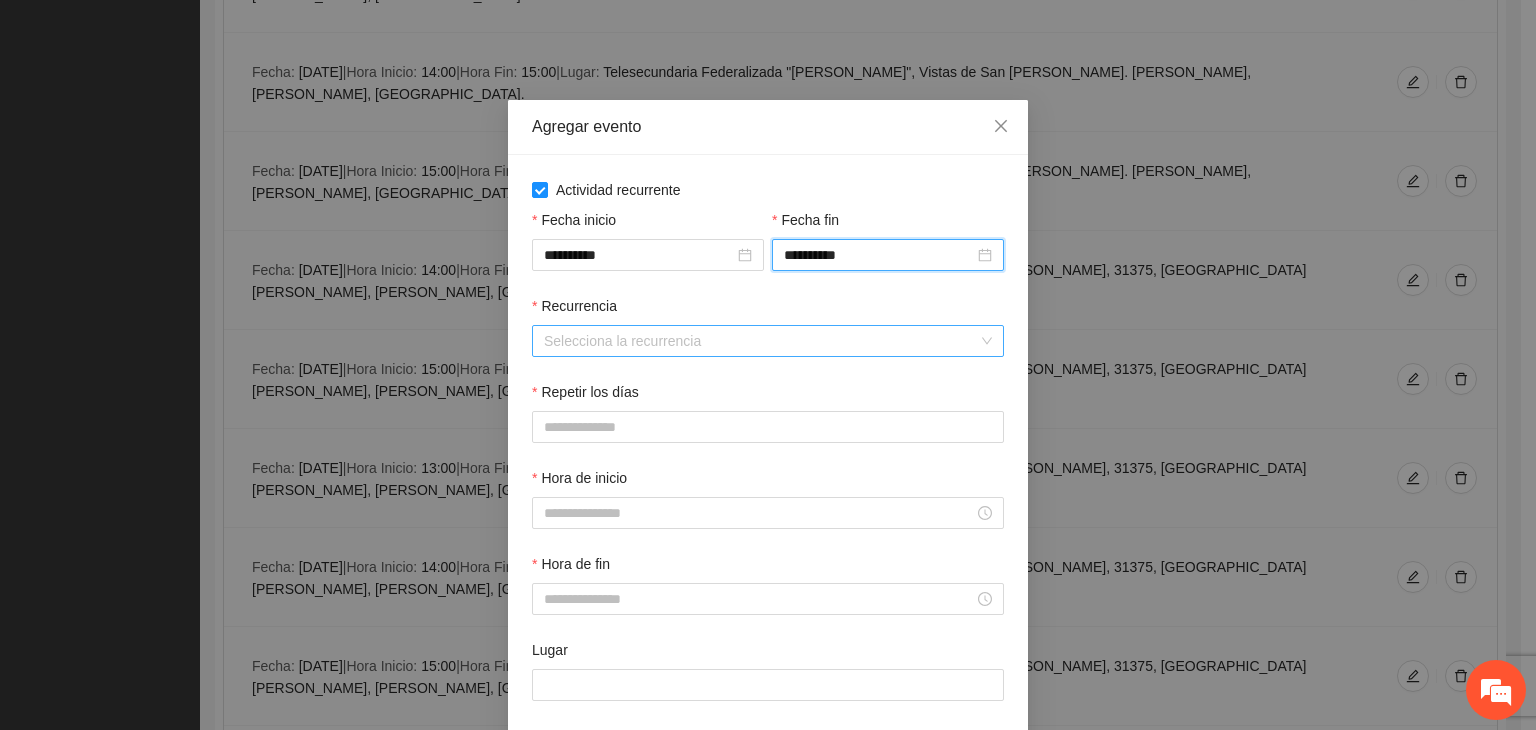 click on "Recurrencia" at bounding box center (761, 341) 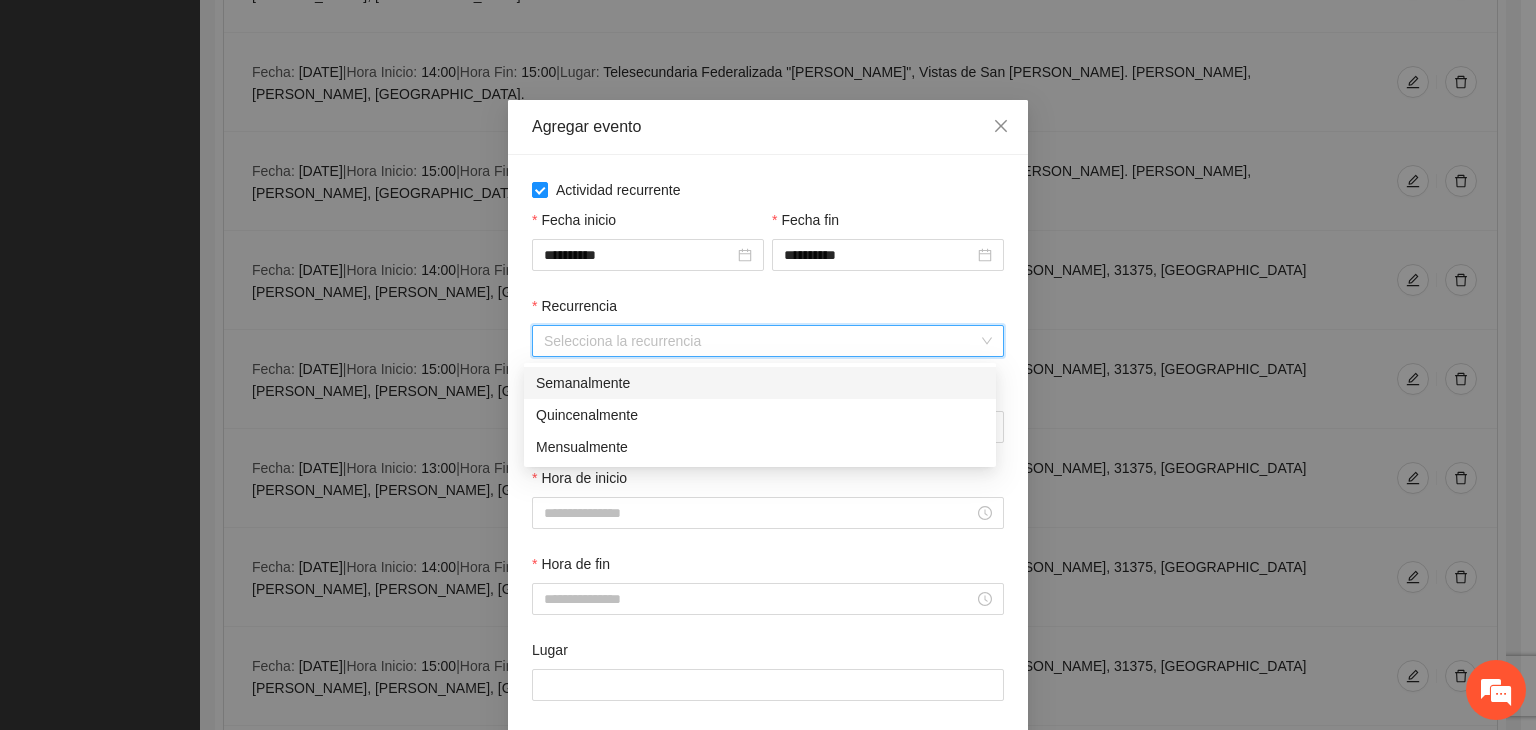 click on "Semanalmente" at bounding box center (760, 383) 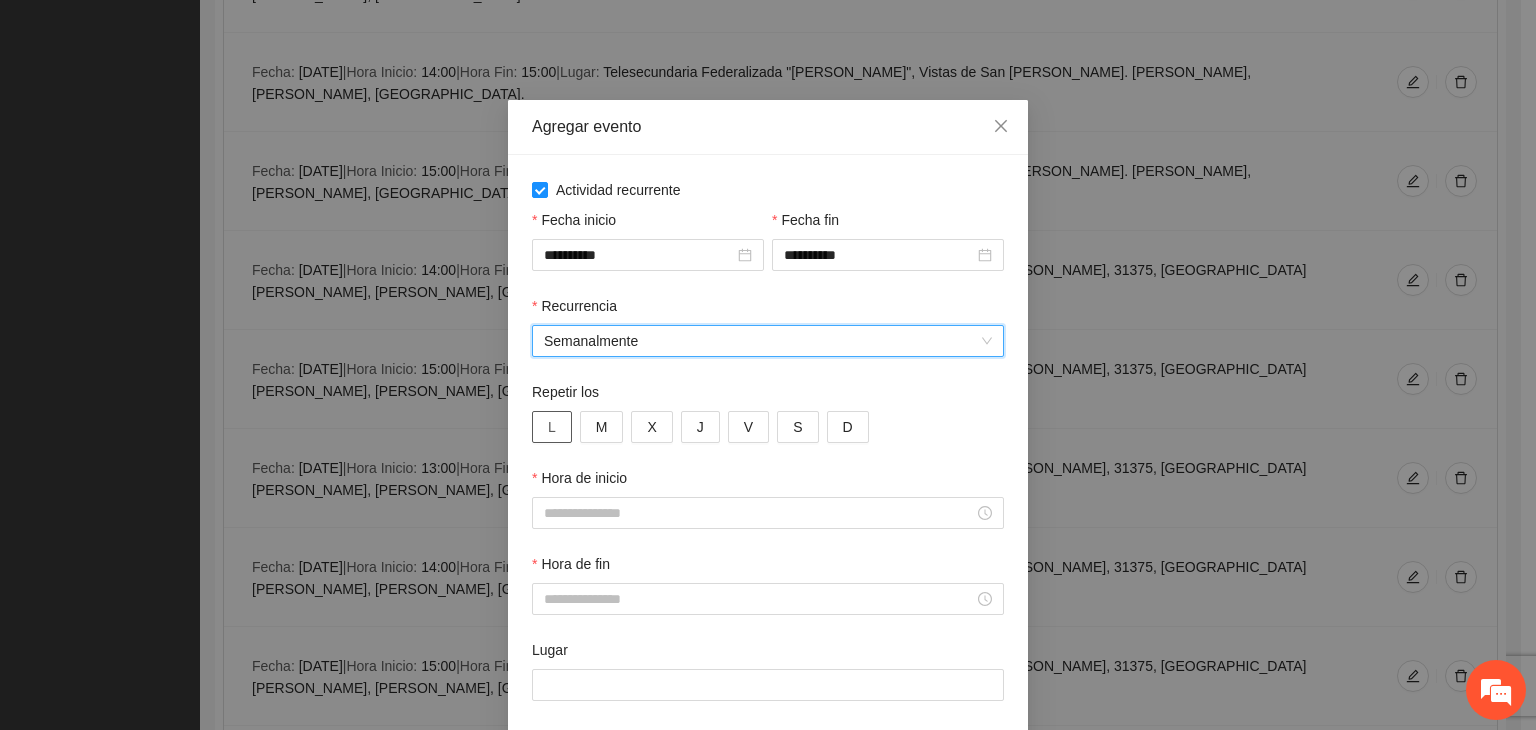 click on "L" at bounding box center [552, 427] 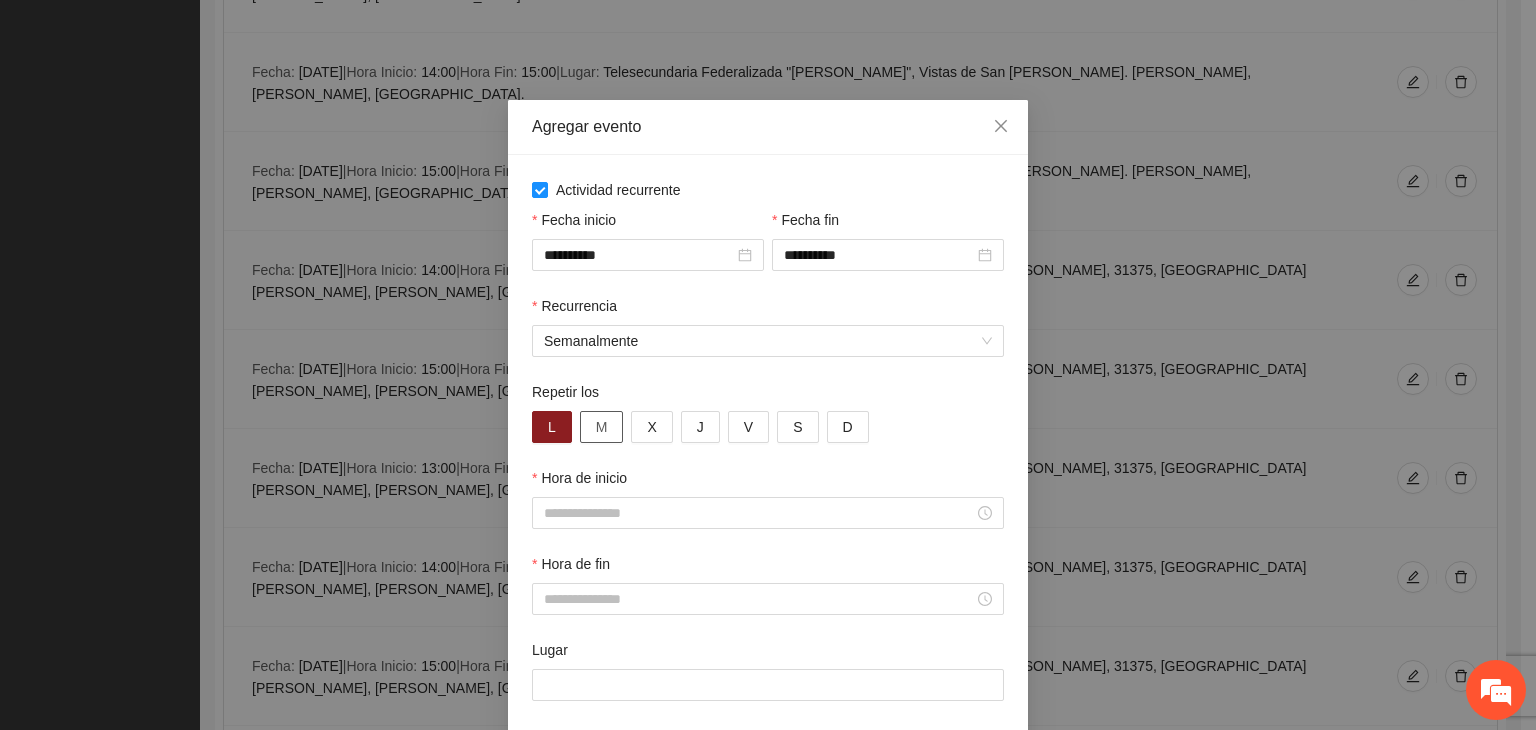 drag, startPoint x: 587, startPoint y: 429, endPoint x: 603, endPoint y: 429, distance: 16 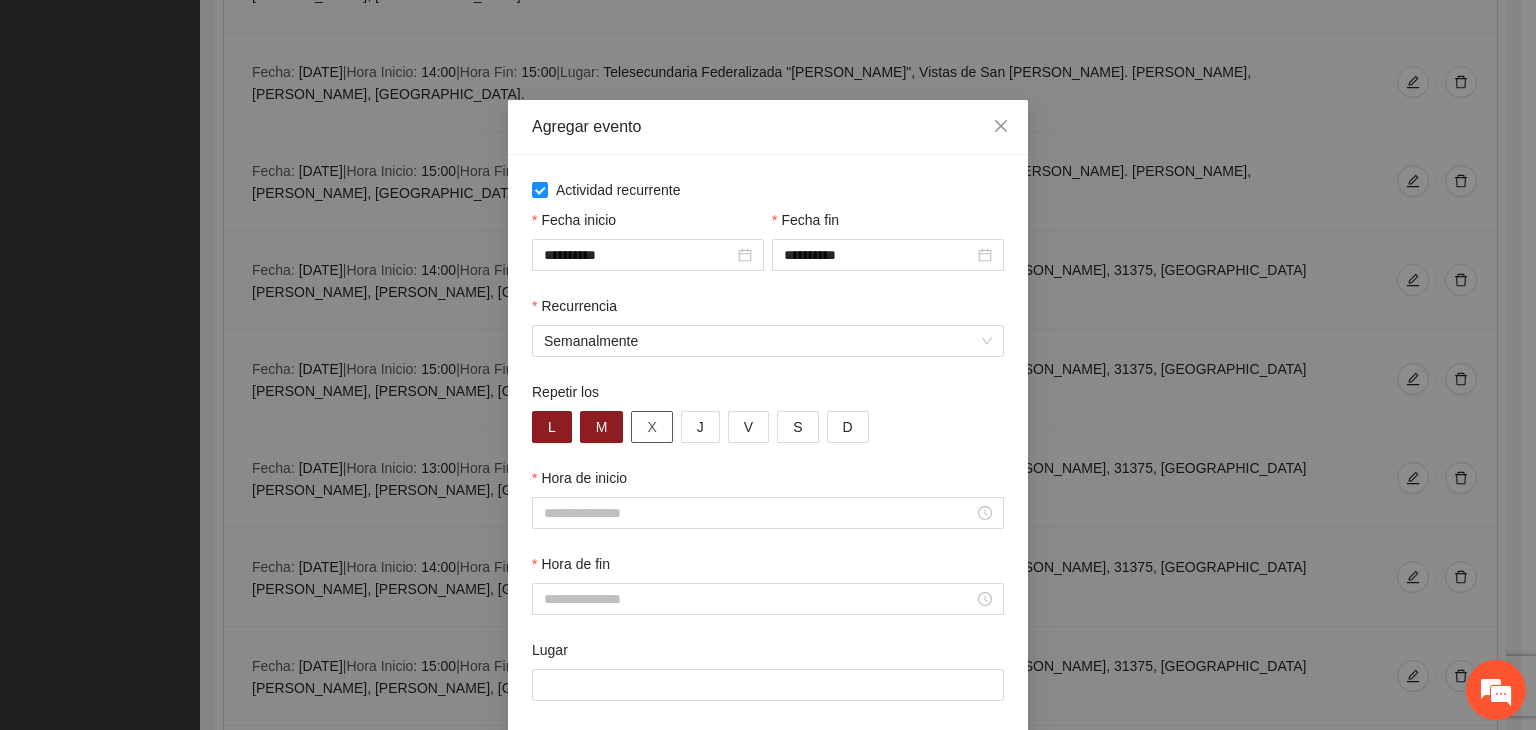 click on "X" at bounding box center [651, 427] 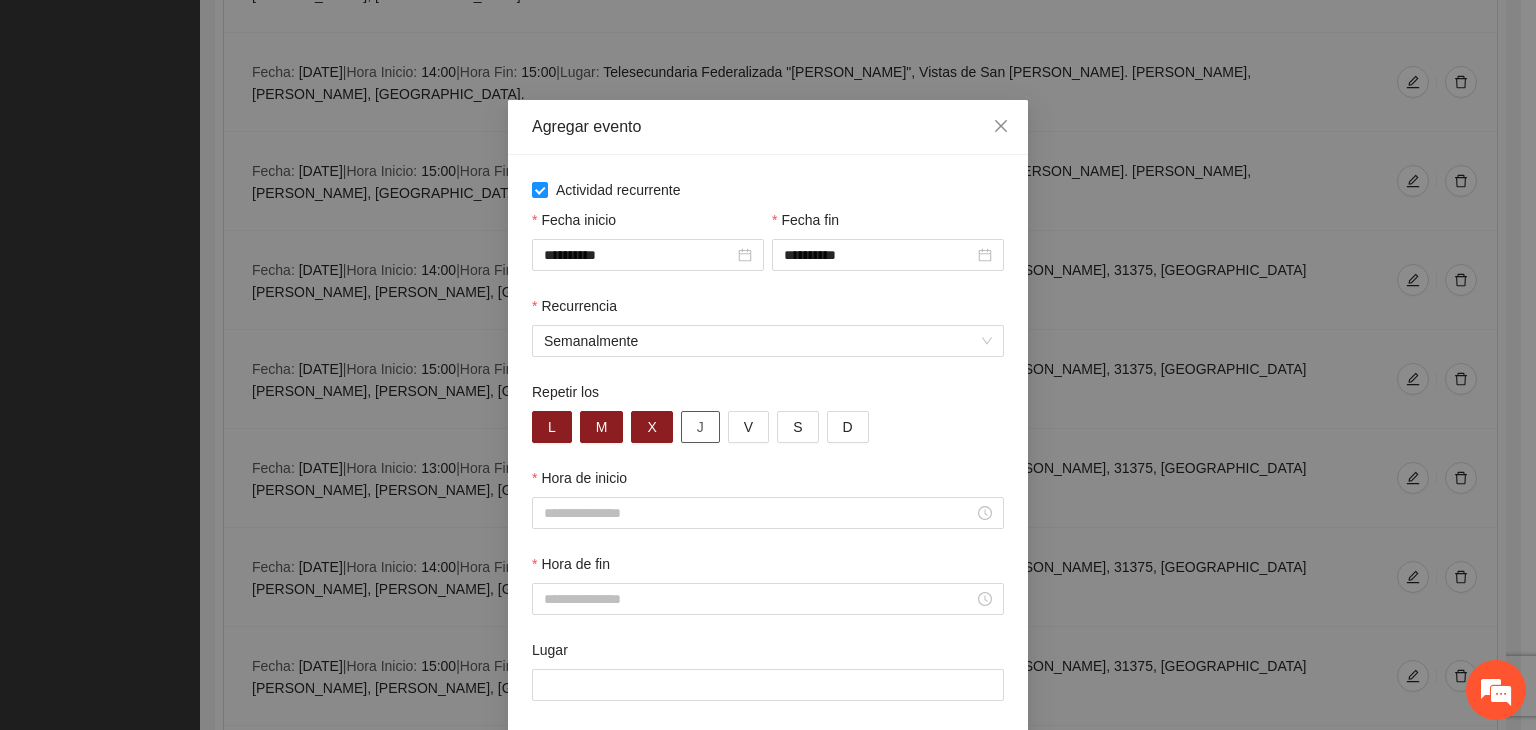 click on "J" at bounding box center (700, 427) 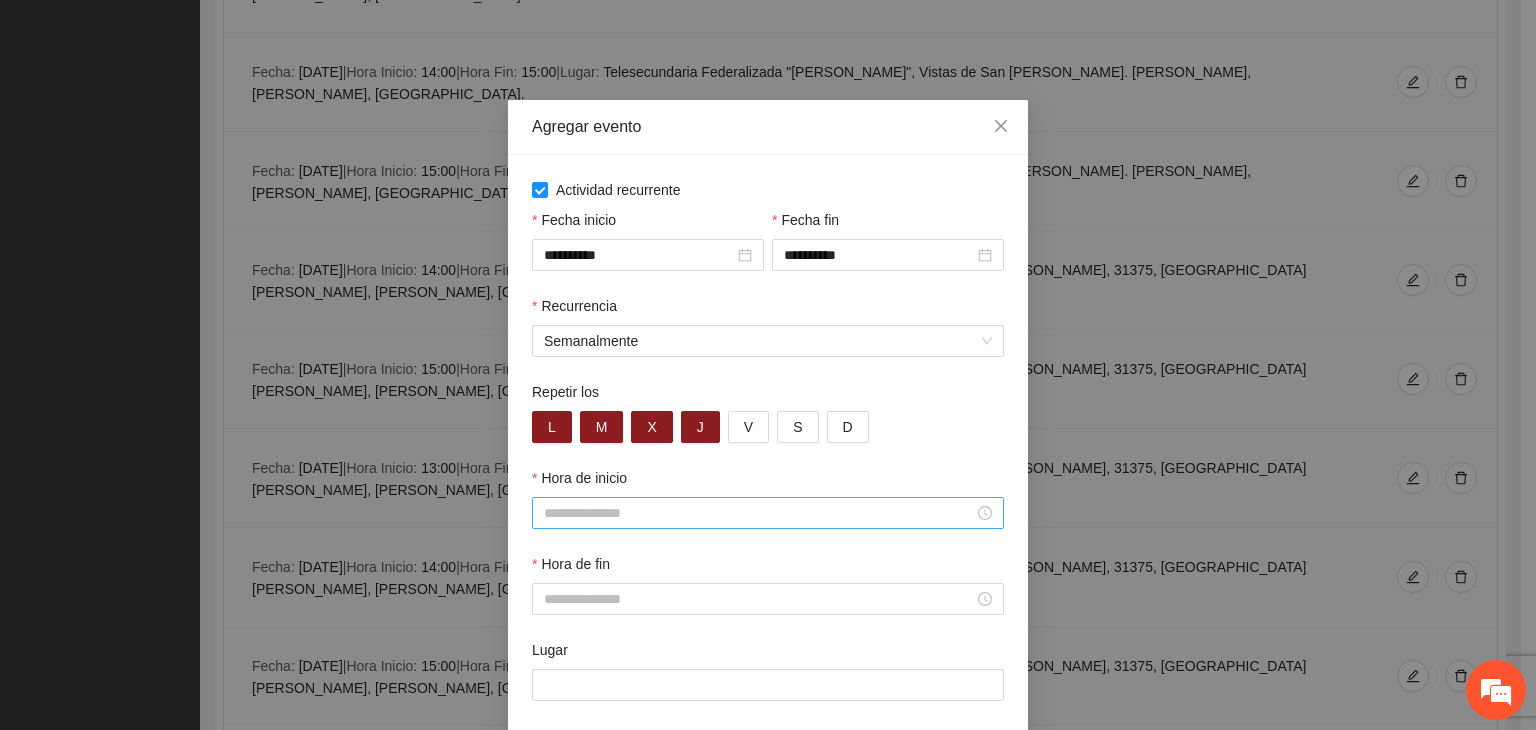 click on "Hora de inicio" at bounding box center [759, 513] 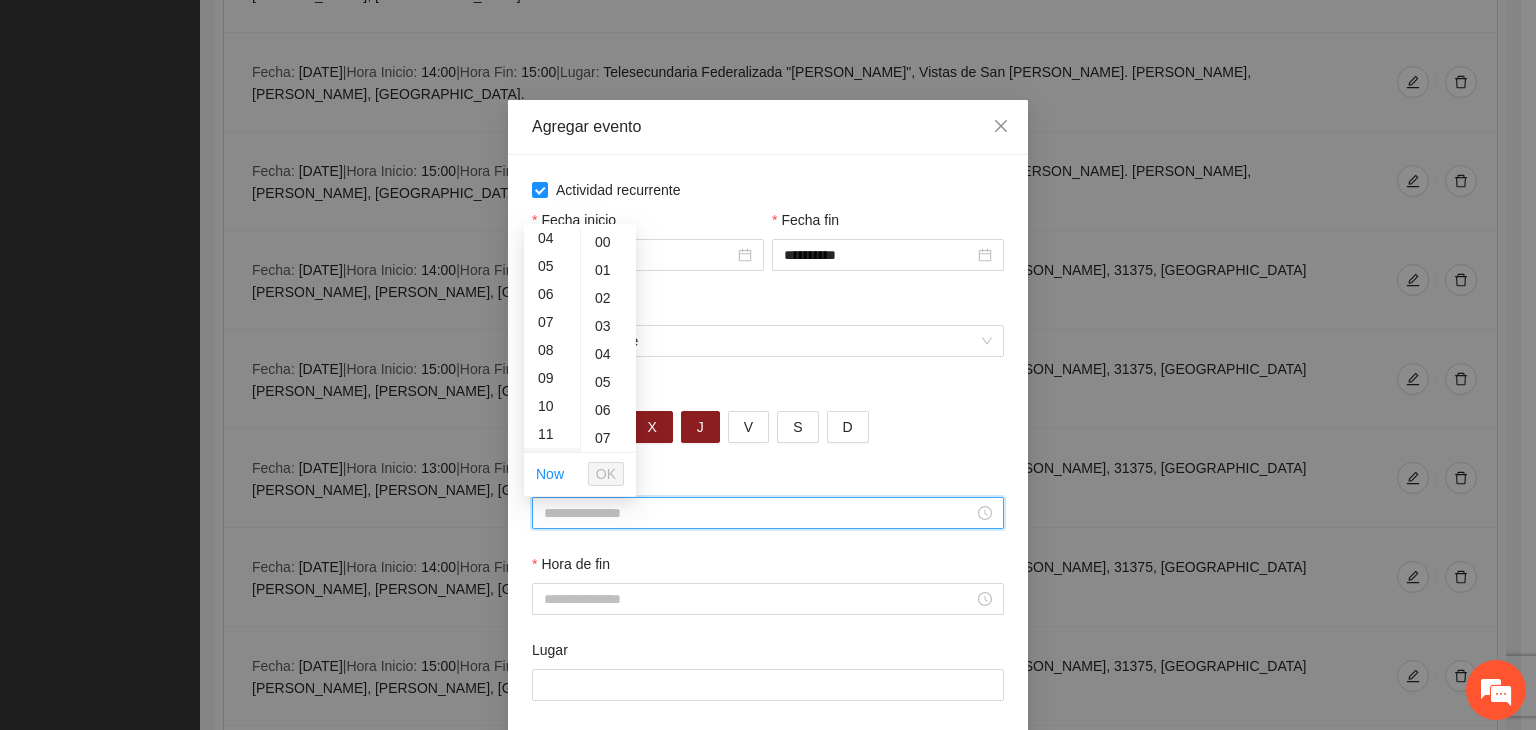 scroll, scrollTop: 200, scrollLeft: 0, axis: vertical 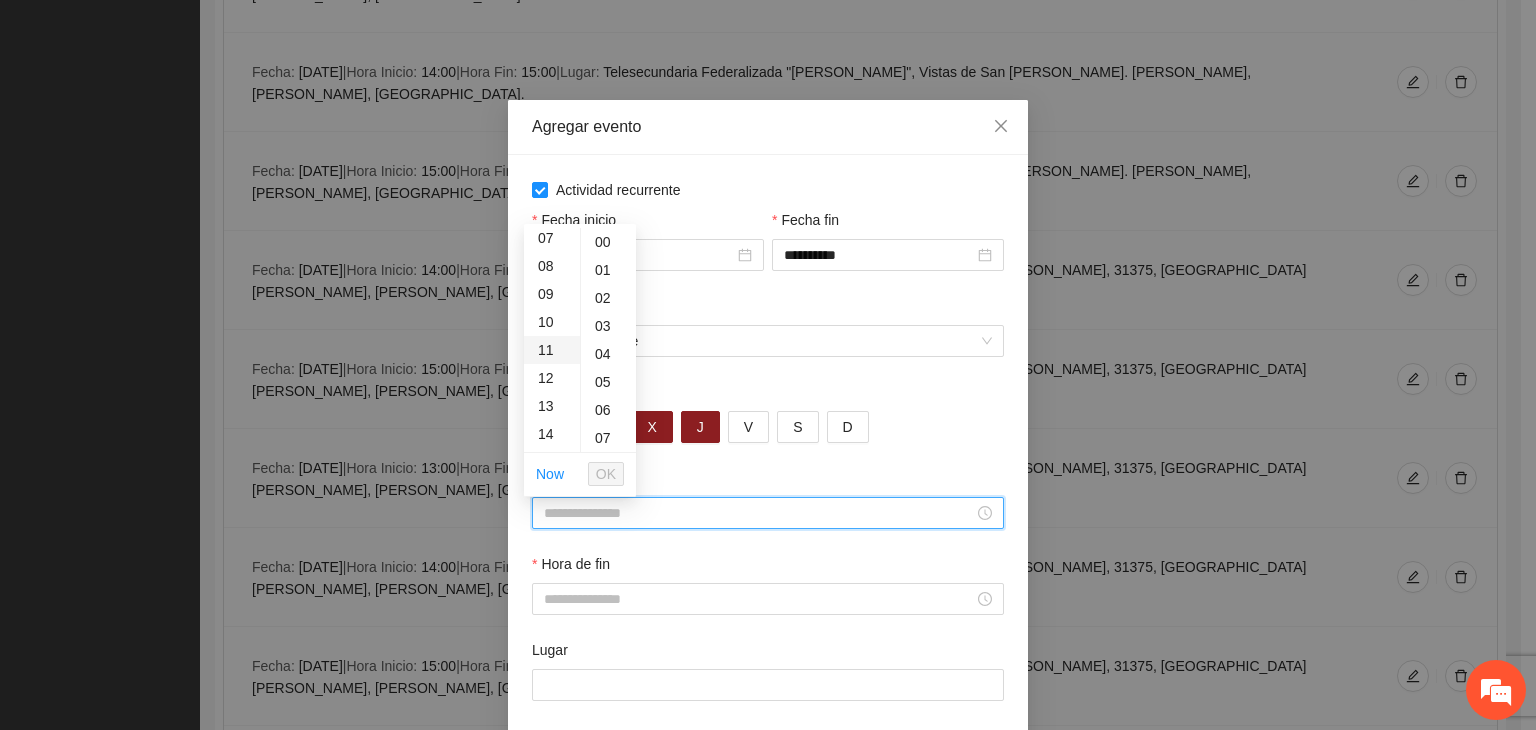 click on "11" at bounding box center [552, 350] 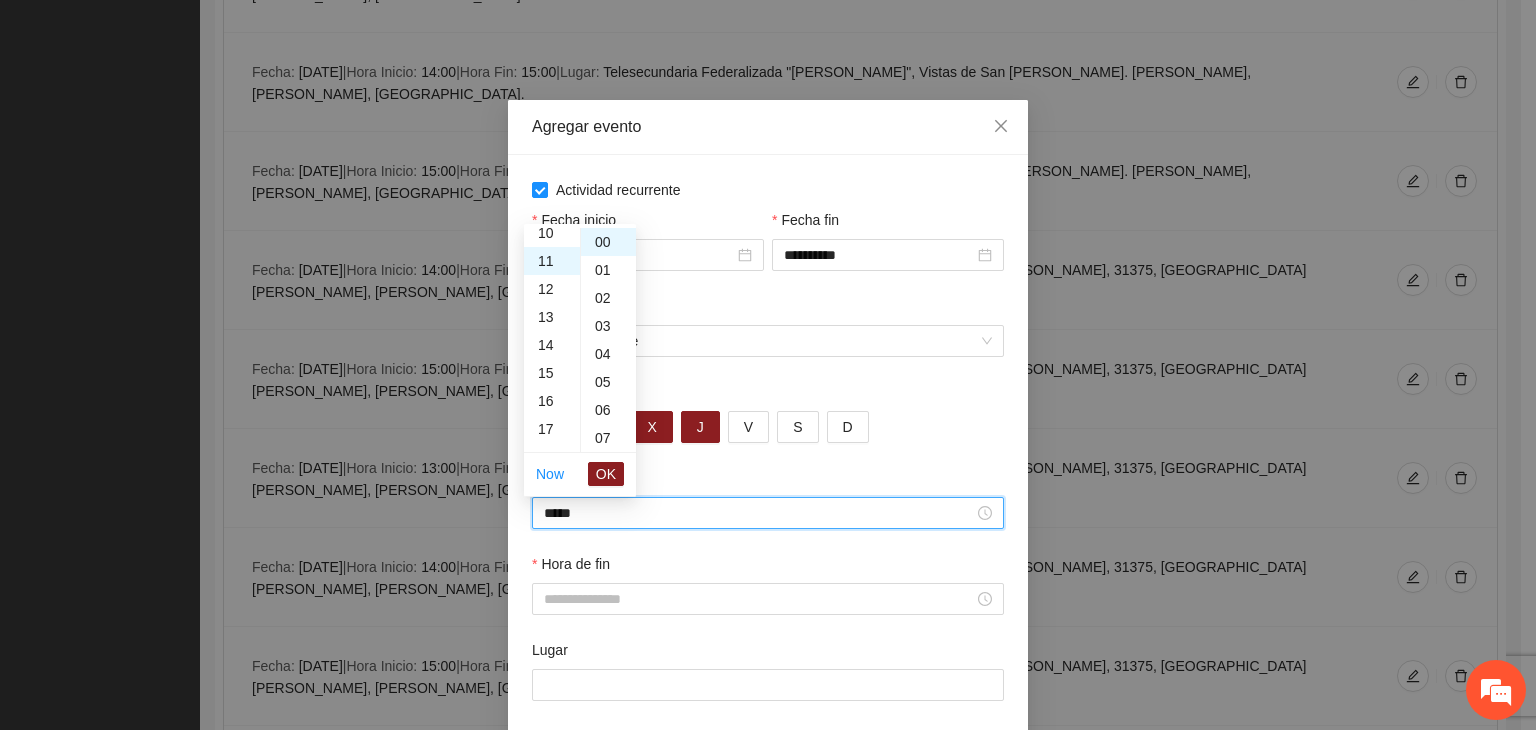 scroll, scrollTop: 308, scrollLeft: 0, axis: vertical 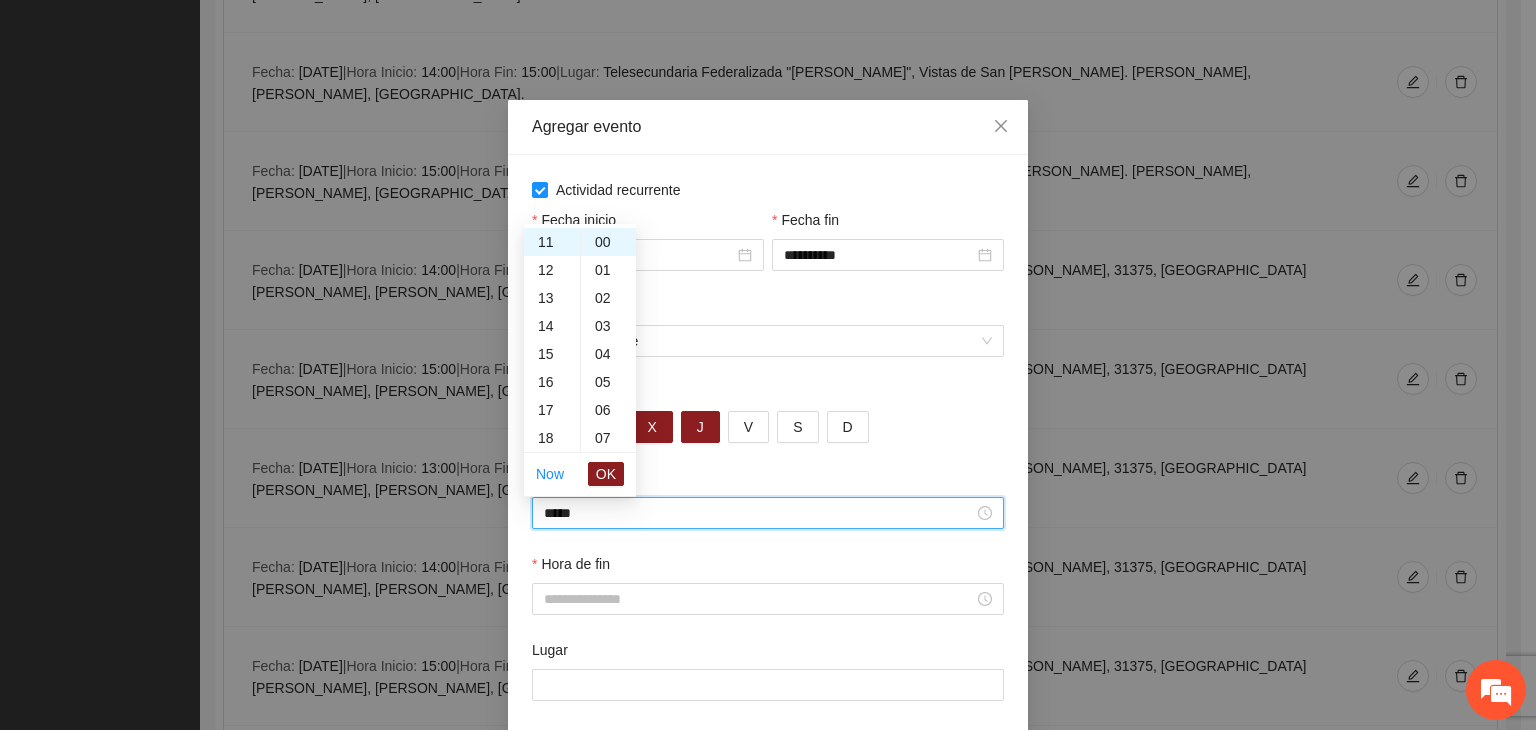 click on "OK" at bounding box center (606, 474) 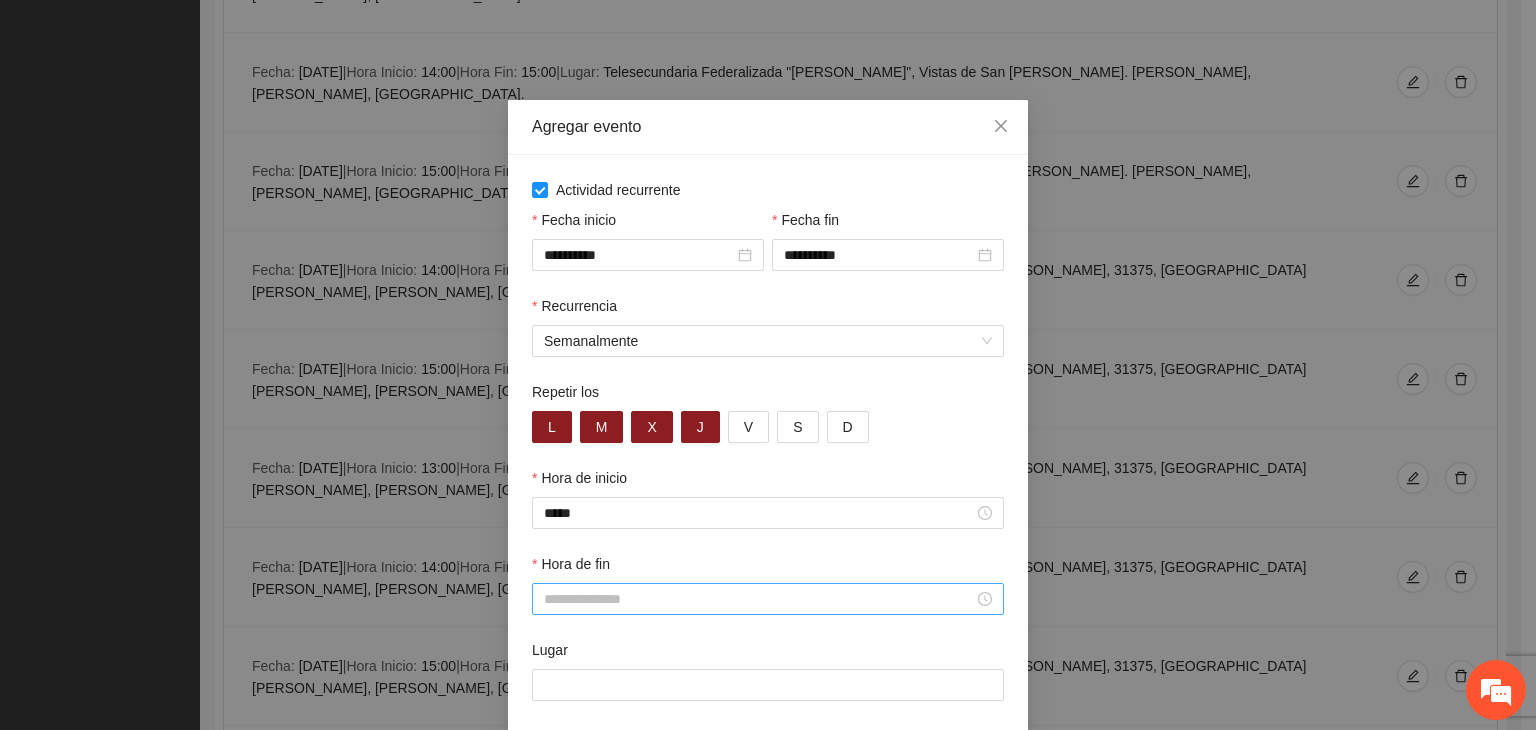 click at bounding box center (768, 599) 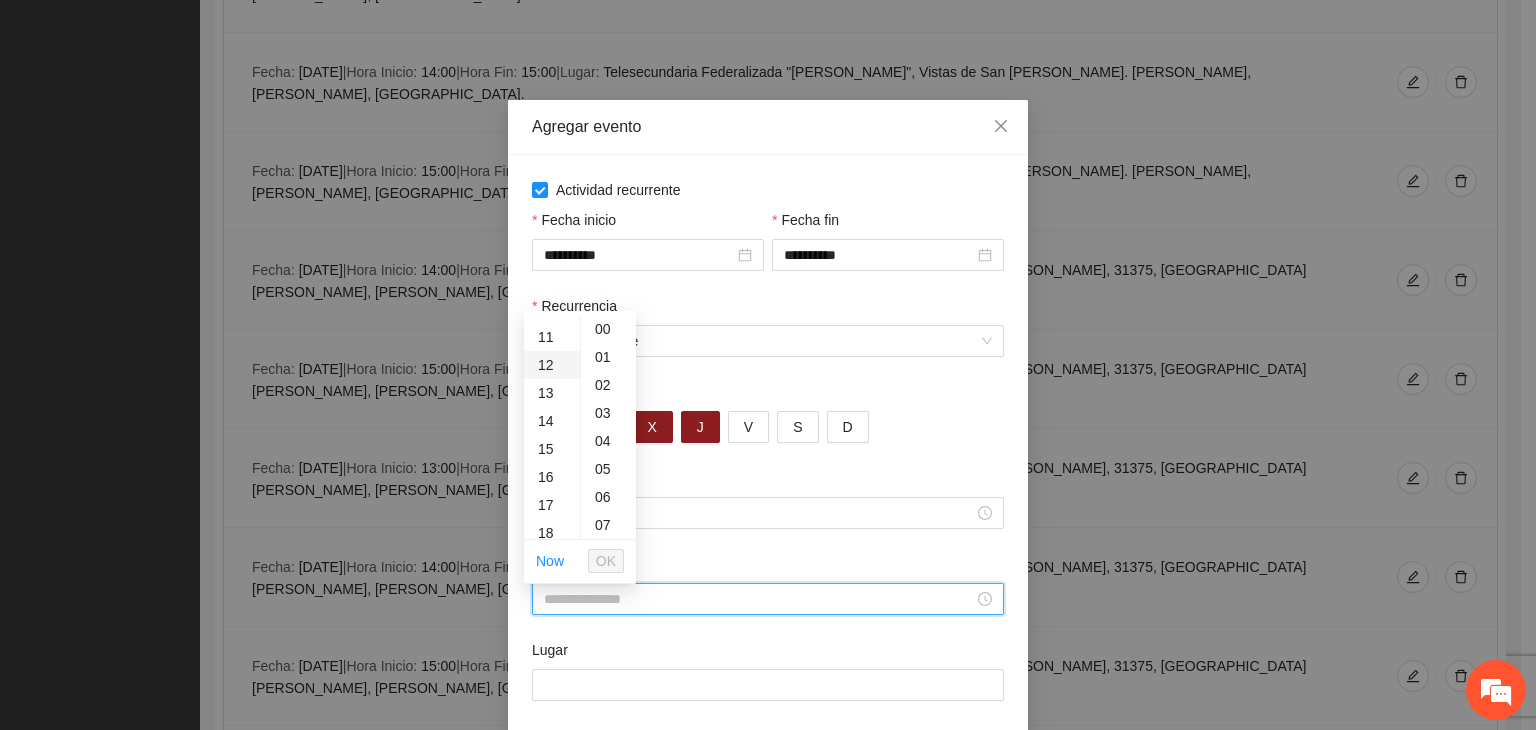 click on "12" at bounding box center (552, 365) 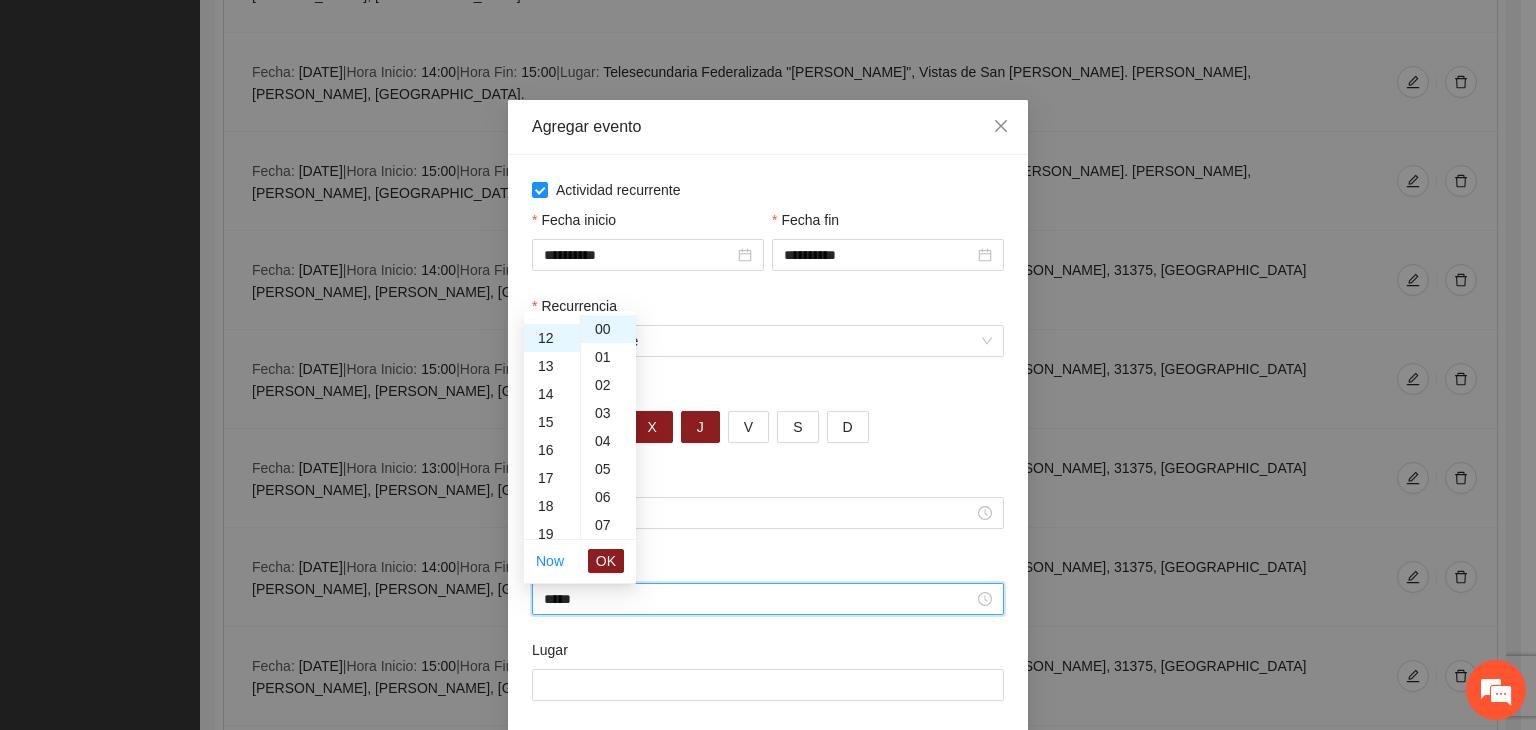 scroll, scrollTop: 336, scrollLeft: 0, axis: vertical 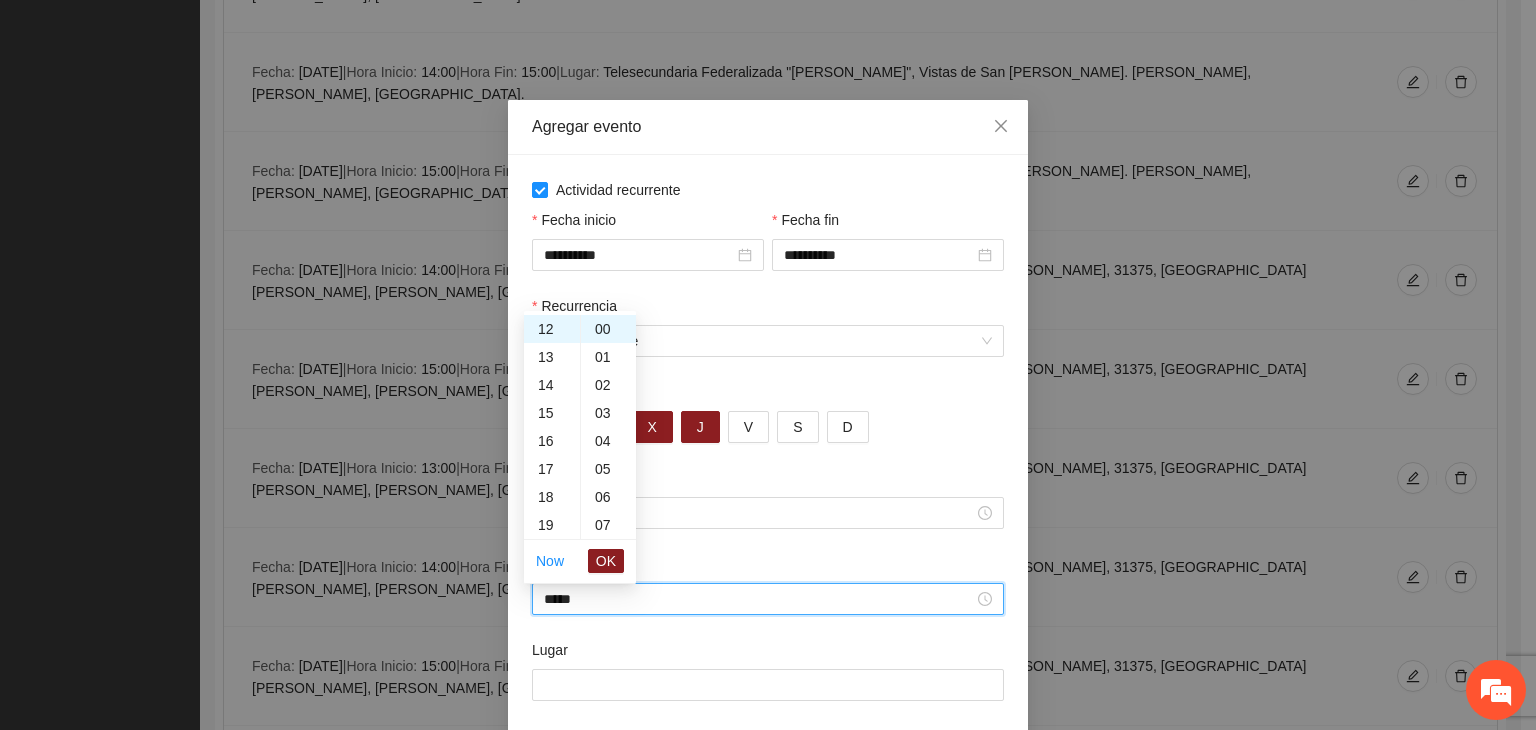 click on "OK" at bounding box center [606, 561] 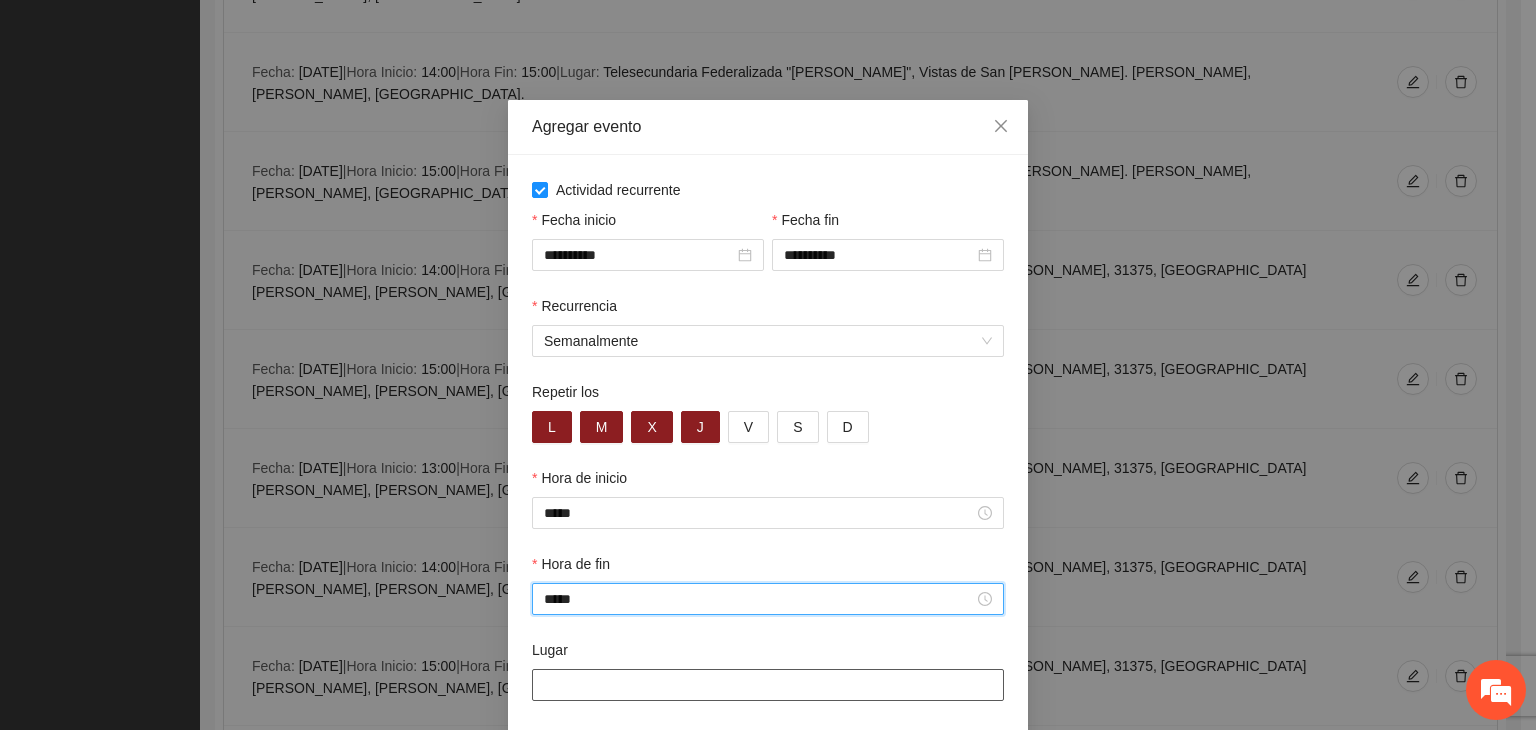 scroll, scrollTop: 99, scrollLeft: 0, axis: vertical 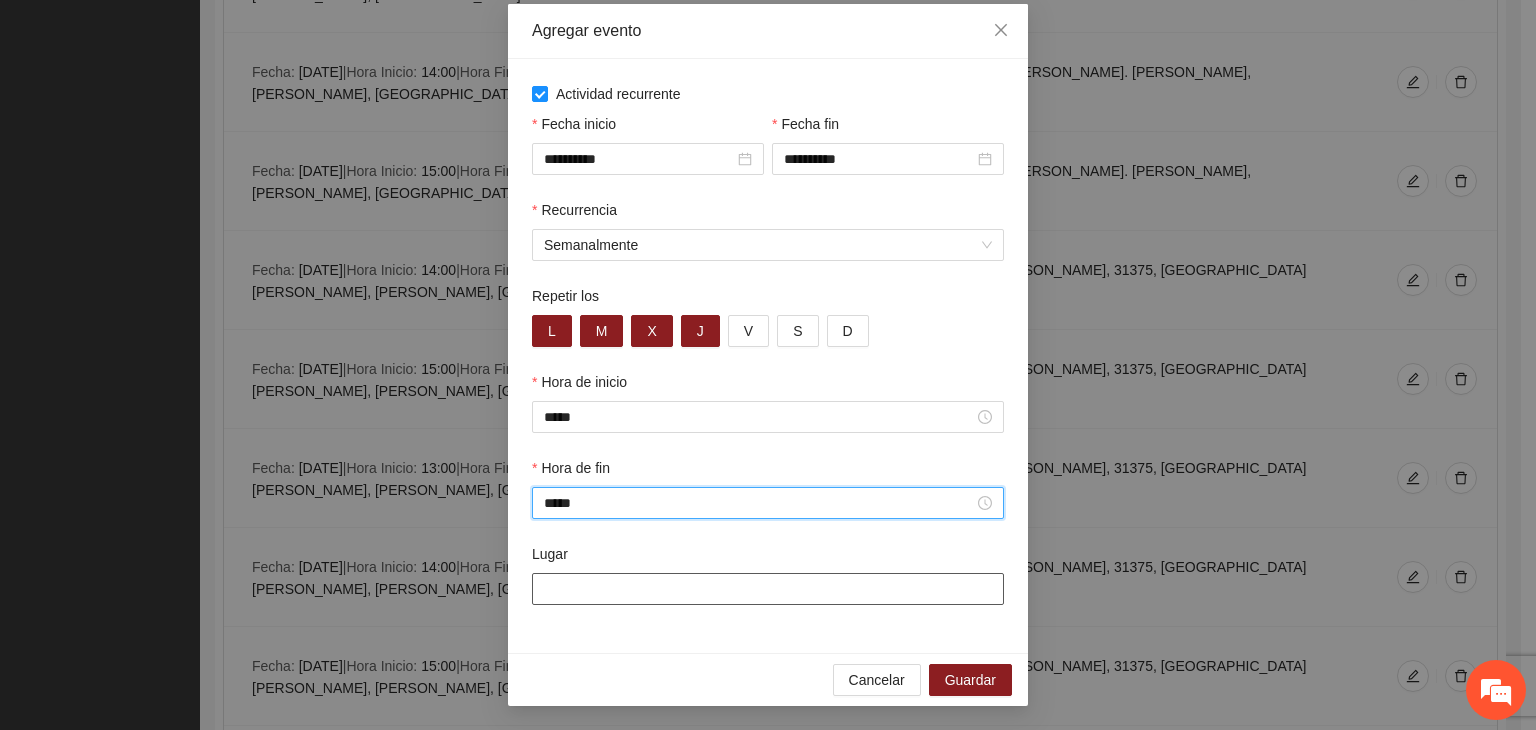 click on "Lugar" at bounding box center [768, 589] 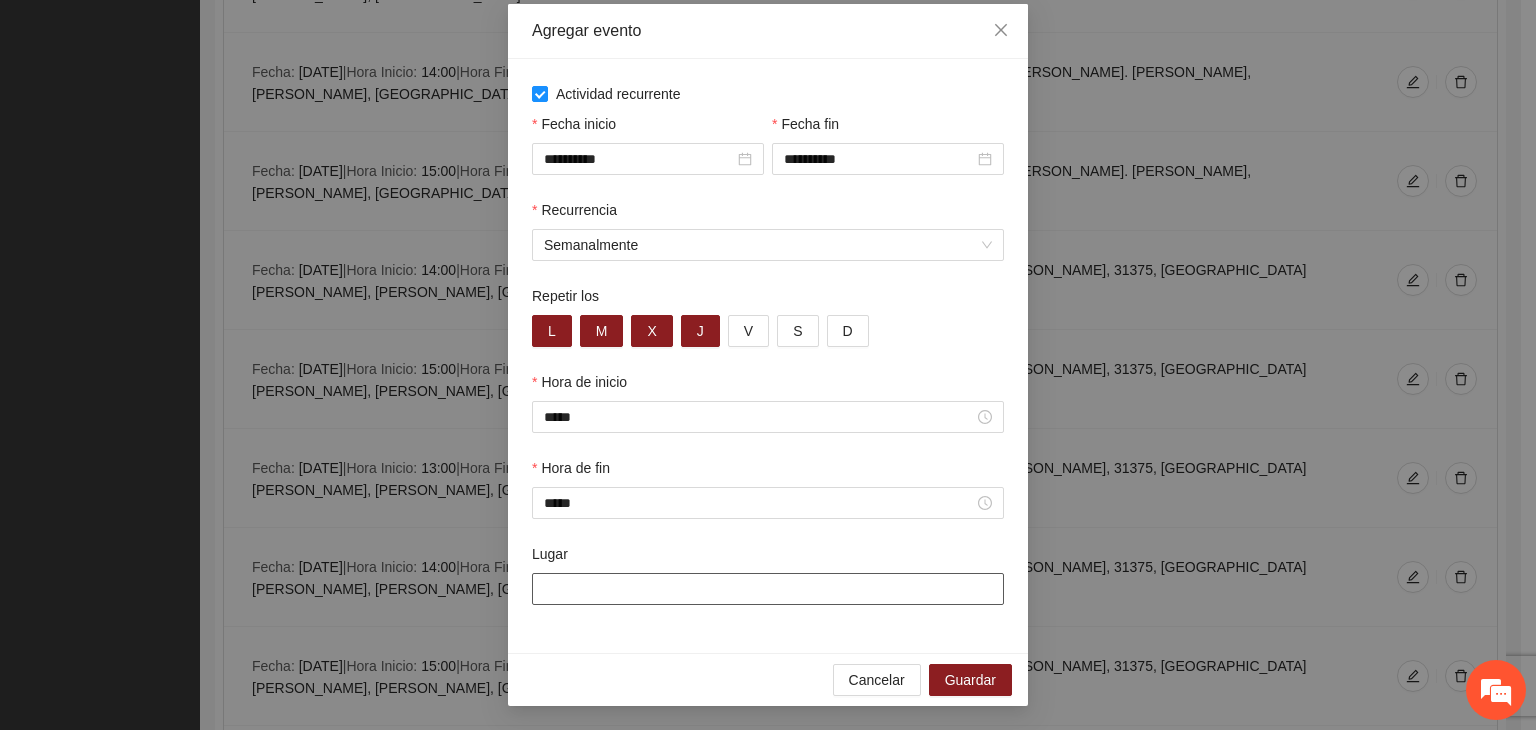 type on "**********" 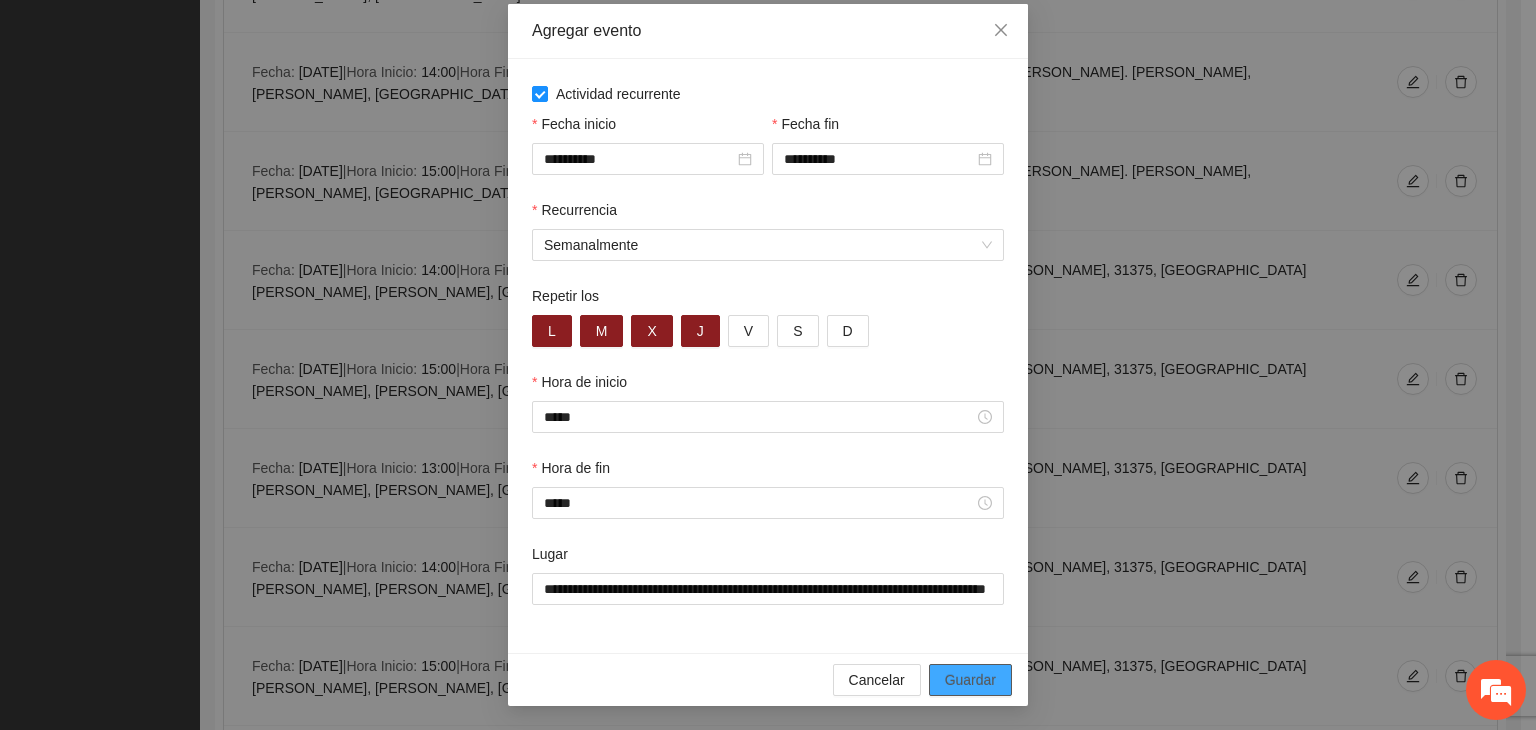 click on "Guardar" at bounding box center [970, 680] 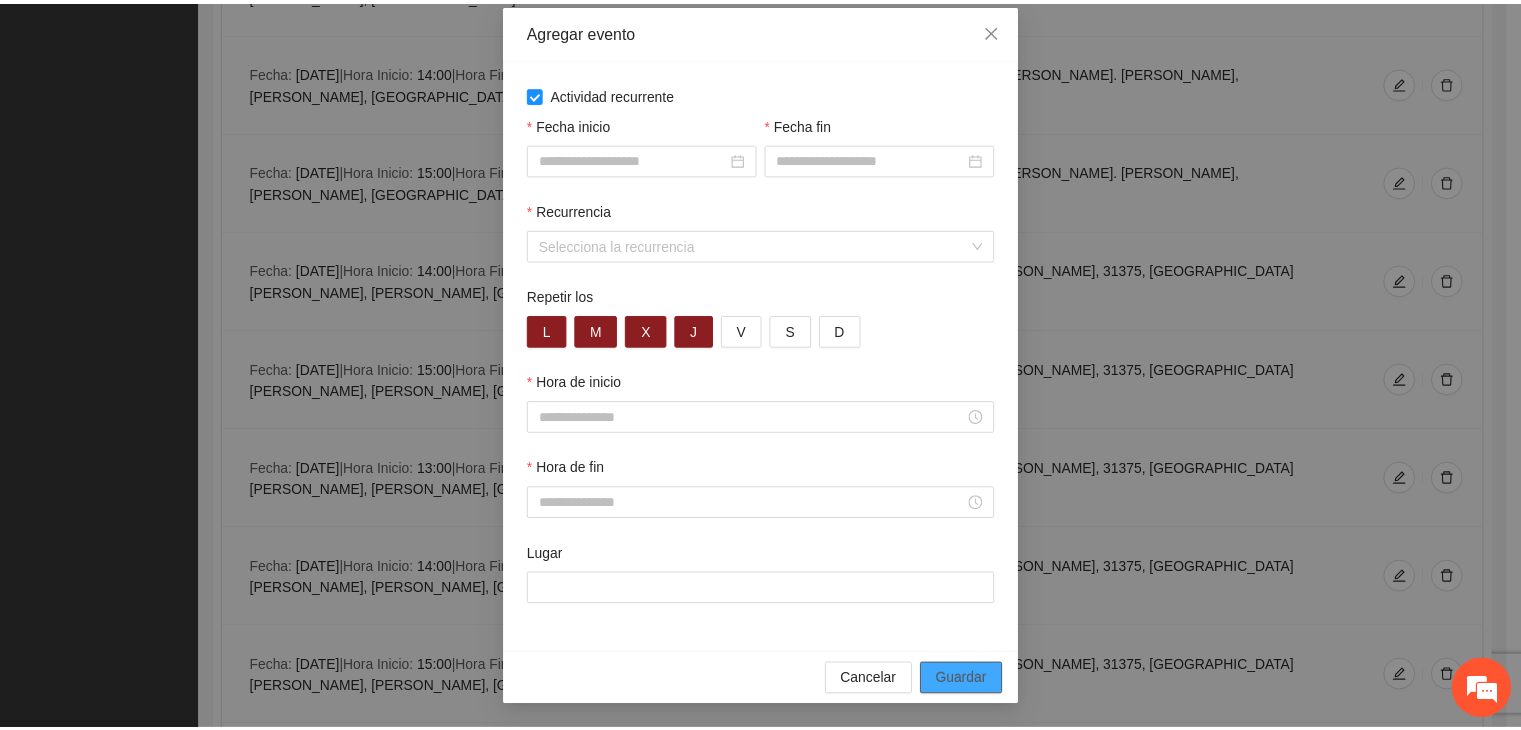 scroll, scrollTop: 0, scrollLeft: 0, axis: both 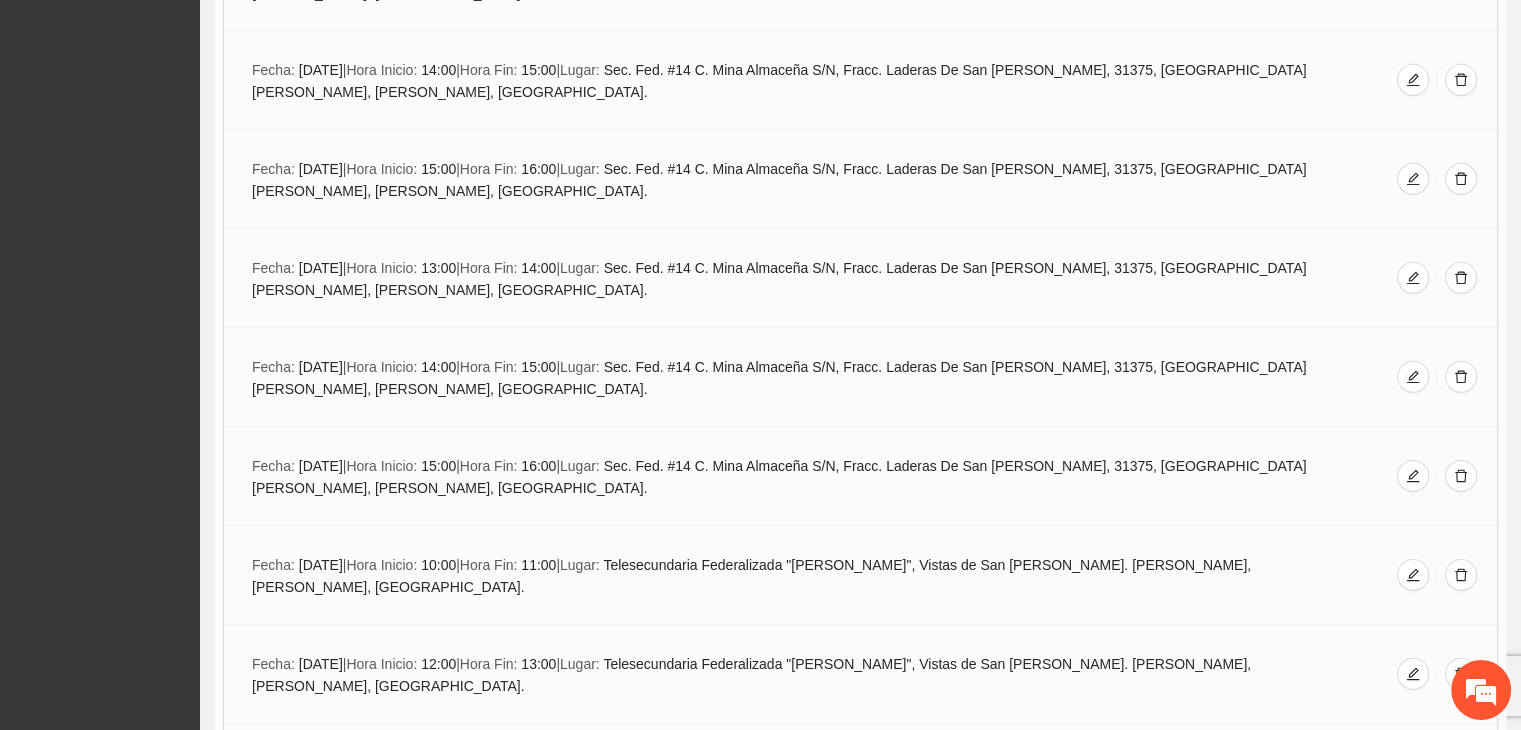 click on "Agregar evento" at bounding box center [860, 4415] 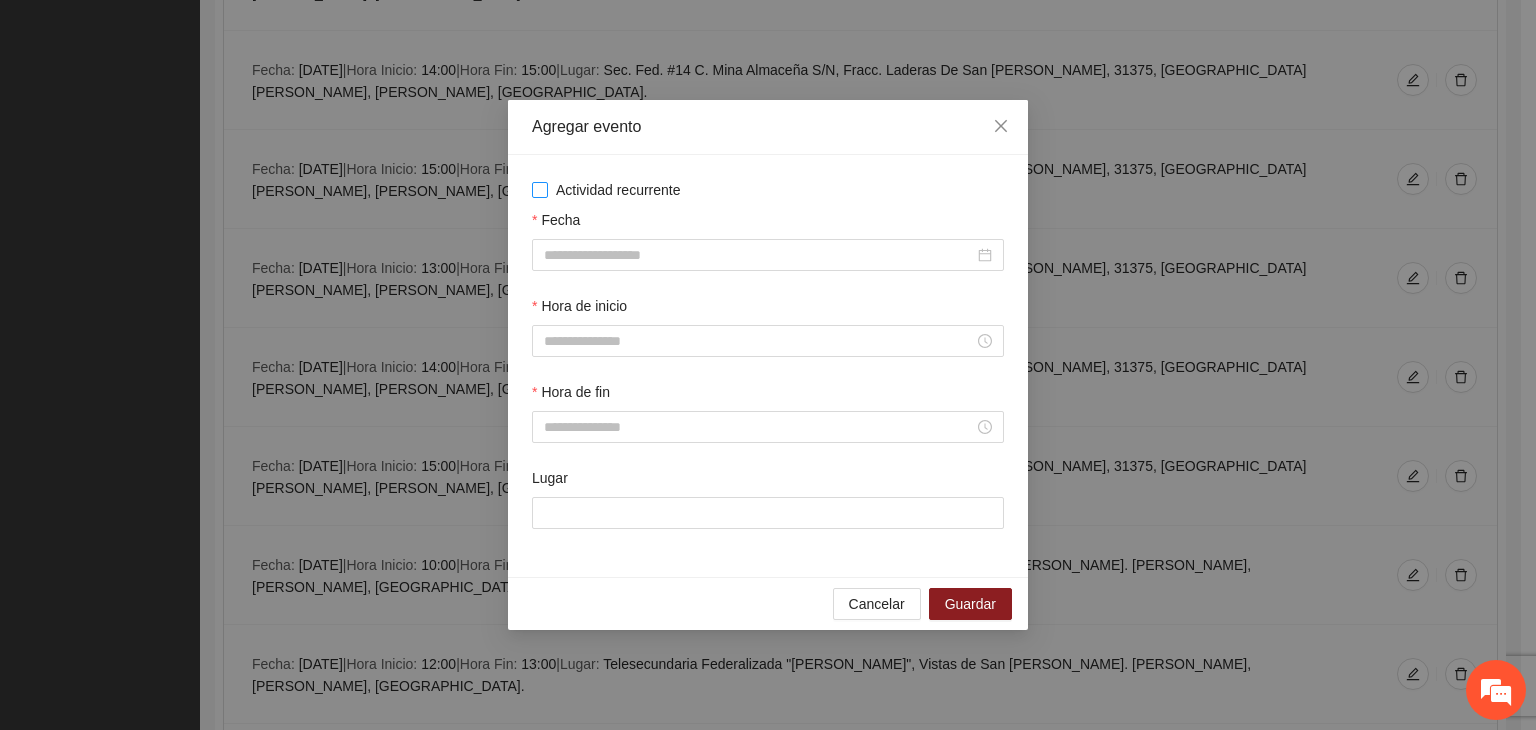 click on "Actividad recurrente" at bounding box center [618, 190] 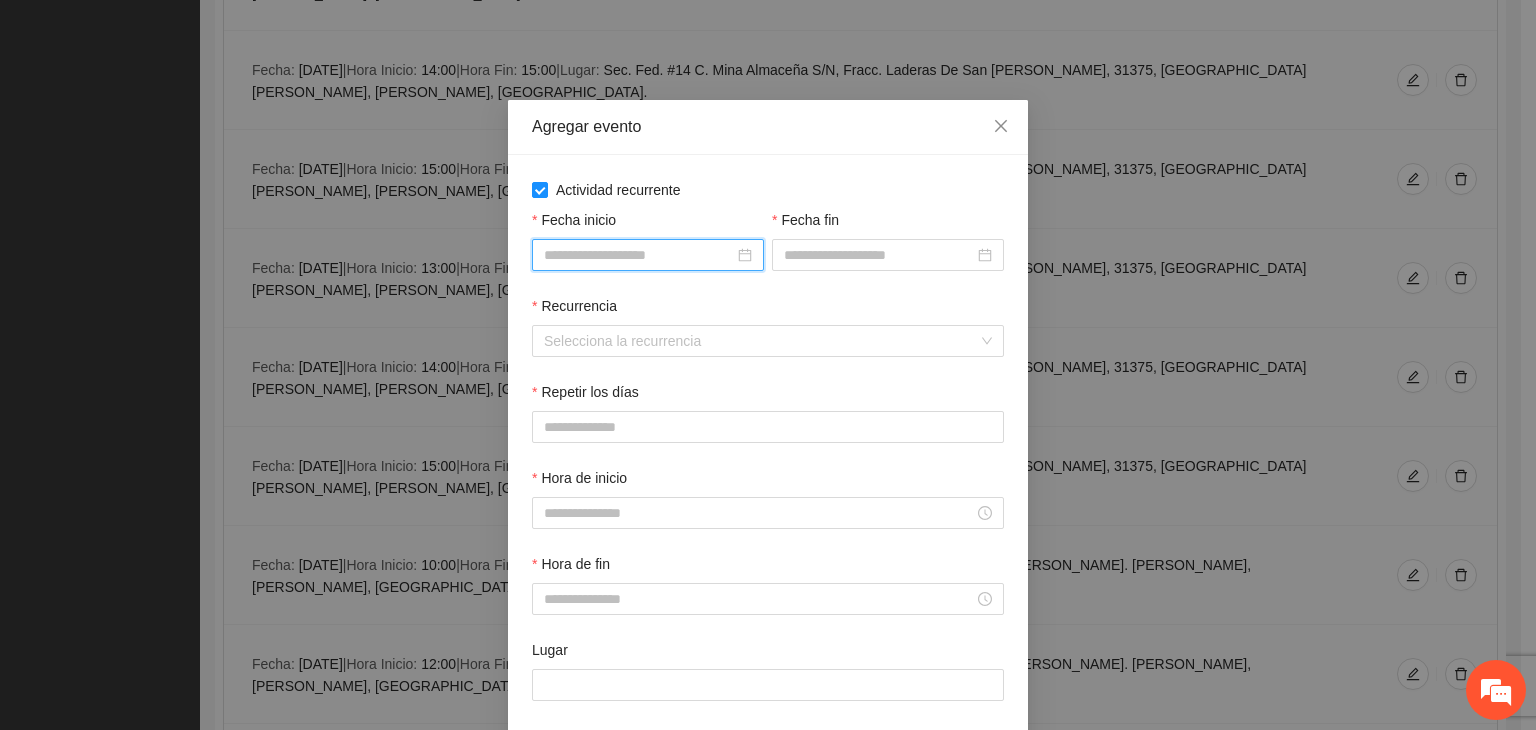 click on "Fecha inicio" at bounding box center [639, 255] 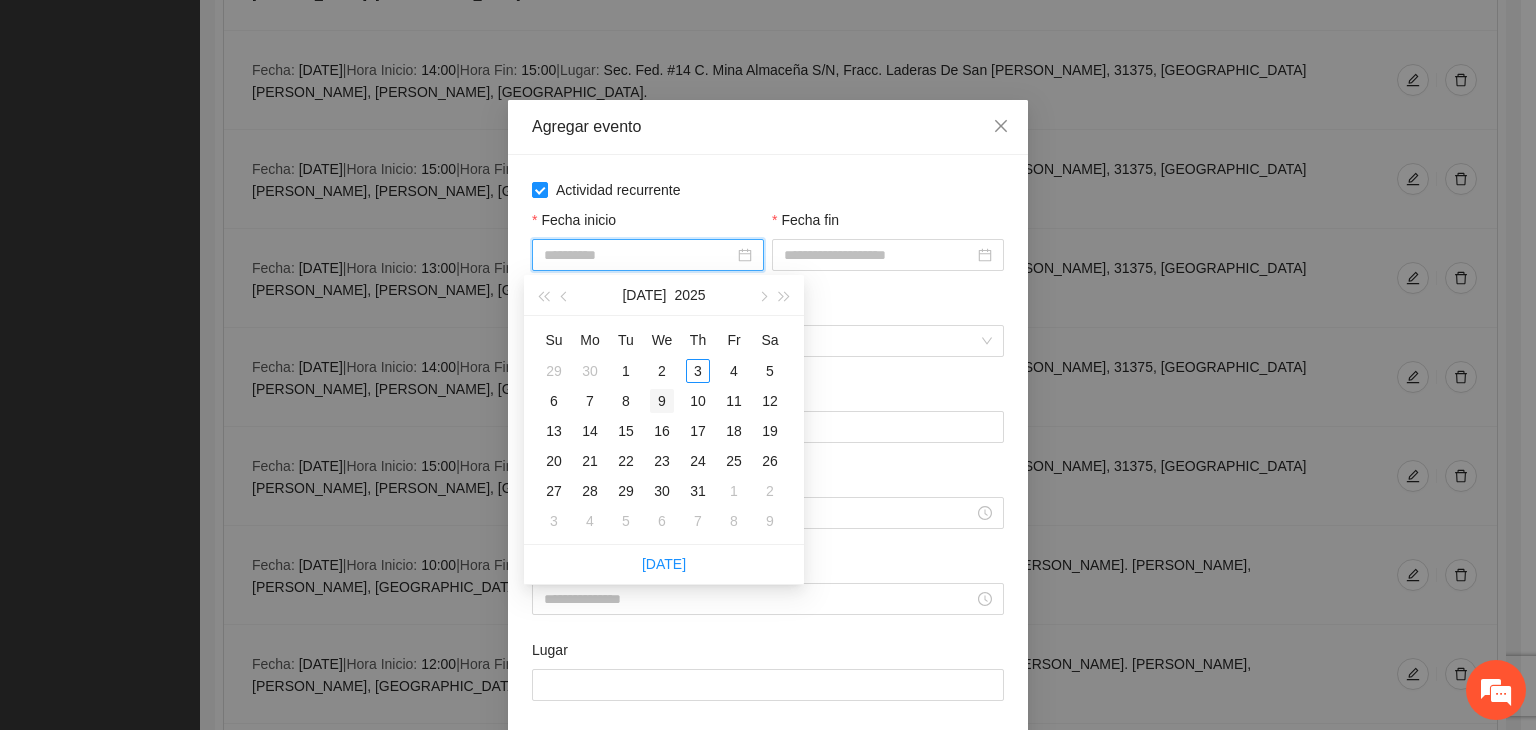 type on "**********" 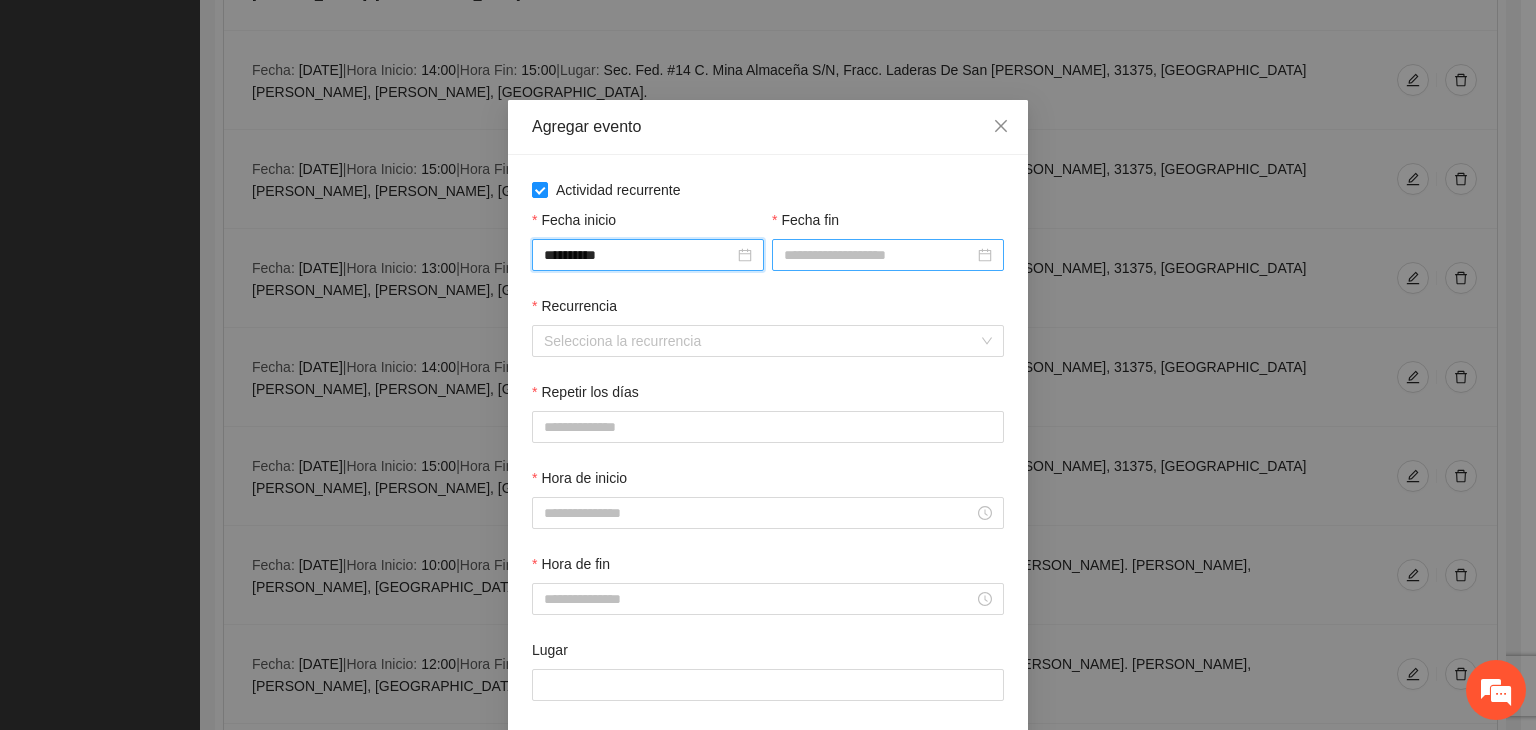 click at bounding box center [888, 255] 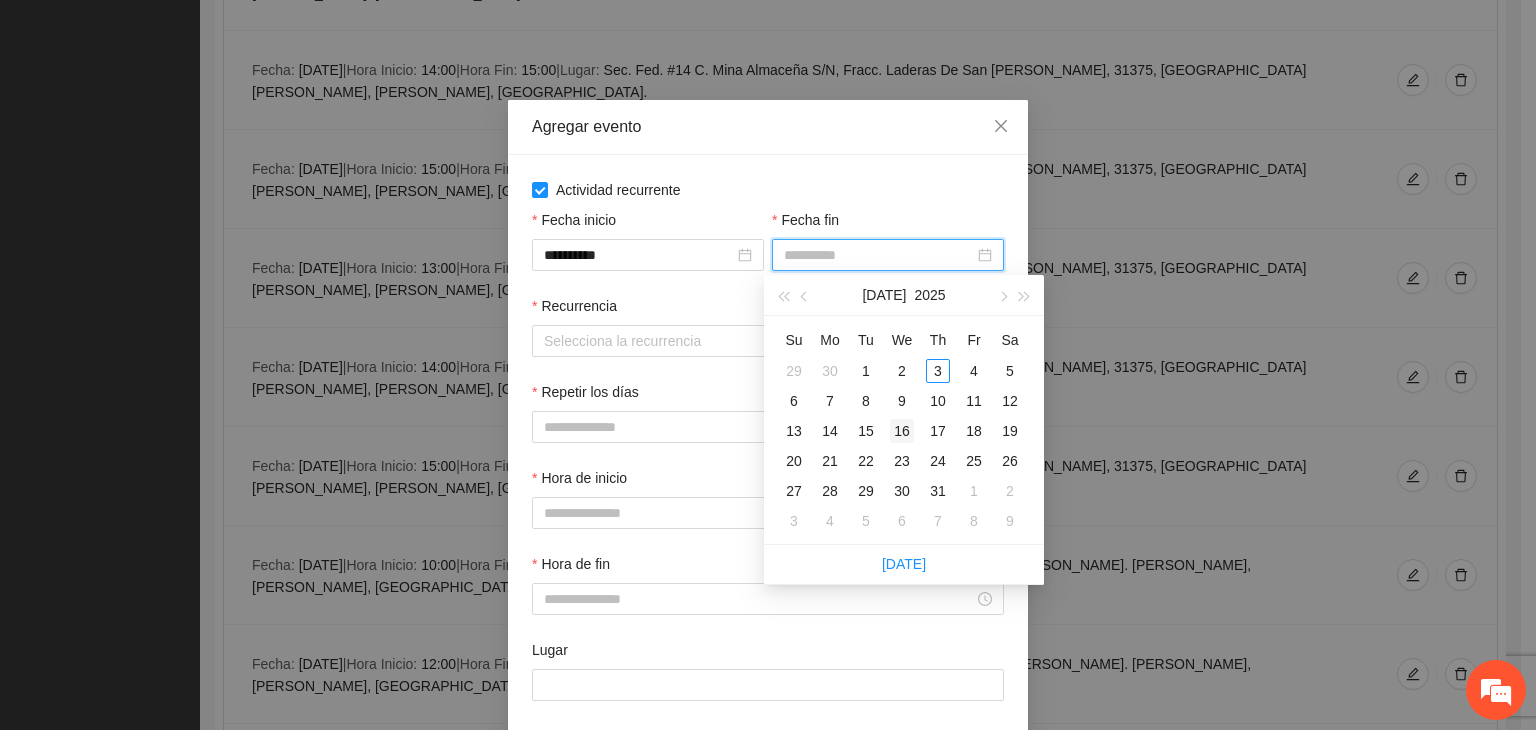 type on "**********" 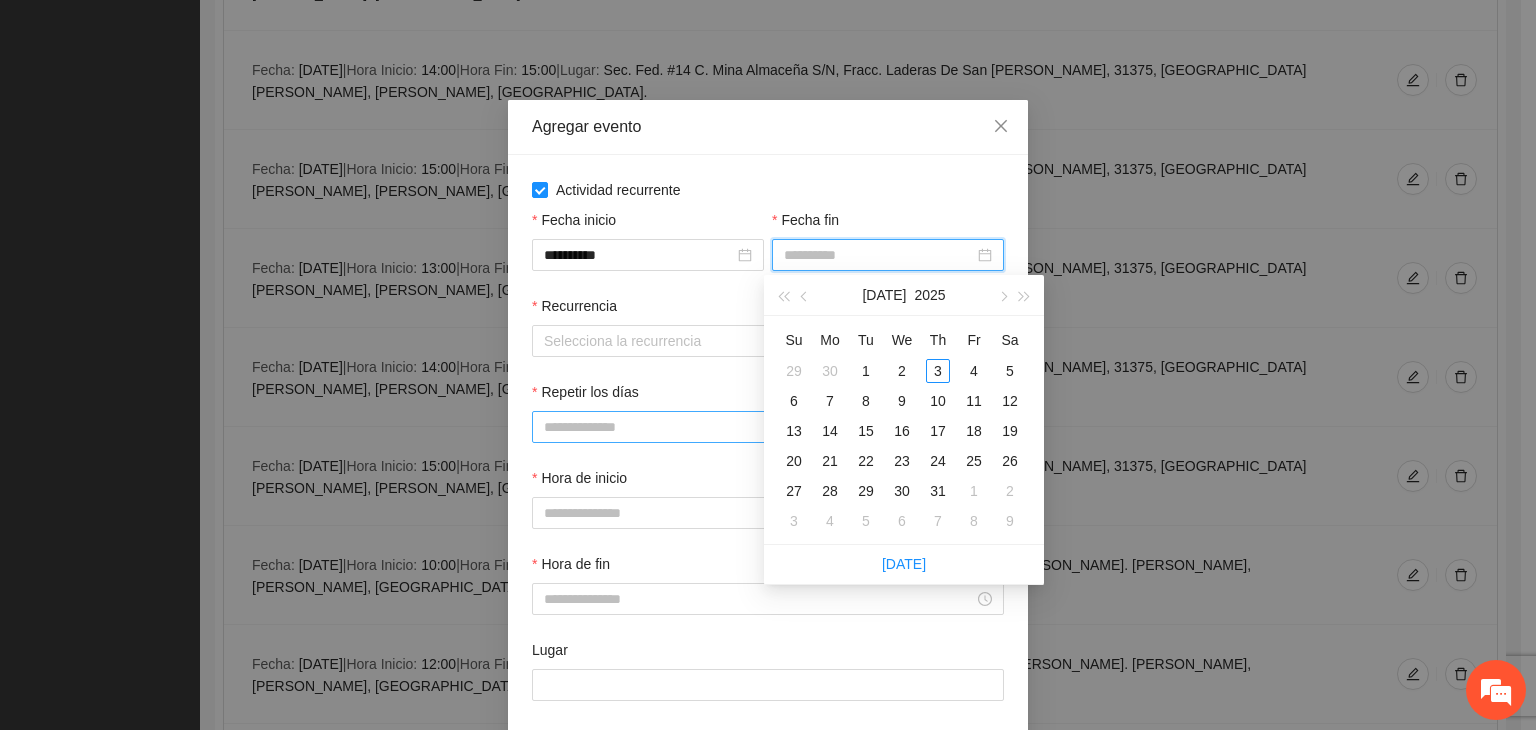 click on "16" at bounding box center [902, 431] 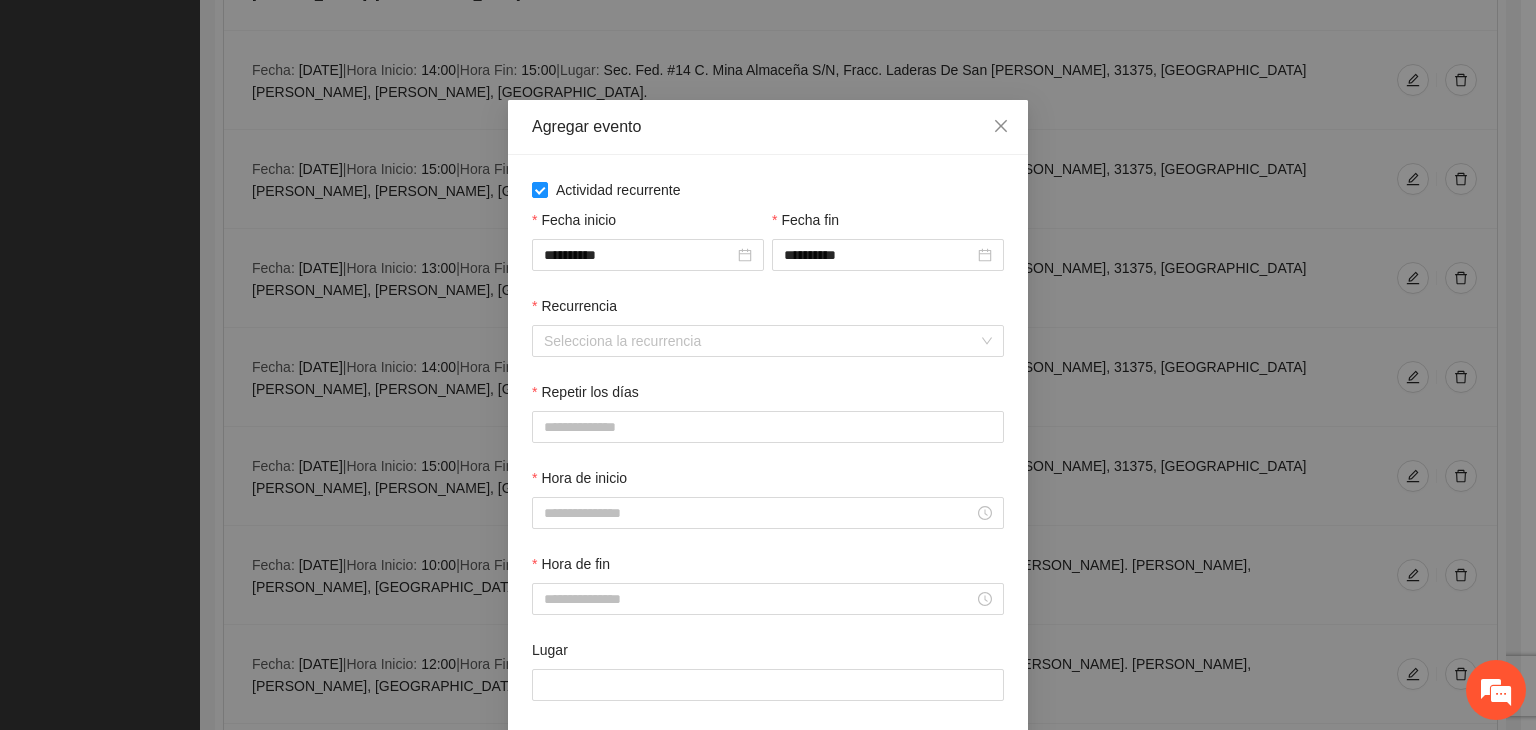 click on "Recurrencia" at bounding box center [768, 310] 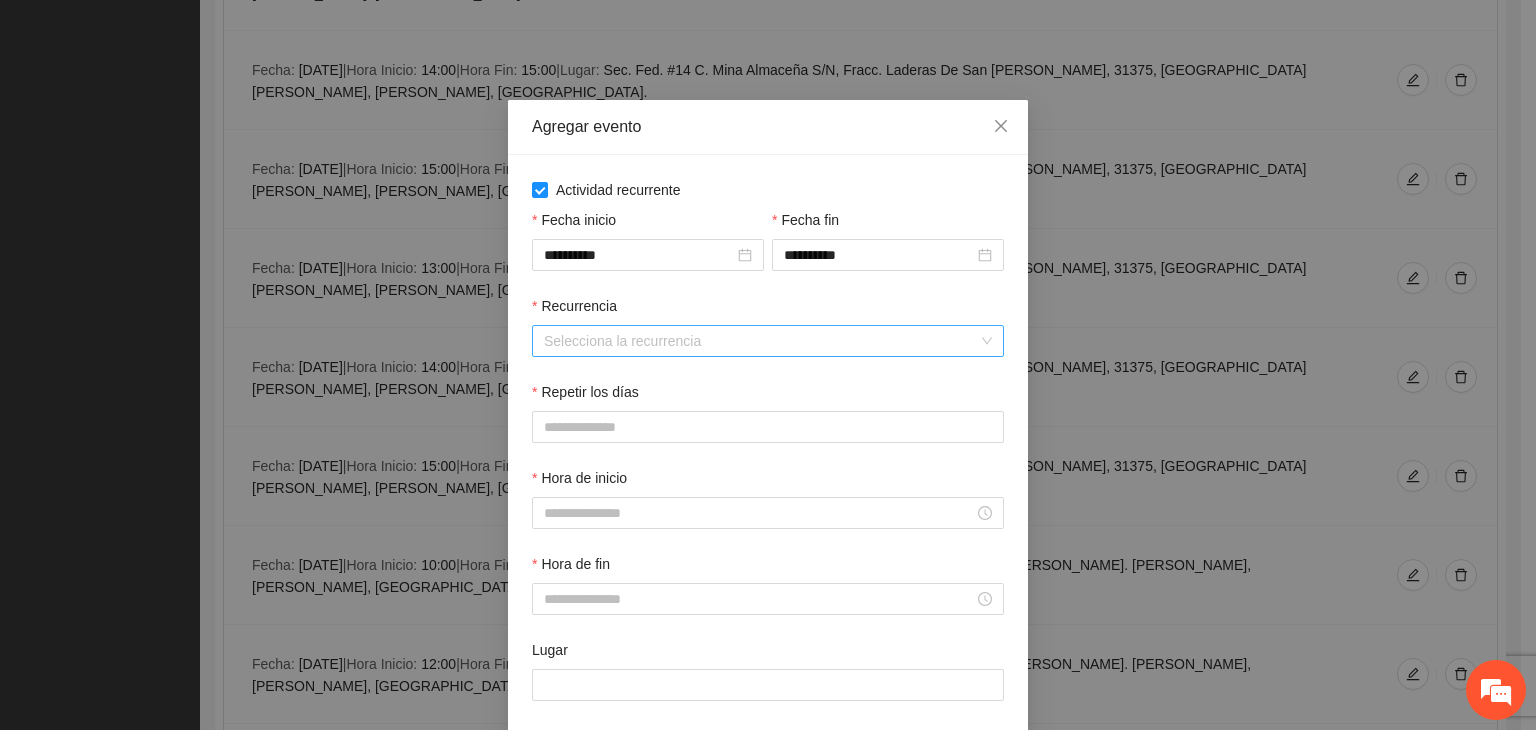 click on "Recurrencia" at bounding box center (761, 341) 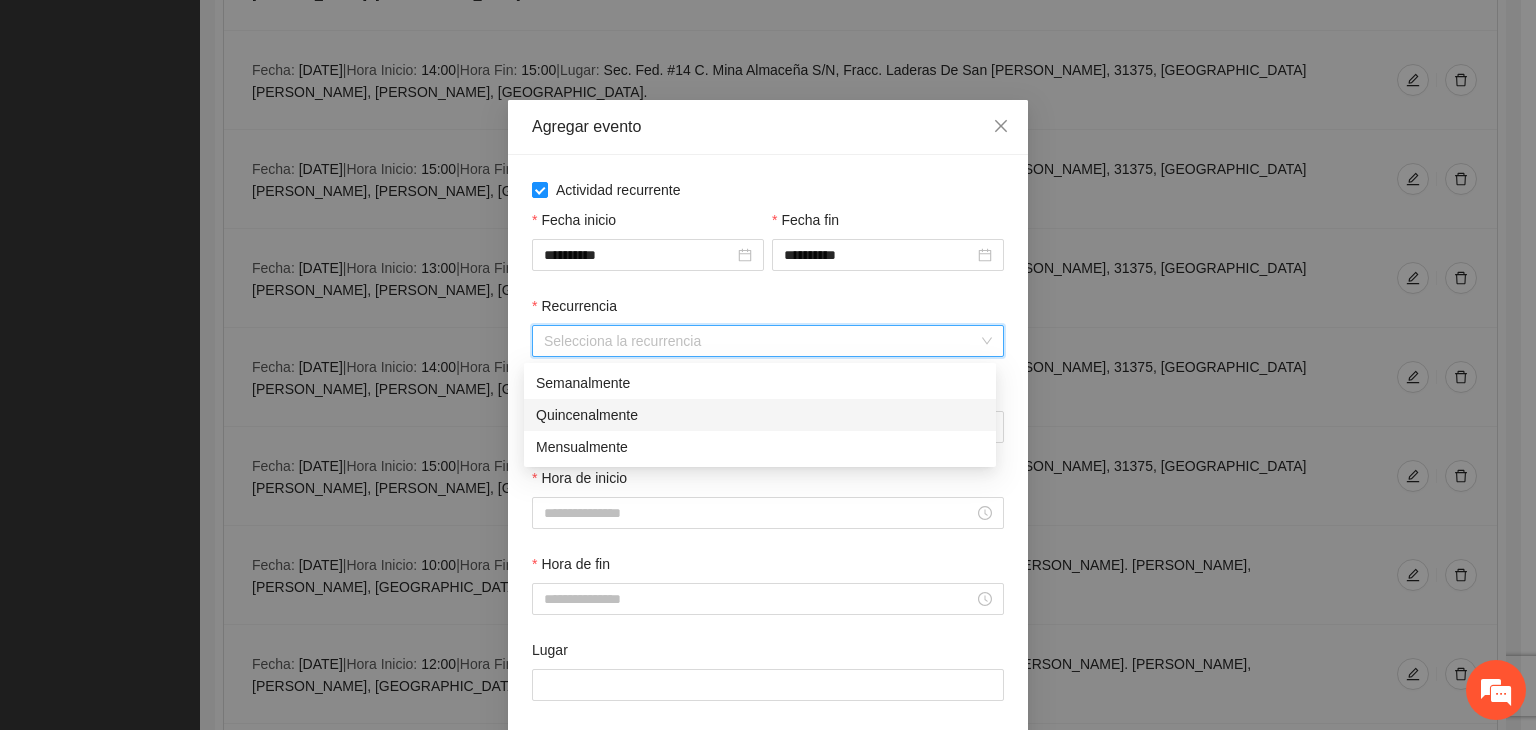 click on "Semanalmente" at bounding box center (760, 383) 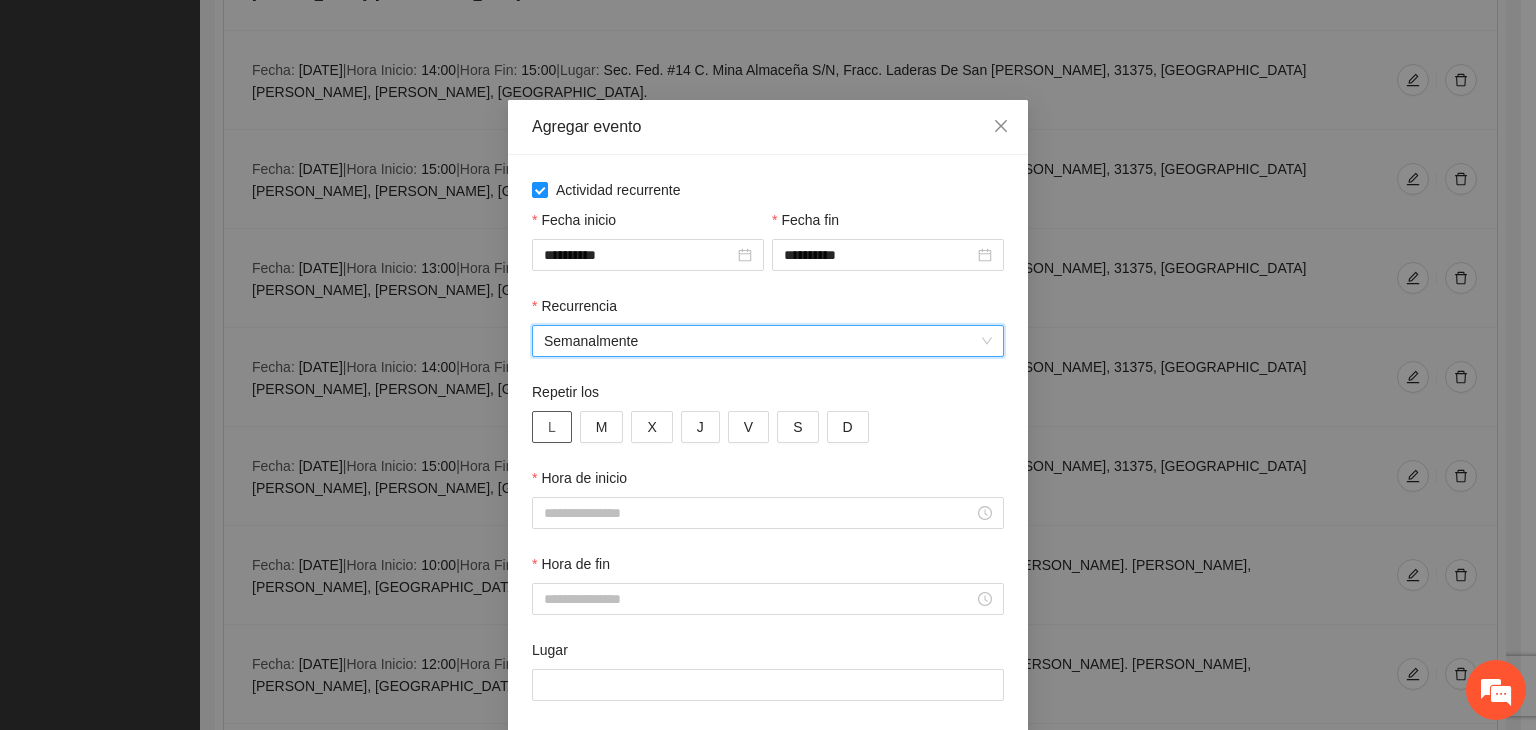 click on "L" at bounding box center (552, 427) 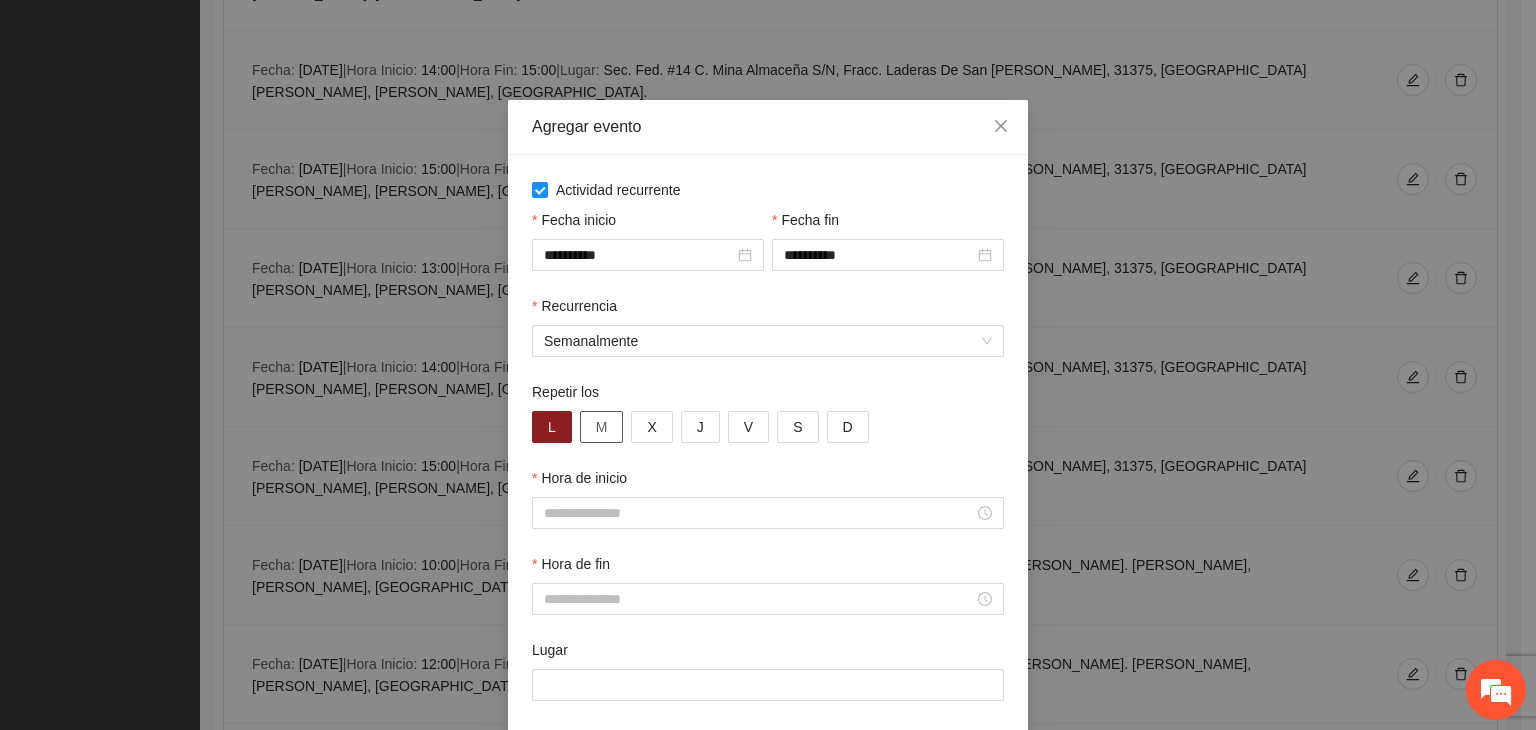 click on "M" at bounding box center (602, 427) 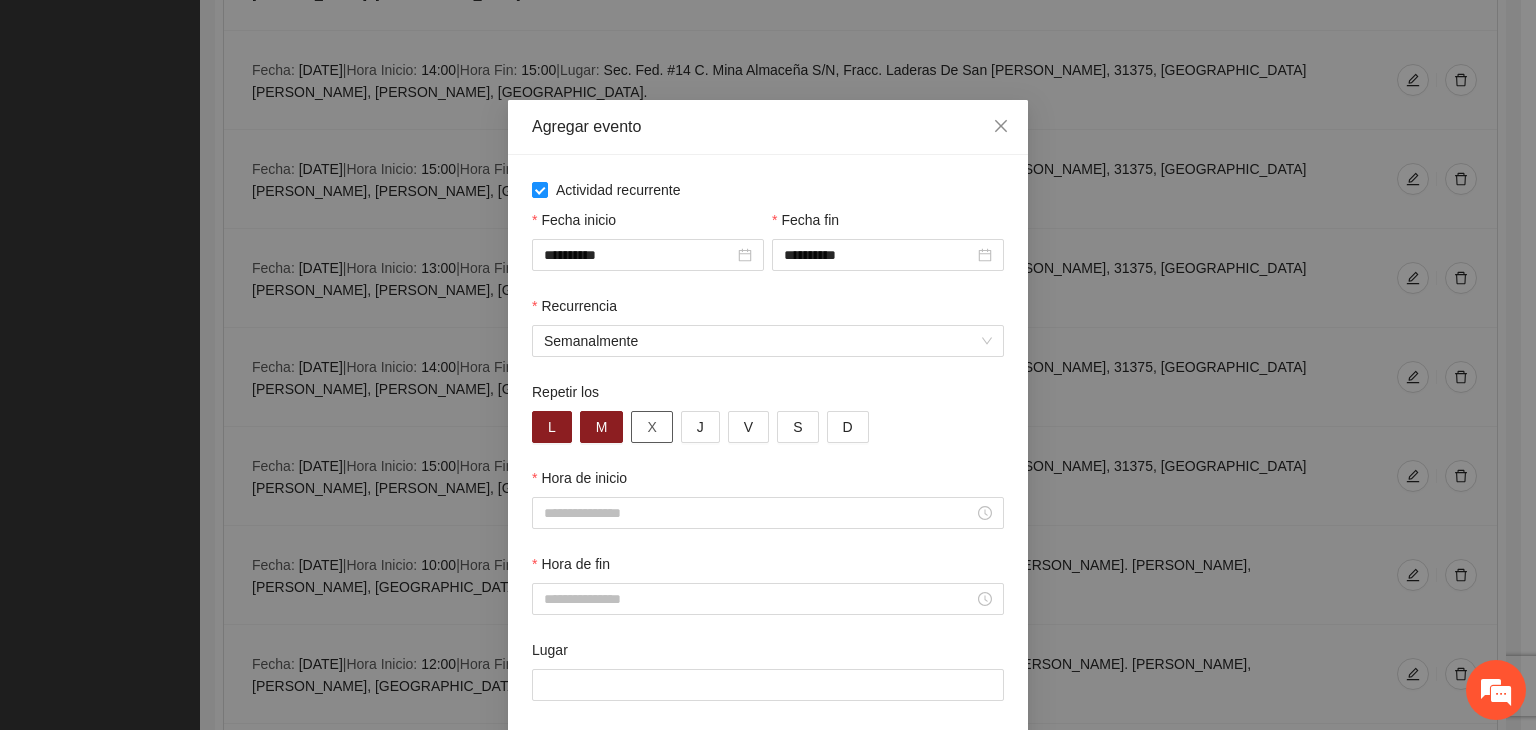 click on "X" at bounding box center (651, 427) 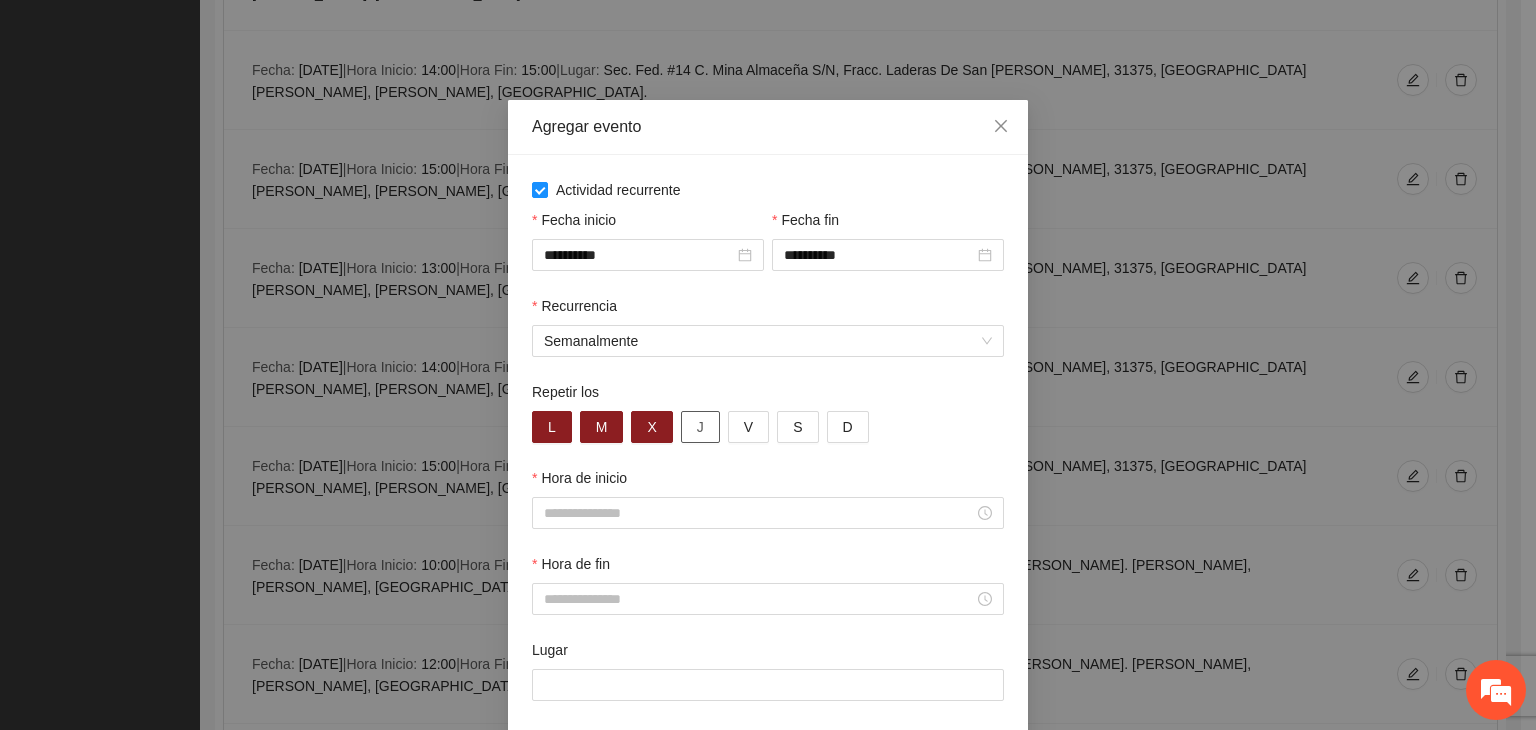 drag, startPoint x: 695, startPoint y: 429, endPoint x: 681, endPoint y: 450, distance: 25.23886 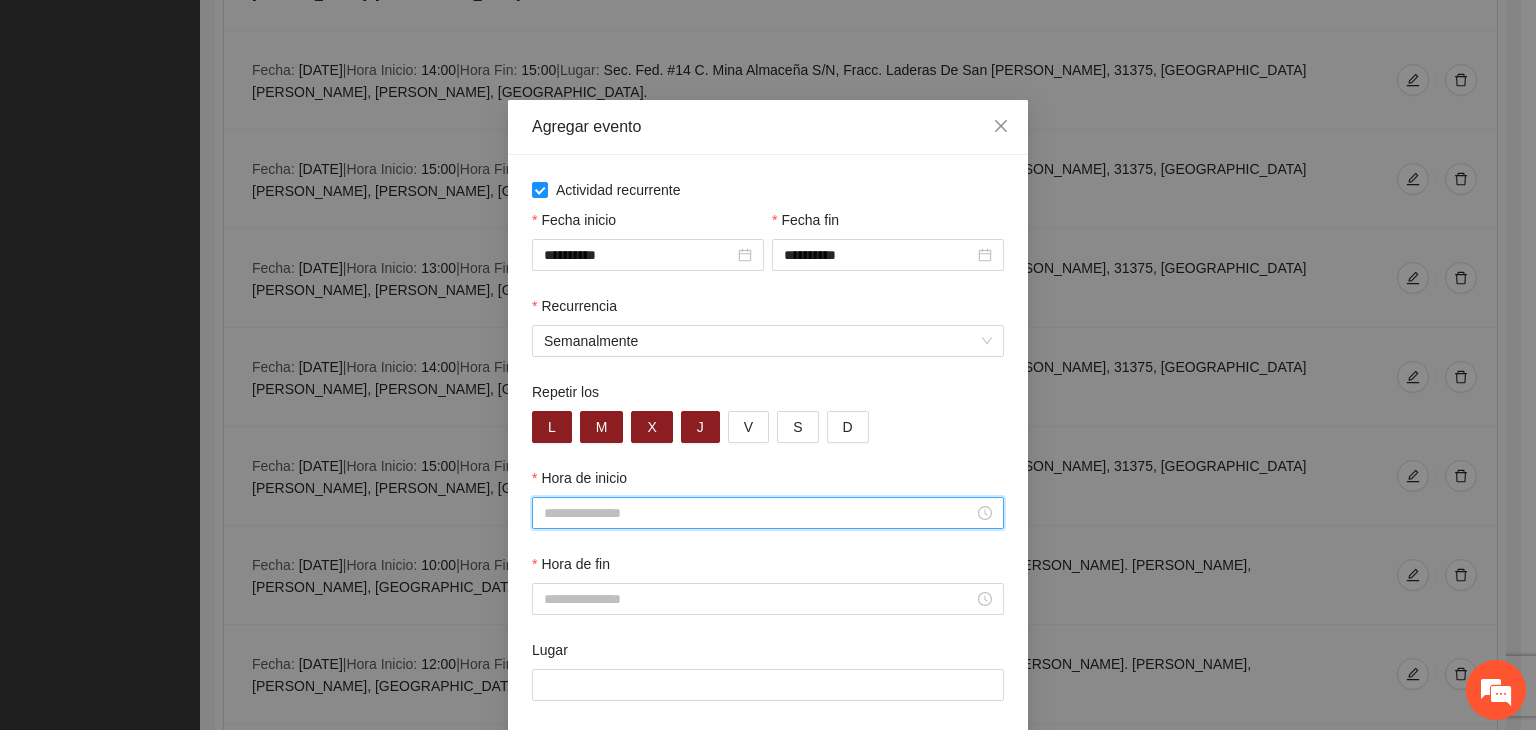 click on "Hora de inicio" at bounding box center [759, 513] 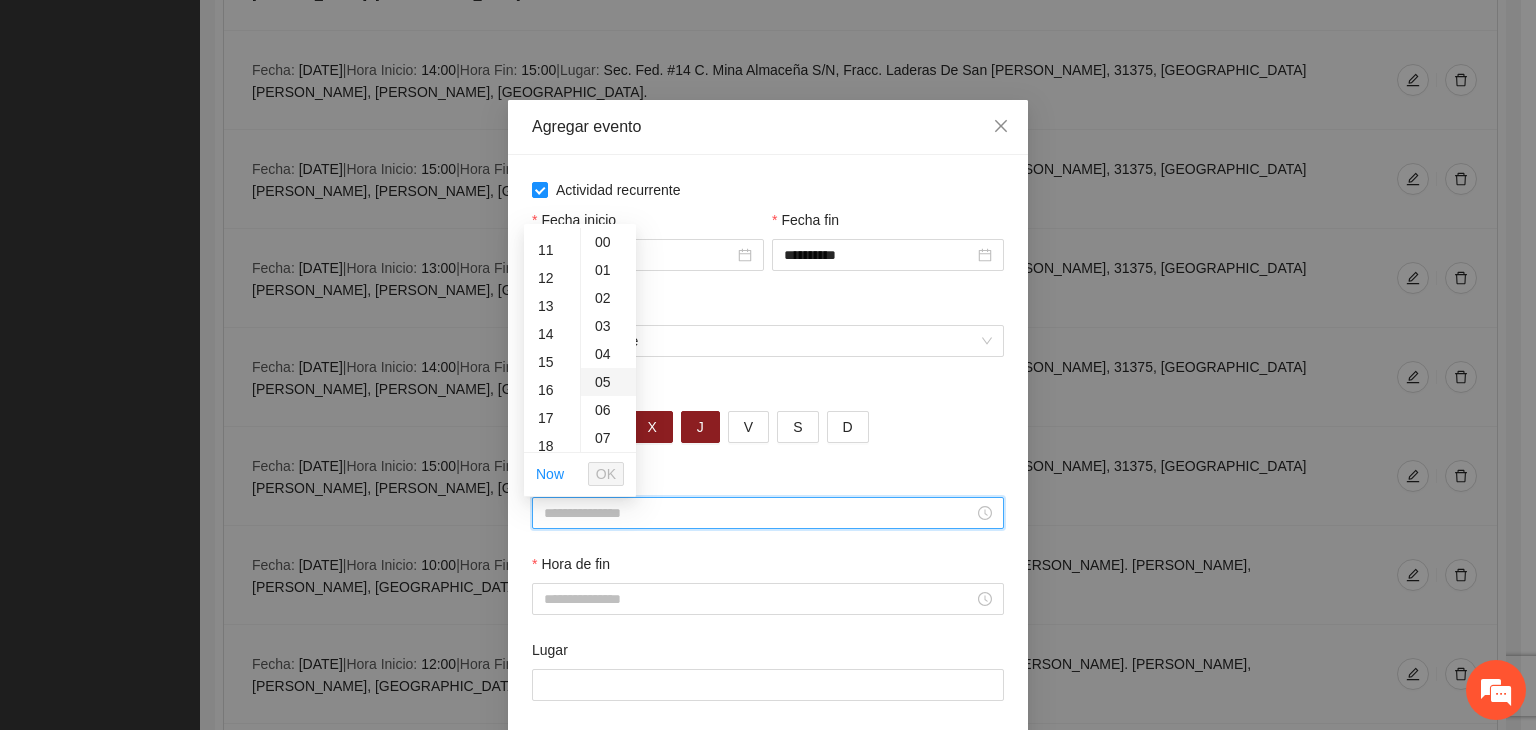drag, startPoint x: 539, startPoint y: 279, endPoint x: 582, endPoint y: 386, distance: 115.316956 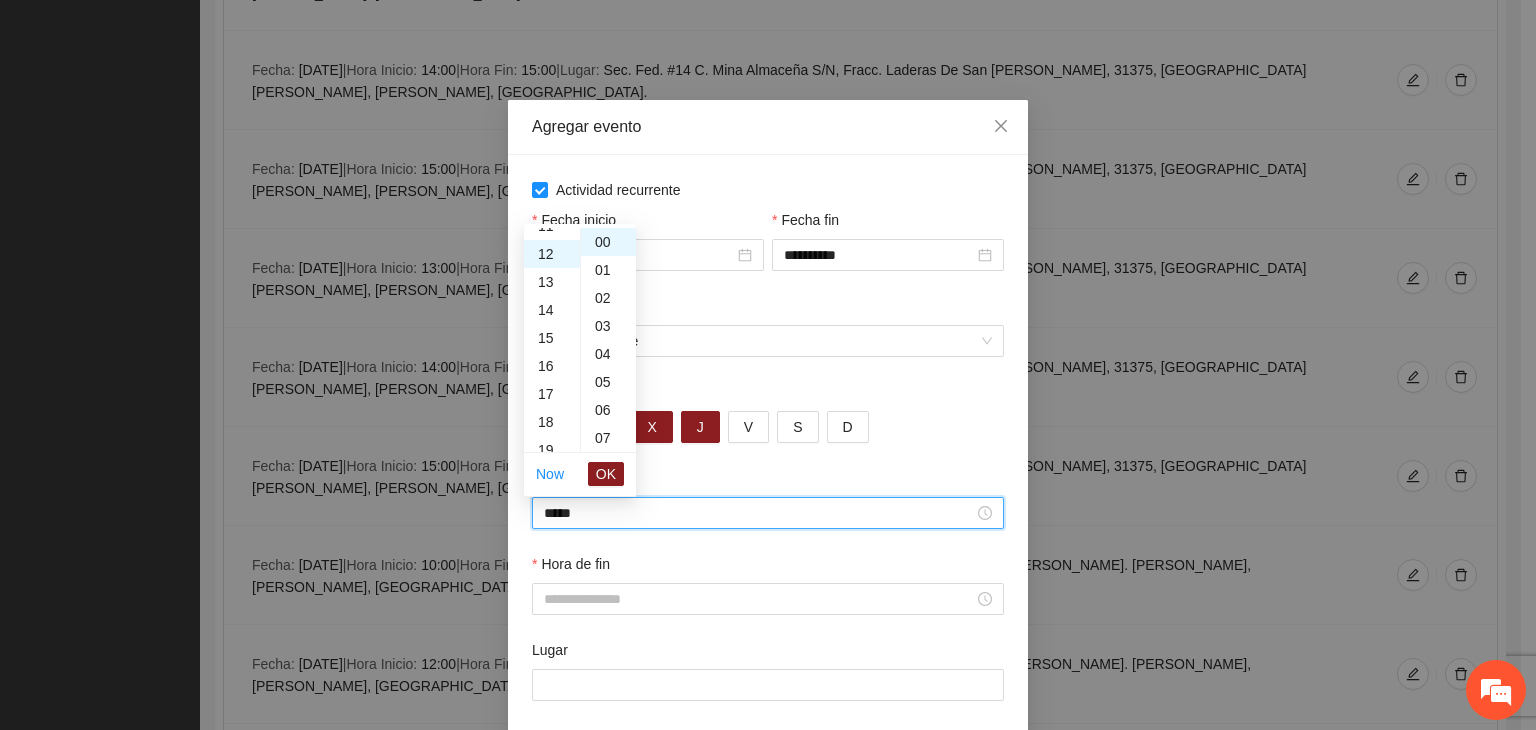 scroll, scrollTop: 336, scrollLeft: 0, axis: vertical 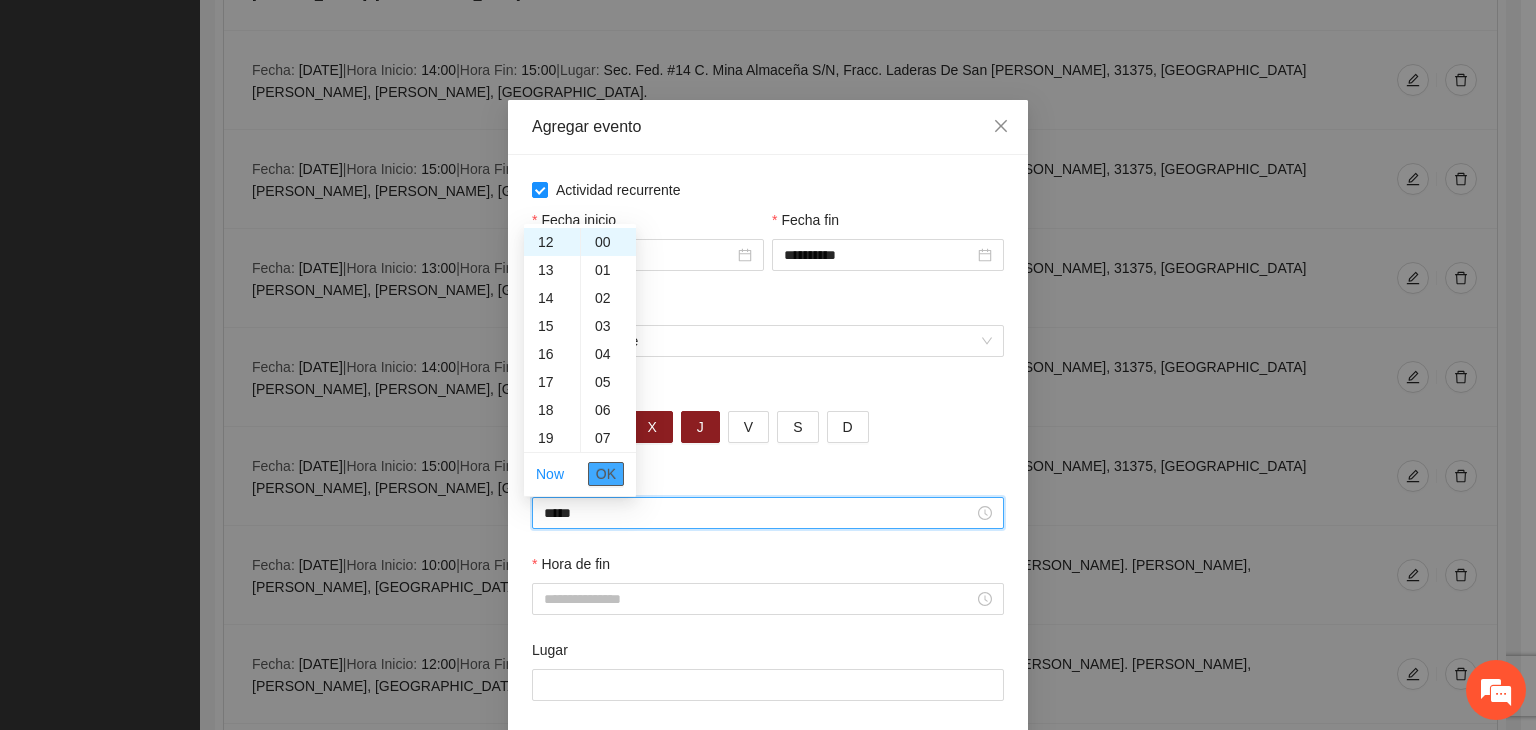 click on "OK" at bounding box center [606, 474] 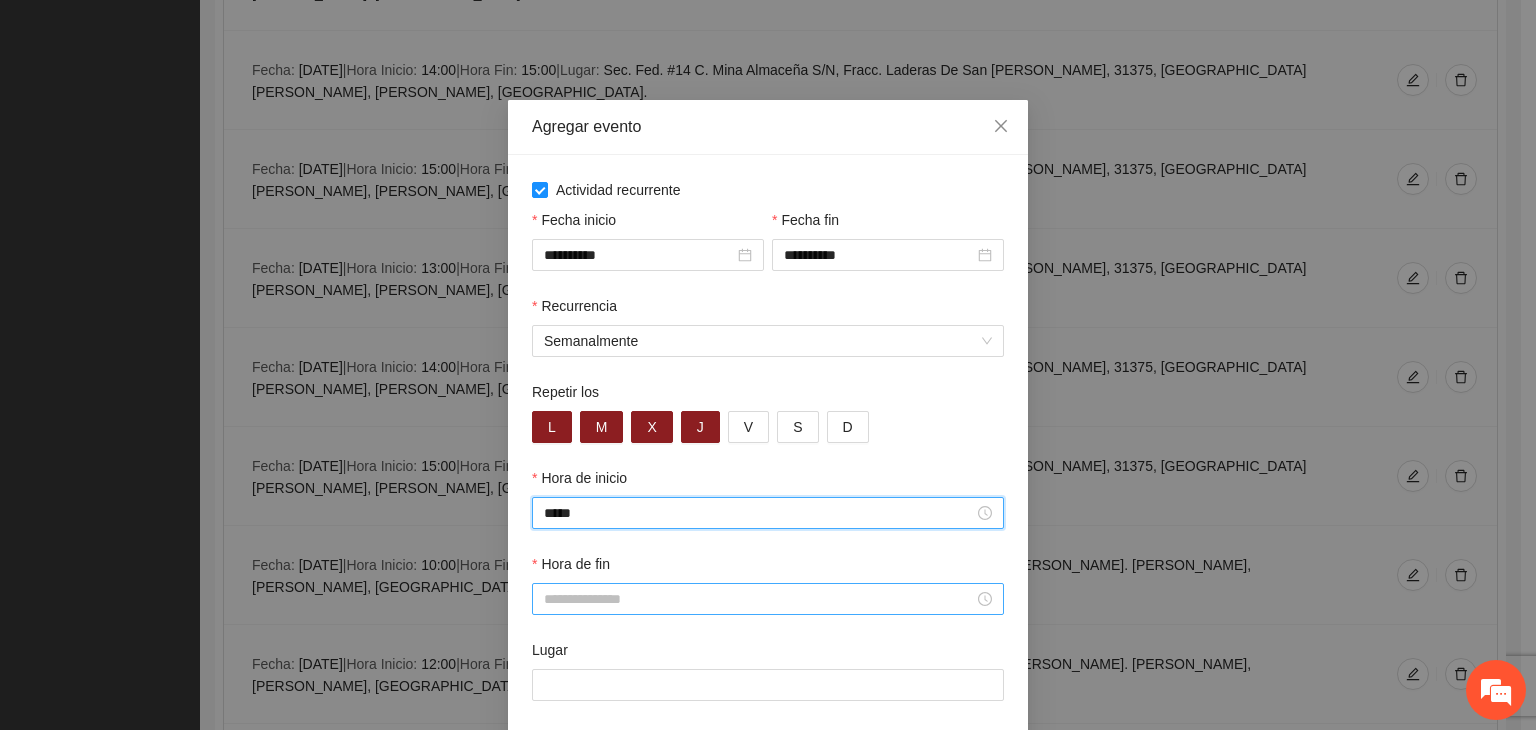 drag, startPoint x: 592, startPoint y: 613, endPoint x: 584, endPoint y: 597, distance: 17.888544 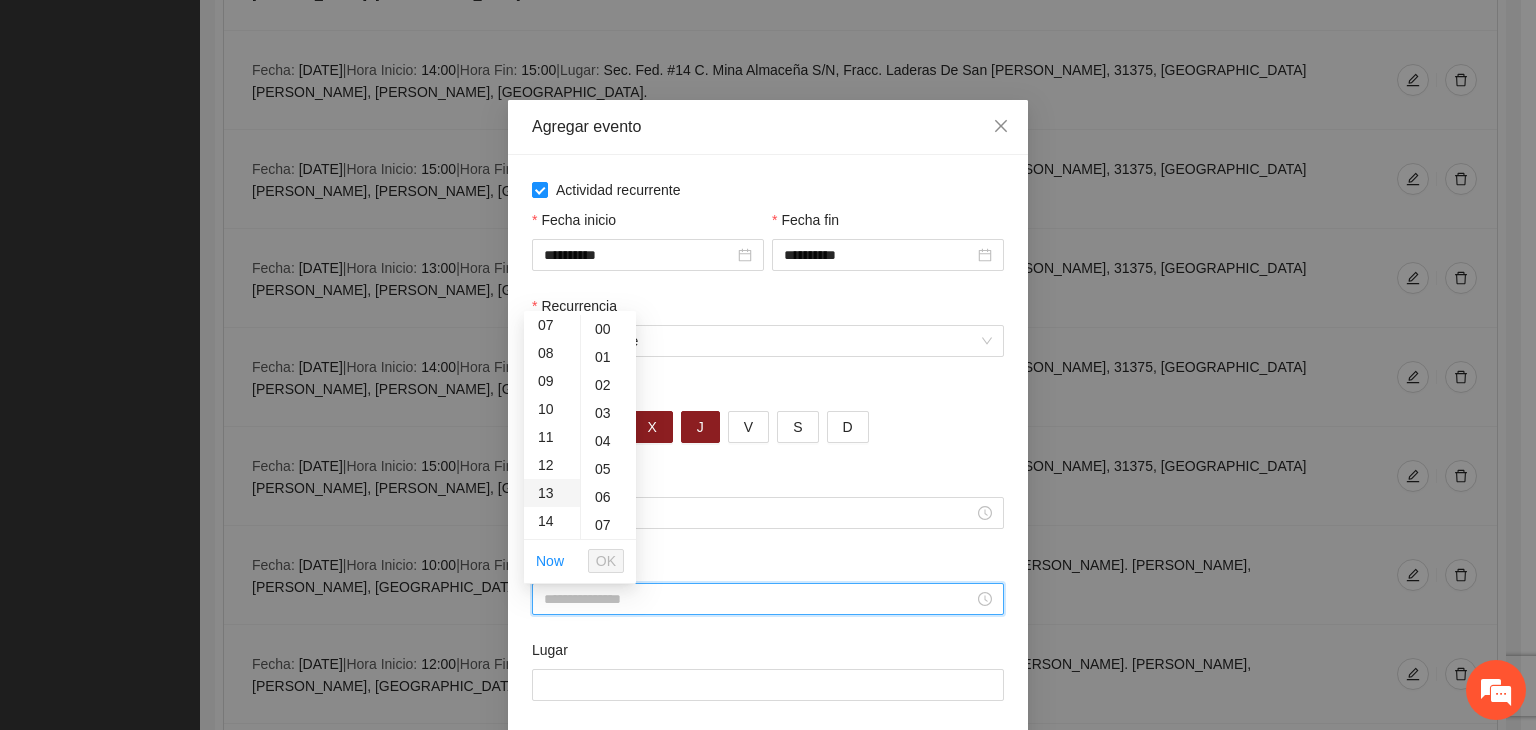 click on "13" at bounding box center [552, 493] 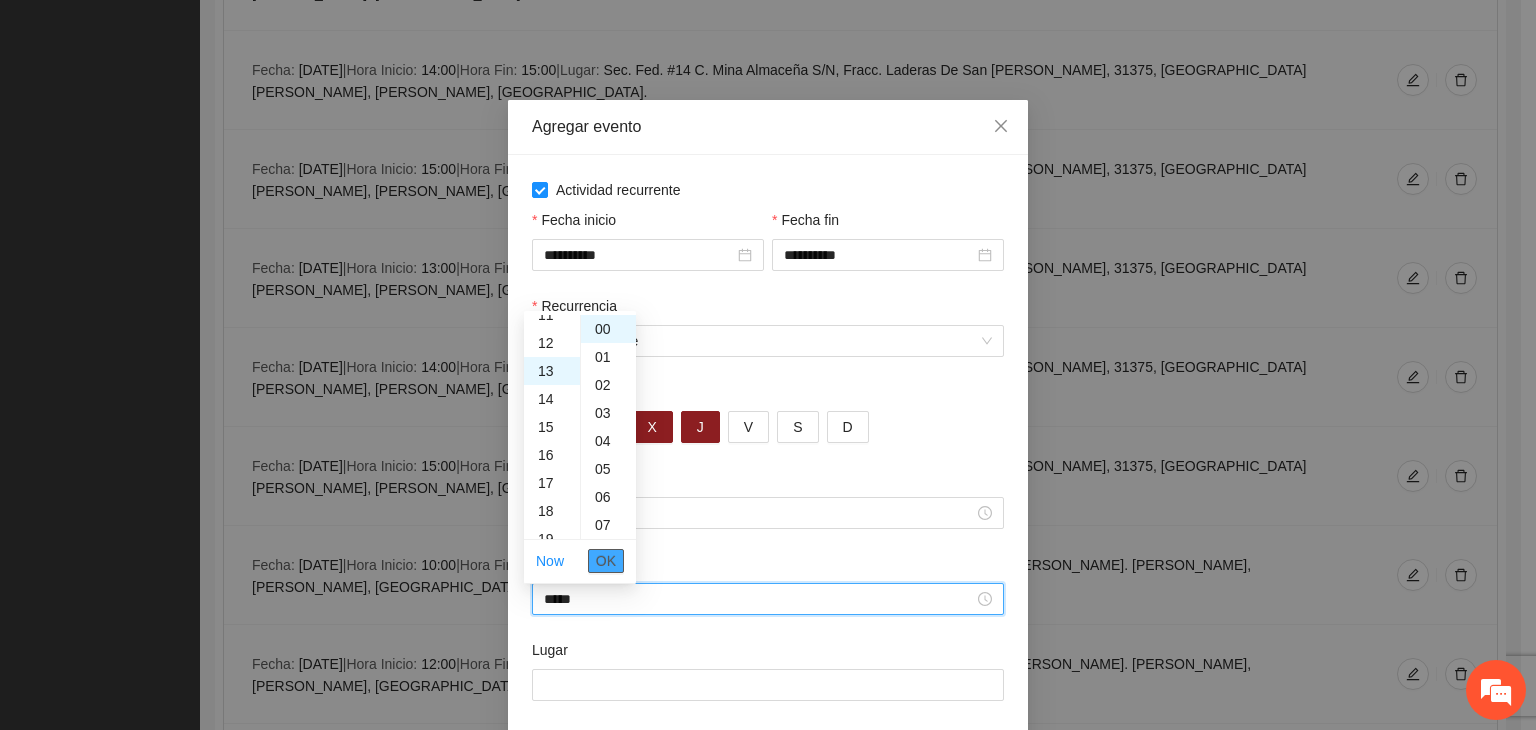 scroll, scrollTop: 364, scrollLeft: 0, axis: vertical 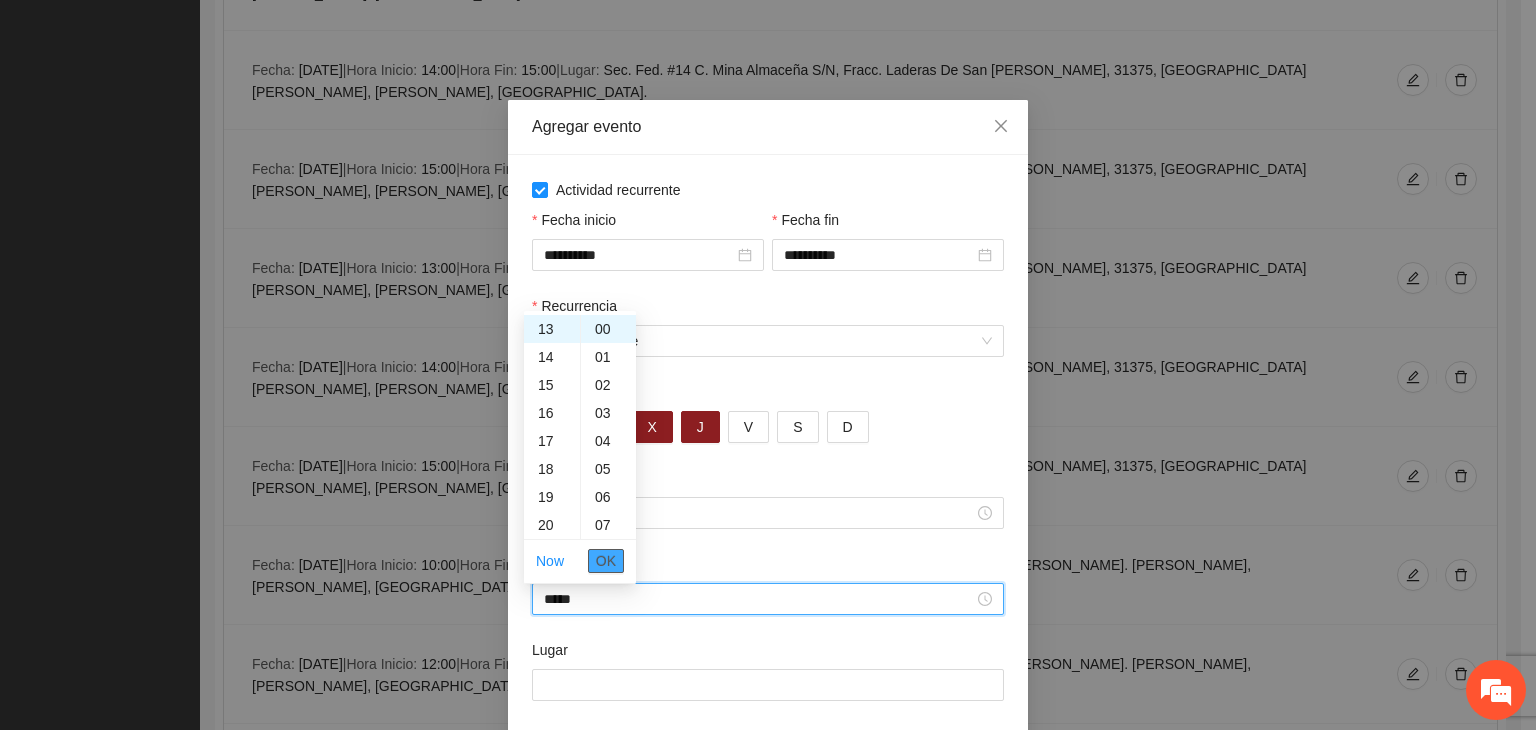 click on "OK" at bounding box center (606, 561) 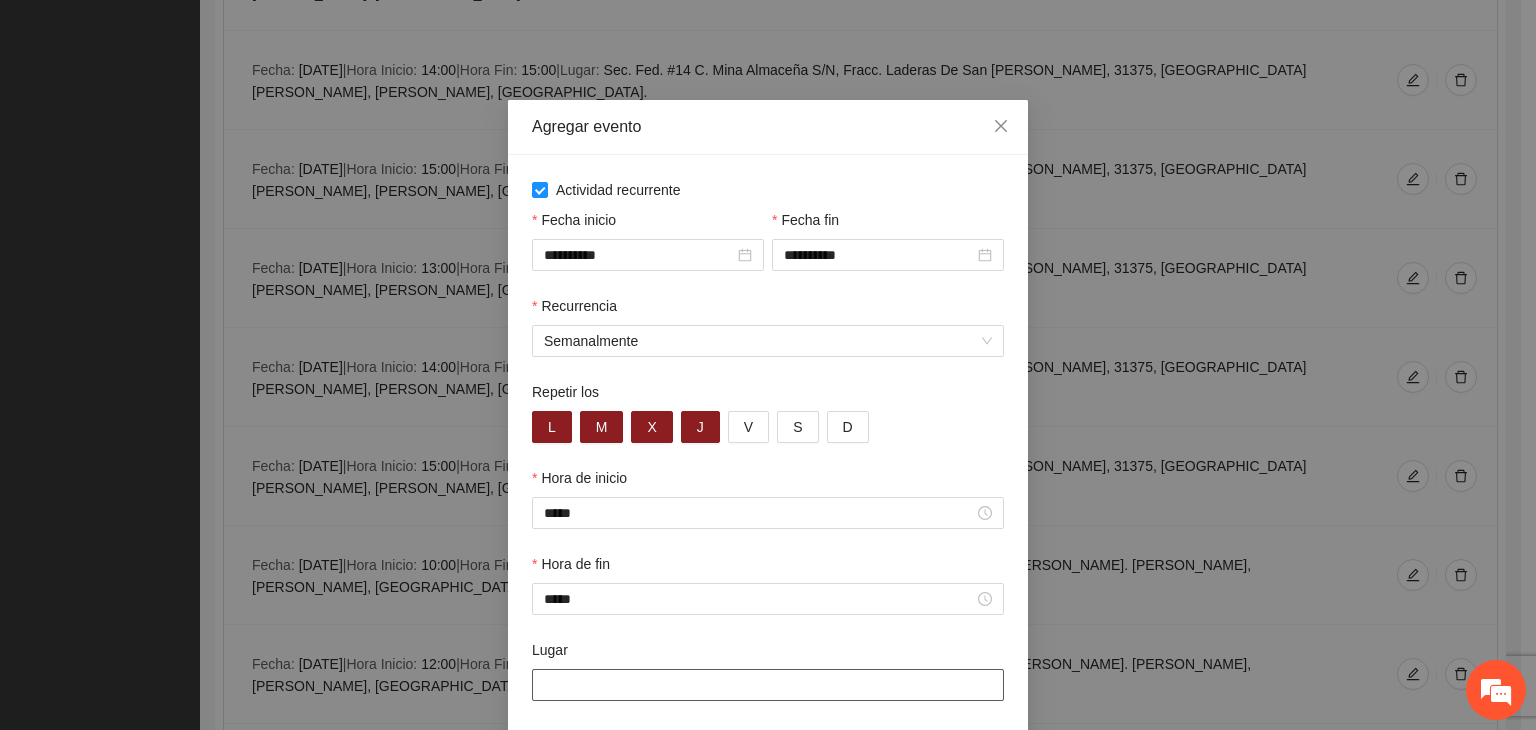 click on "Lugar" at bounding box center [768, 685] 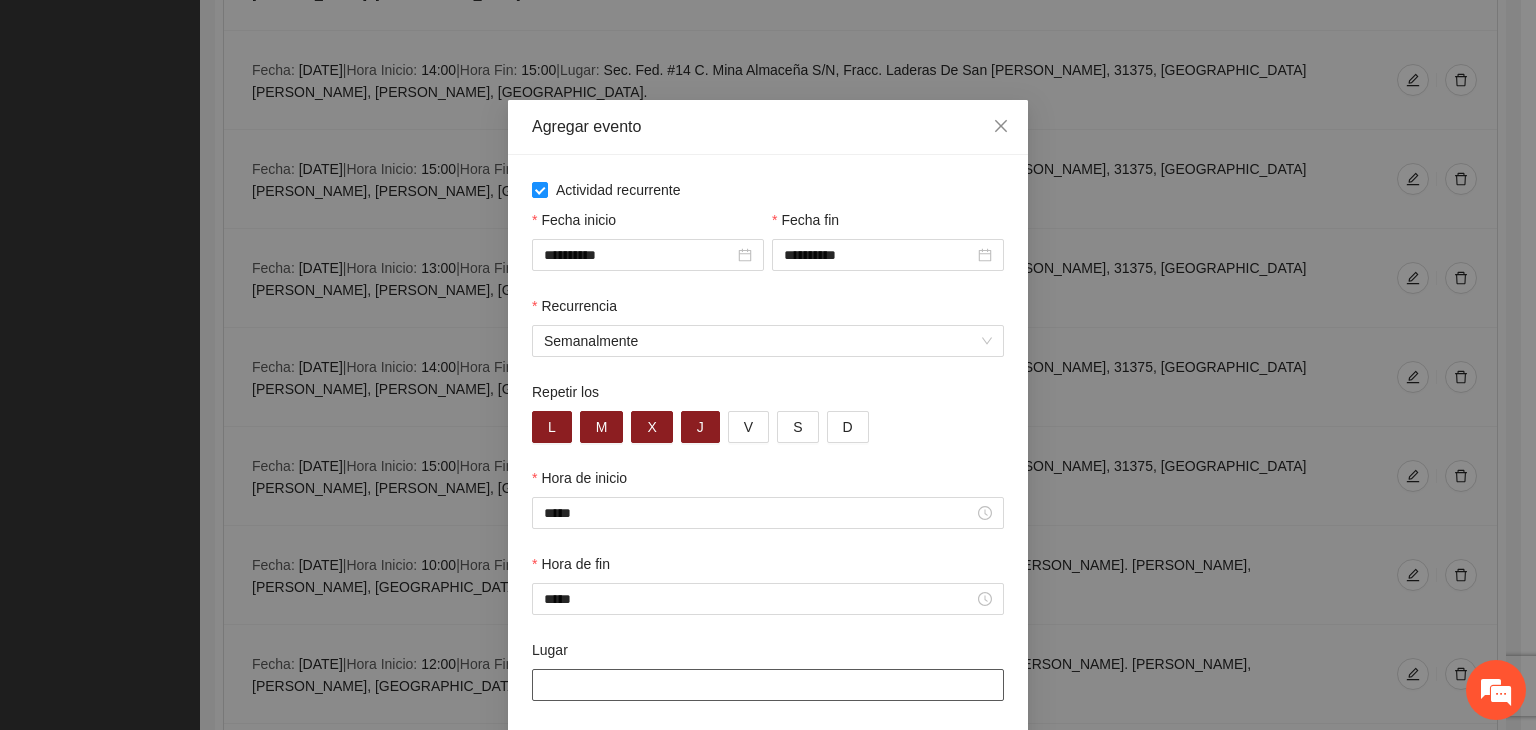 type on "**********" 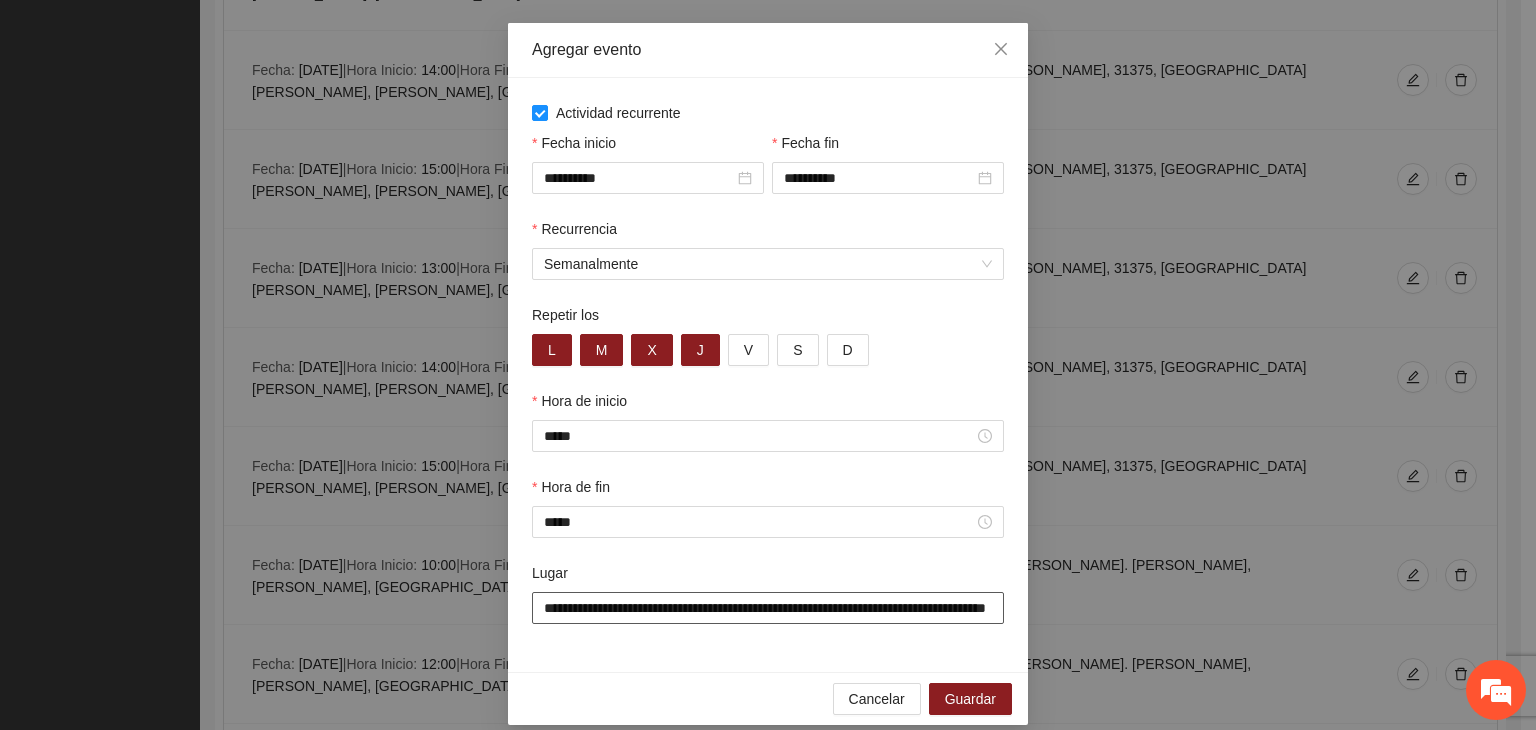 scroll, scrollTop: 99, scrollLeft: 0, axis: vertical 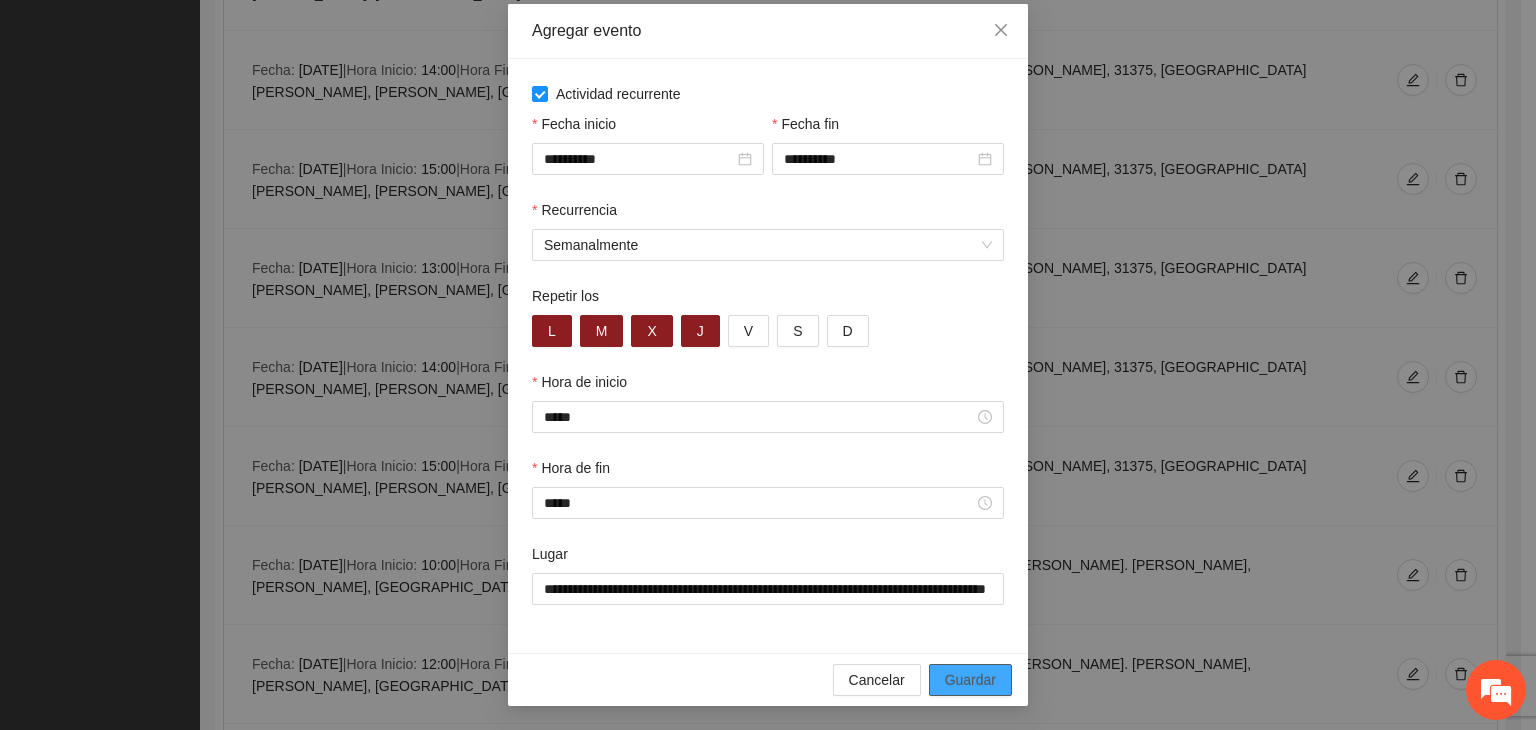 click on "Guardar" at bounding box center (970, 680) 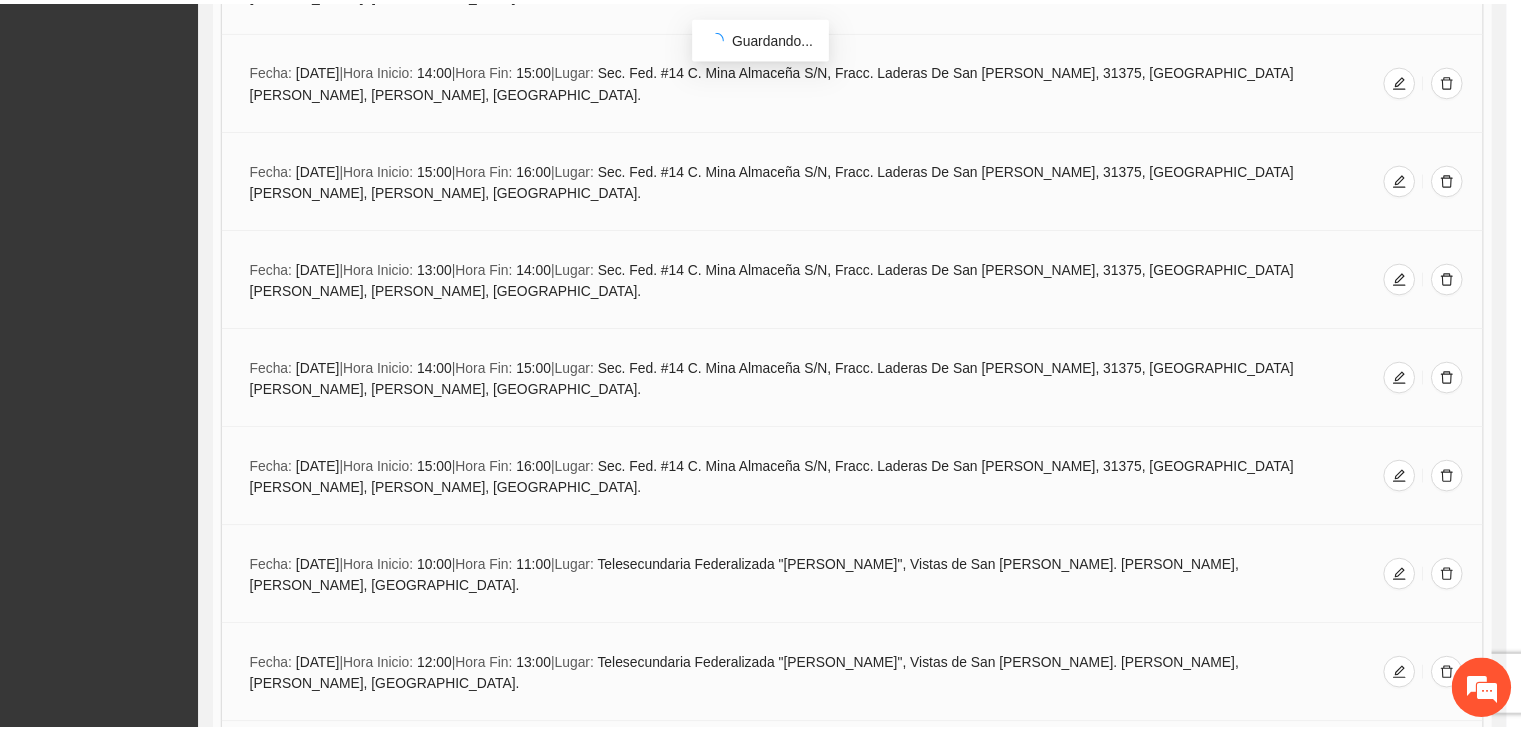 scroll, scrollTop: 0, scrollLeft: 0, axis: both 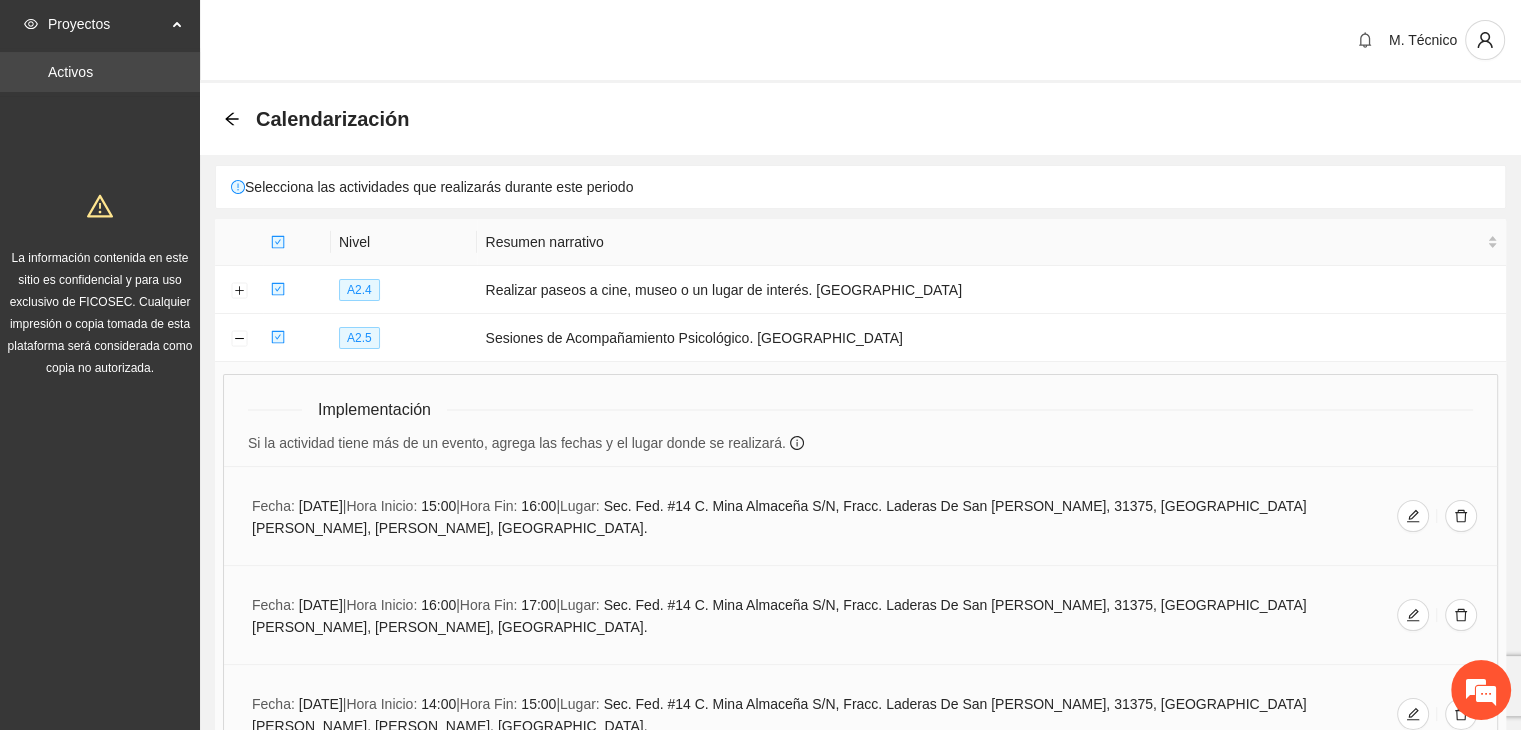 click on "Activos" at bounding box center [70, 72] 